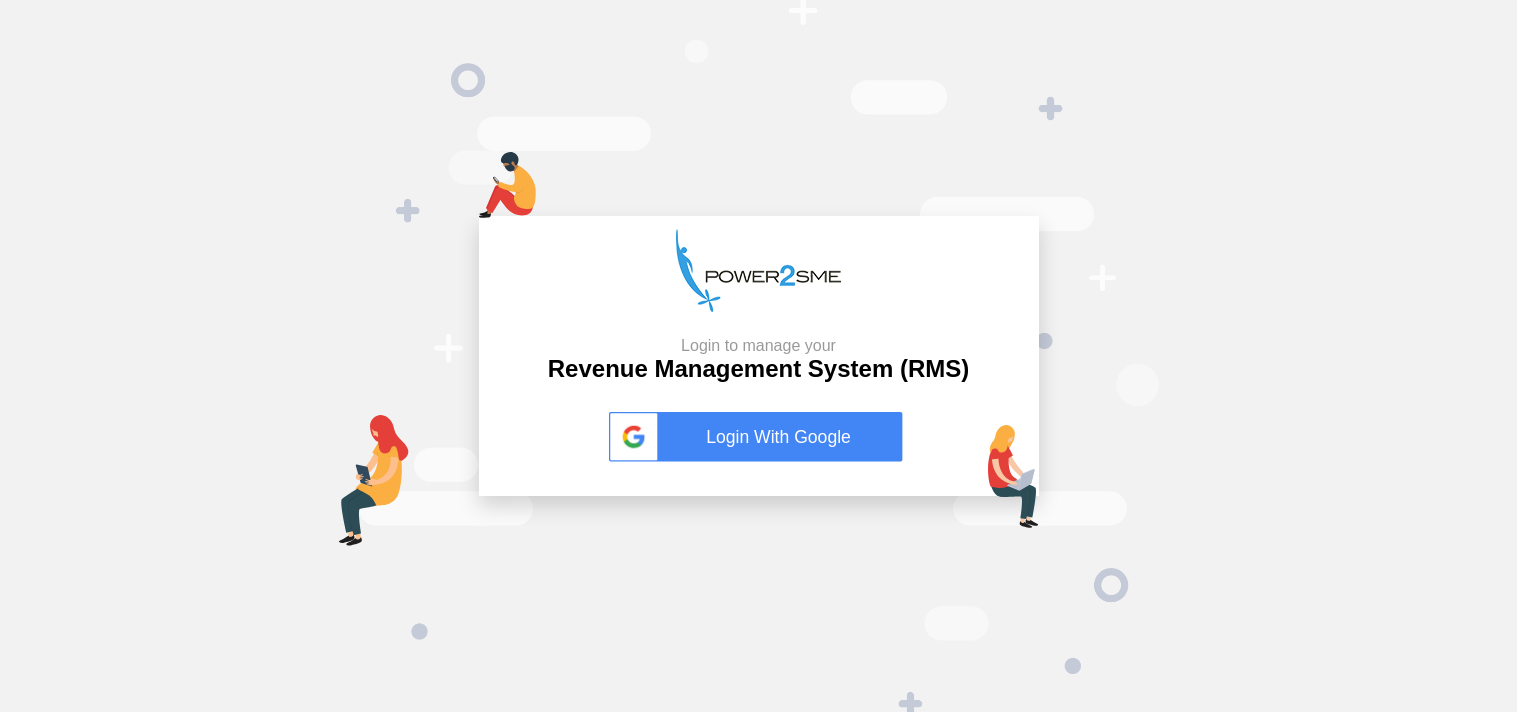 scroll, scrollTop: 0, scrollLeft: 0, axis: both 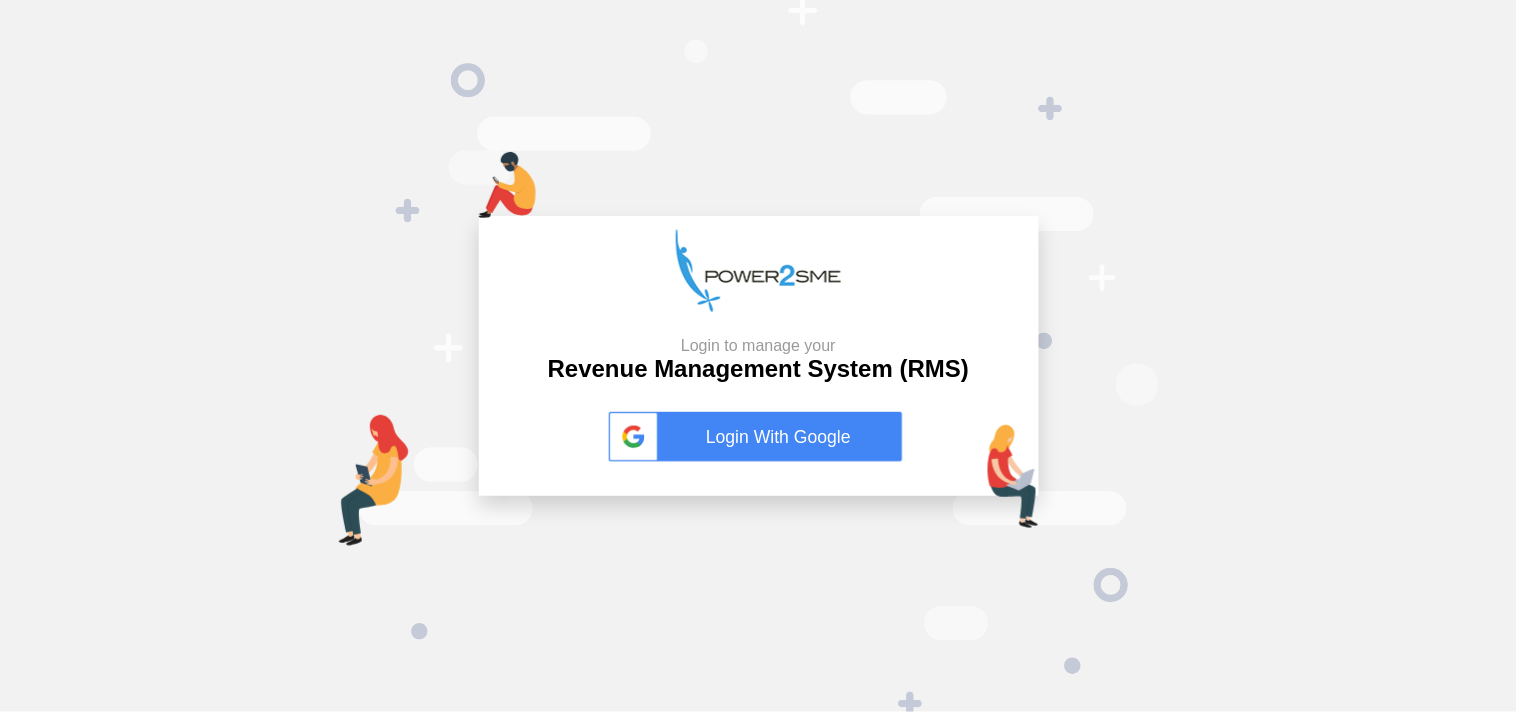 click on "Login With Google" at bounding box center [759, 437] 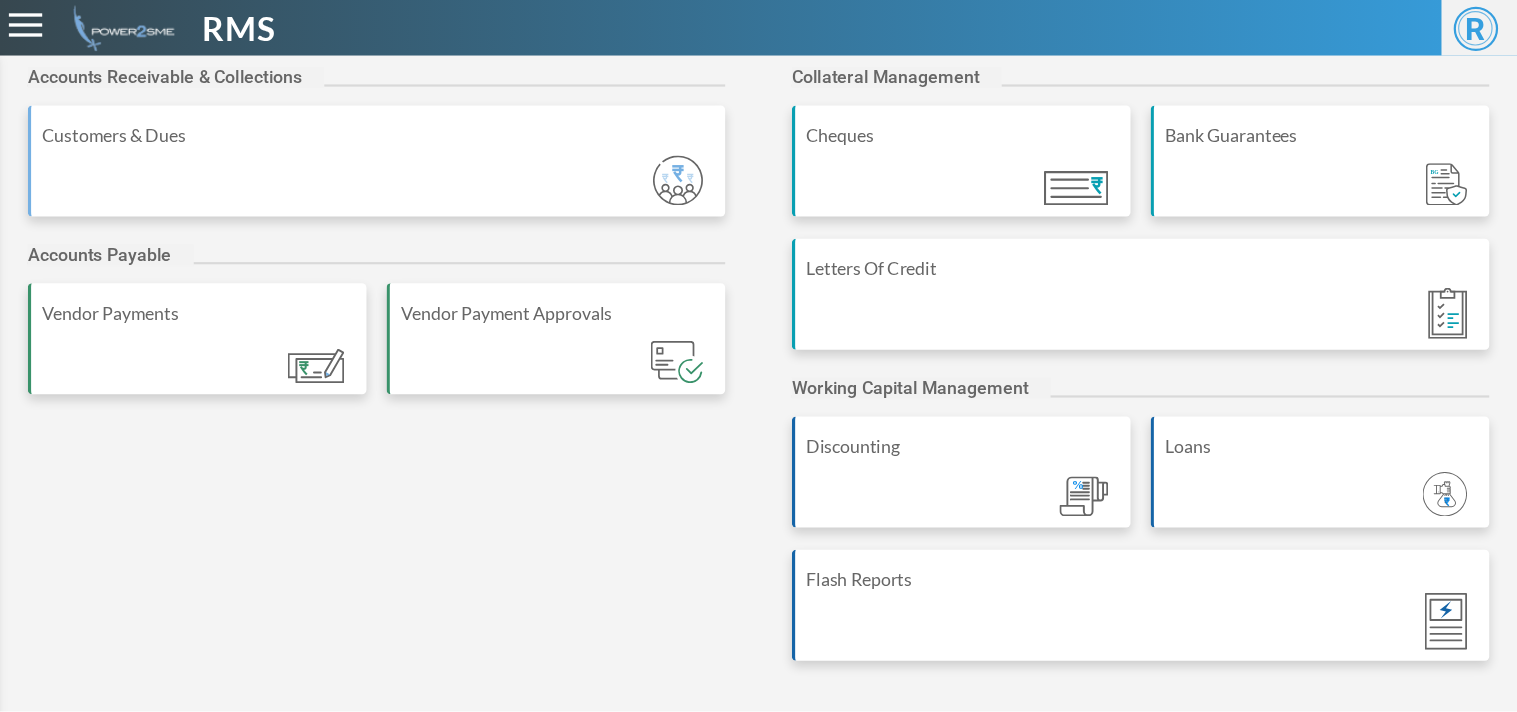 scroll, scrollTop: 0, scrollLeft: 0, axis: both 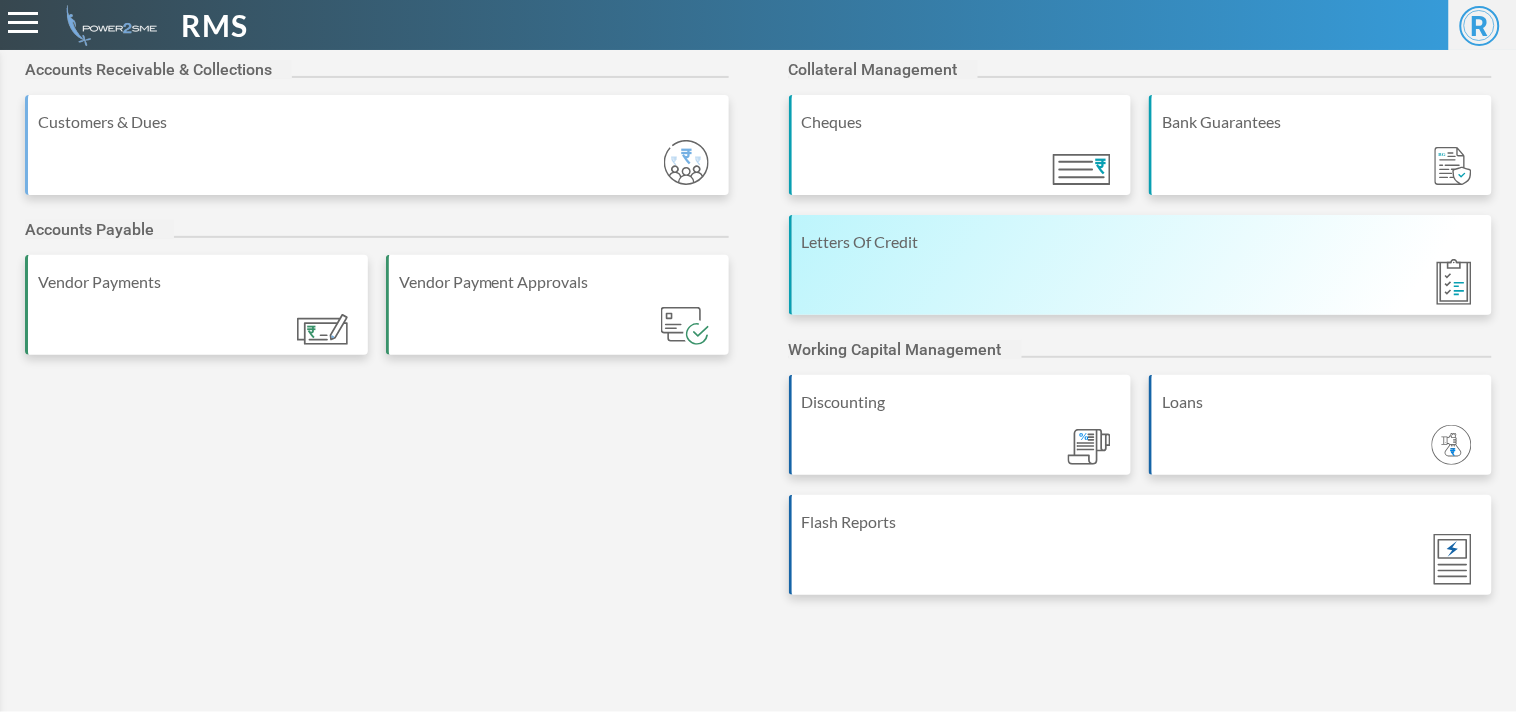 click on "Letters Of Credit" at bounding box center (1141, 265) 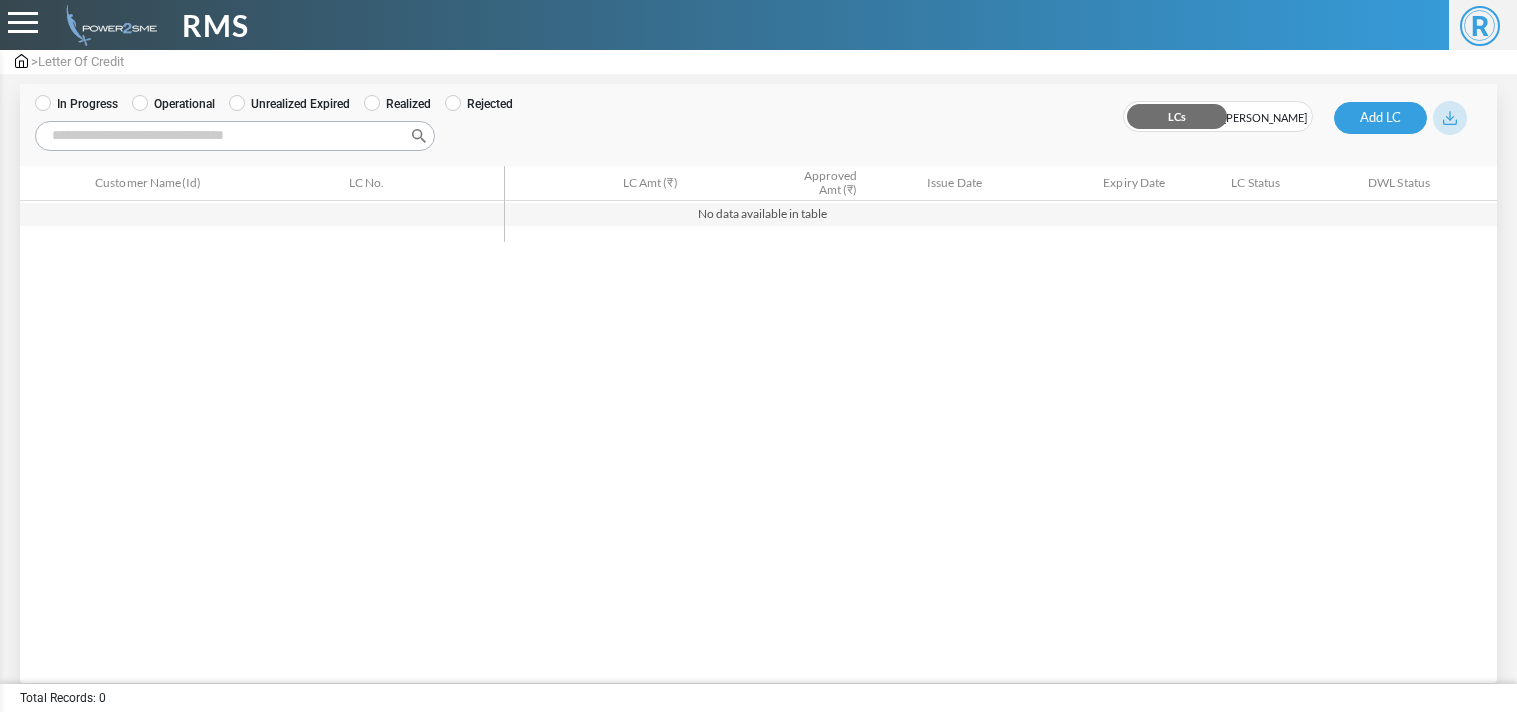 scroll, scrollTop: 0, scrollLeft: 0, axis: both 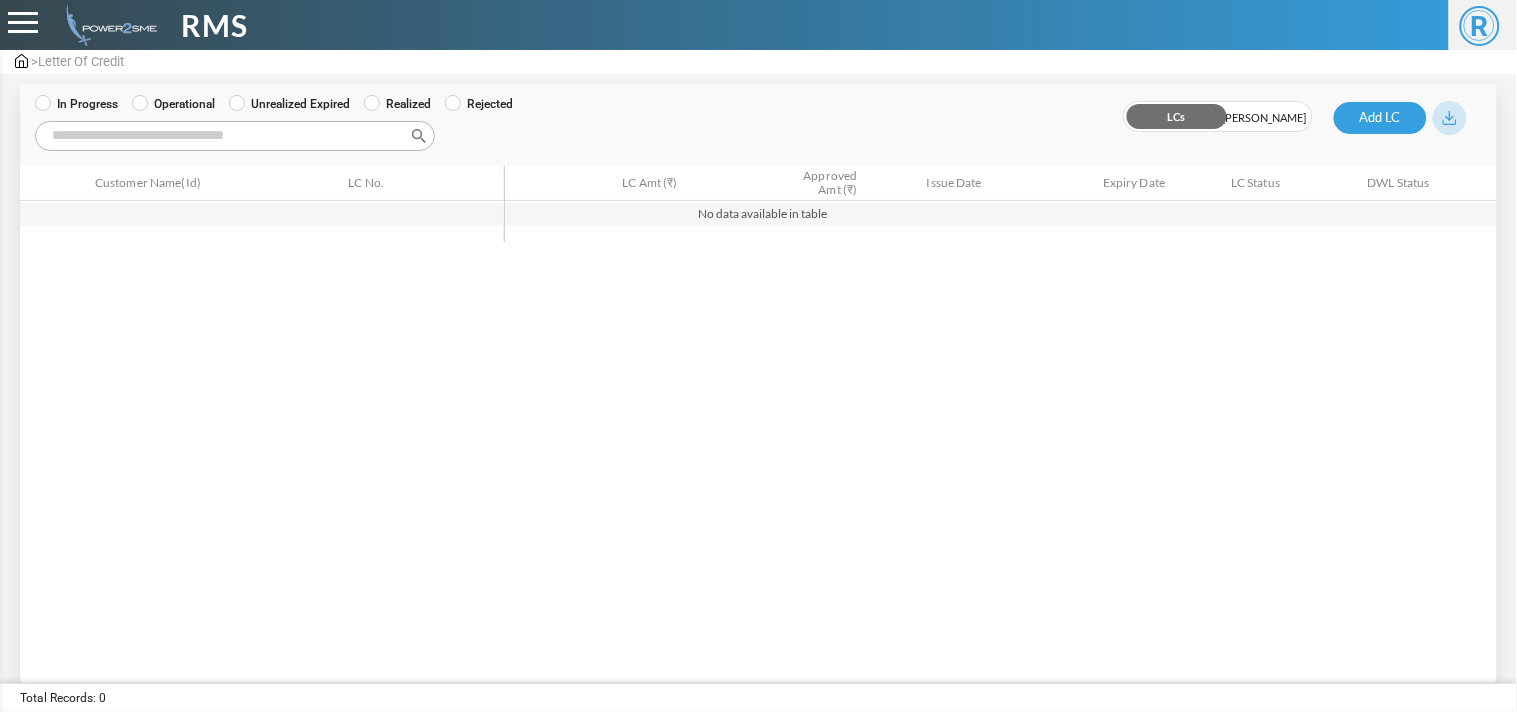 click on "Operational" at bounding box center [173, 104] 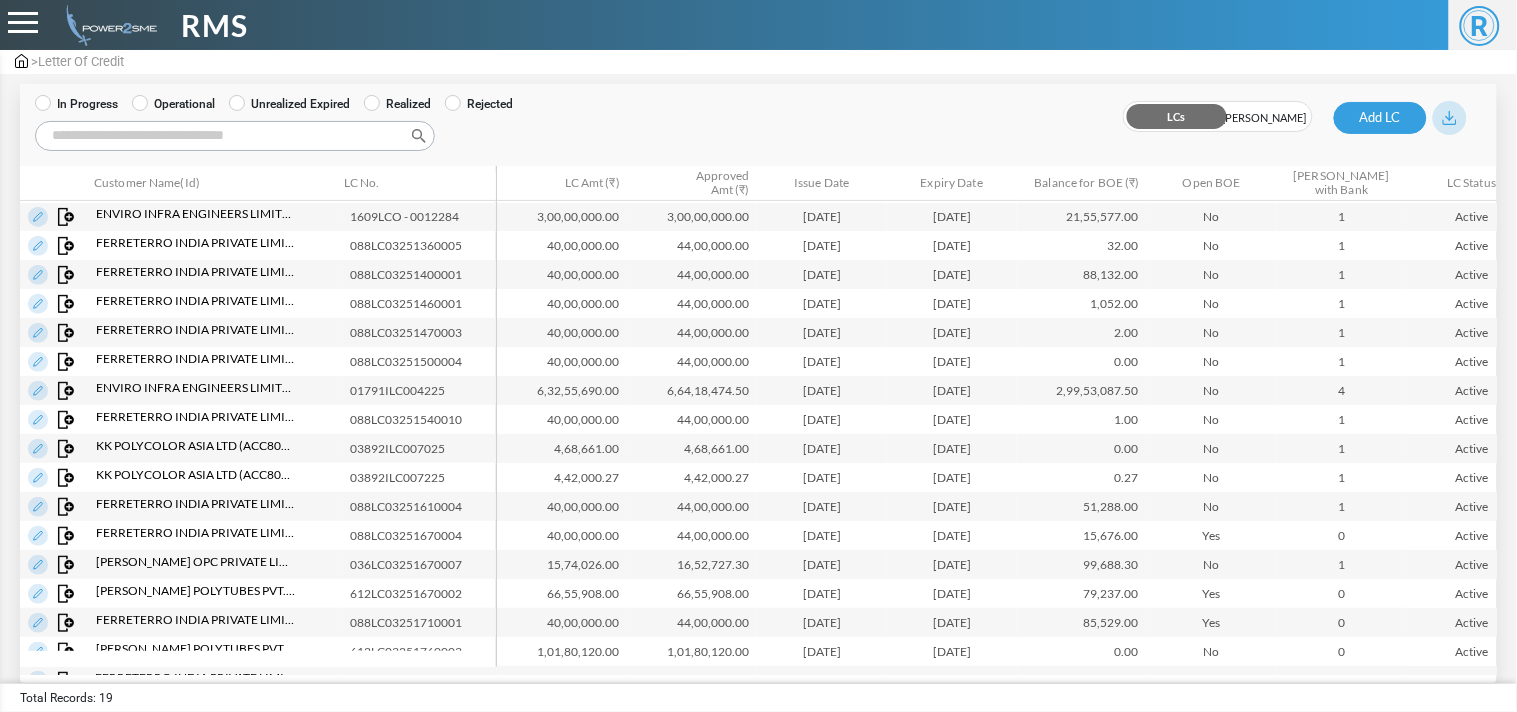 click on "Search:" at bounding box center (235, 136) 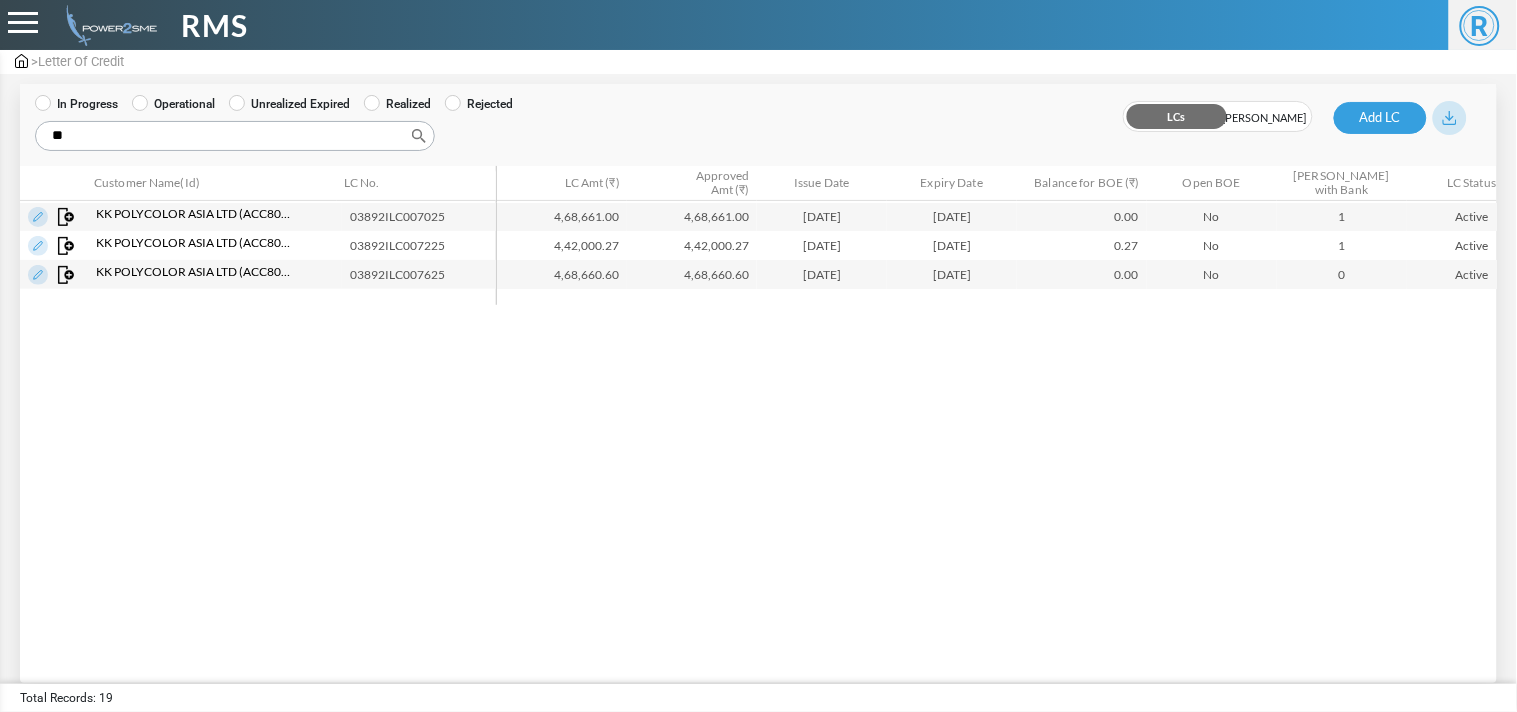 click on "4,68,660.60" at bounding box center (562, 274) 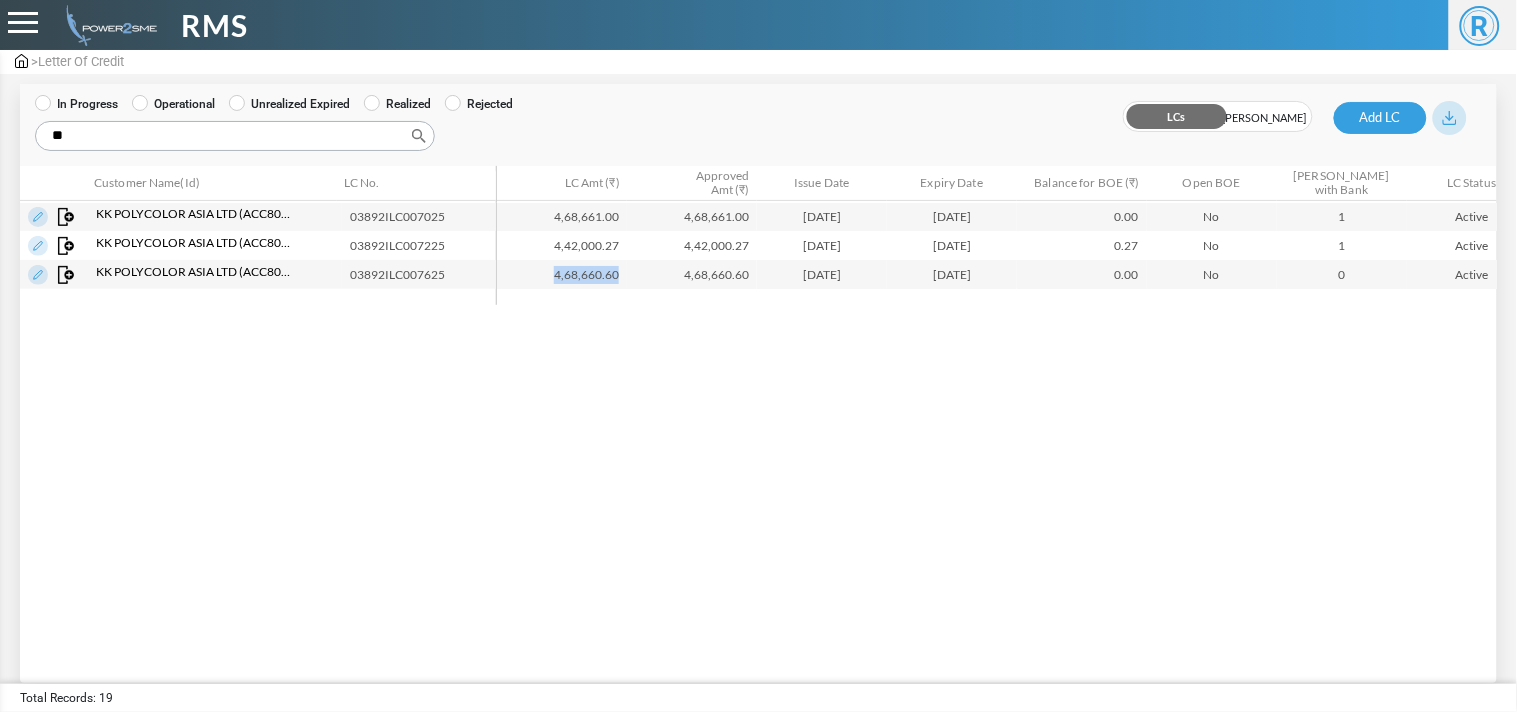 click on "4,68,660.60" at bounding box center (562, 274) 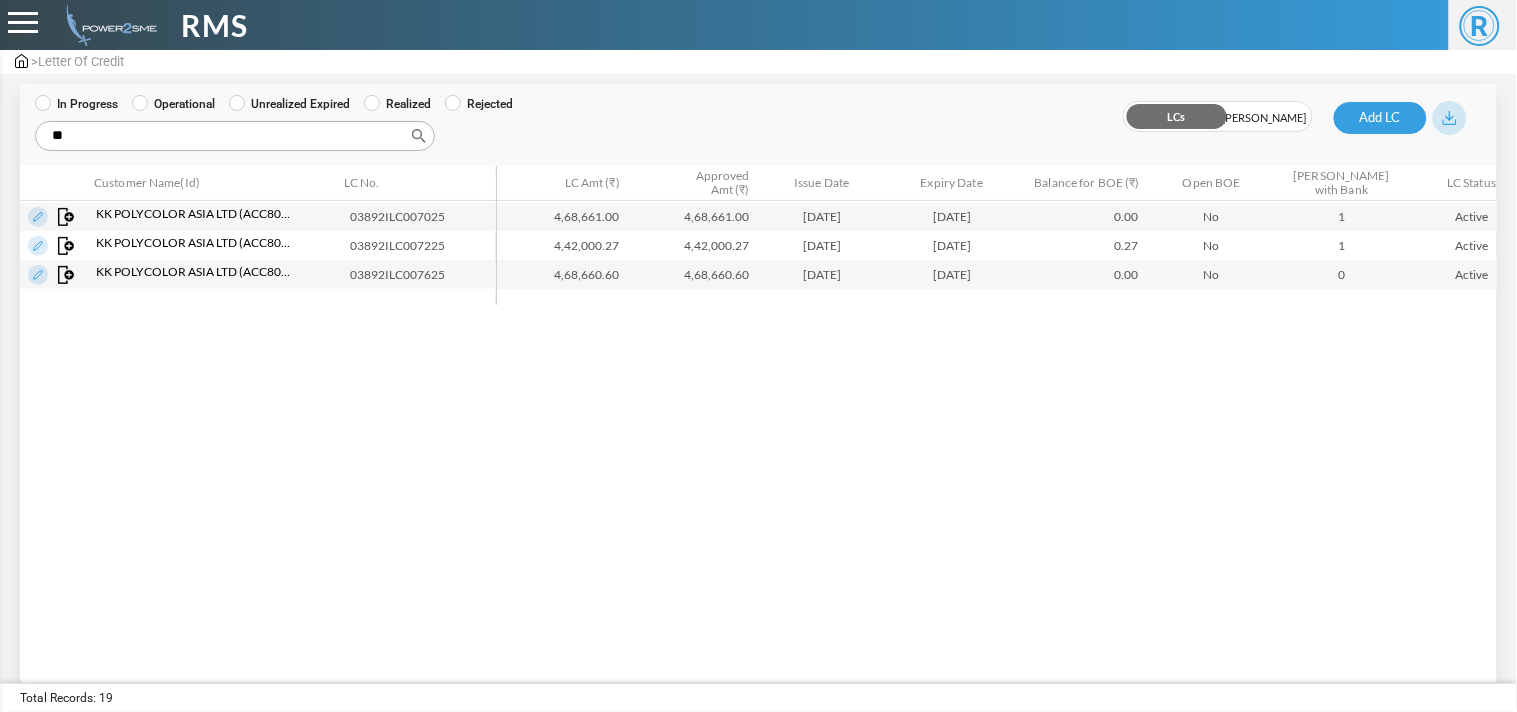drag, startPoint x: 144, startPoint y: 131, endPoint x: 0, endPoint y: 140, distance: 144.28098 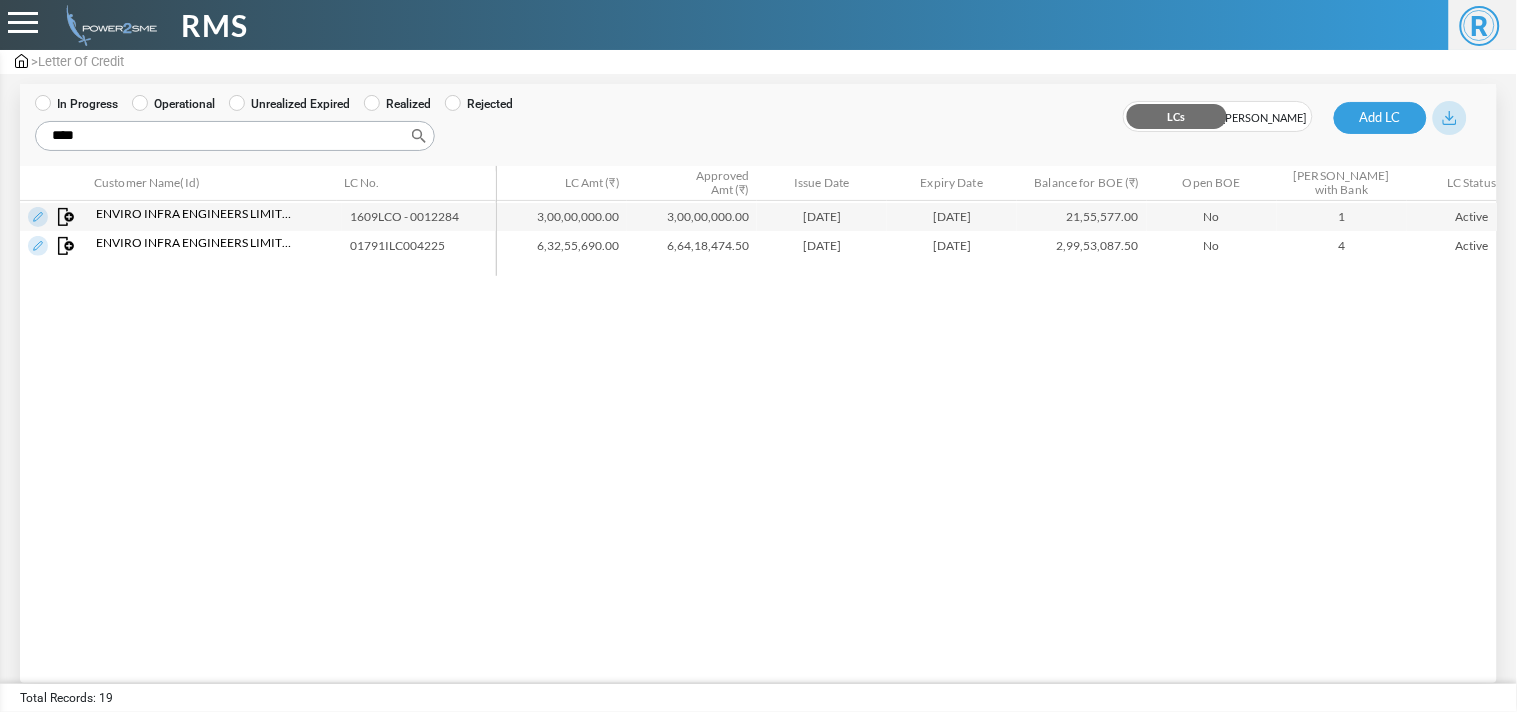 type on "****" 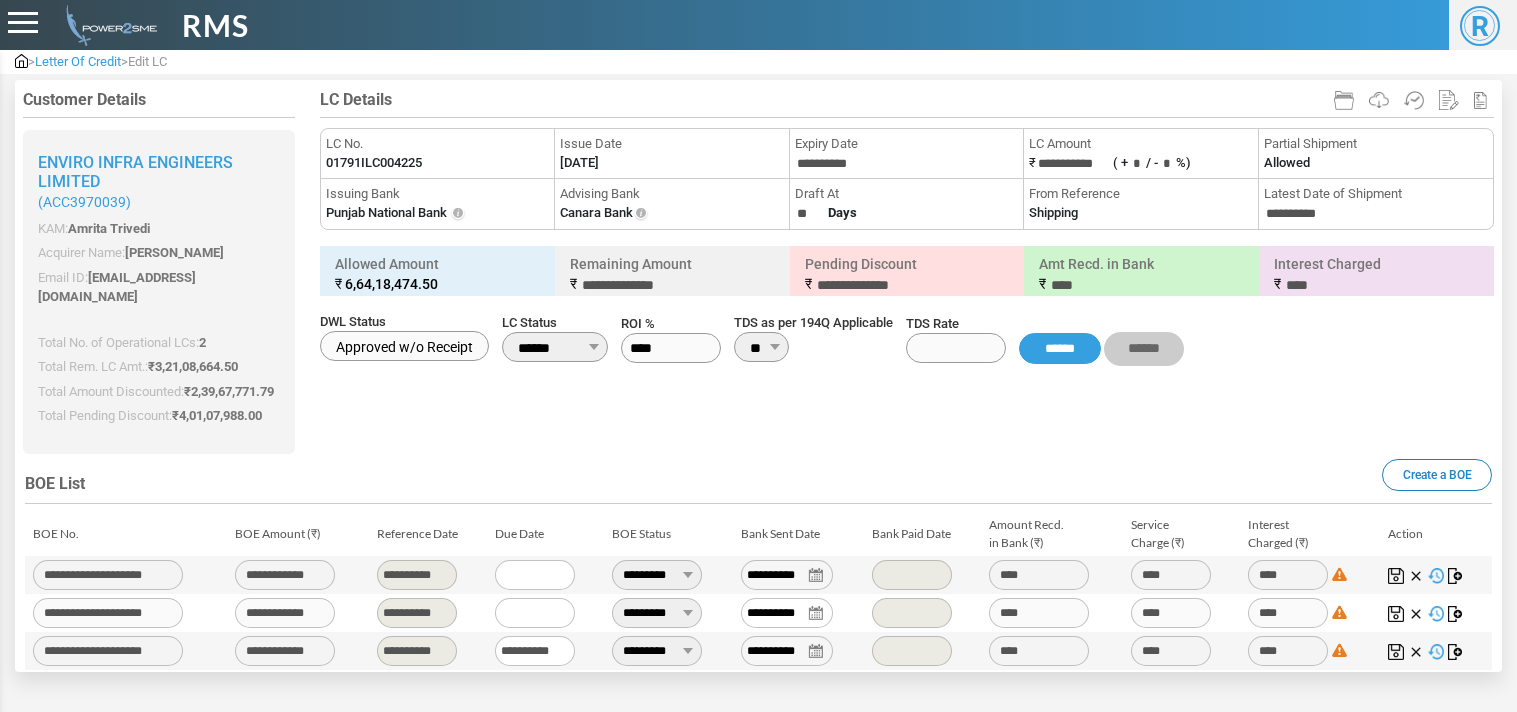 scroll, scrollTop: 0, scrollLeft: 0, axis: both 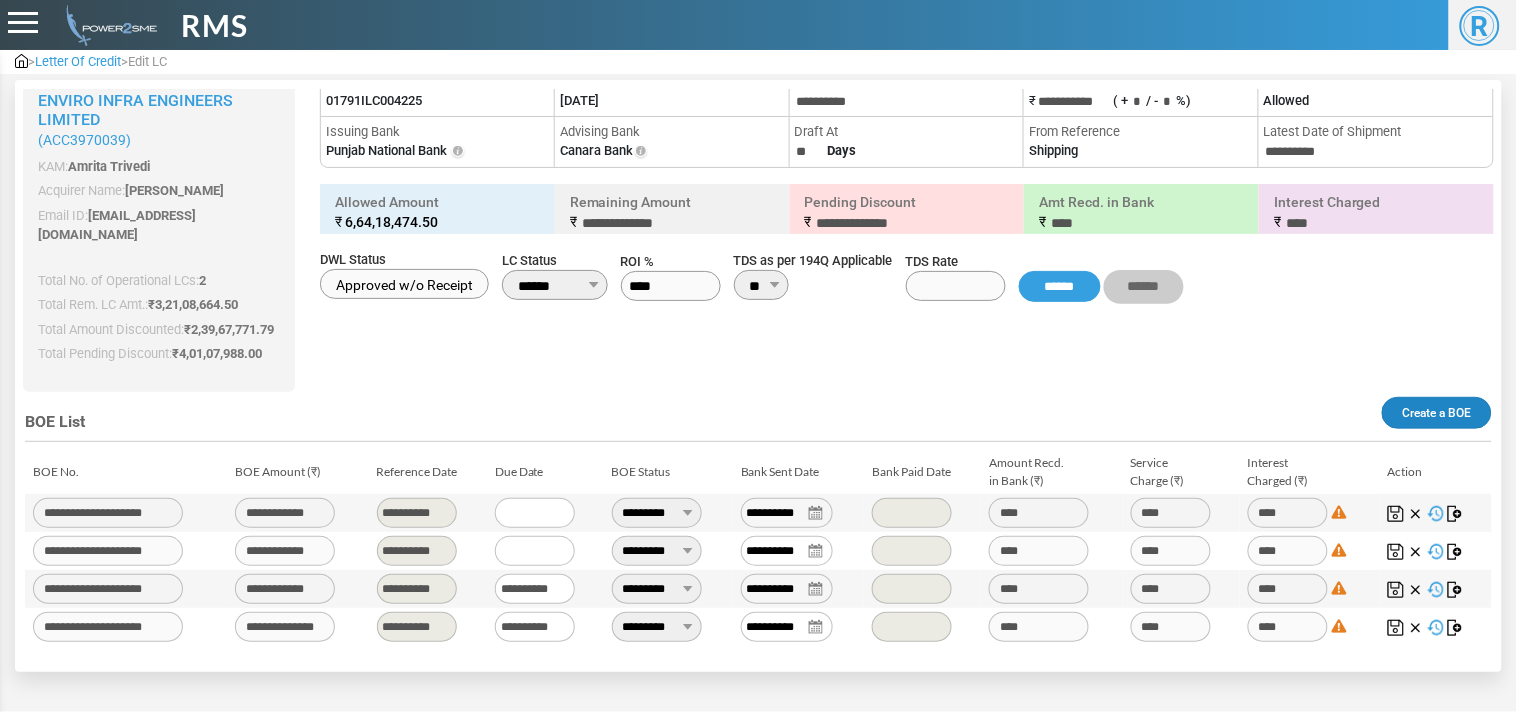 click on "Create a BOE" at bounding box center (1437, 413) 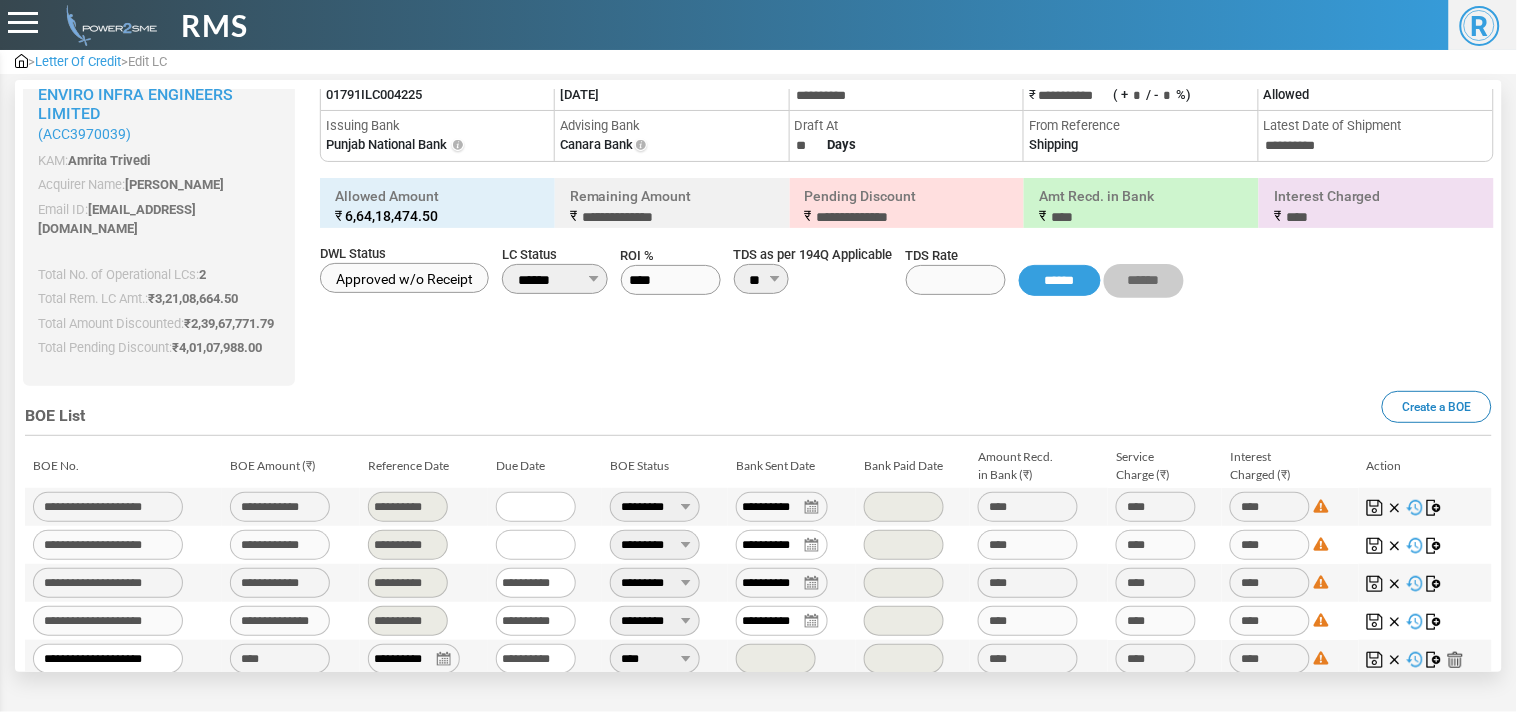 scroll, scrollTop: 100, scrollLeft: 0, axis: vertical 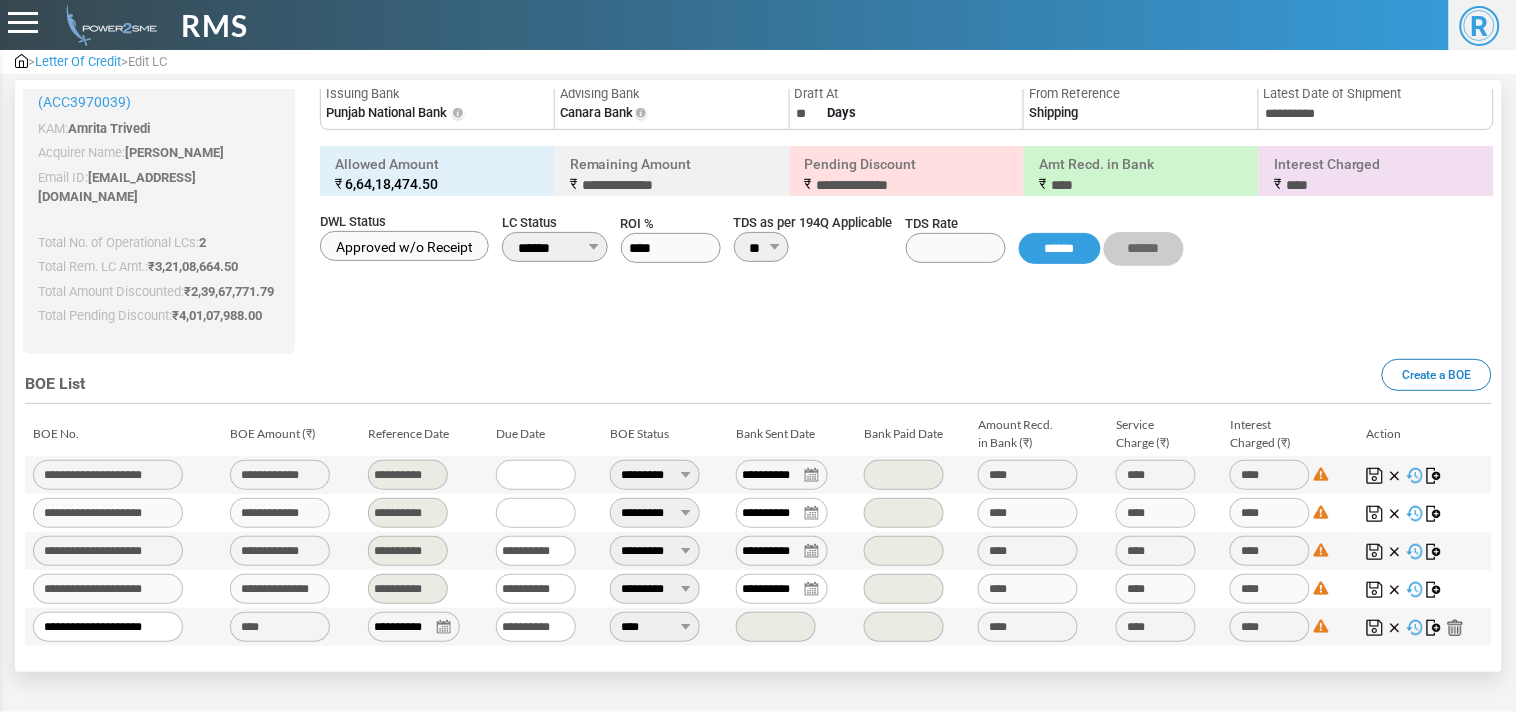 click on "**********" at bounding box center (424, 627) 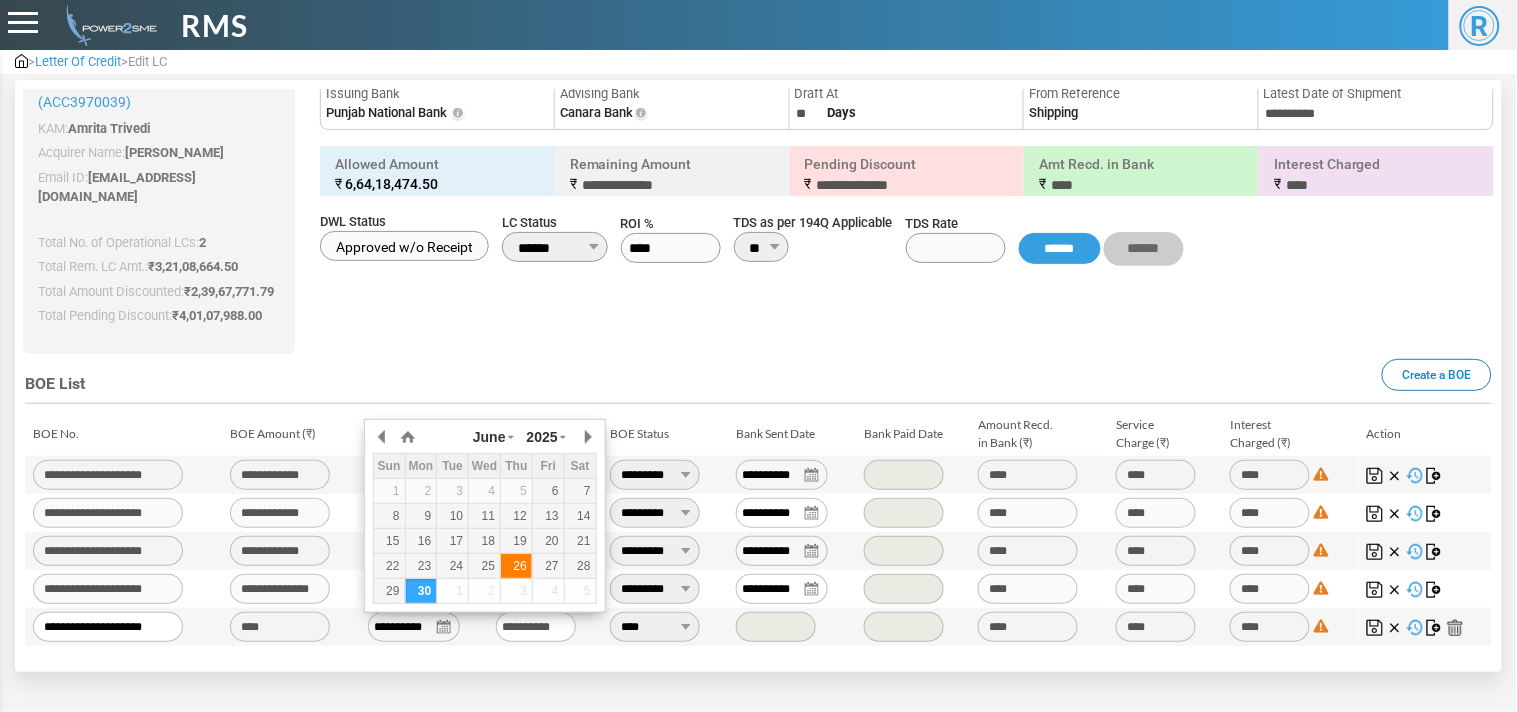 click on "26" at bounding box center [516, 566] 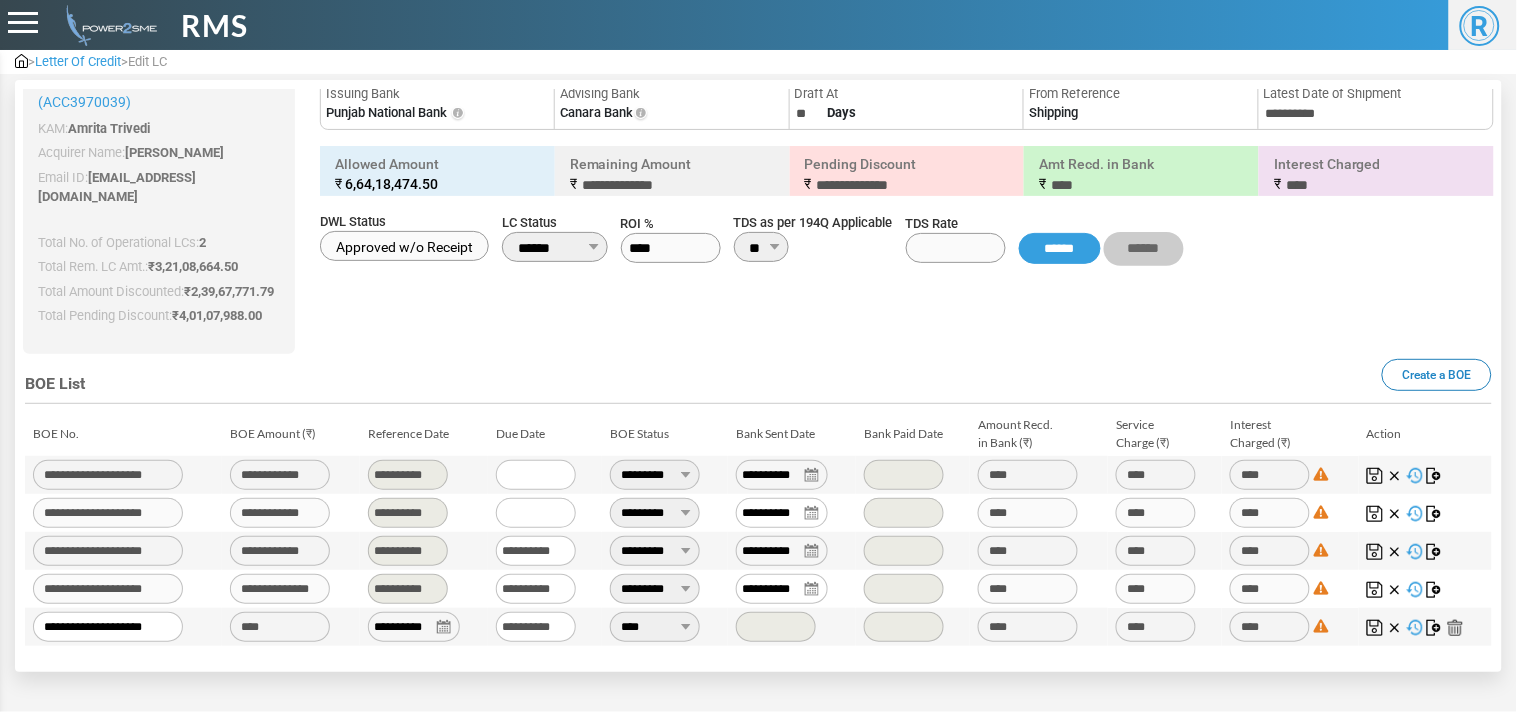 type on "**********" 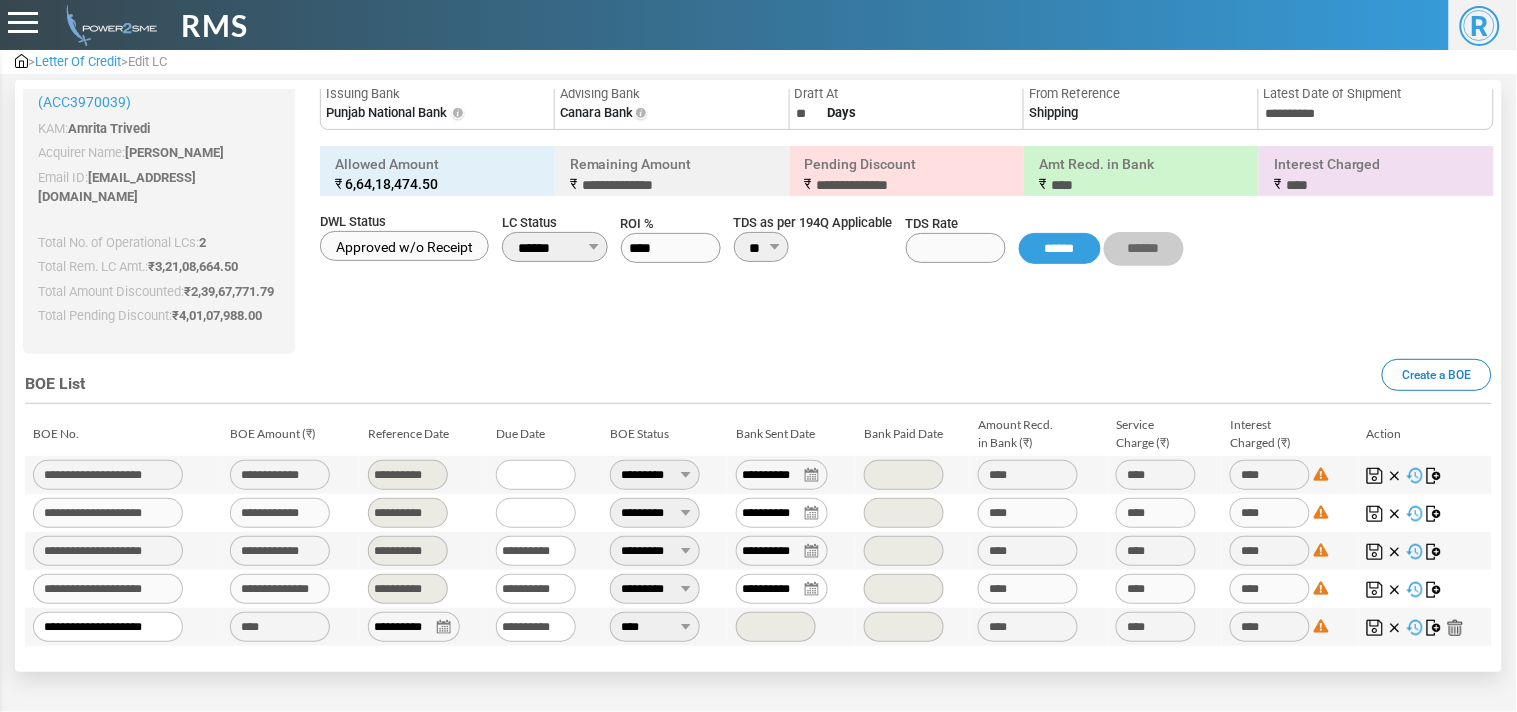 click at bounding box center (1435, 628) 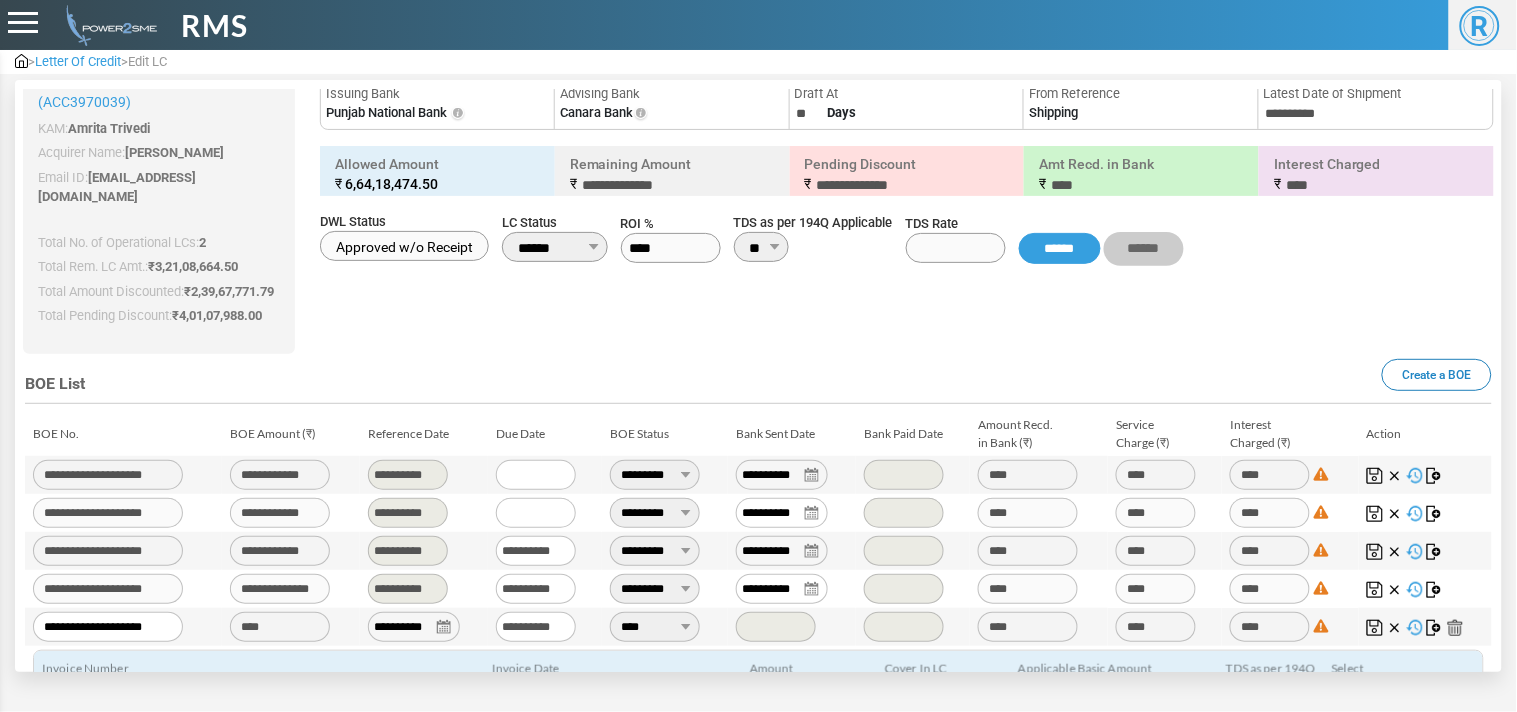 click on "BOE List   Create a BOE" at bounding box center [758, 384] 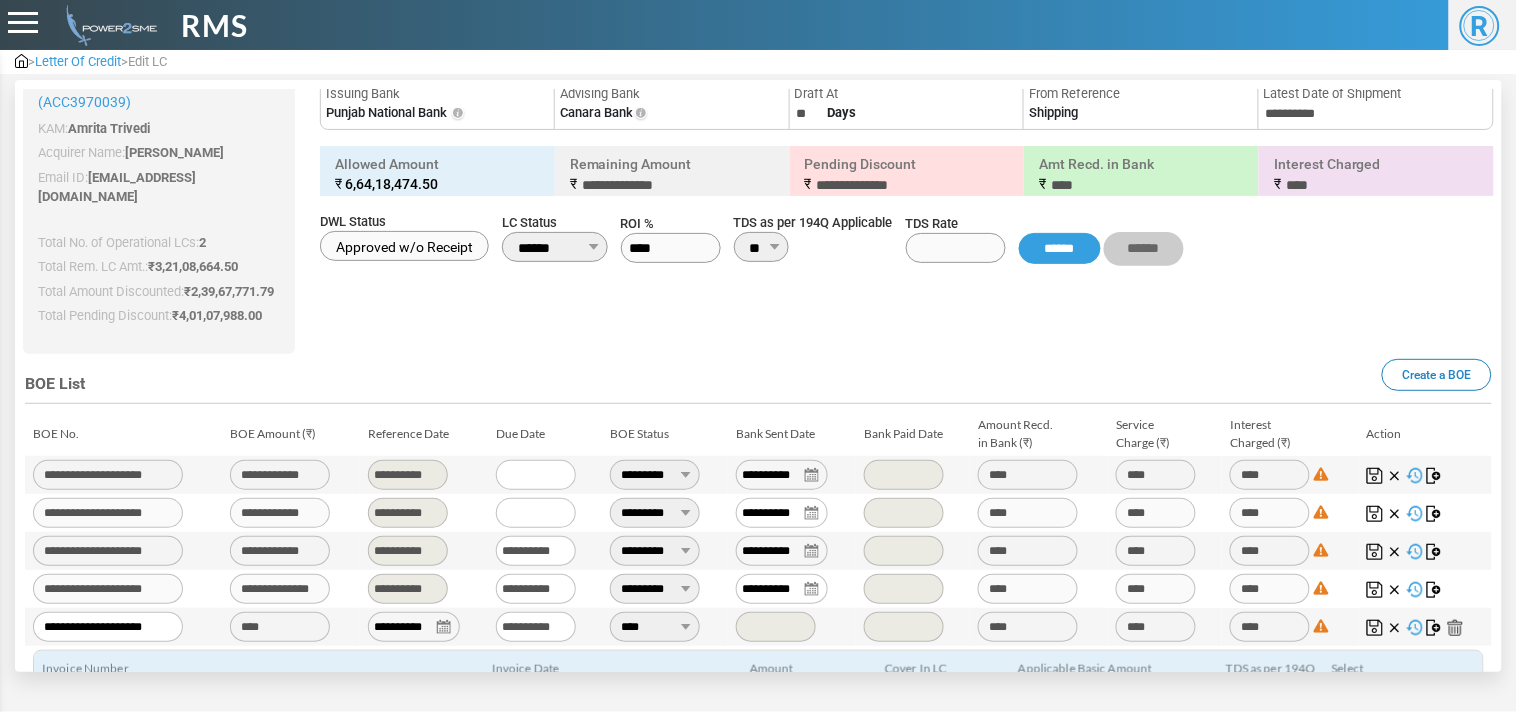 click at bounding box center [1435, 628] 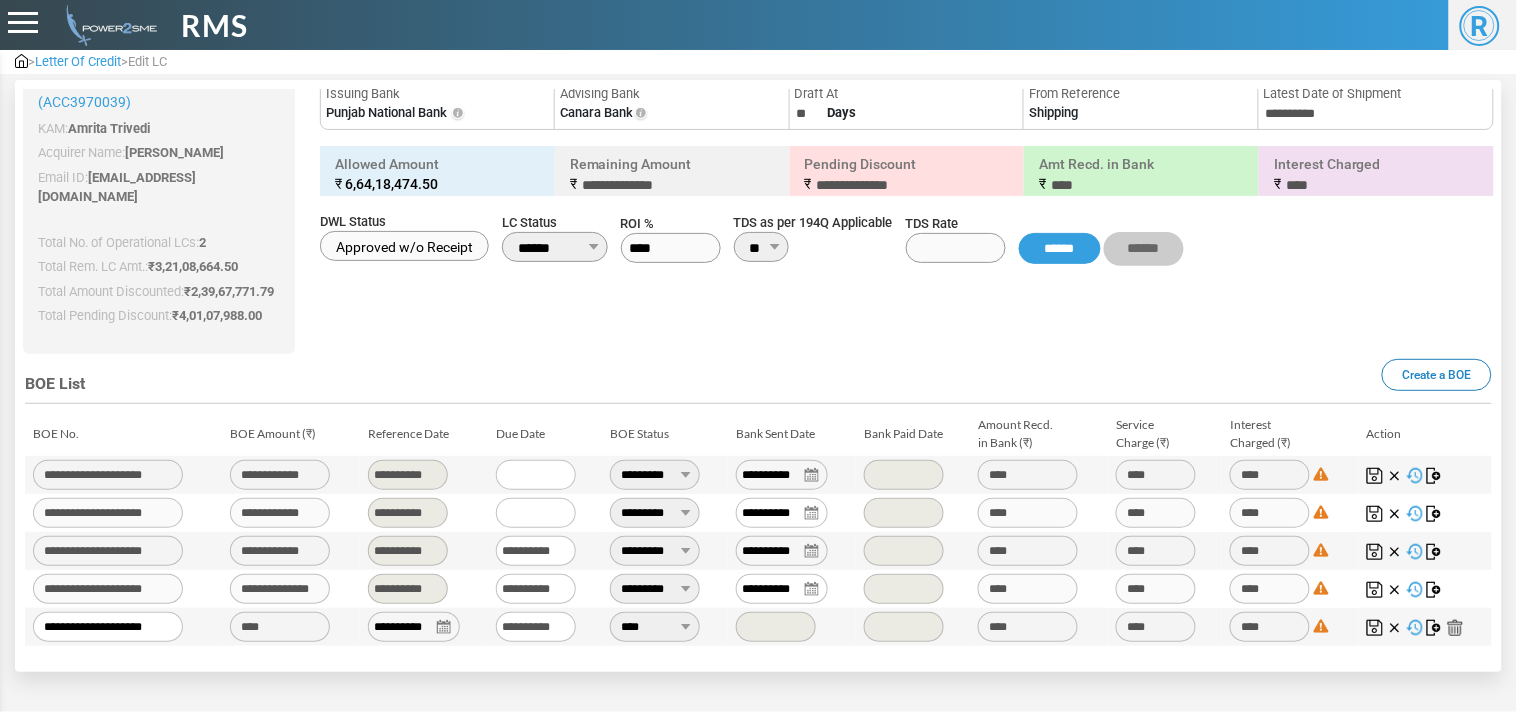 drag, startPoint x: 1425, startPoint y: 622, endPoint x: 1306, endPoint y: 534, distance: 148.00337 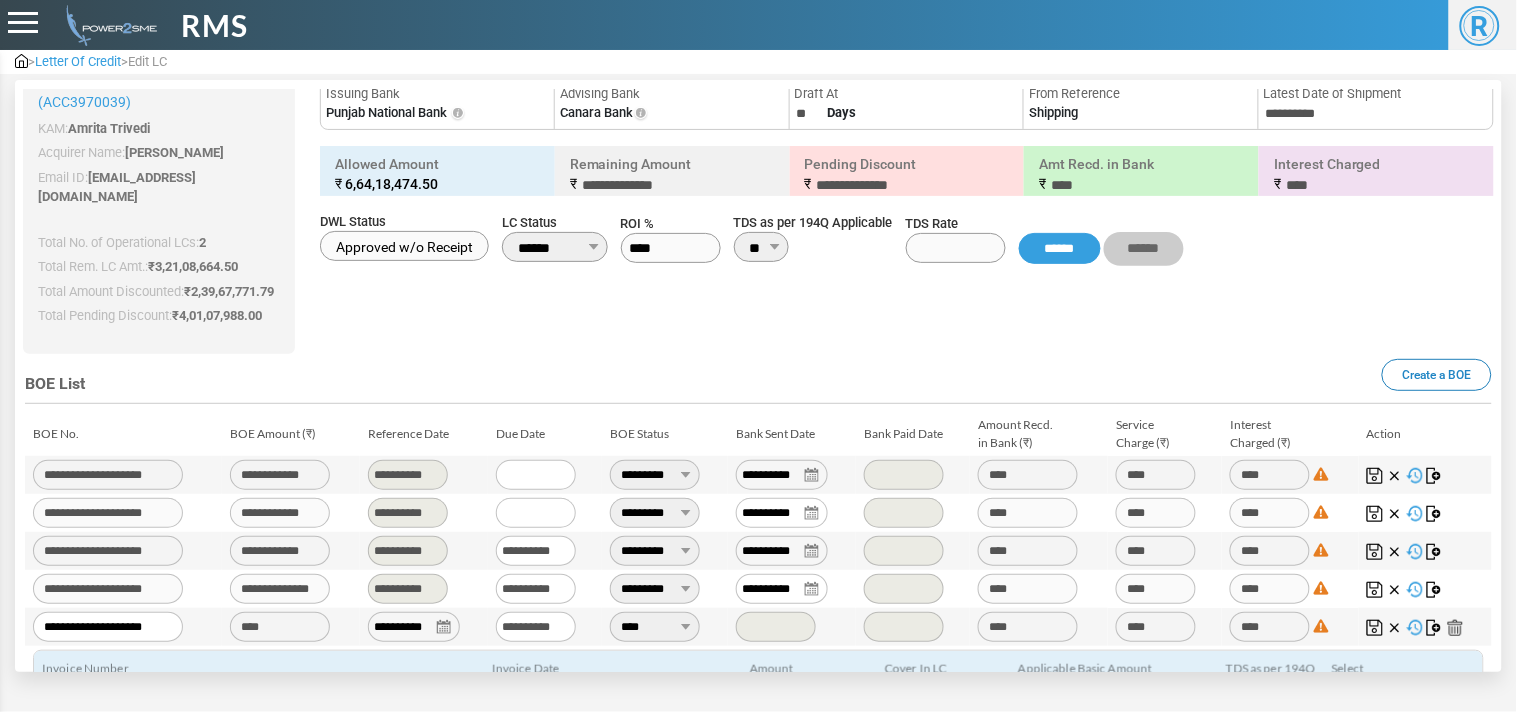 scroll, scrollTop: 435, scrollLeft: 0, axis: vertical 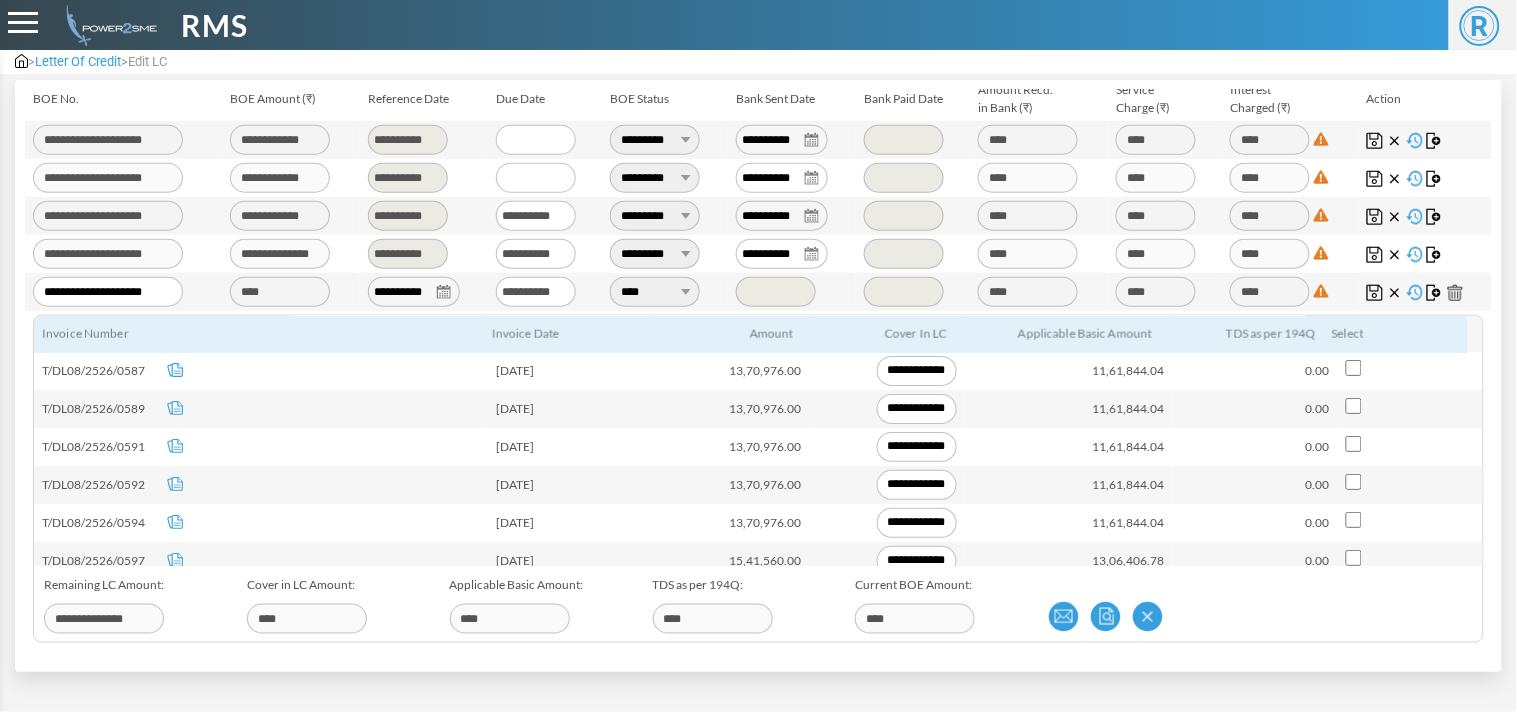 type on "**********" 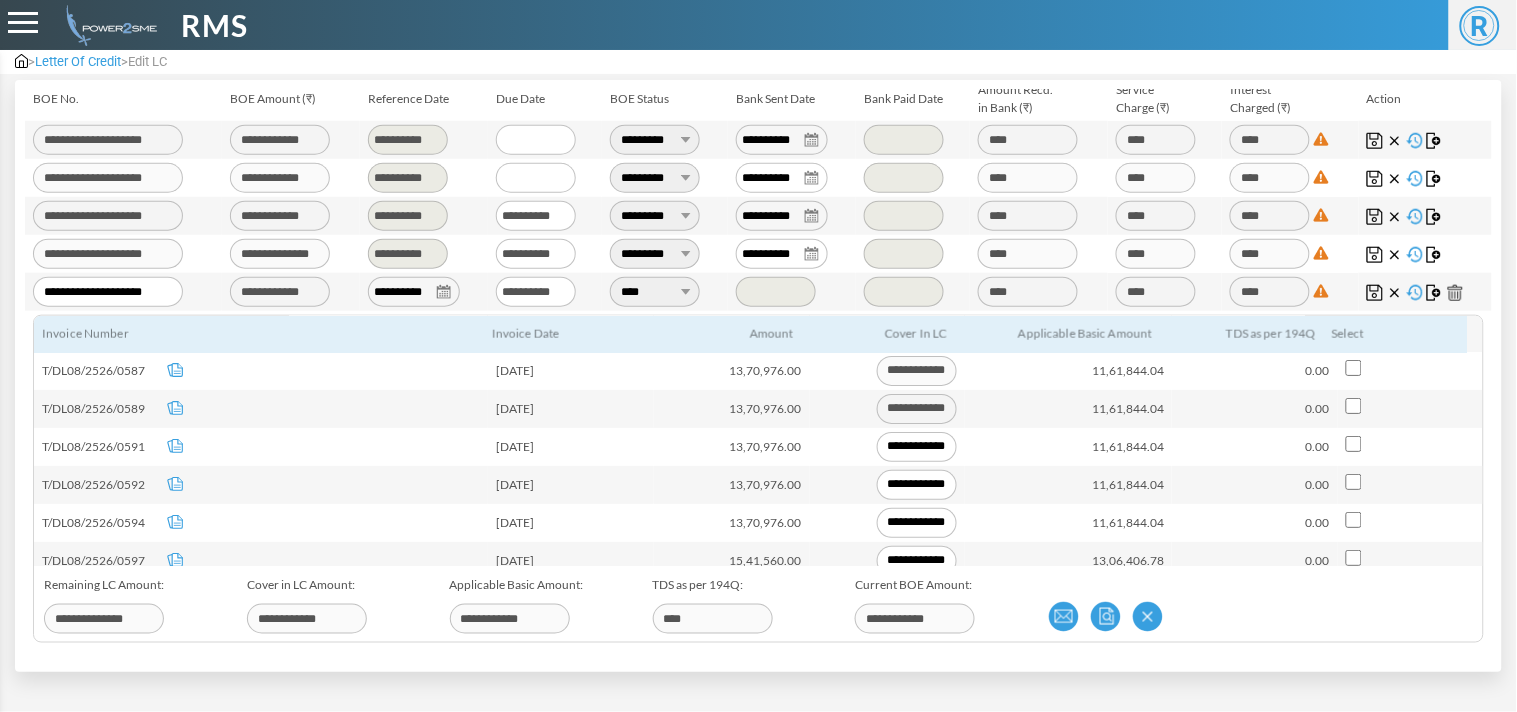 type on "**********" 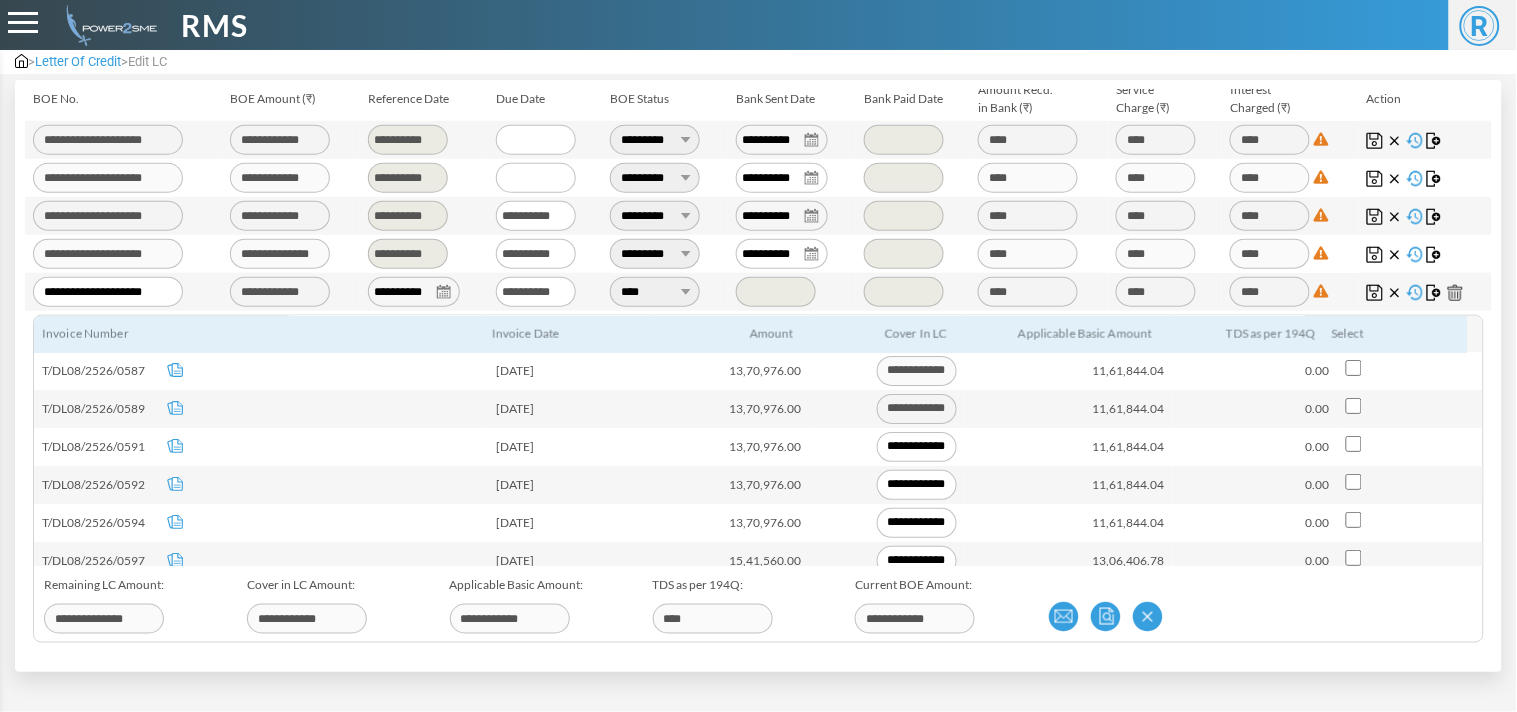 type on "**********" 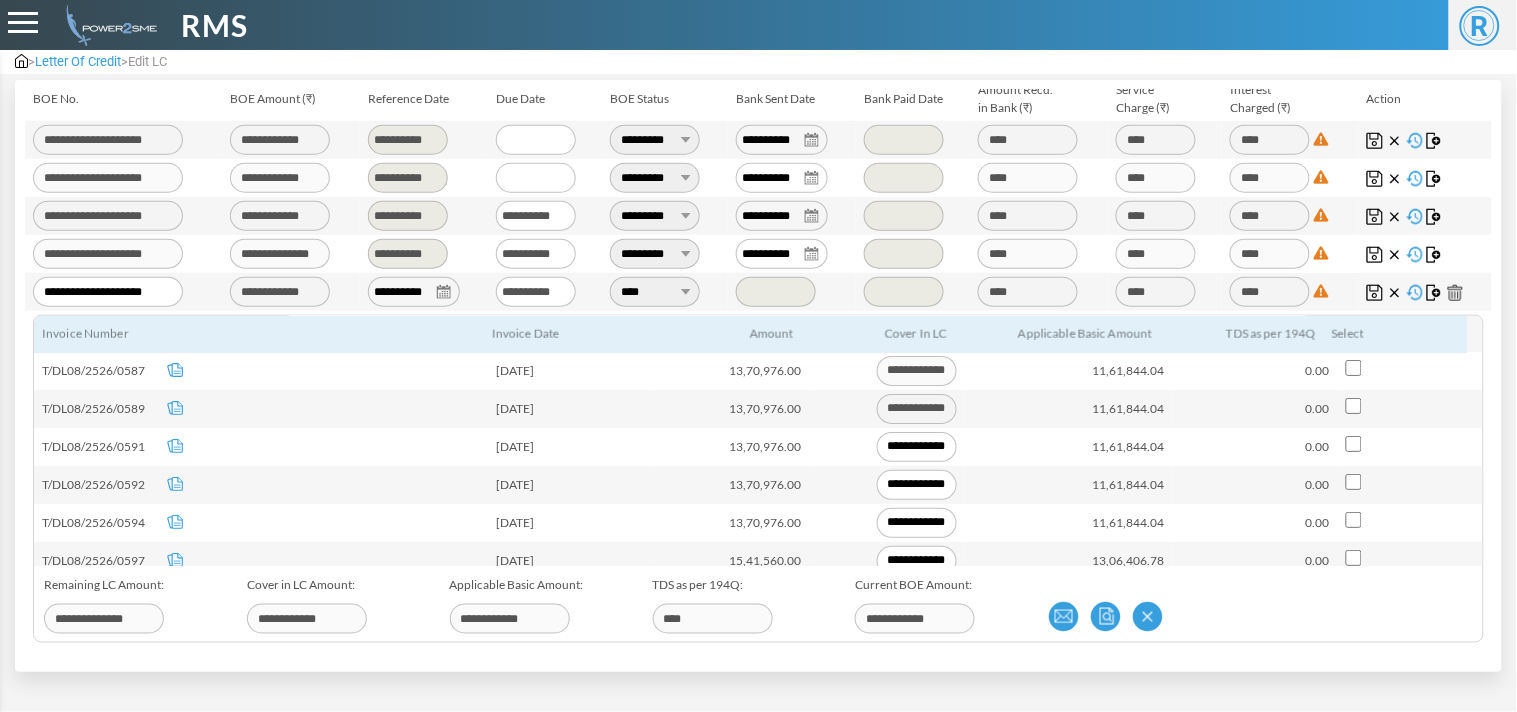 type on "**********" 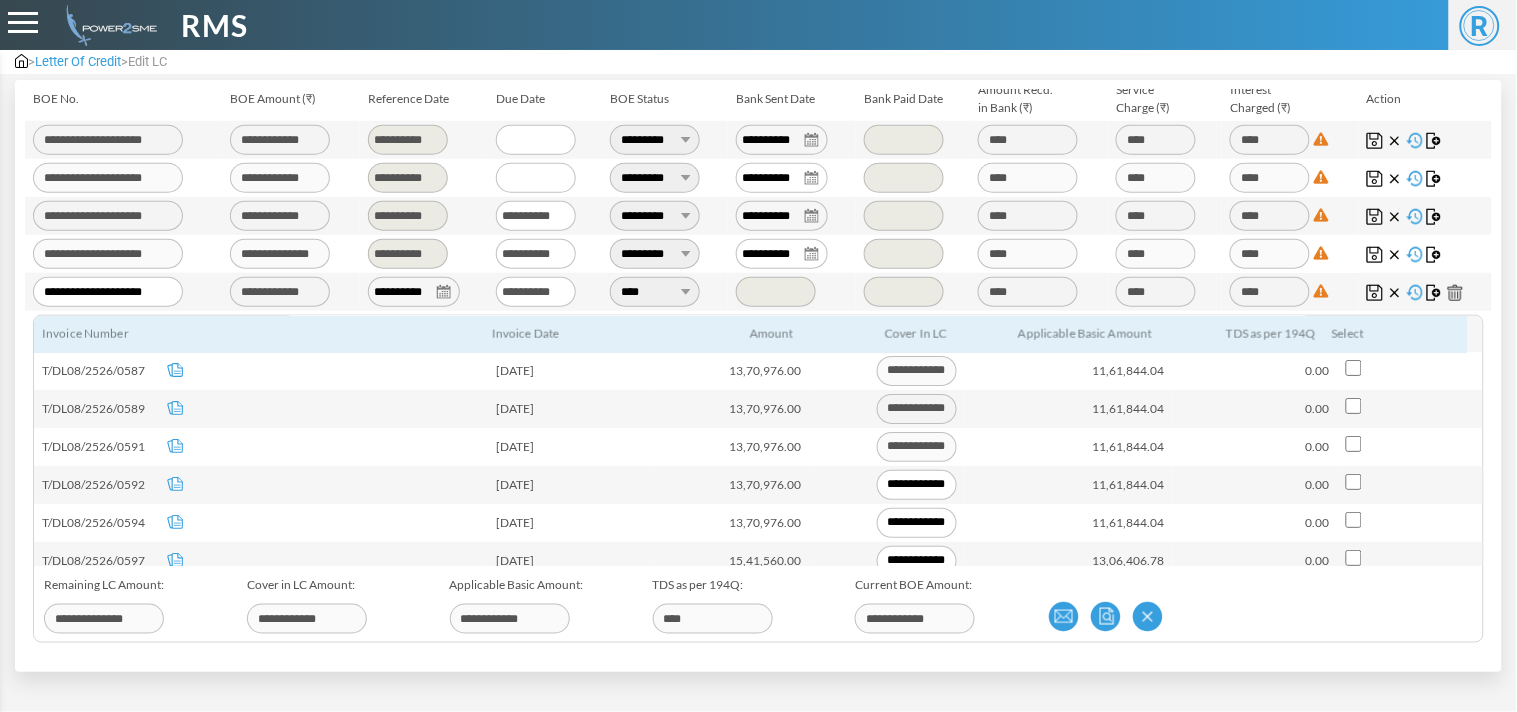type on "**********" 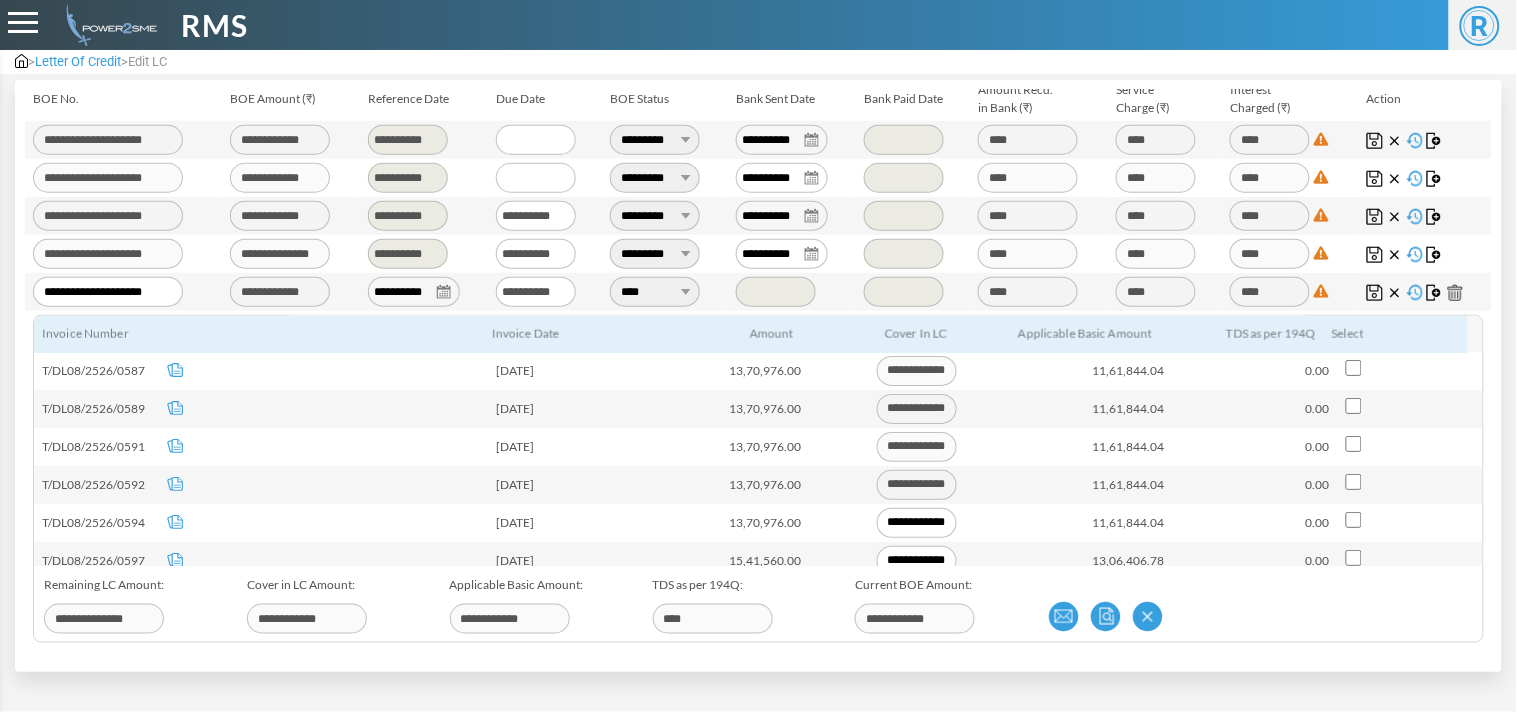type on "**********" 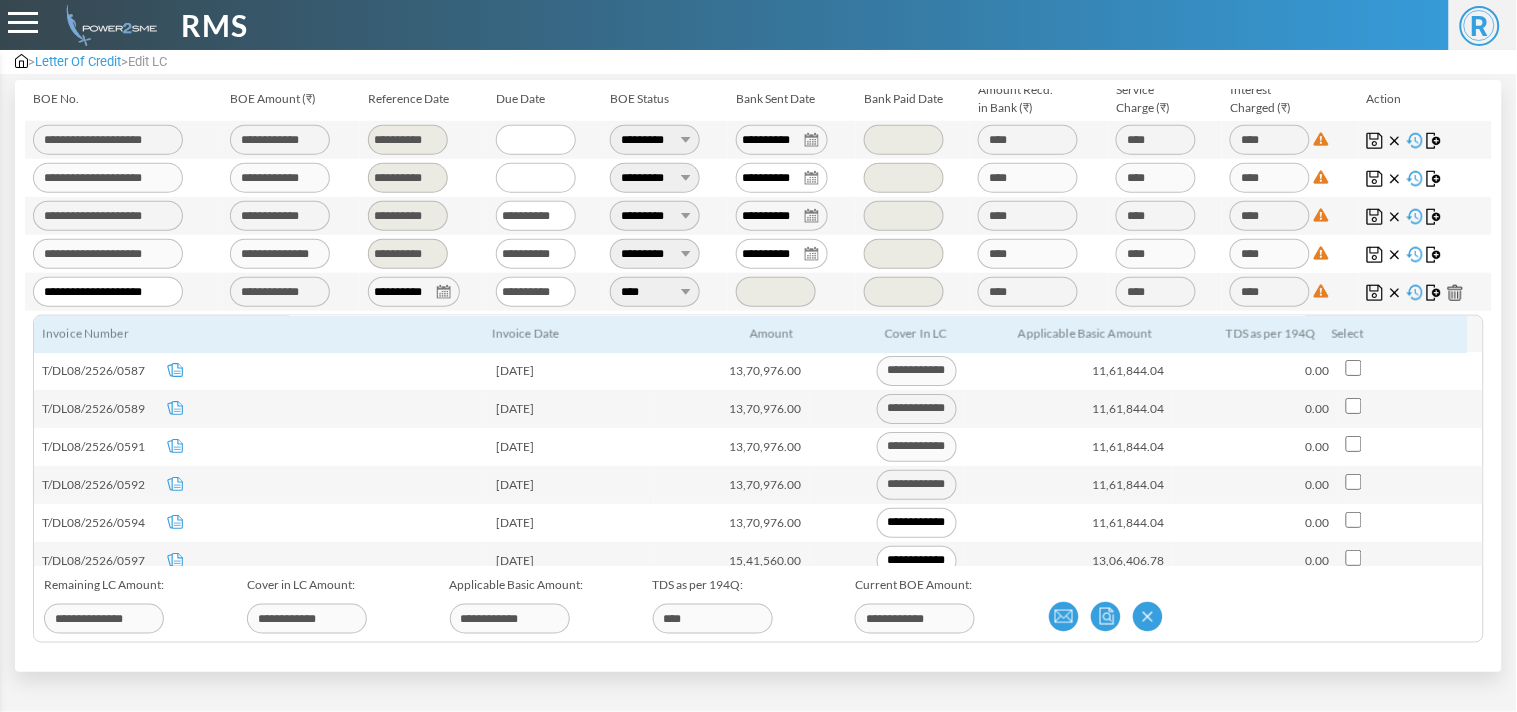 type on "**********" 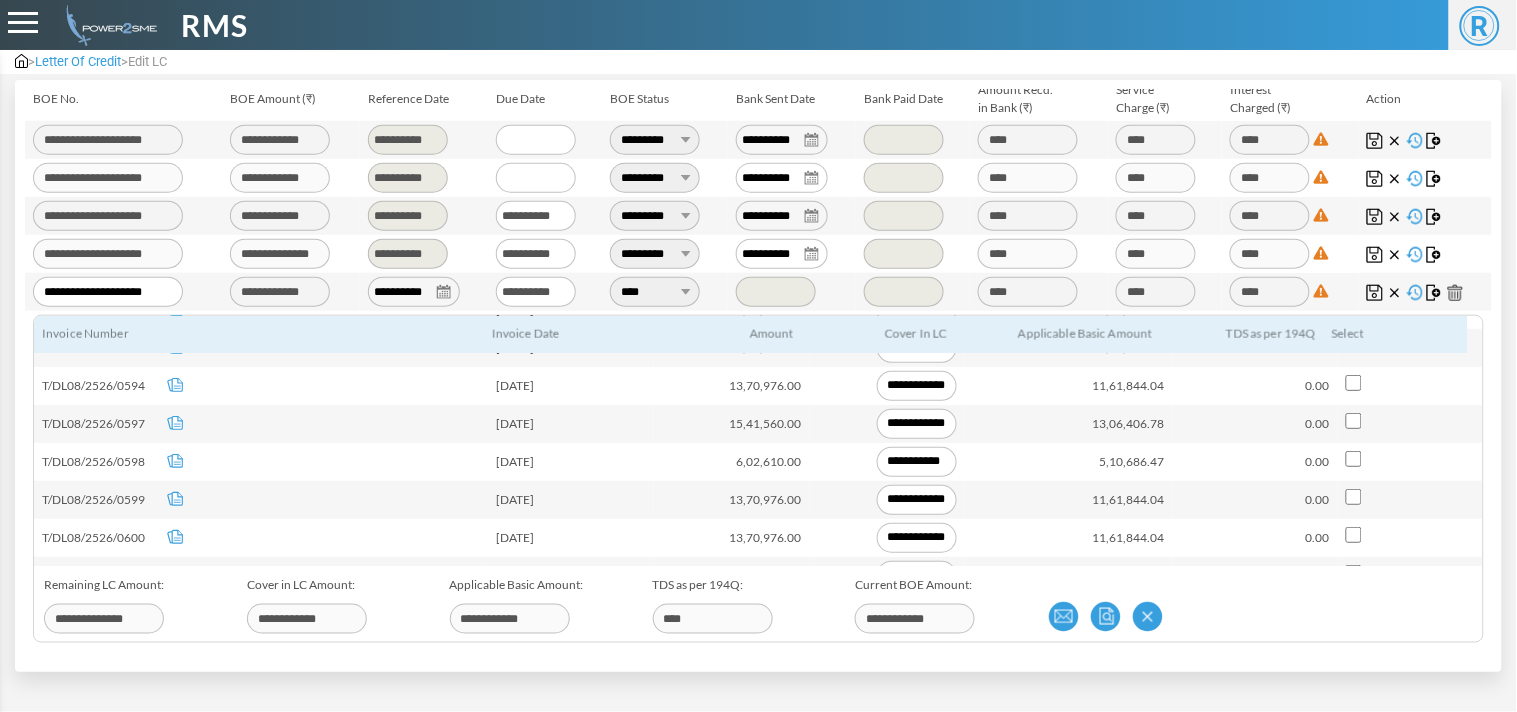 scroll, scrollTop: 253, scrollLeft: 0, axis: vertical 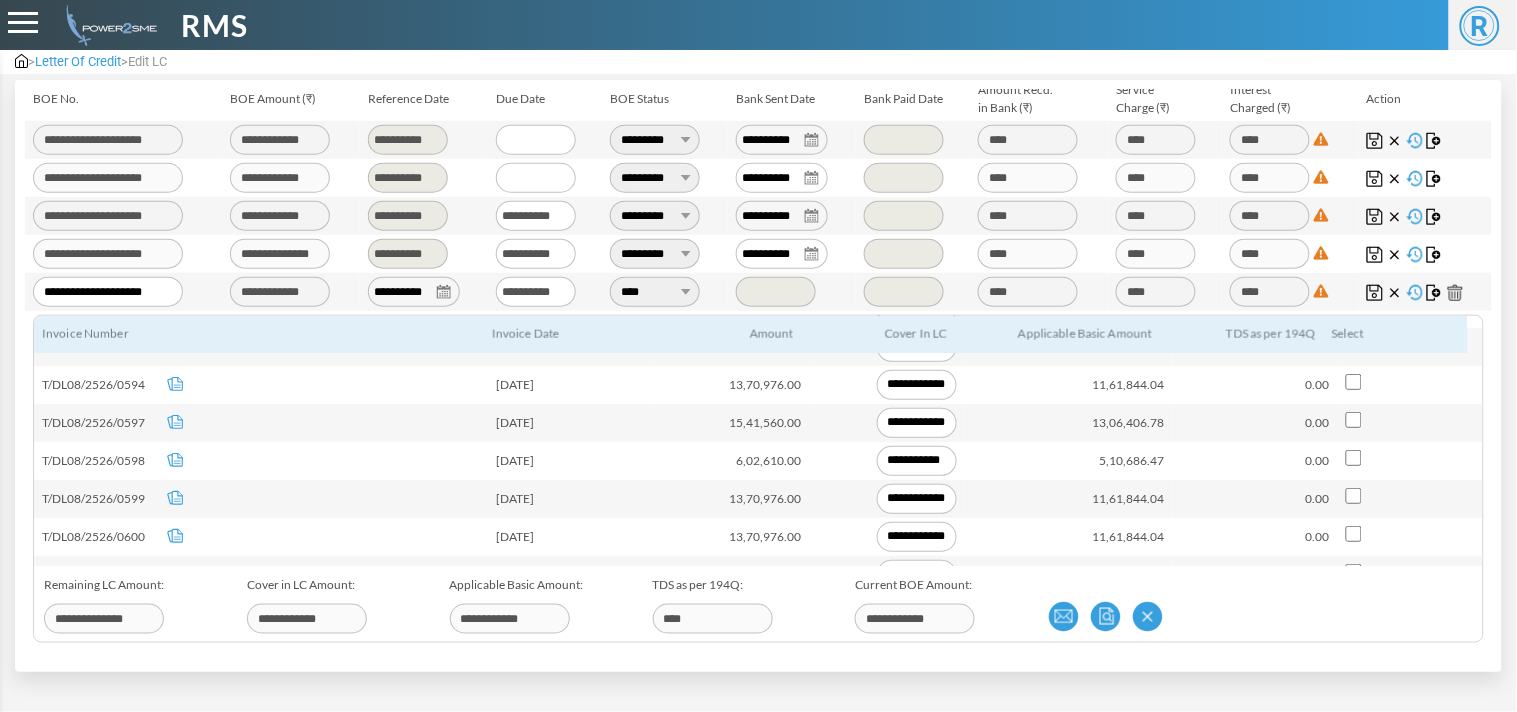 type on "**********" 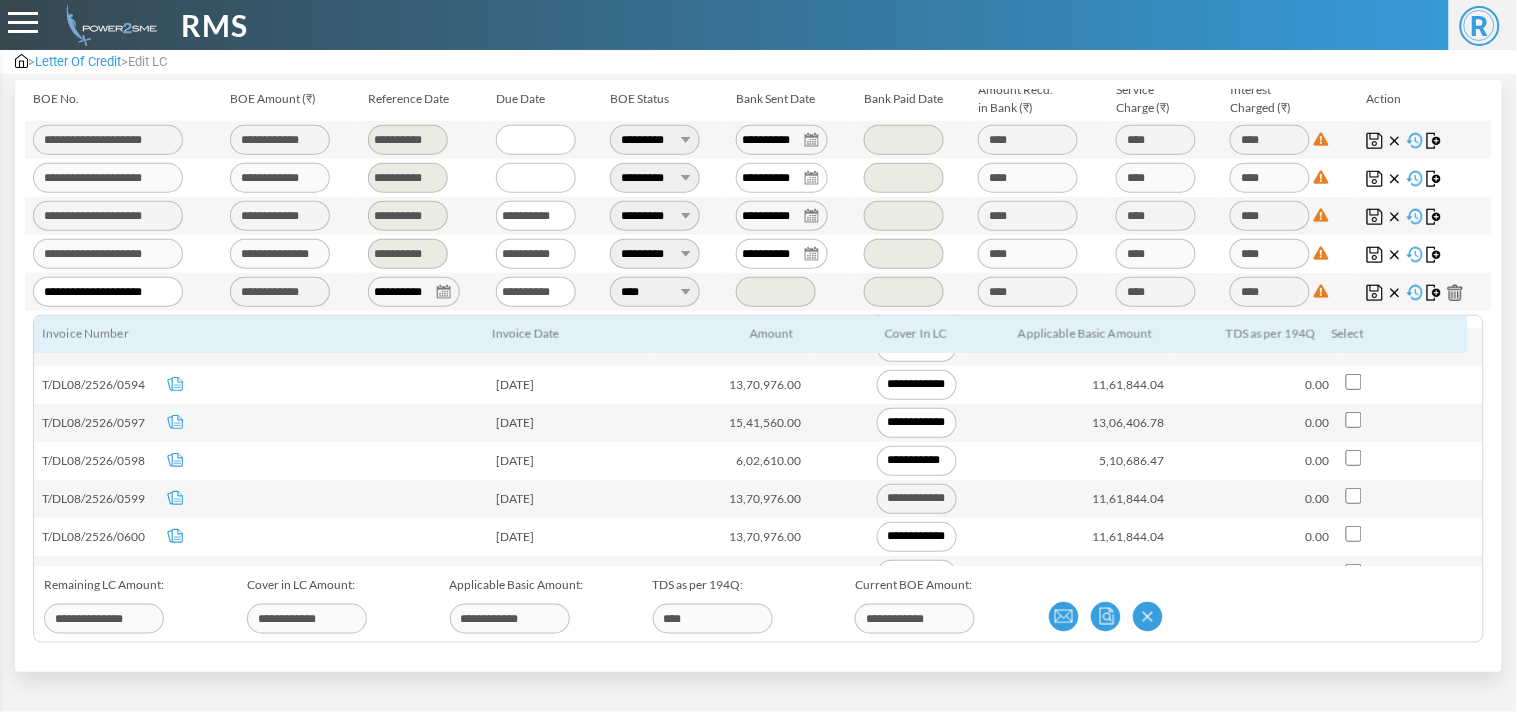 type on "**********" 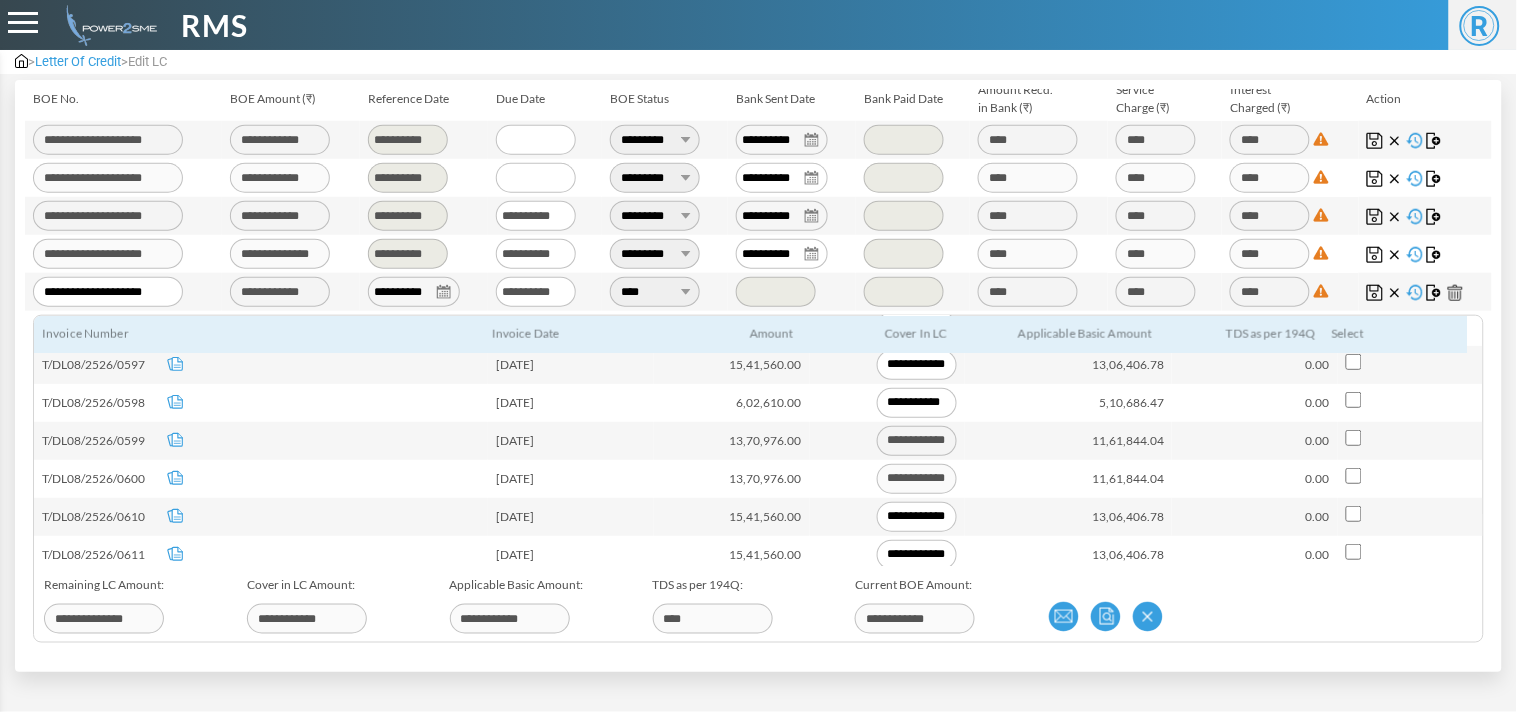 scroll, scrollTop: 320, scrollLeft: 0, axis: vertical 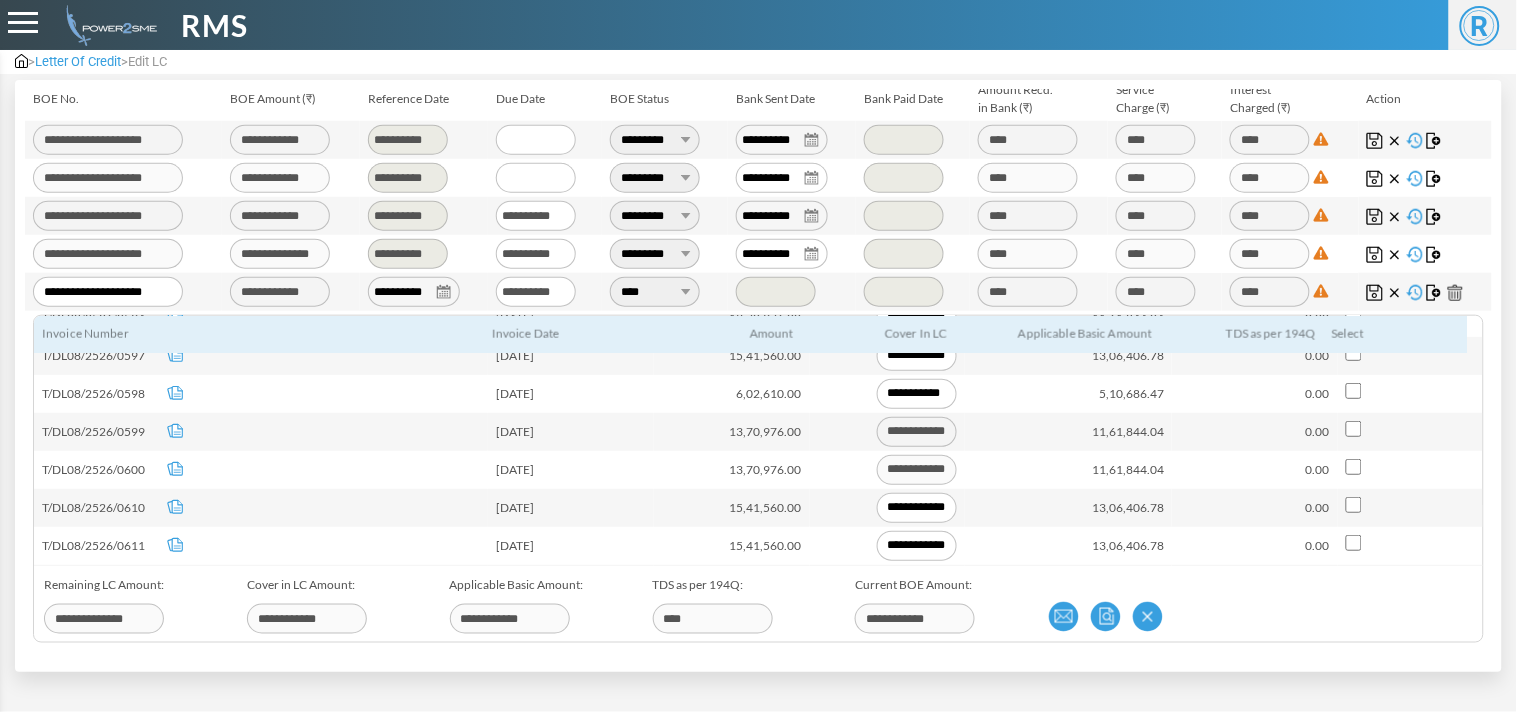 type on "**********" 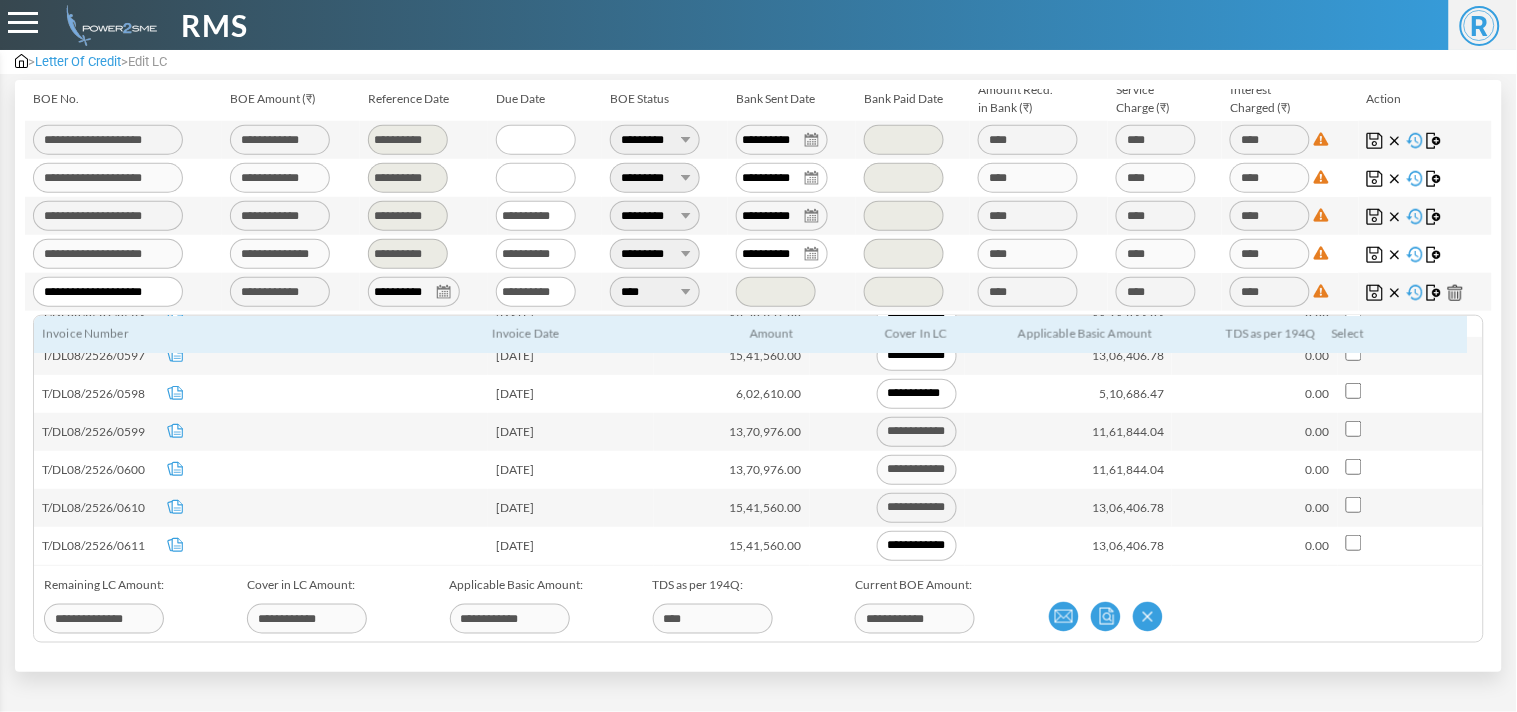 type on "**********" 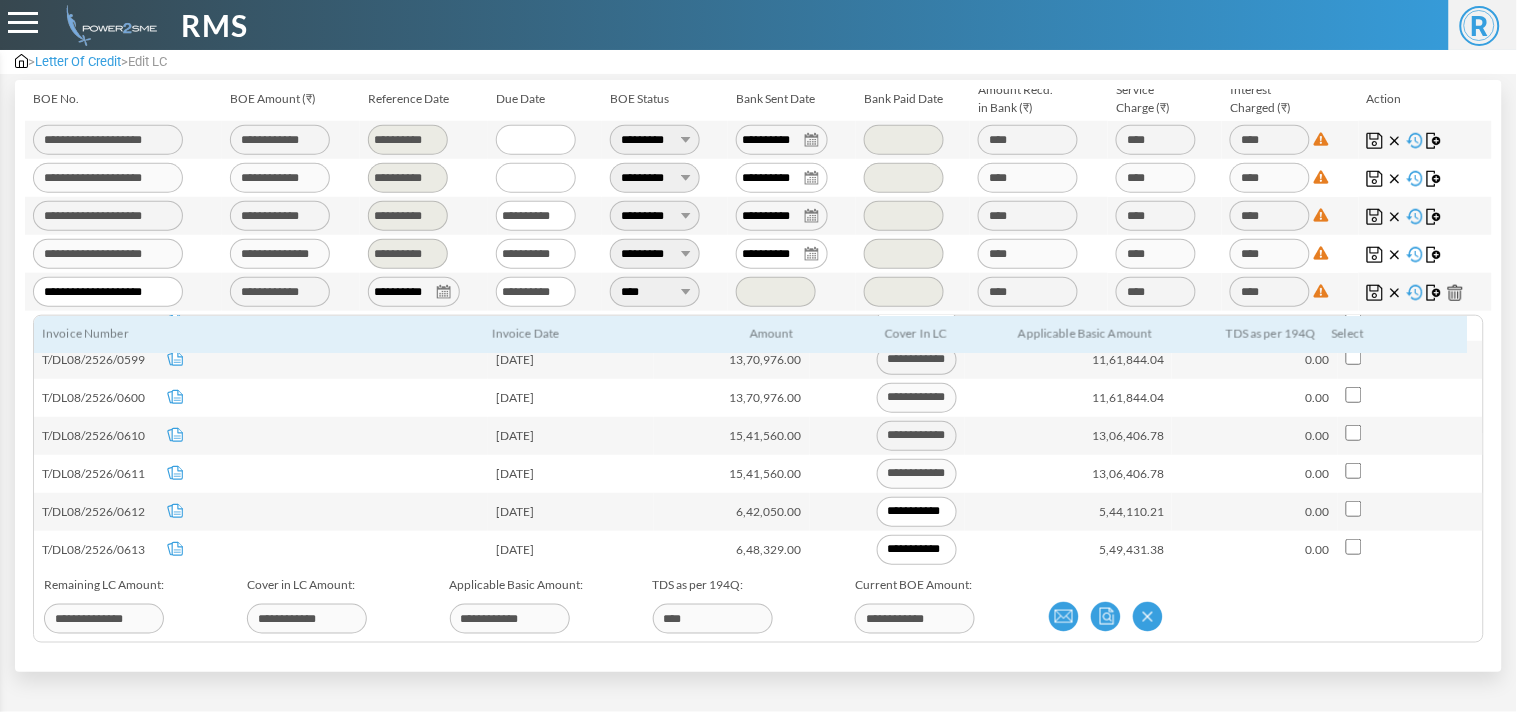 scroll, scrollTop: 393, scrollLeft: 0, axis: vertical 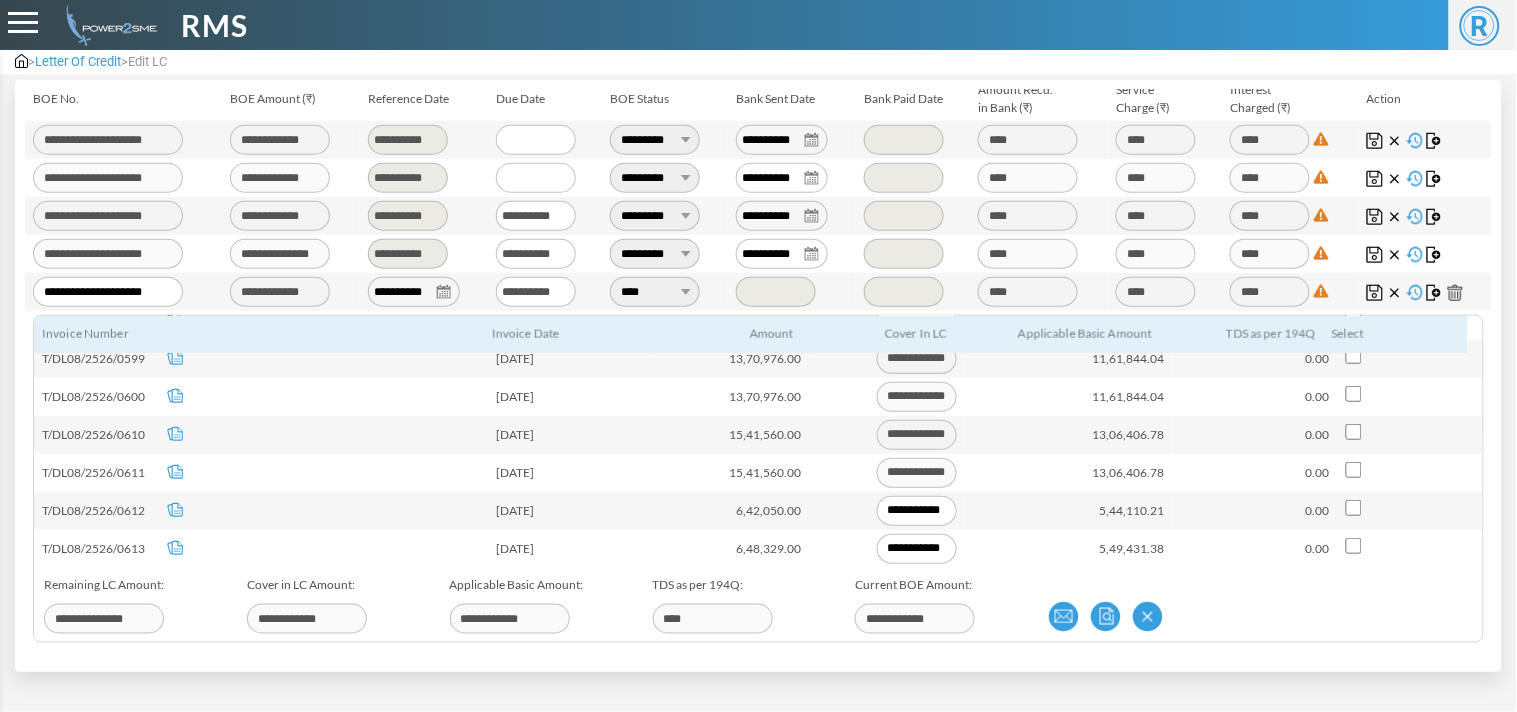 type on "**********" 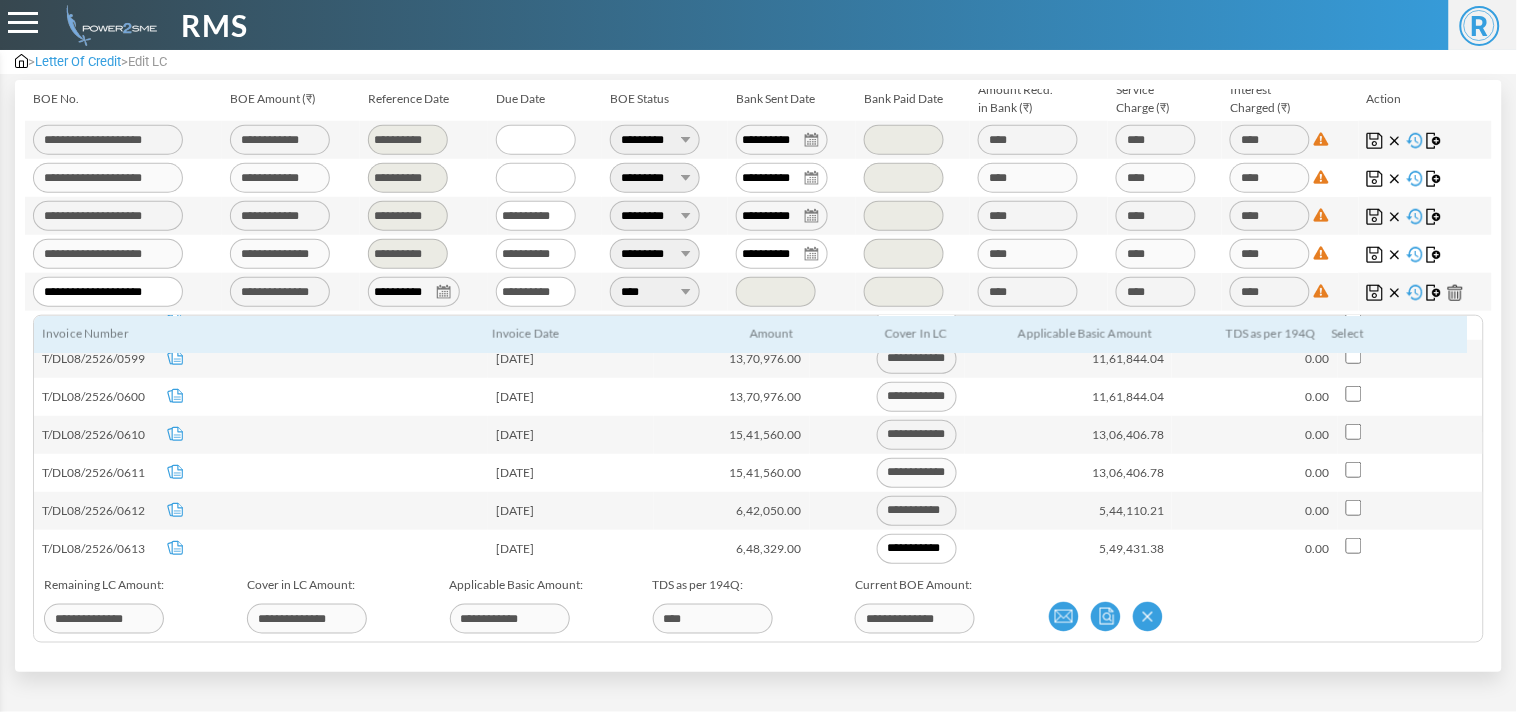 click at bounding box center [1410, 549] 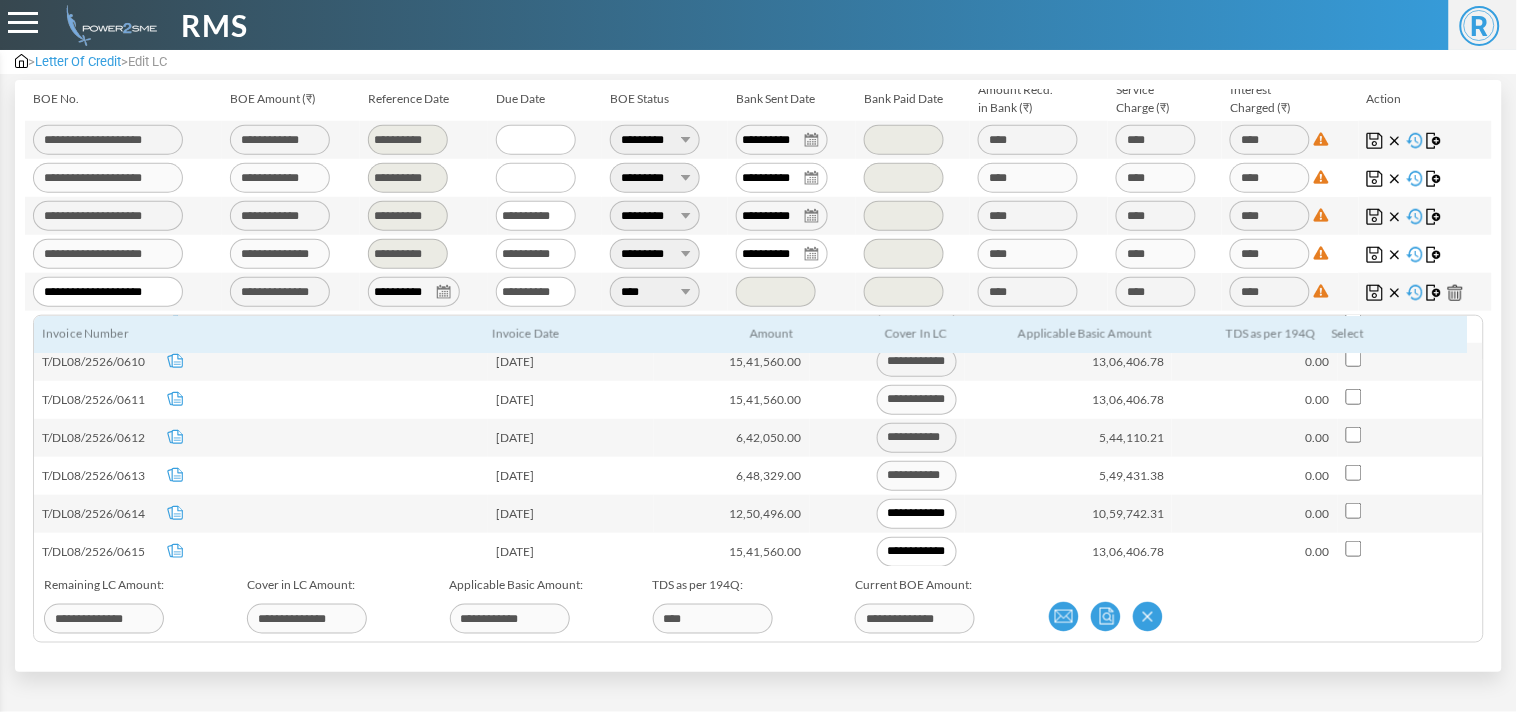 scroll, scrollTop: 467, scrollLeft: 0, axis: vertical 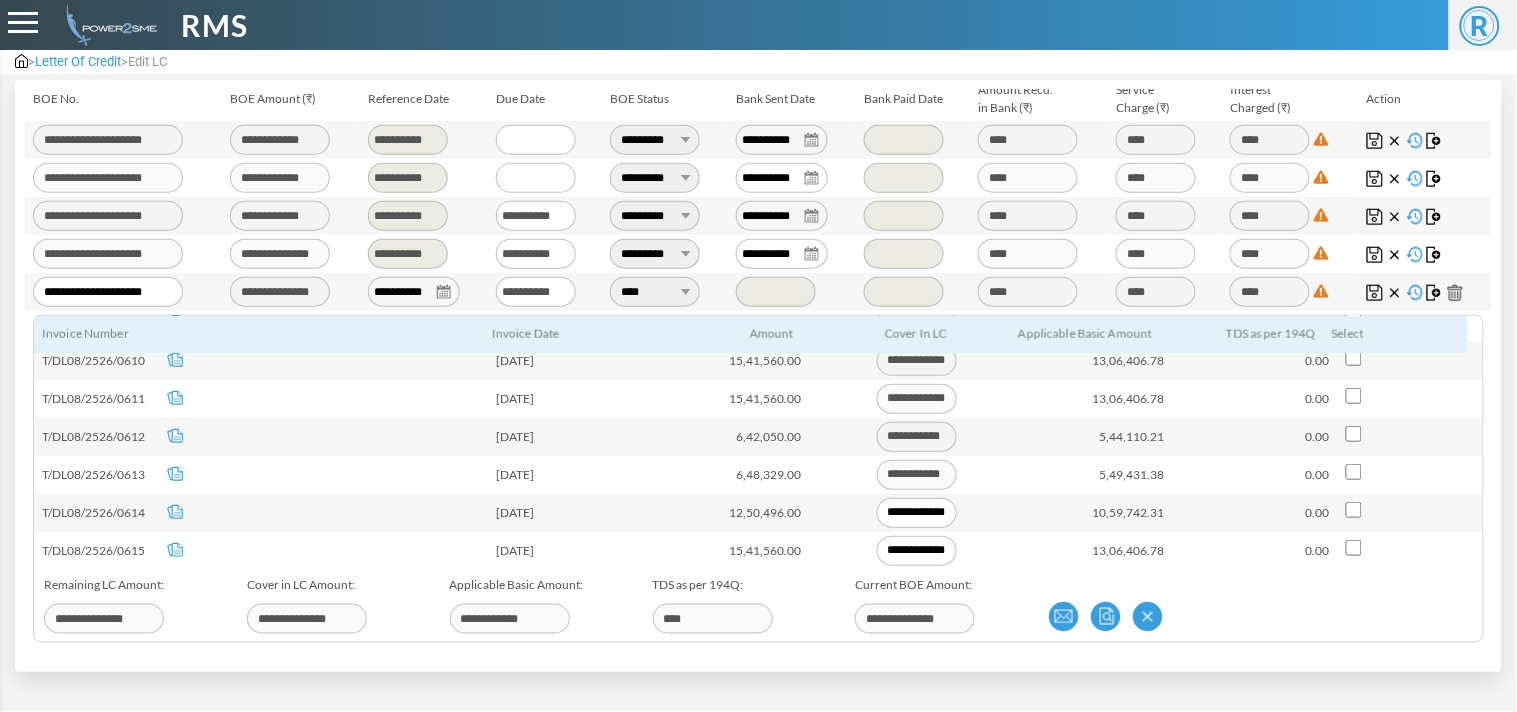 type on "**********" 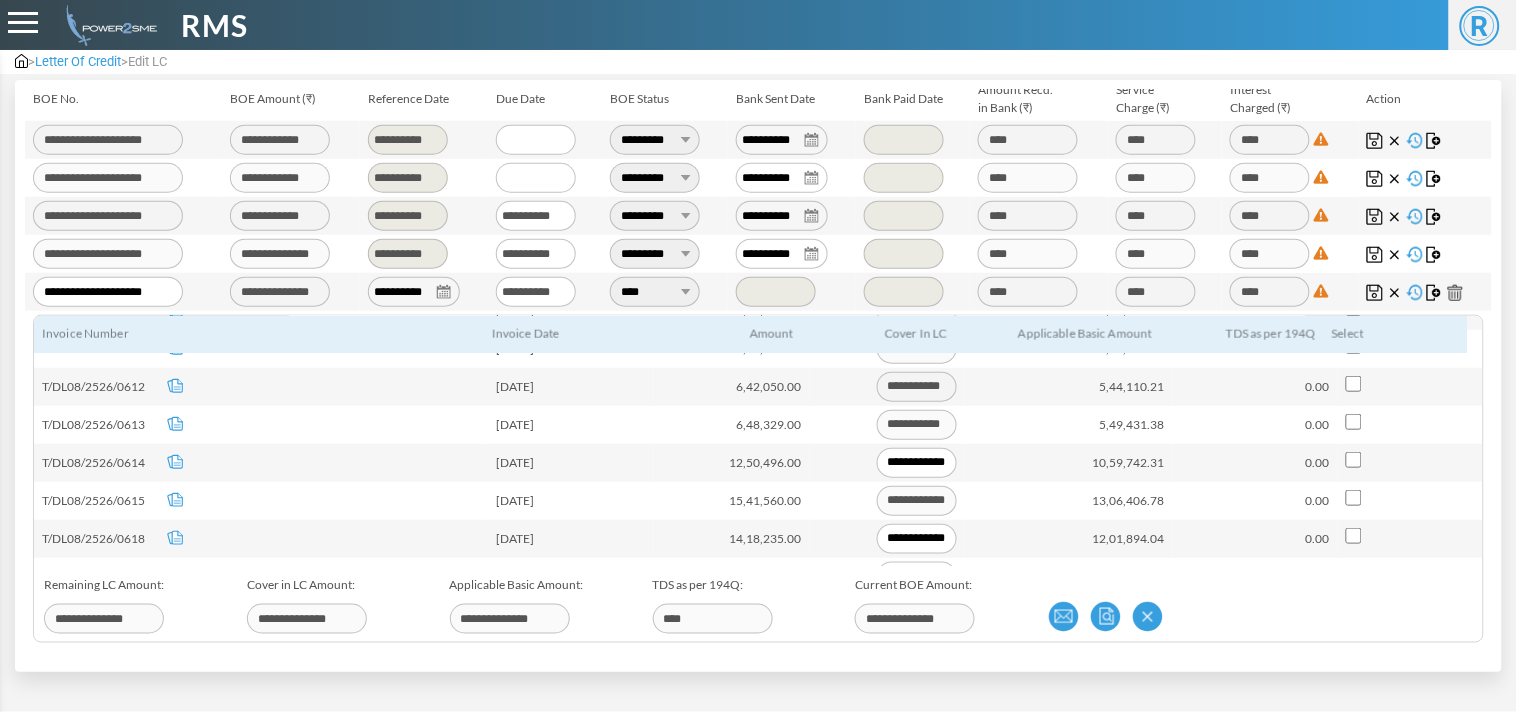 scroll, scrollTop: 518, scrollLeft: 0, axis: vertical 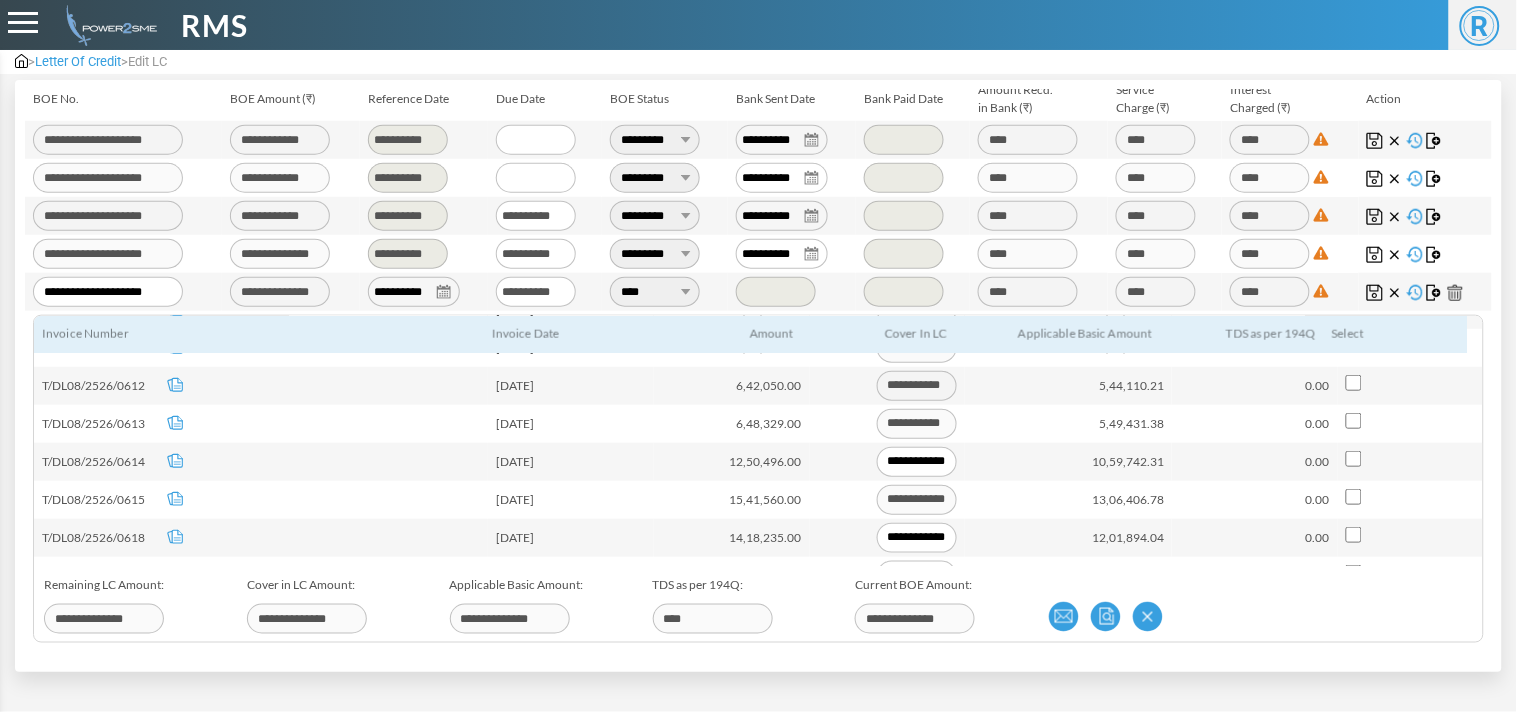 click at bounding box center (1410, 462) 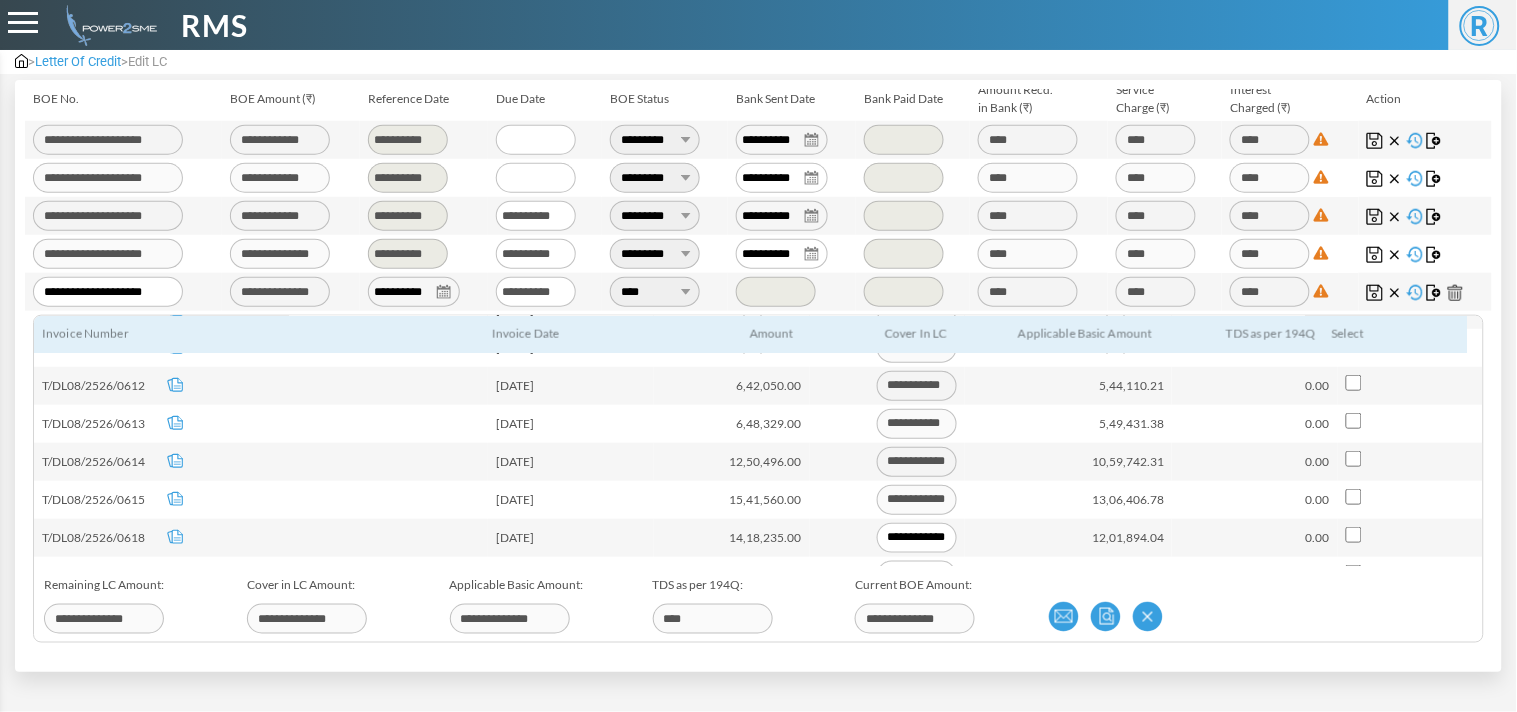 type on "**********" 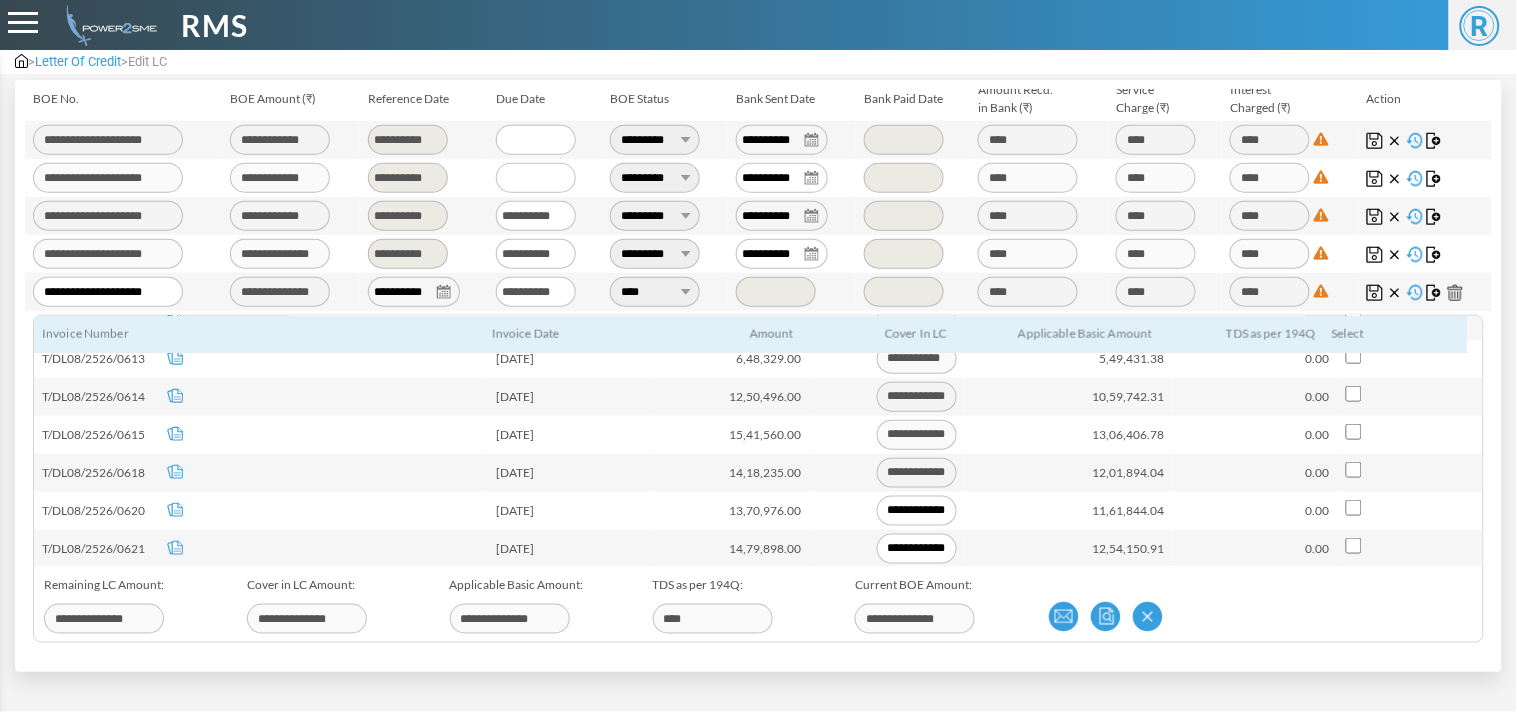 scroll, scrollTop: 584, scrollLeft: 0, axis: vertical 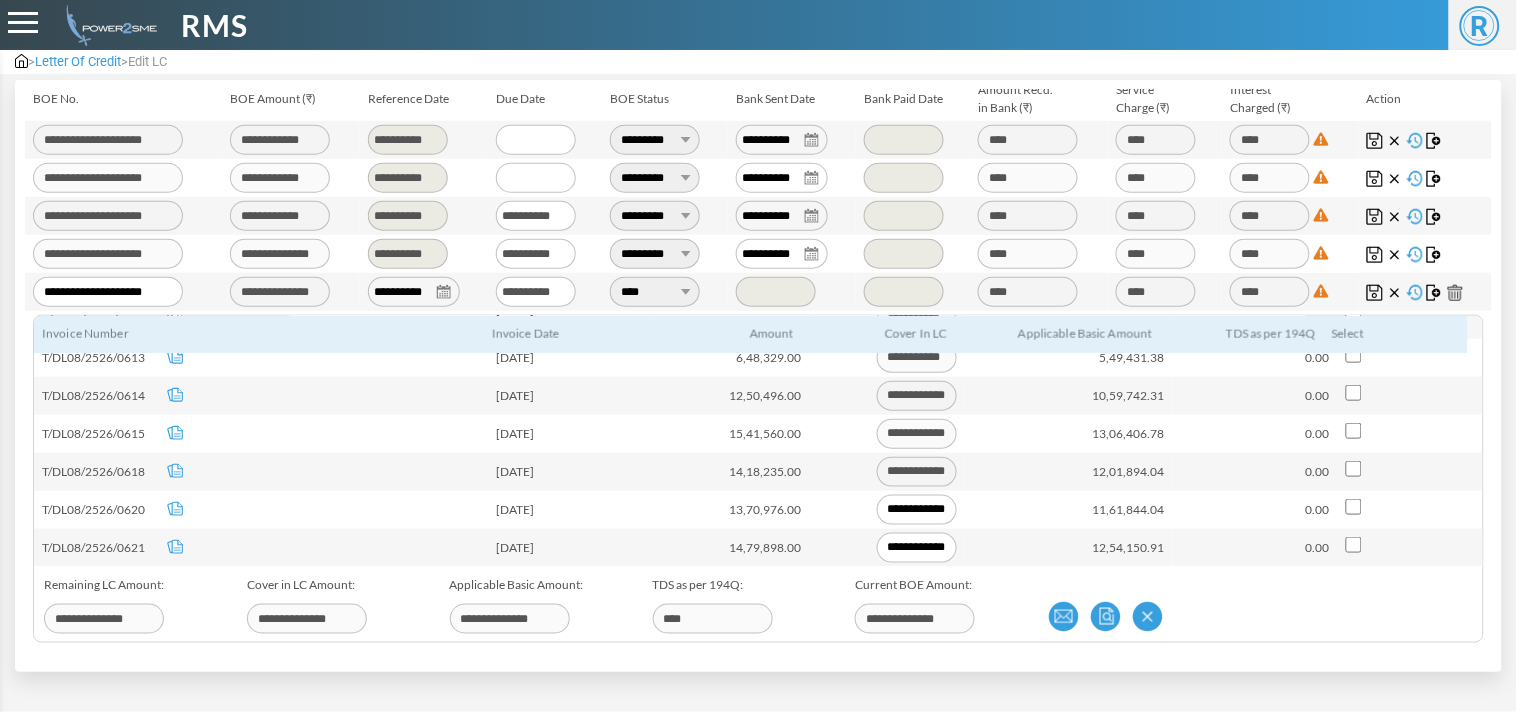 click at bounding box center (1410, 548) 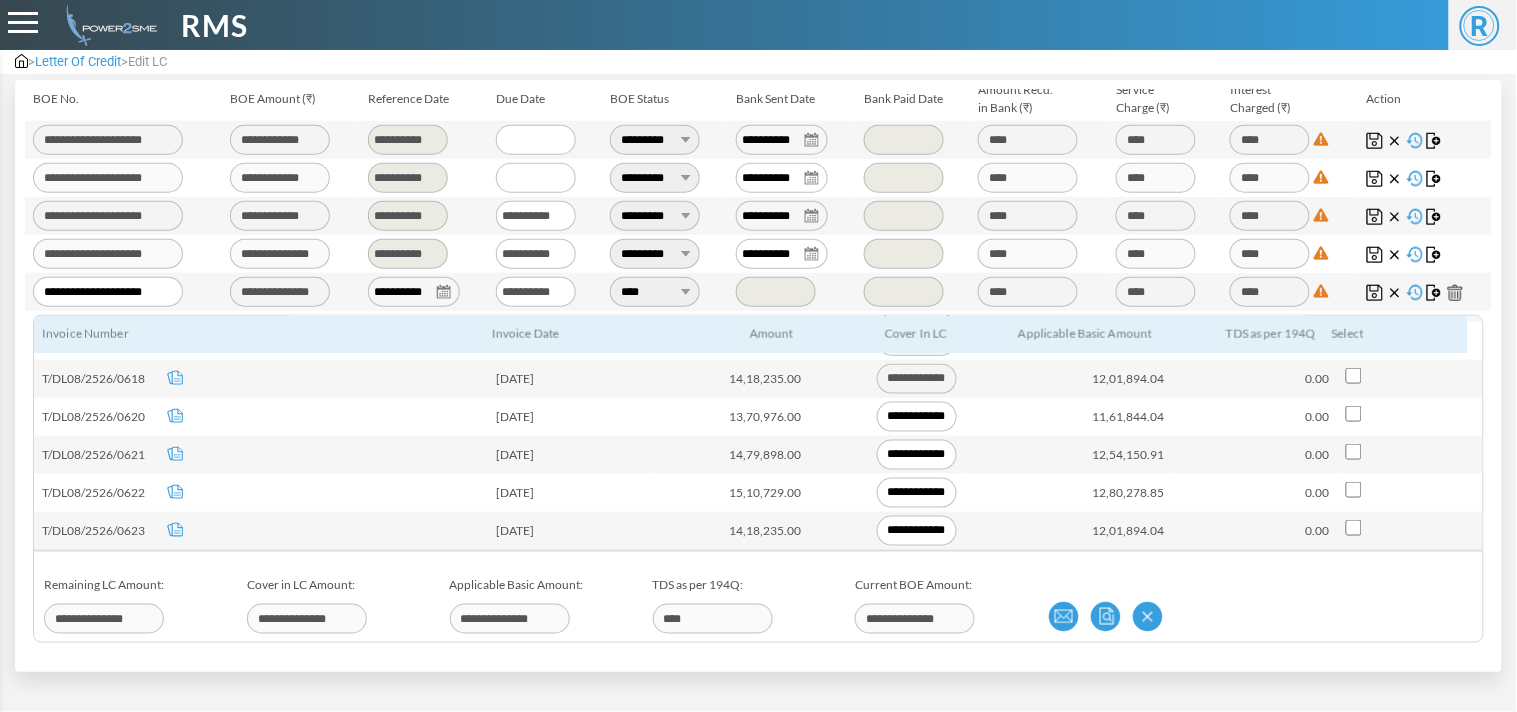 type on "**********" 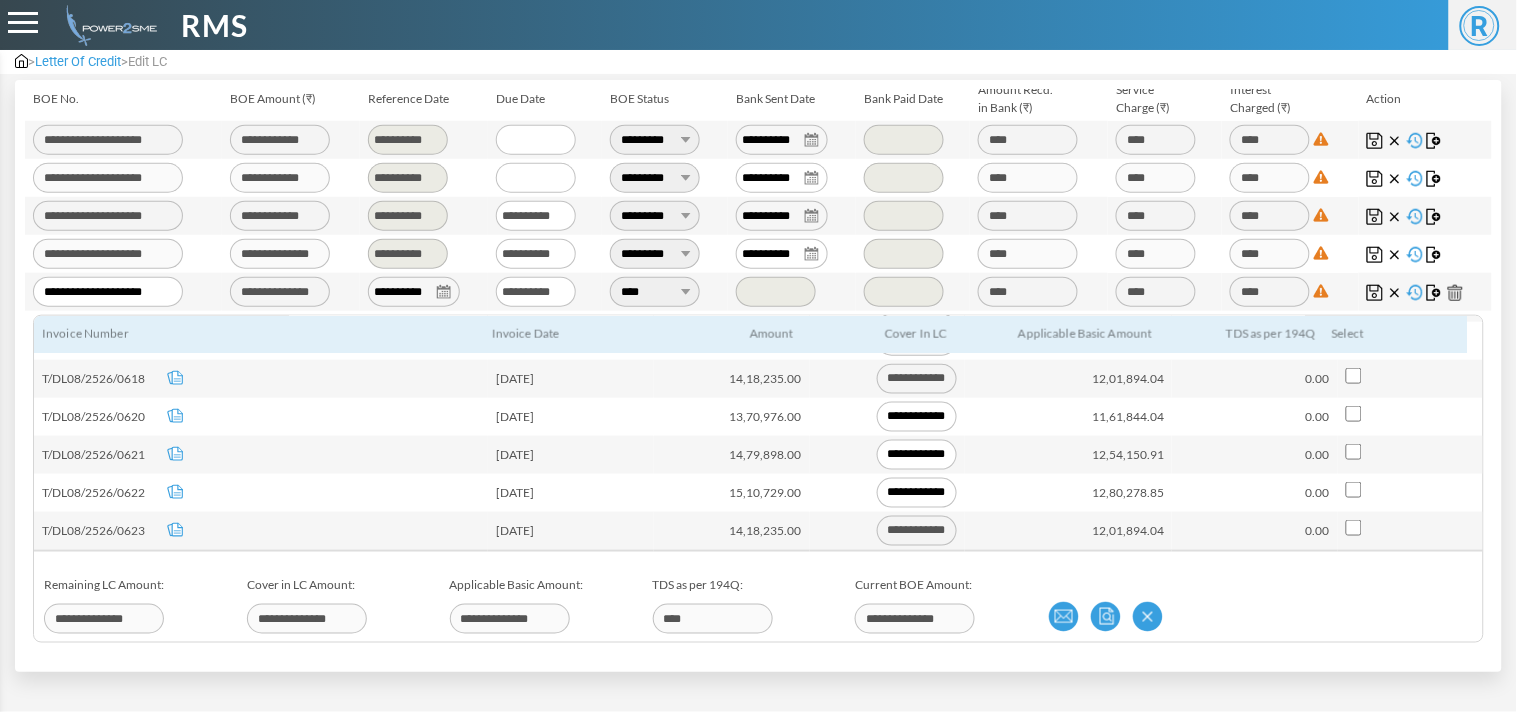 click at bounding box center (1375, 293) 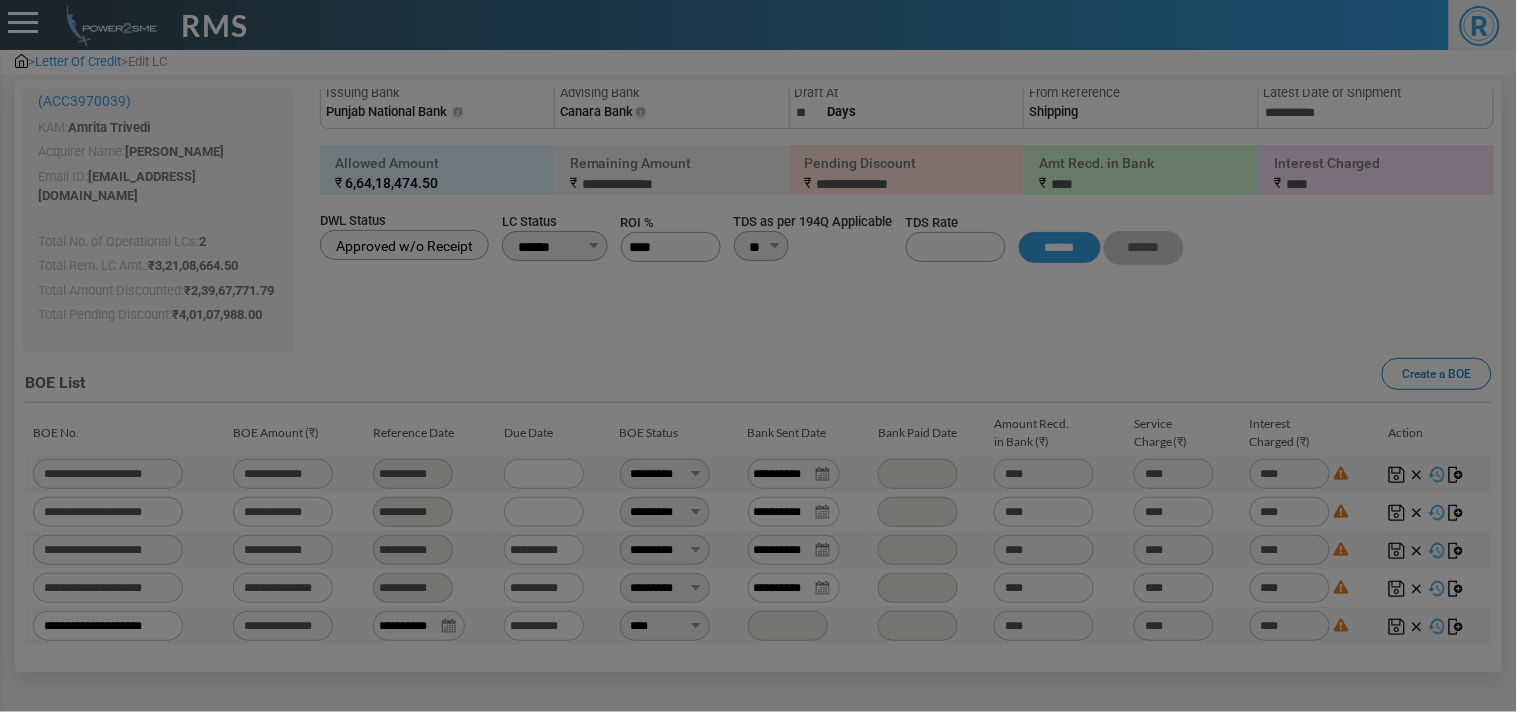 scroll, scrollTop: 100, scrollLeft: 0, axis: vertical 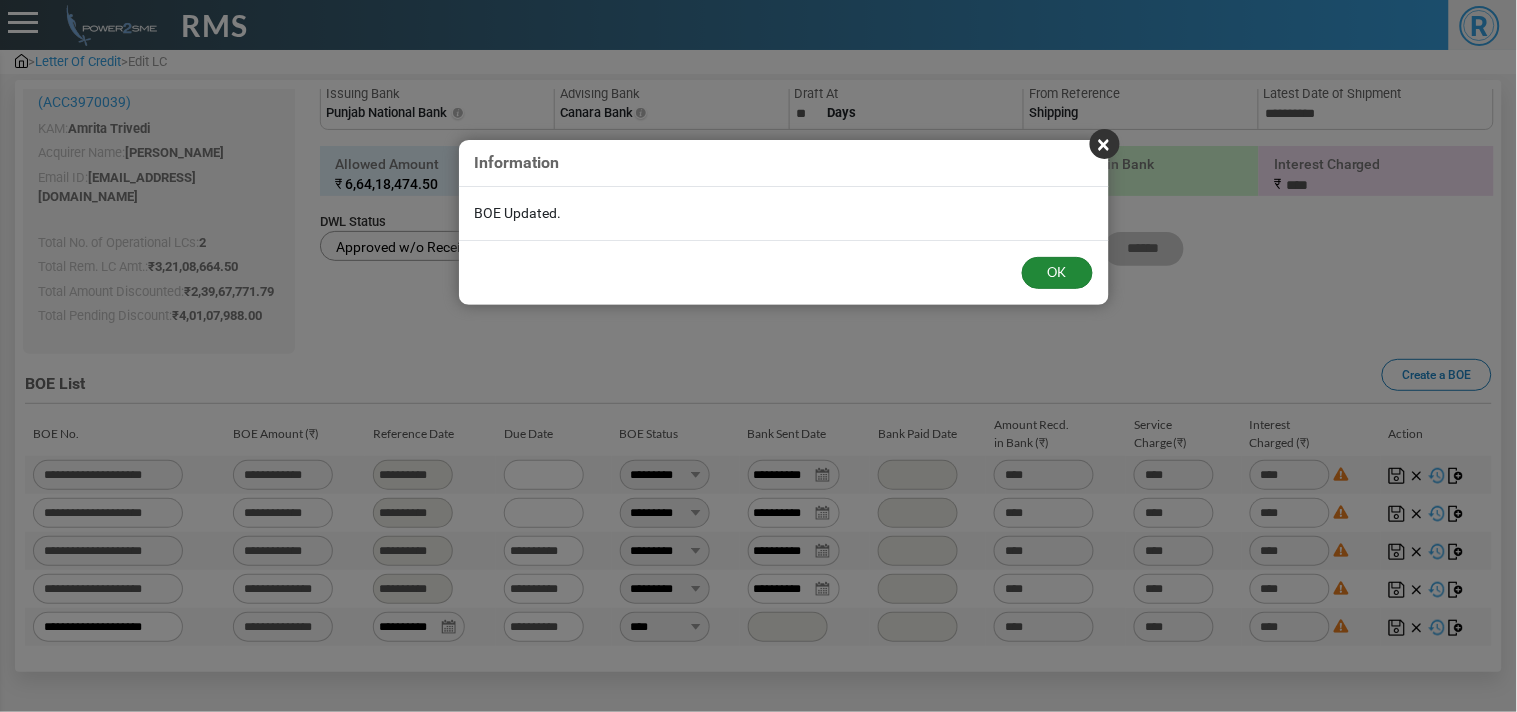 click on "OK" at bounding box center [1057, 273] 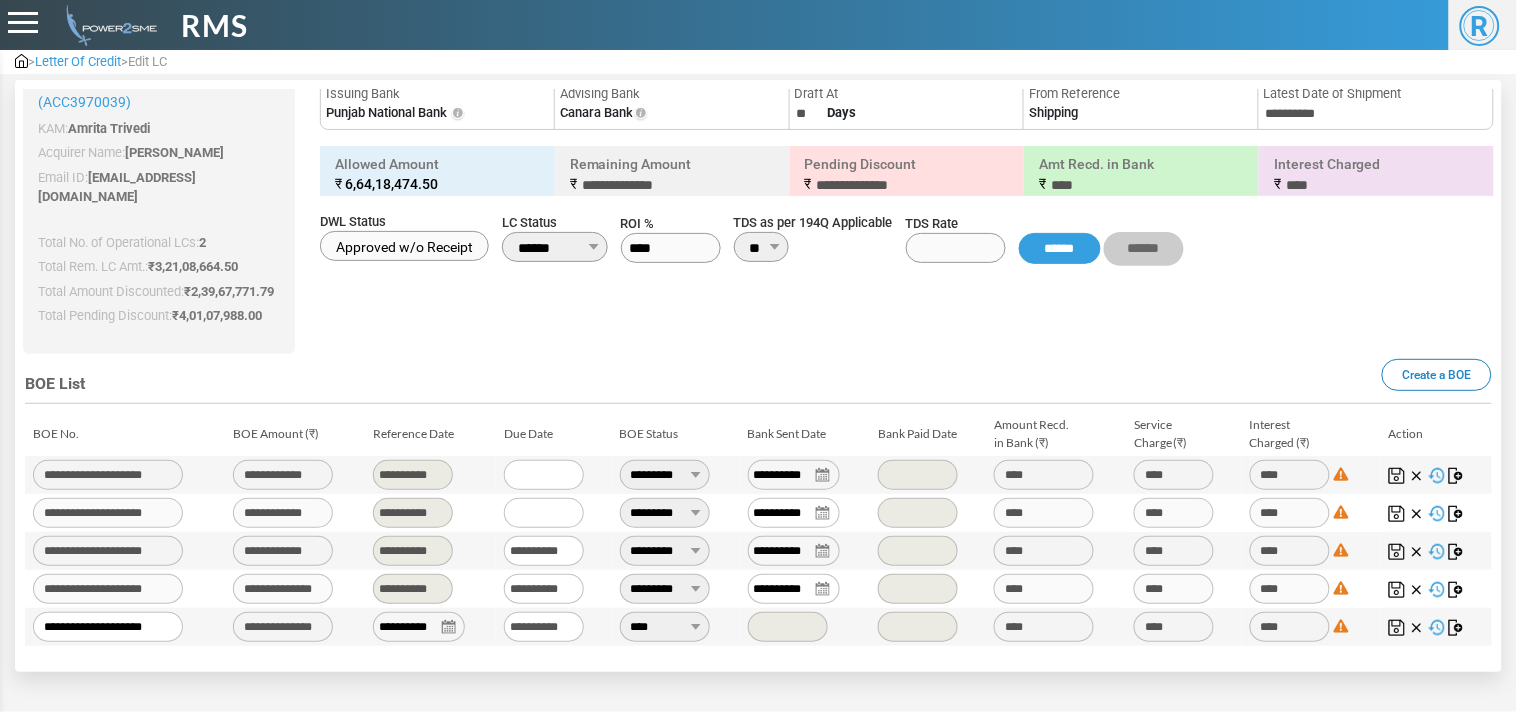 scroll, scrollTop: 0, scrollLeft: 0, axis: both 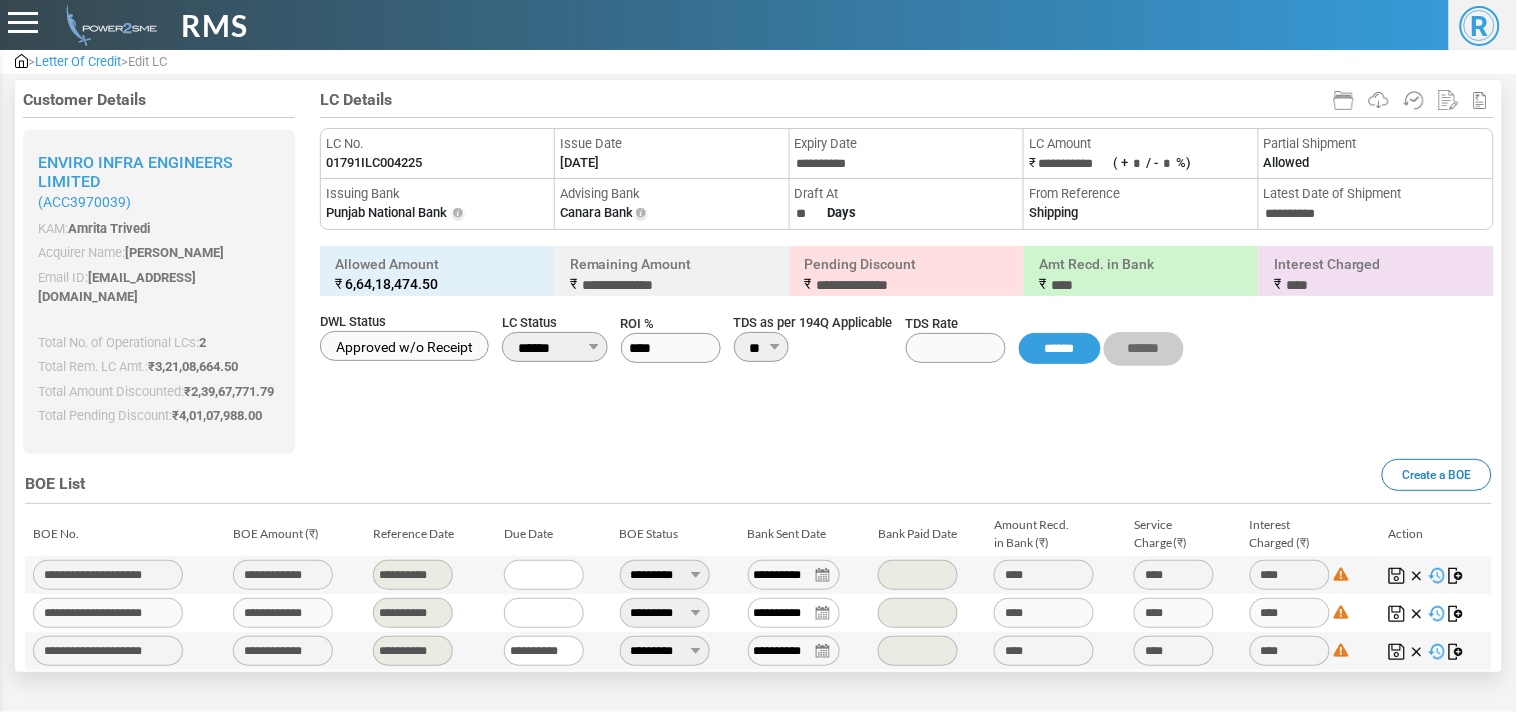 click on "01791ILC004225" at bounding box center [374, 163] 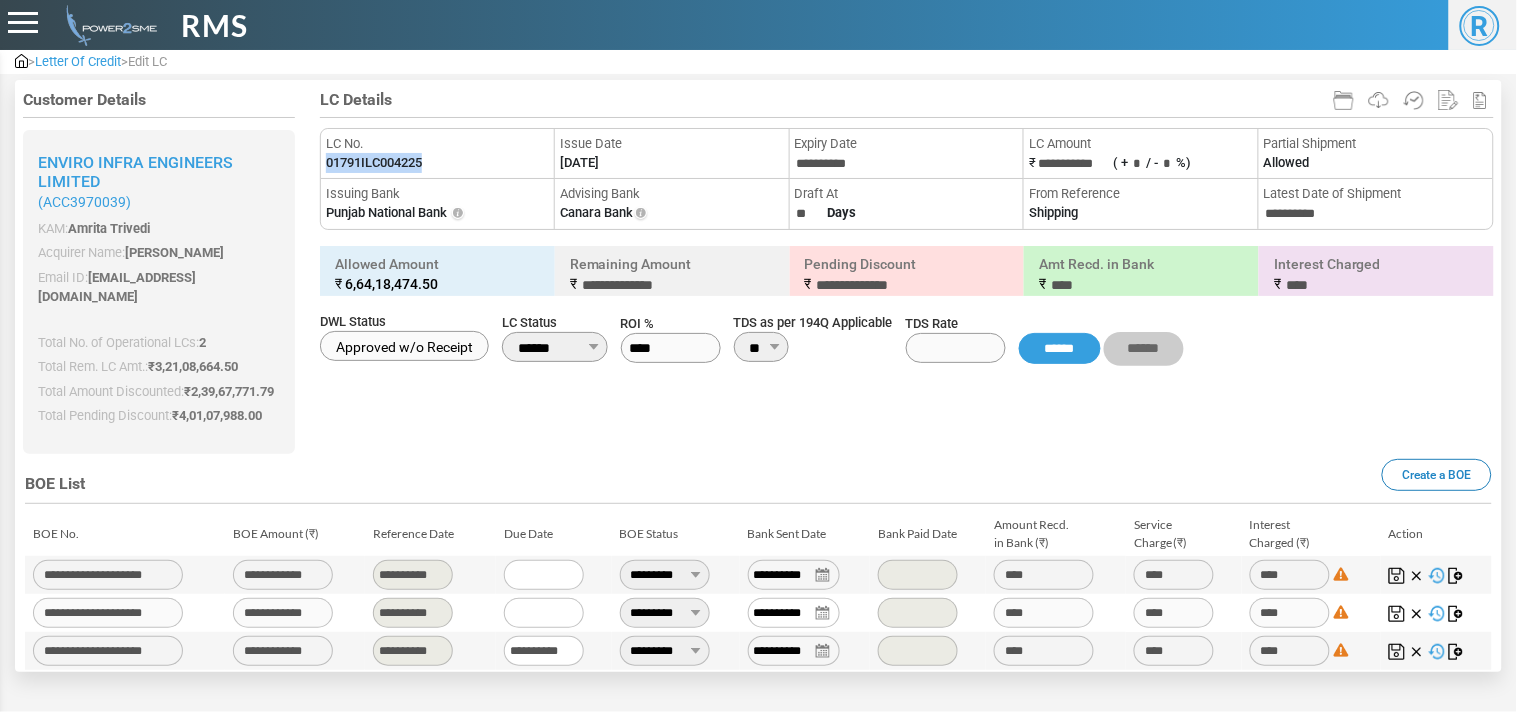 click on "01791ILC004225" at bounding box center [374, 163] 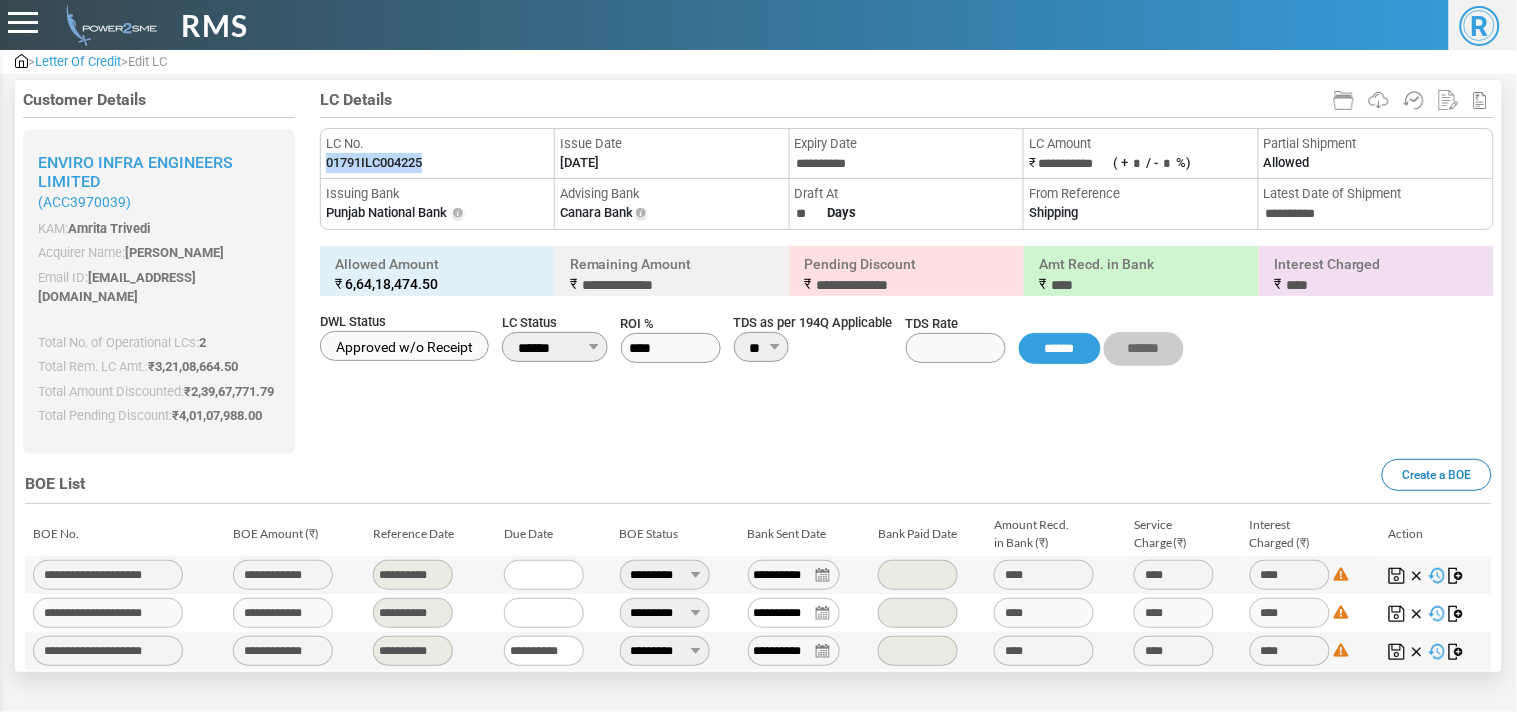 scroll, scrollTop: 100, scrollLeft: 0, axis: vertical 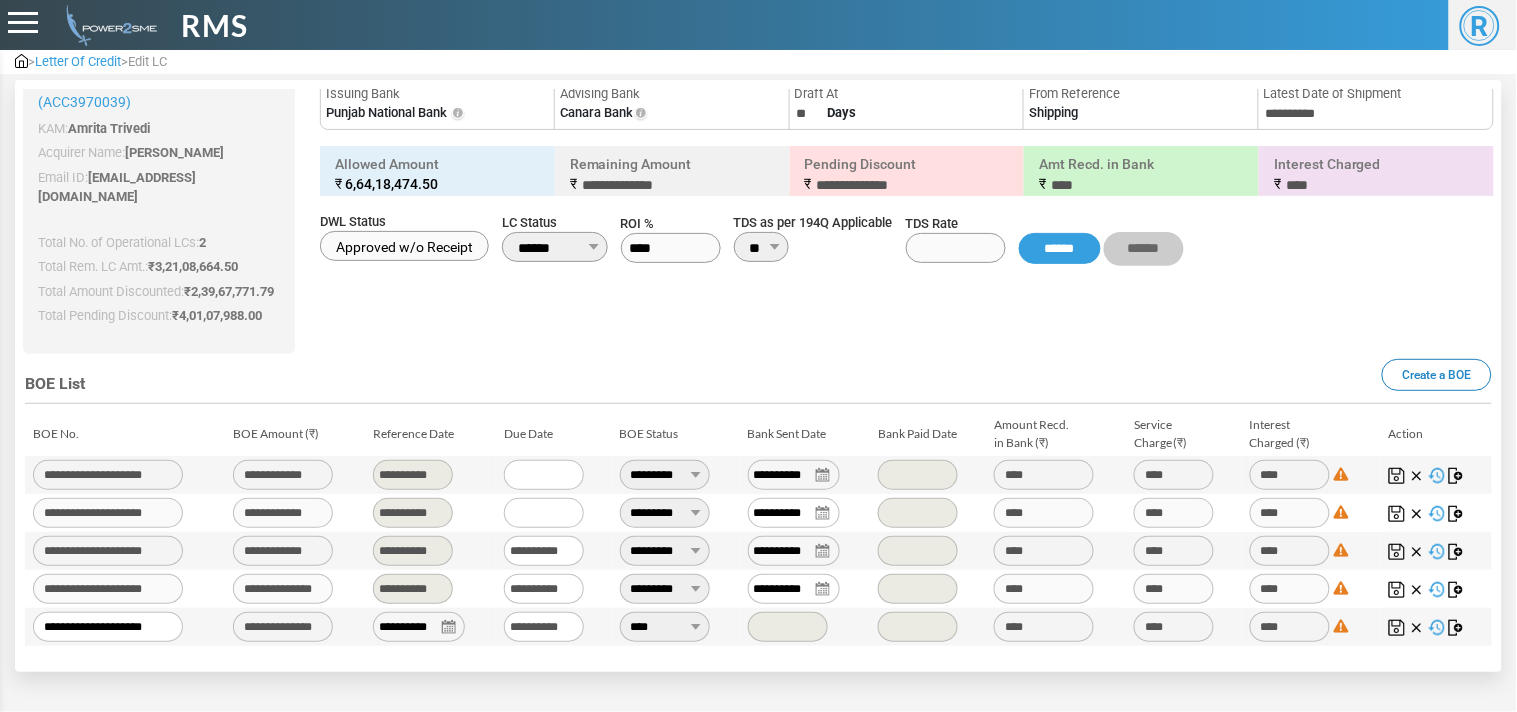 click at bounding box center [1457, 628] 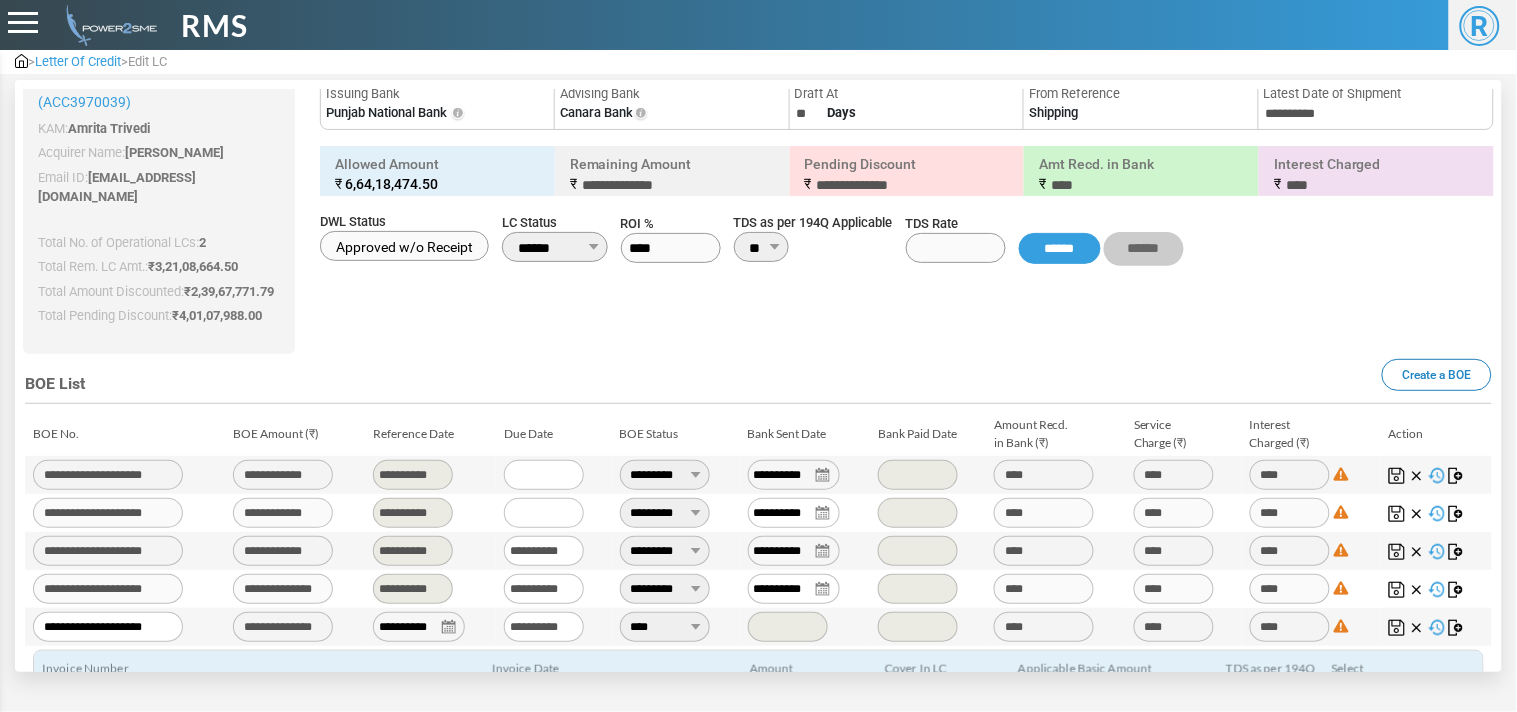 scroll, scrollTop: 435, scrollLeft: 0, axis: vertical 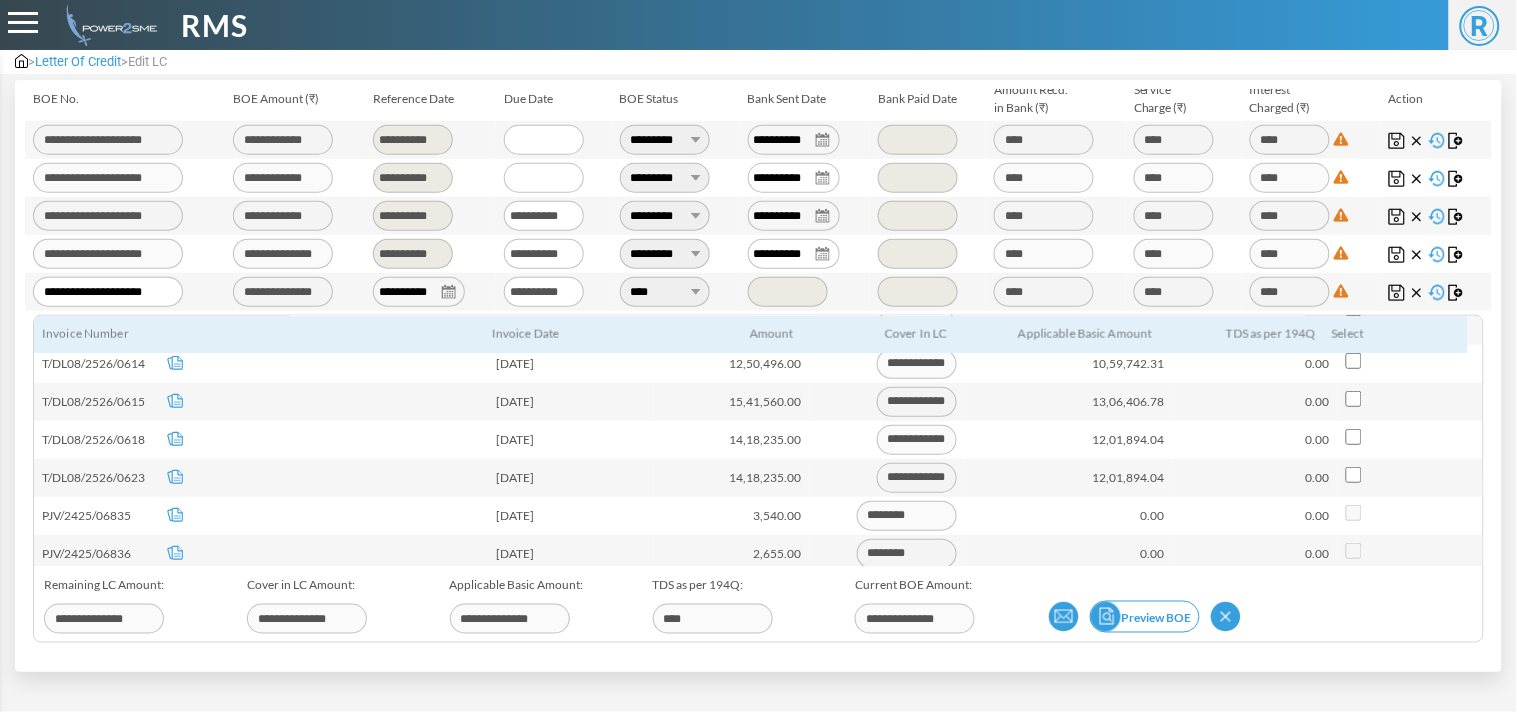 click at bounding box center (1106, 617) 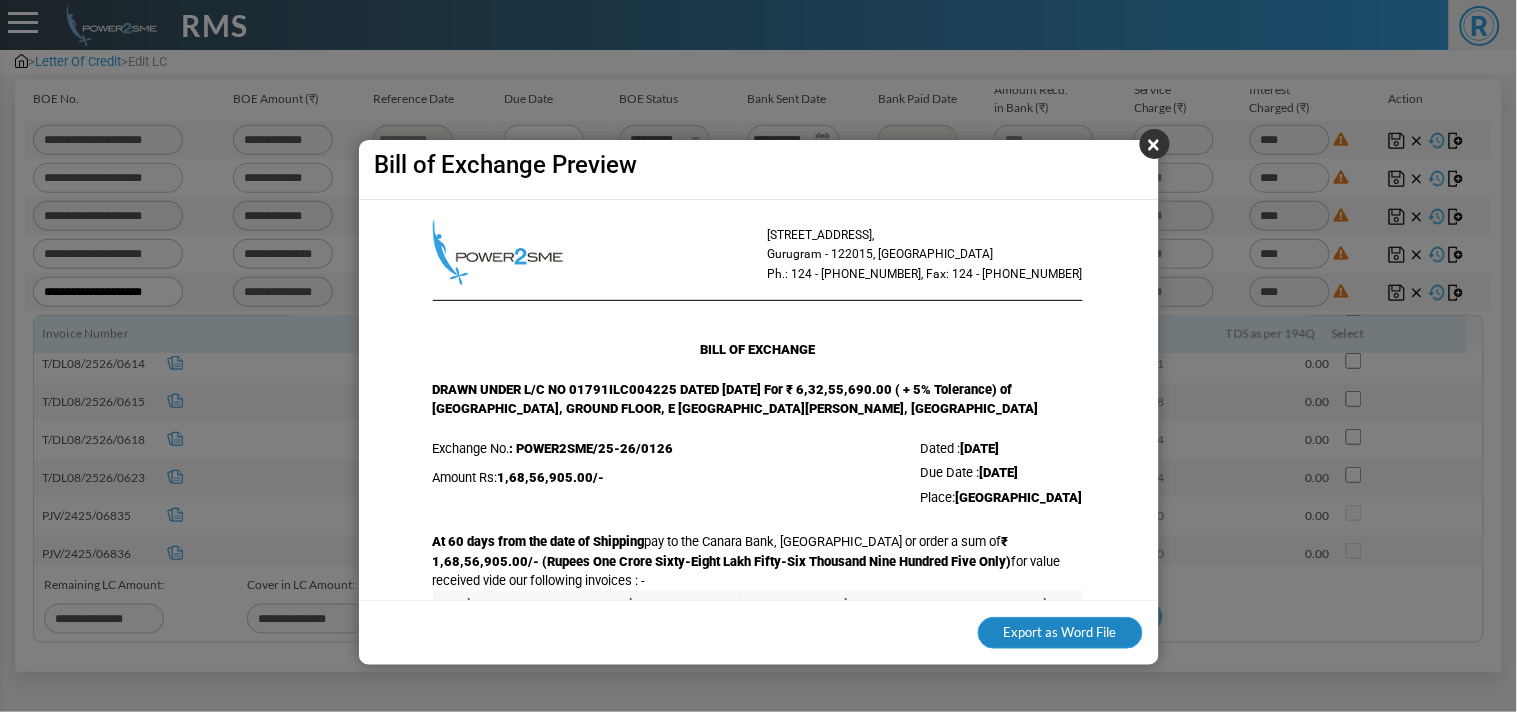 click on "Export
as Word File" at bounding box center (1060, 633) 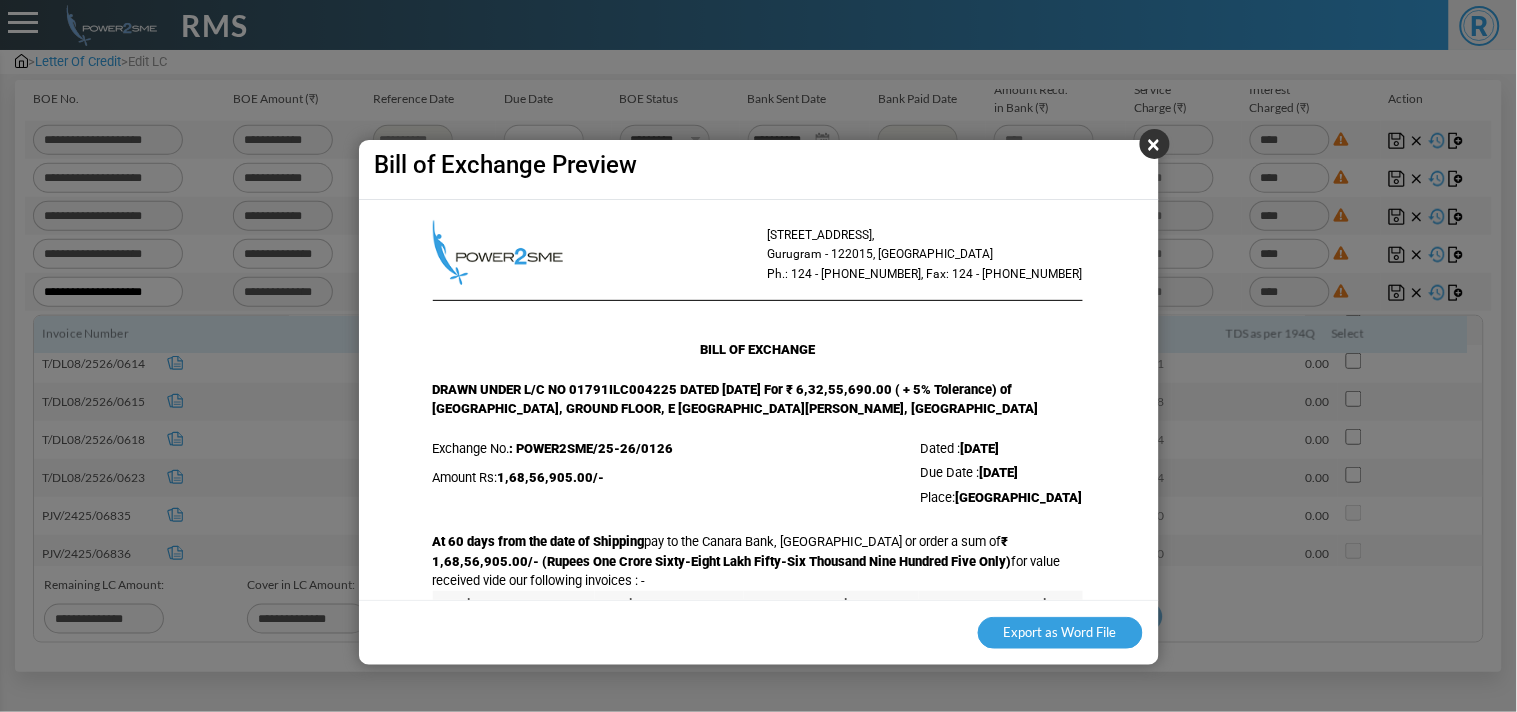 click on "×" at bounding box center [1155, 144] 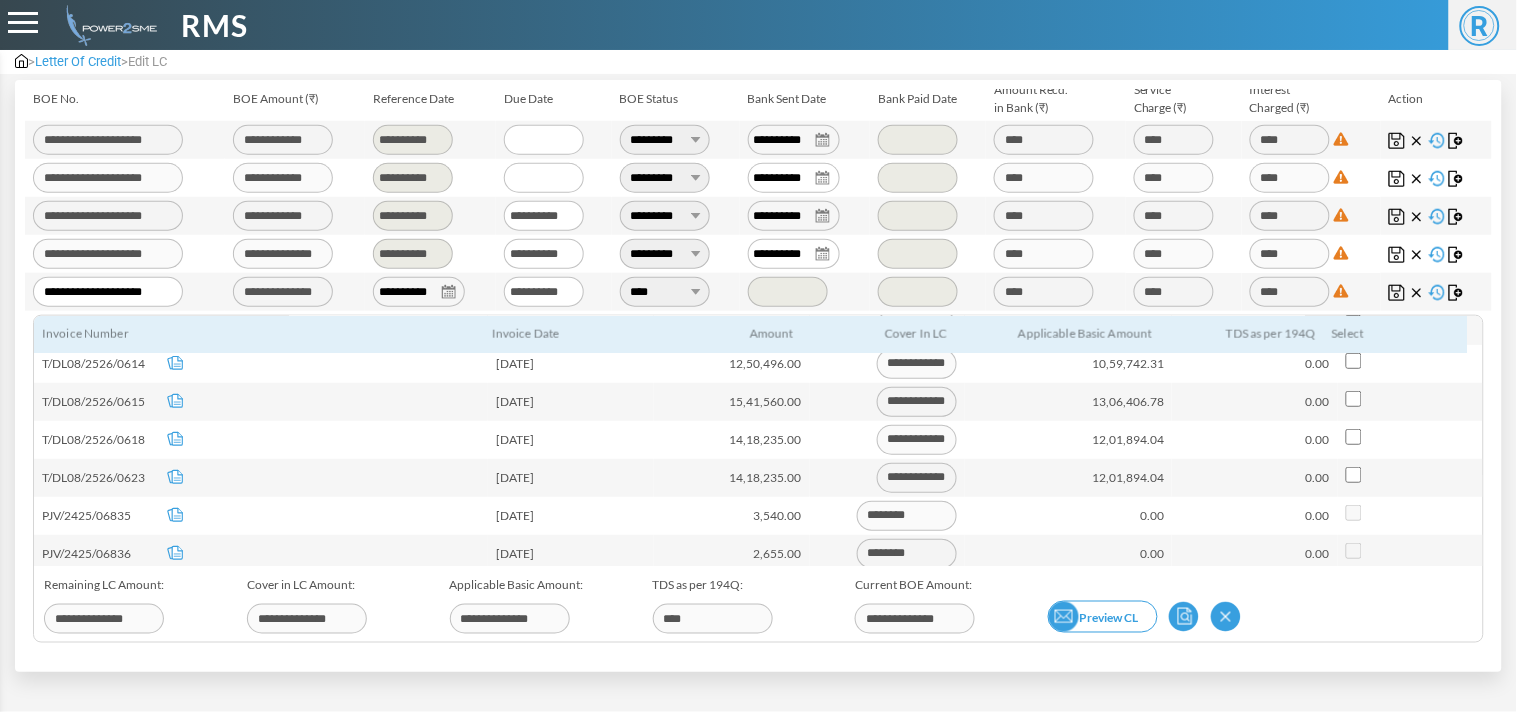click at bounding box center [1064, 617] 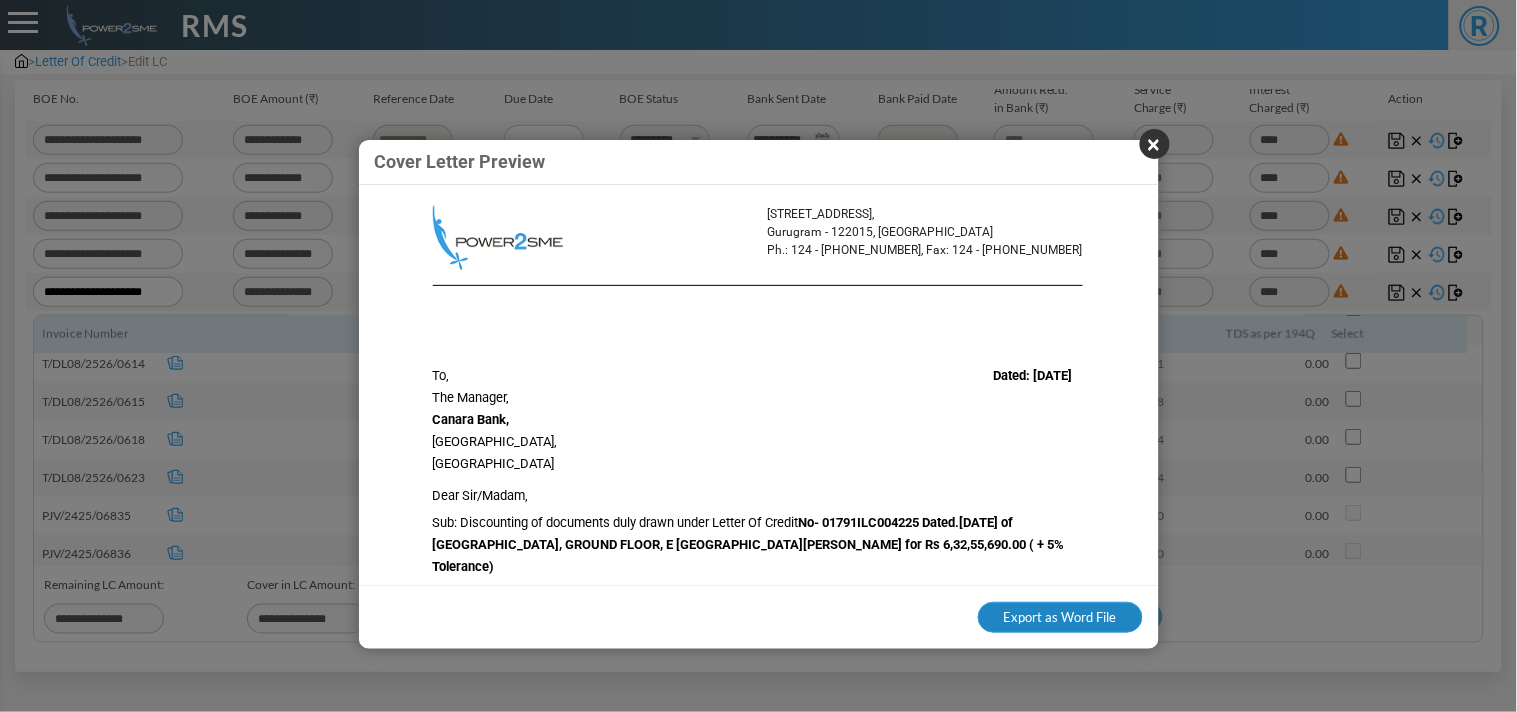 click on "Export
as Word File" at bounding box center [1060, 618] 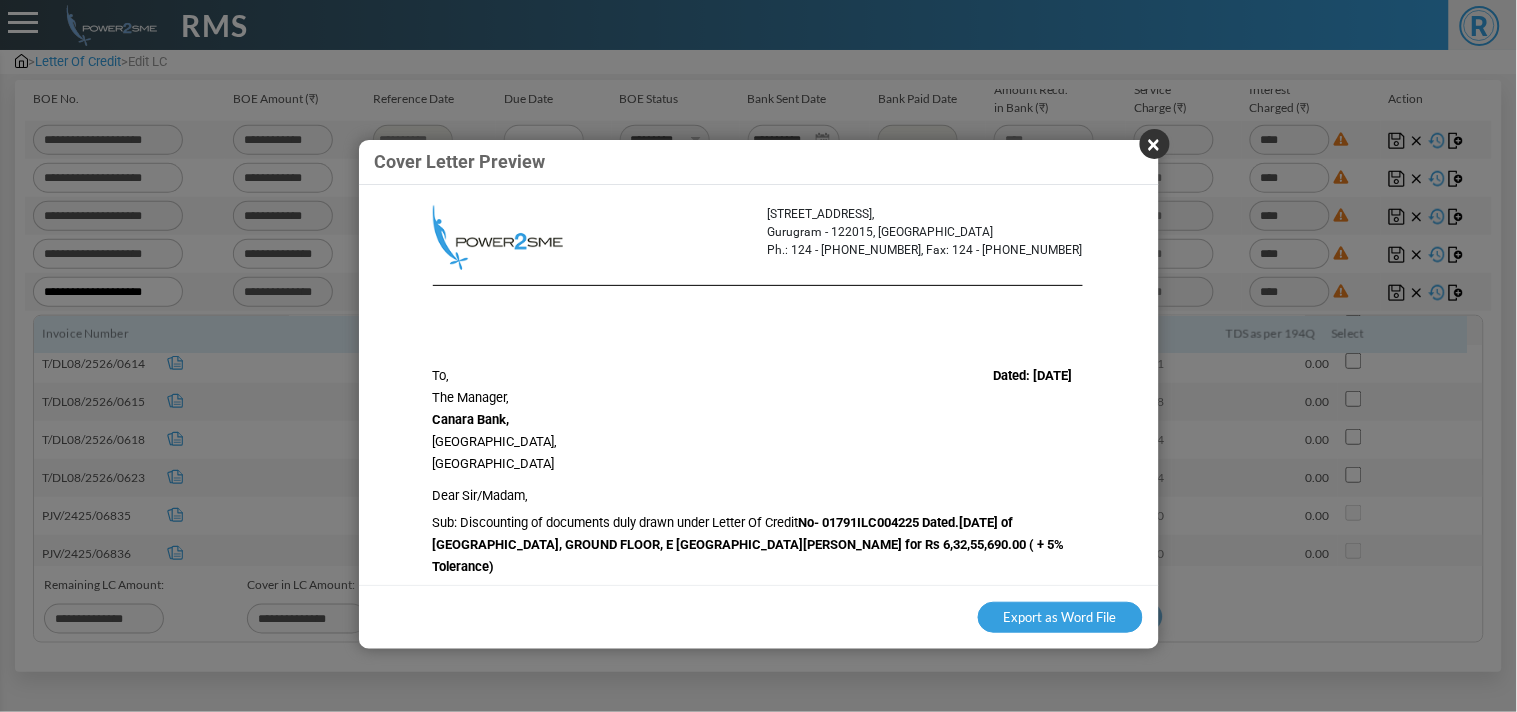 click on "×" at bounding box center [1155, 144] 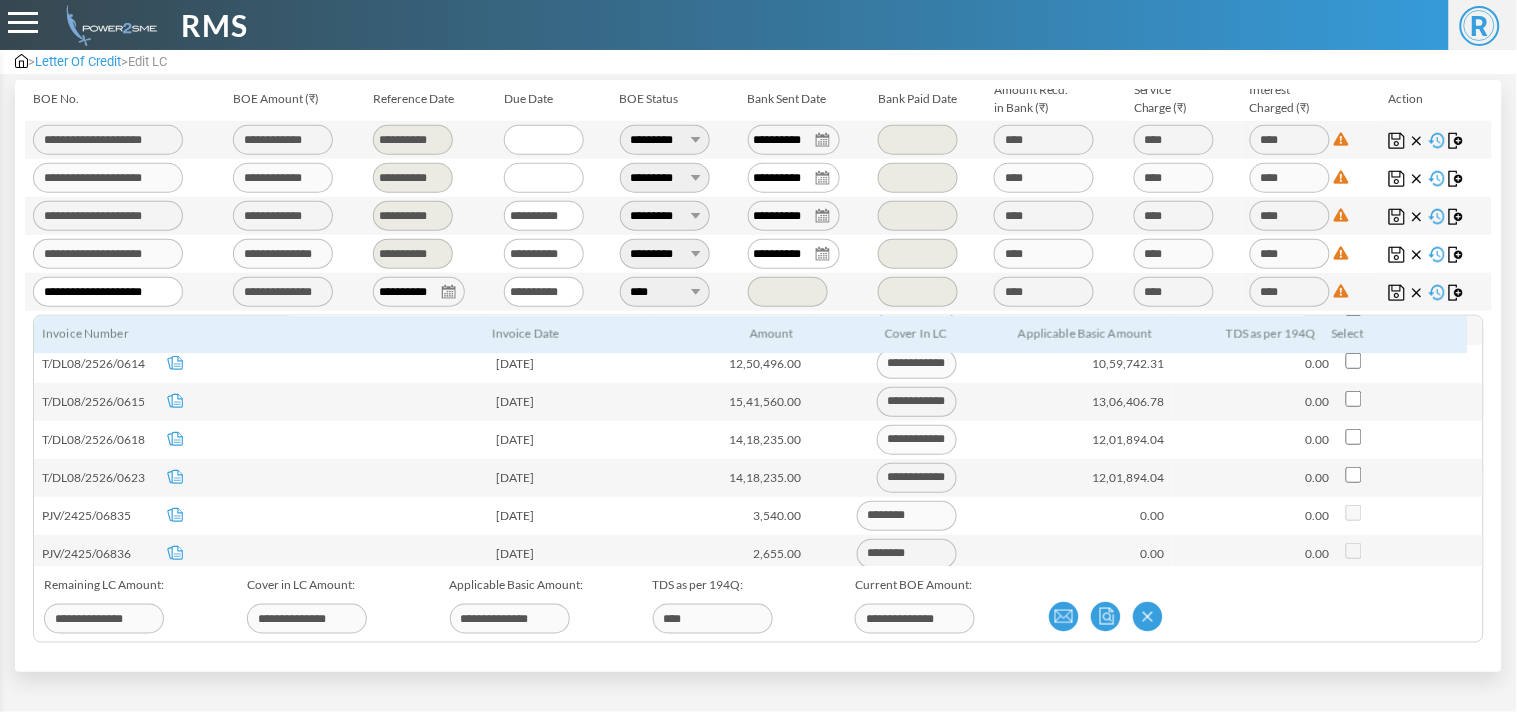 scroll, scrollTop: 0, scrollLeft: 0, axis: both 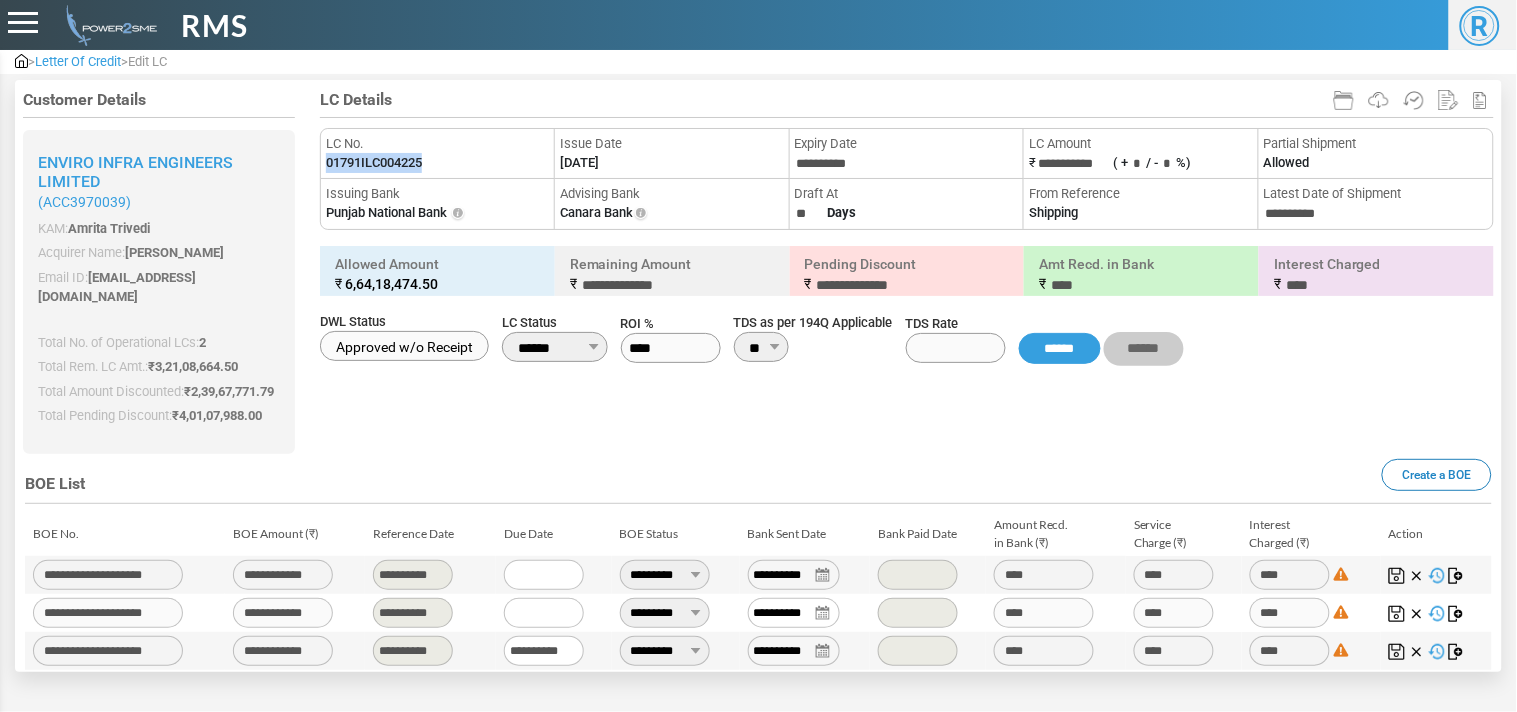 click at bounding box center [21, 61] 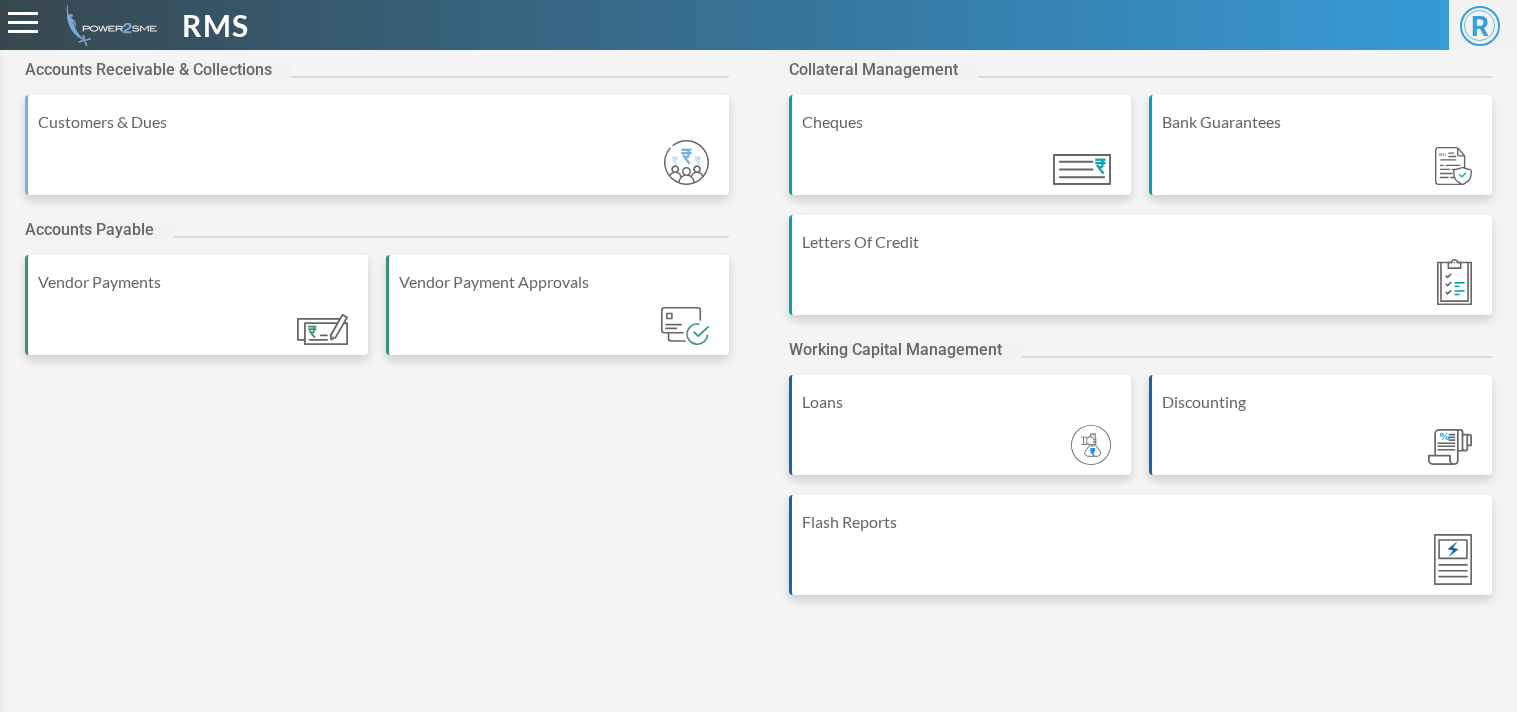scroll, scrollTop: 0, scrollLeft: 0, axis: both 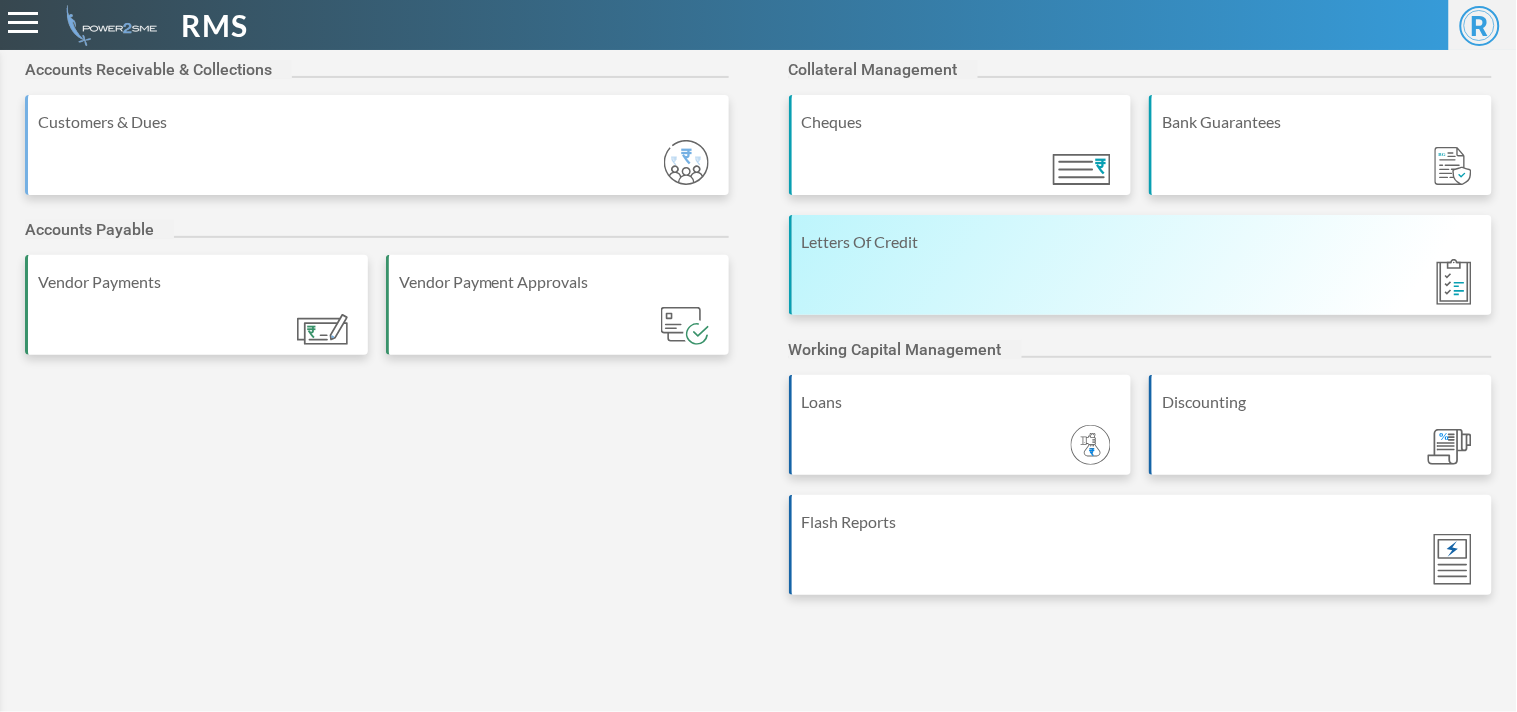 click on "Letters Of Credit" at bounding box center (1141, 265) 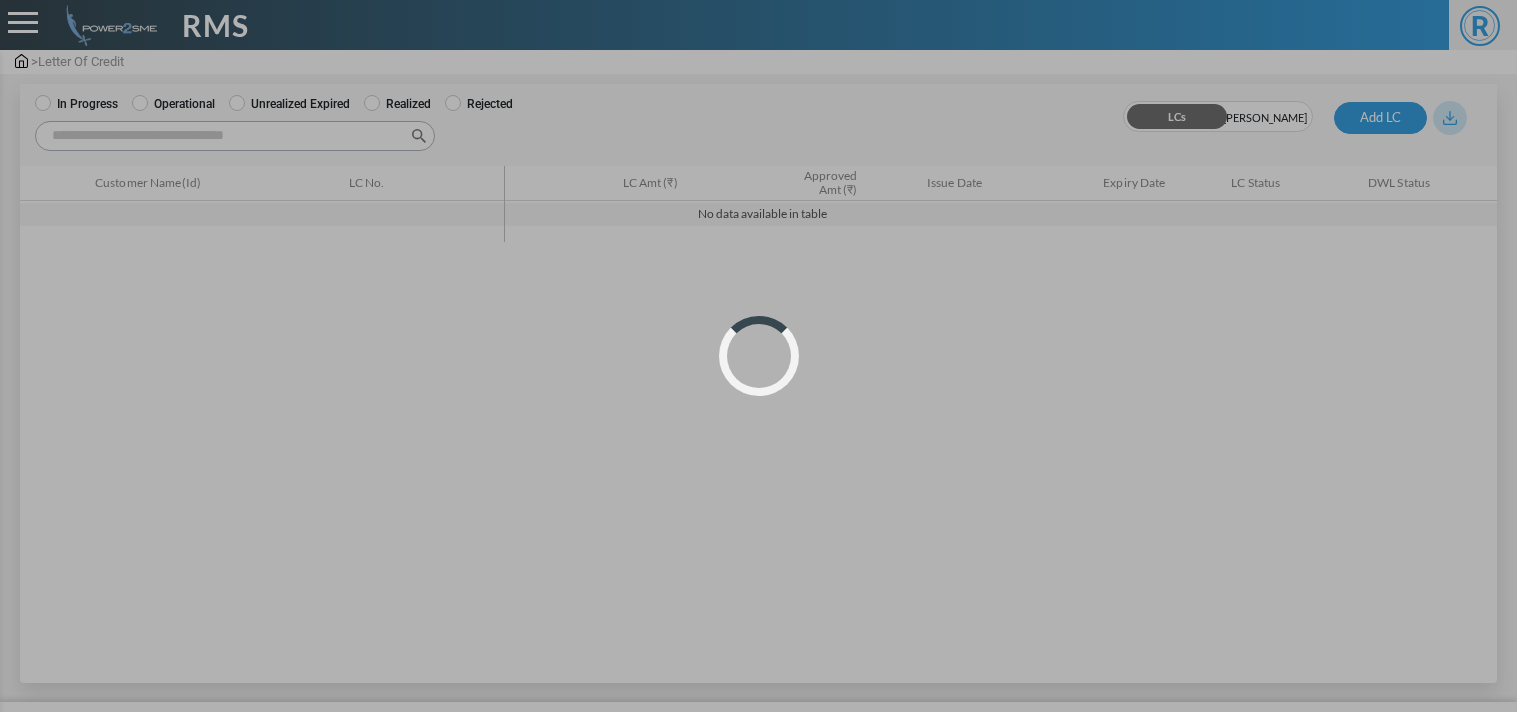 scroll, scrollTop: 0, scrollLeft: 0, axis: both 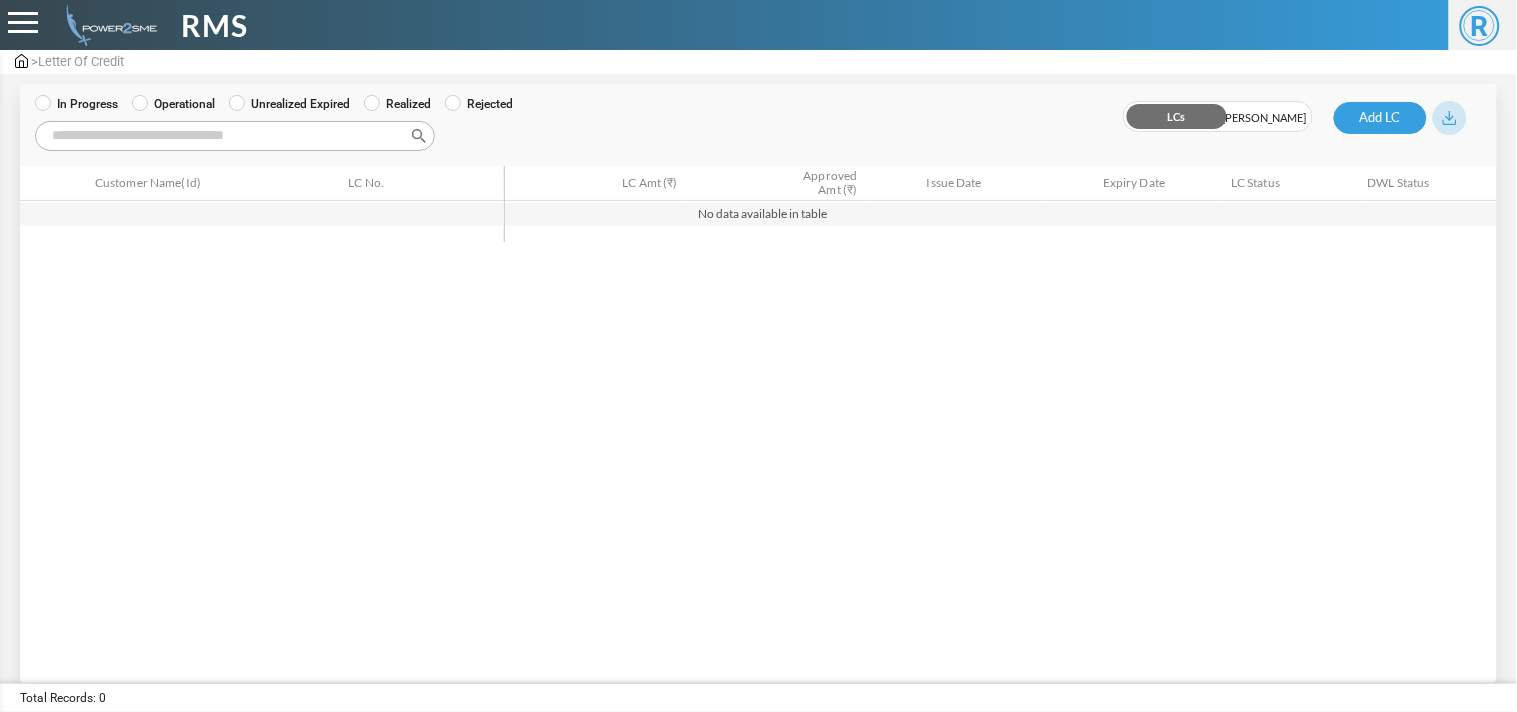 click on "Operational" at bounding box center (173, 104) 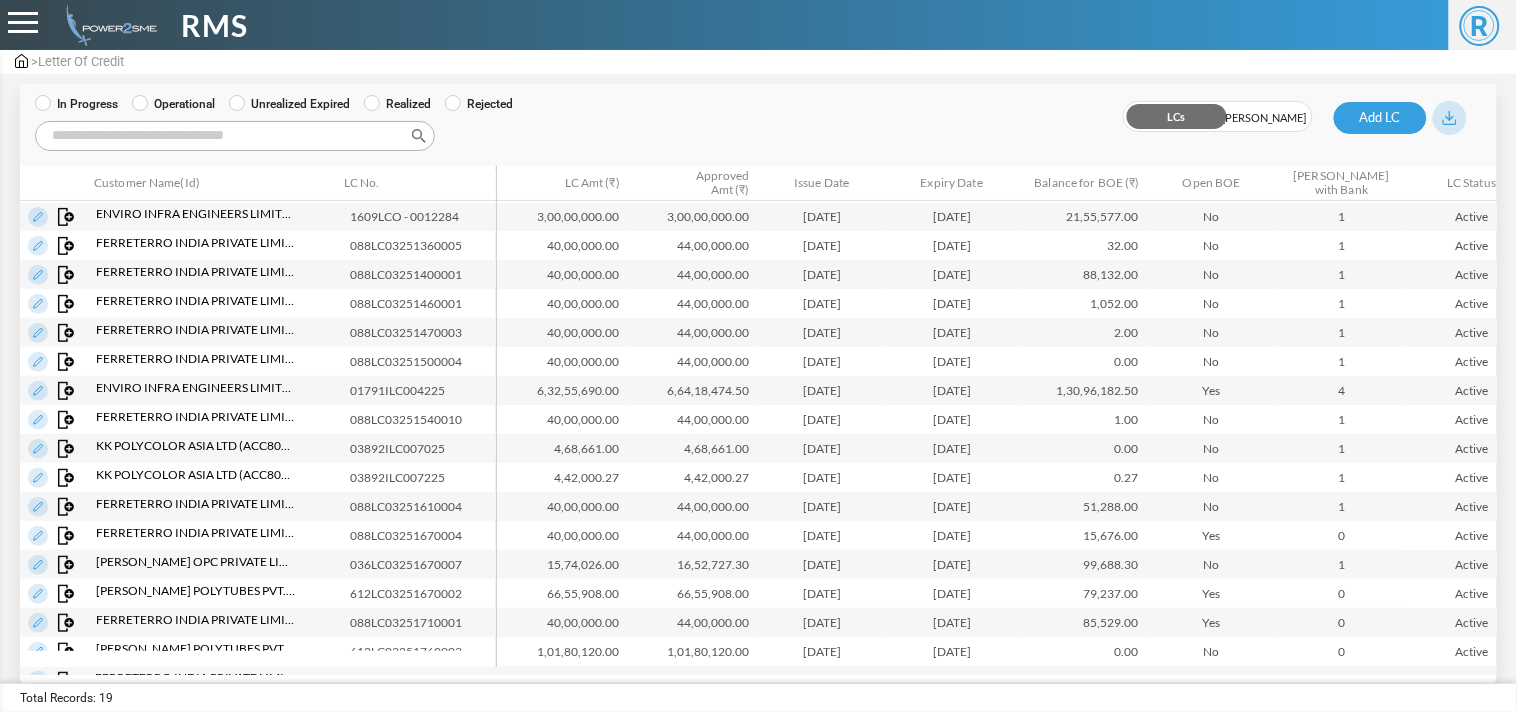 scroll, scrollTop: 6, scrollLeft: 0, axis: vertical 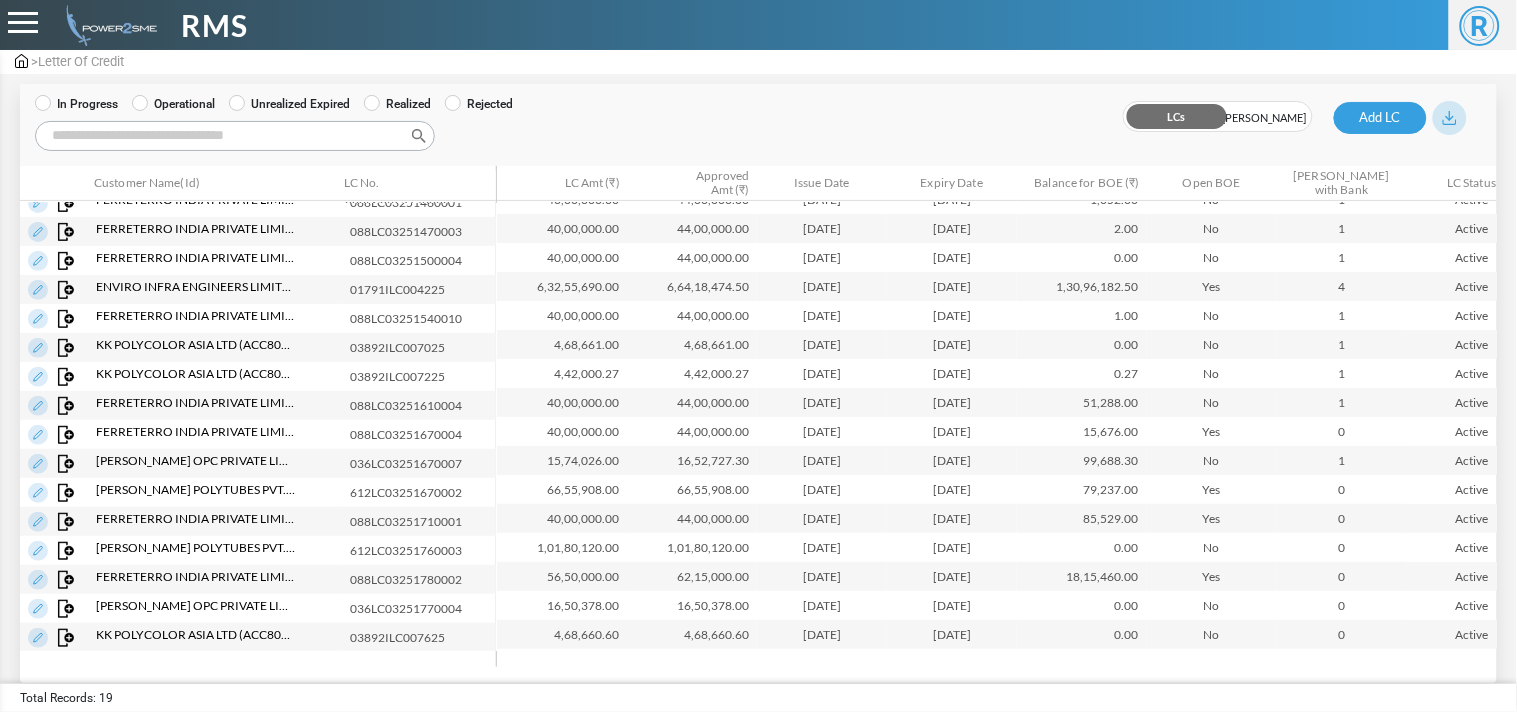 click on "Search:" at bounding box center [235, 136] 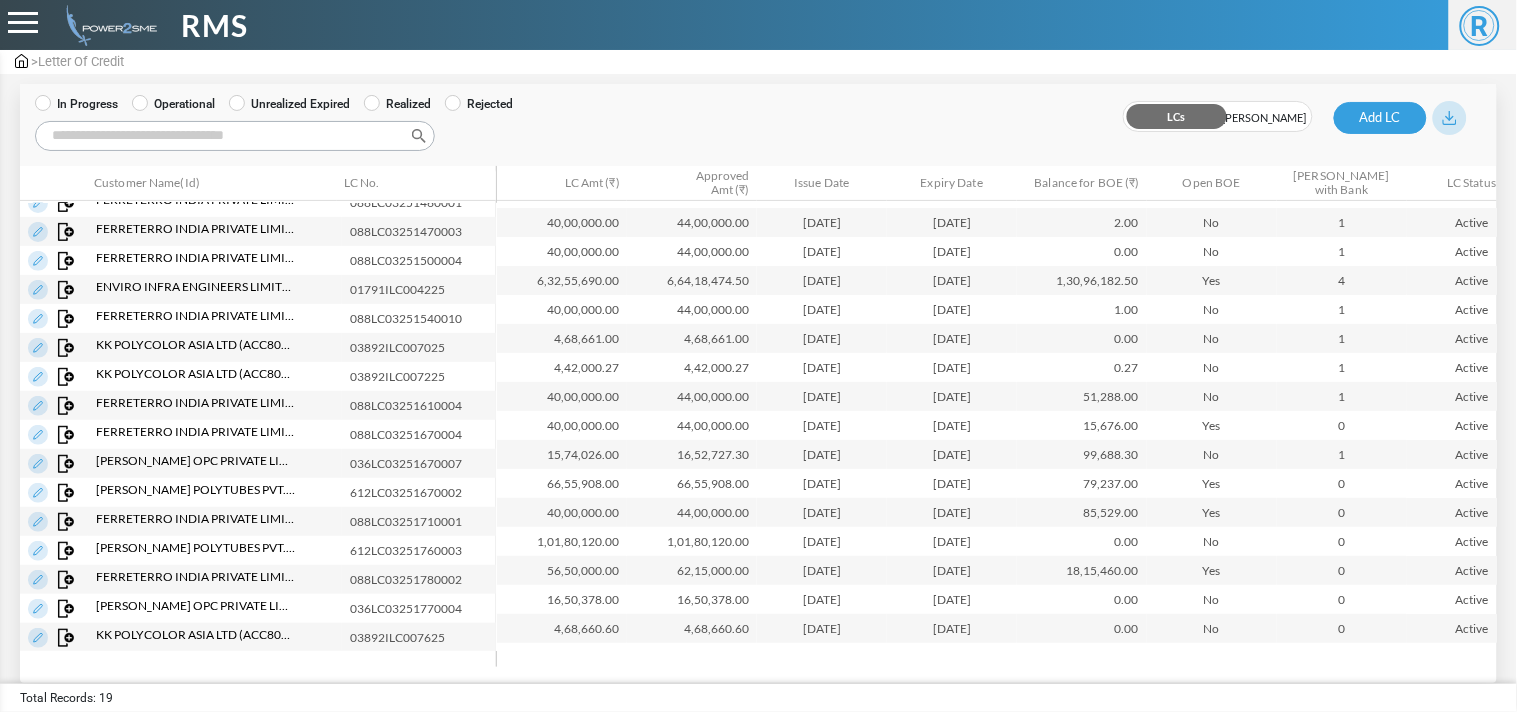 scroll, scrollTop: 116, scrollLeft: 0, axis: vertical 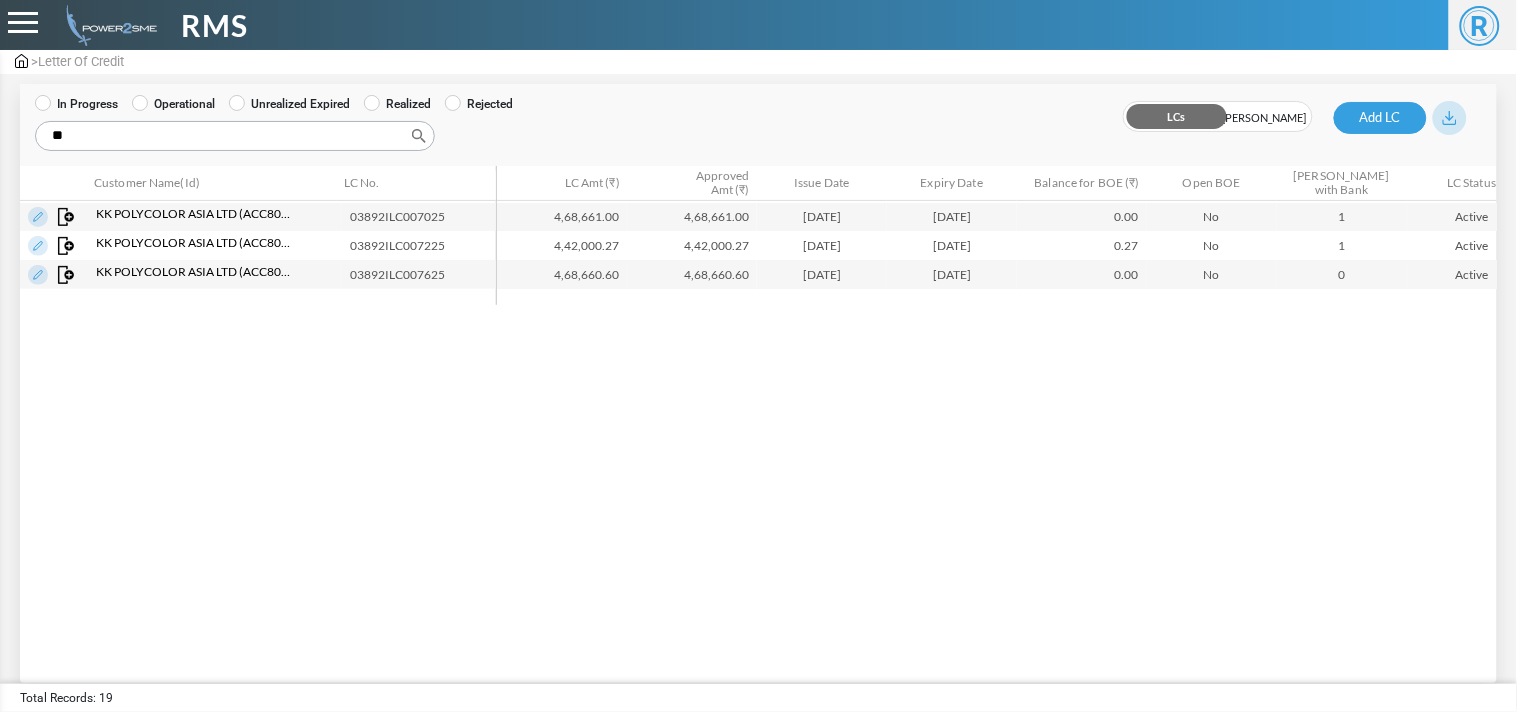 type on "**" 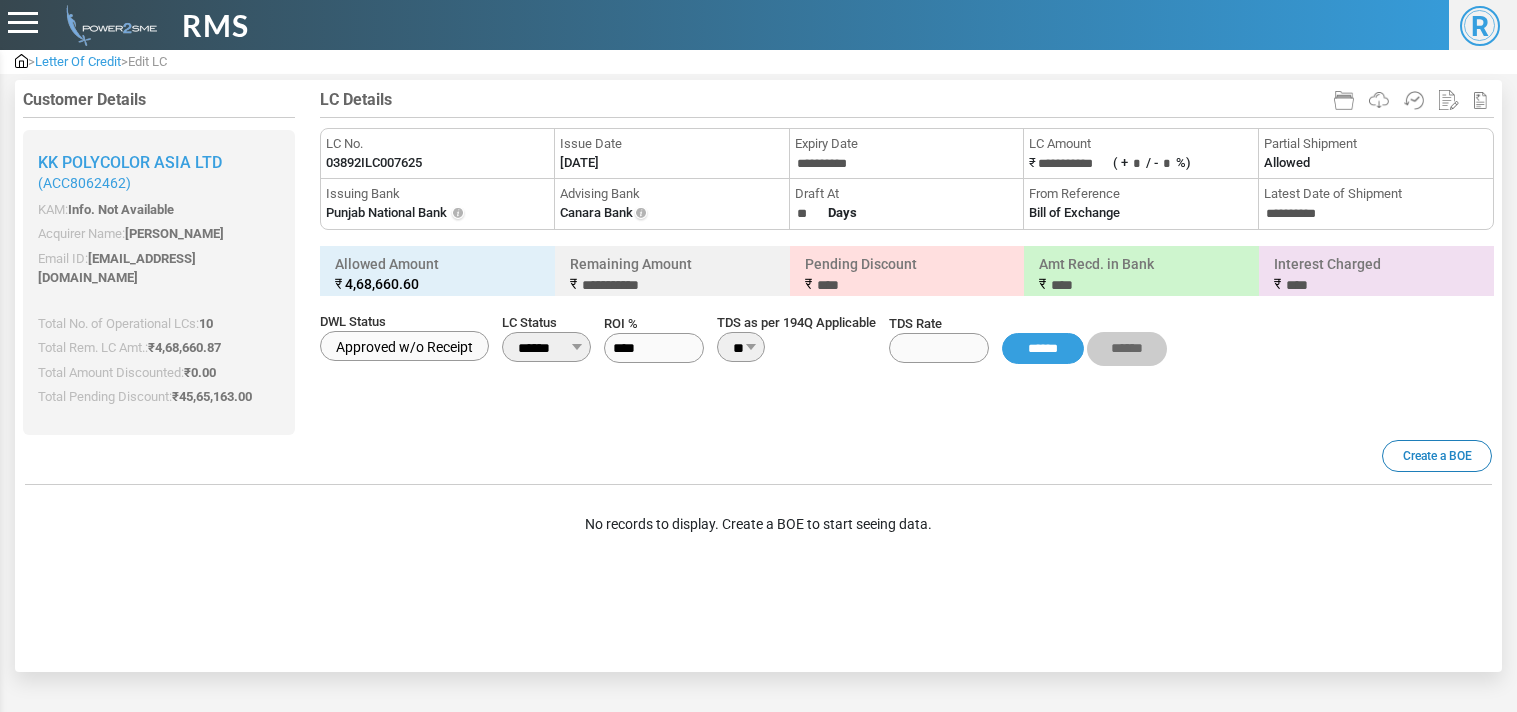scroll, scrollTop: 0, scrollLeft: 0, axis: both 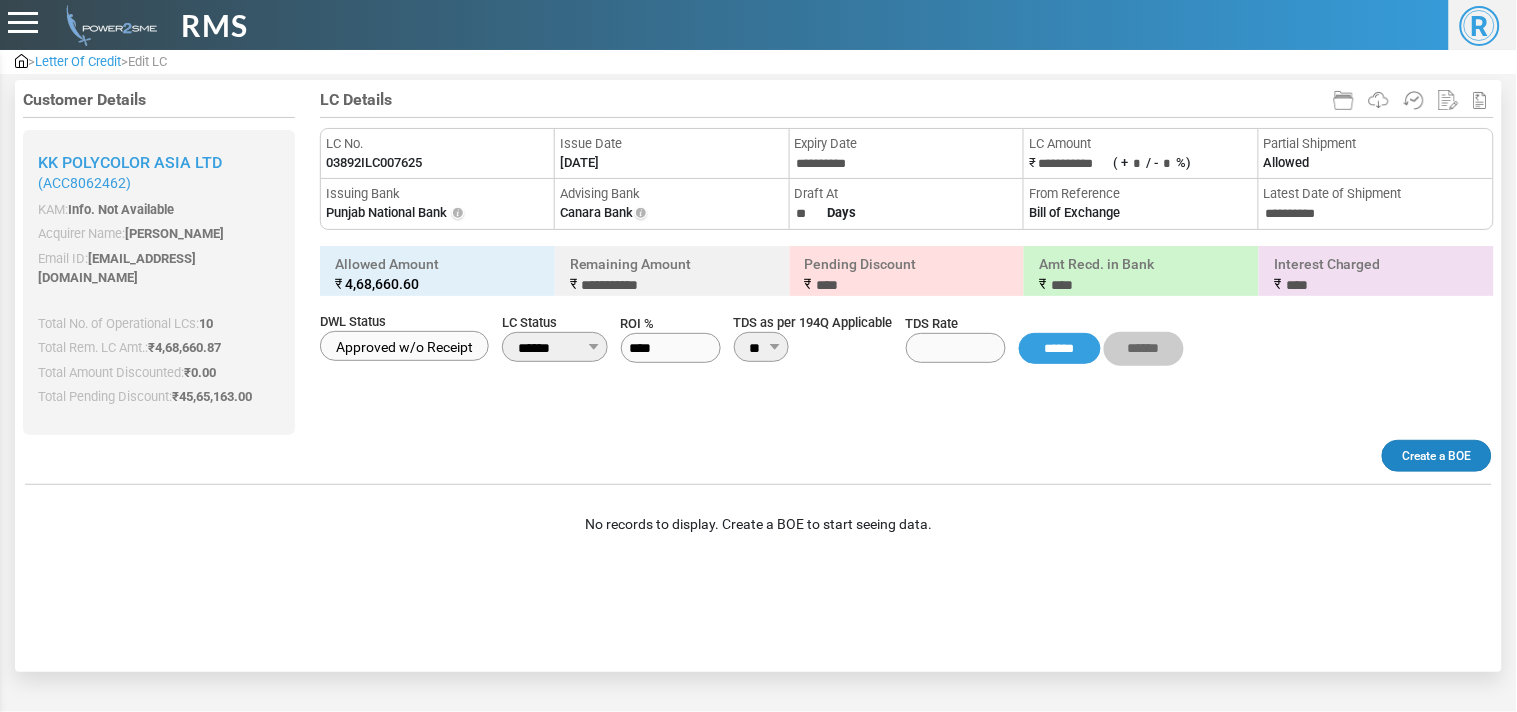 click on "Create a BOE" at bounding box center [1437, 456] 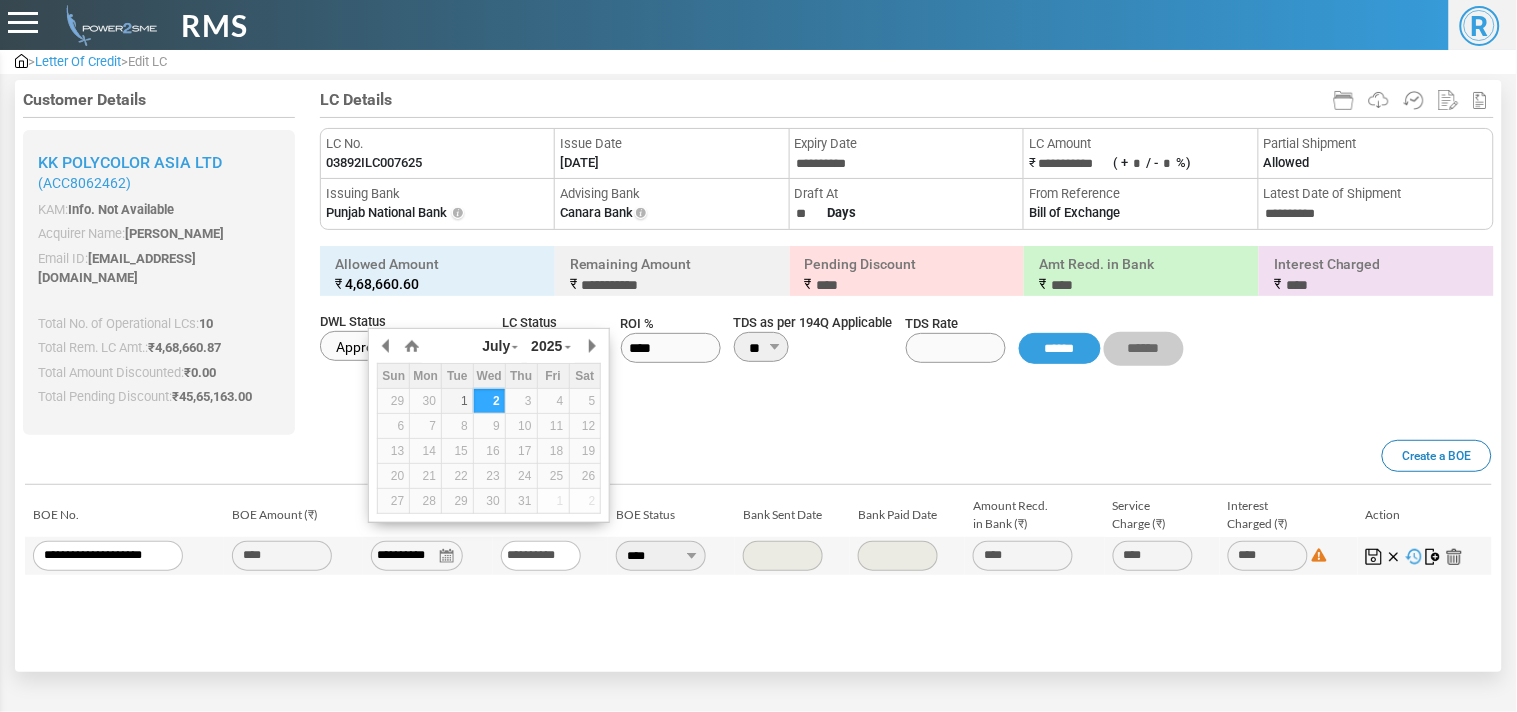 click on "**********" at bounding box center (417, 556) 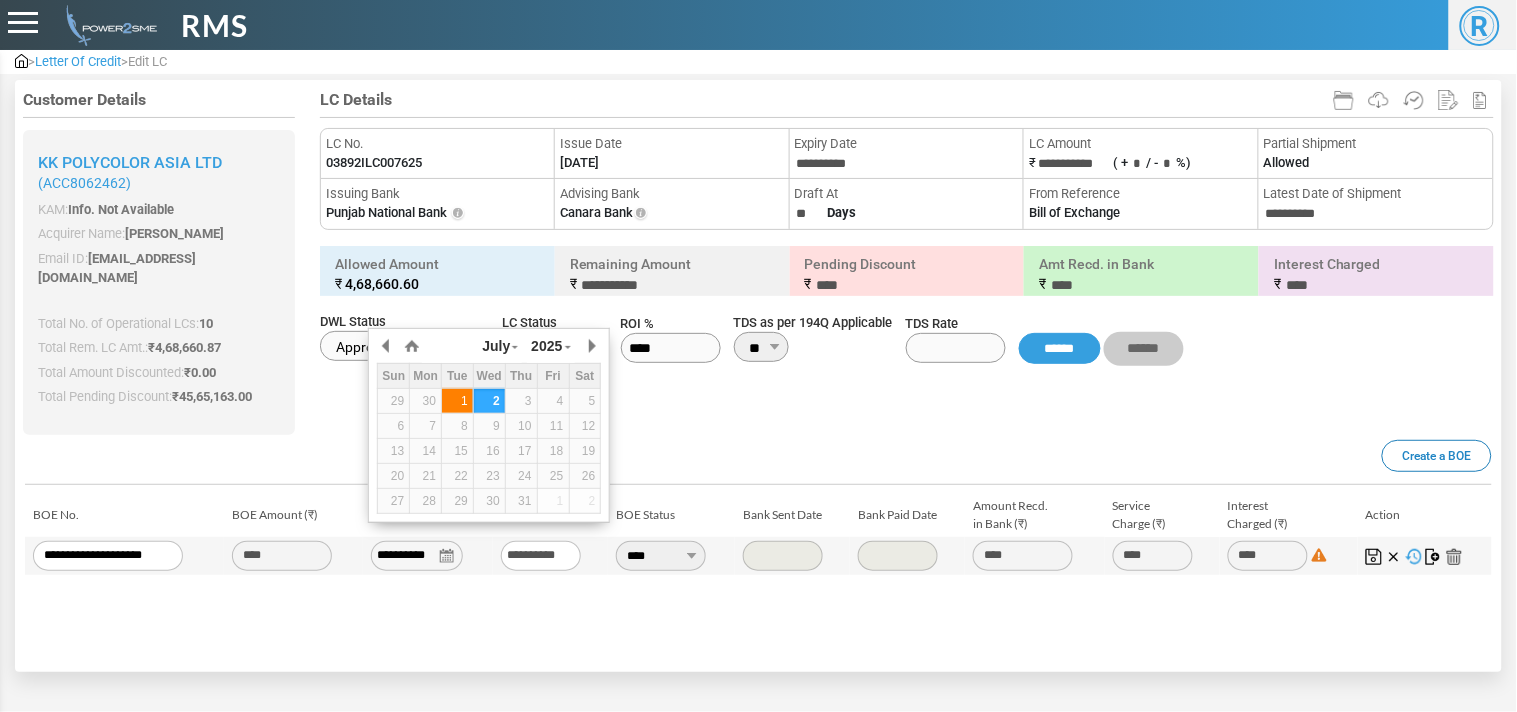 click on "1" at bounding box center [457, 401] 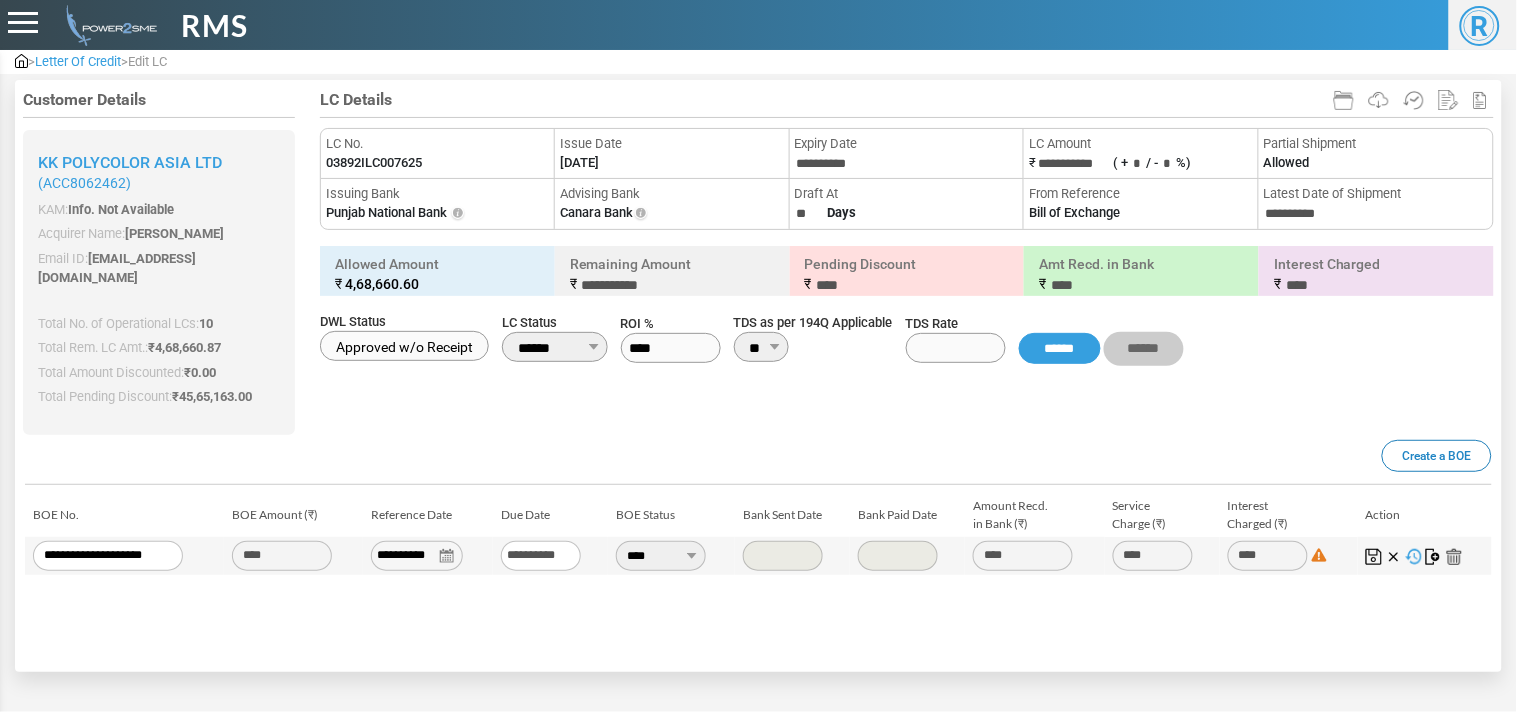 click at bounding box center (758, 262) 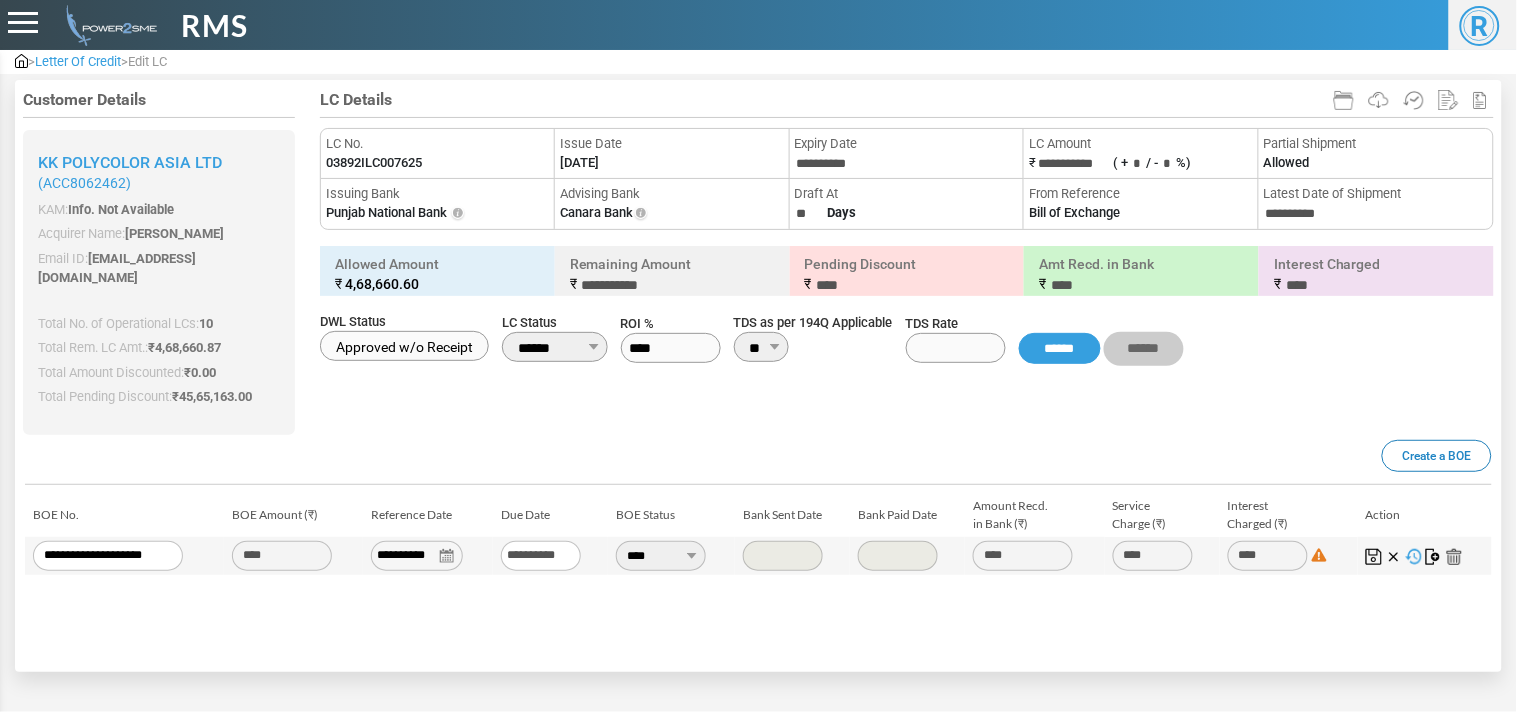 click at bounding box center [1434, 557] 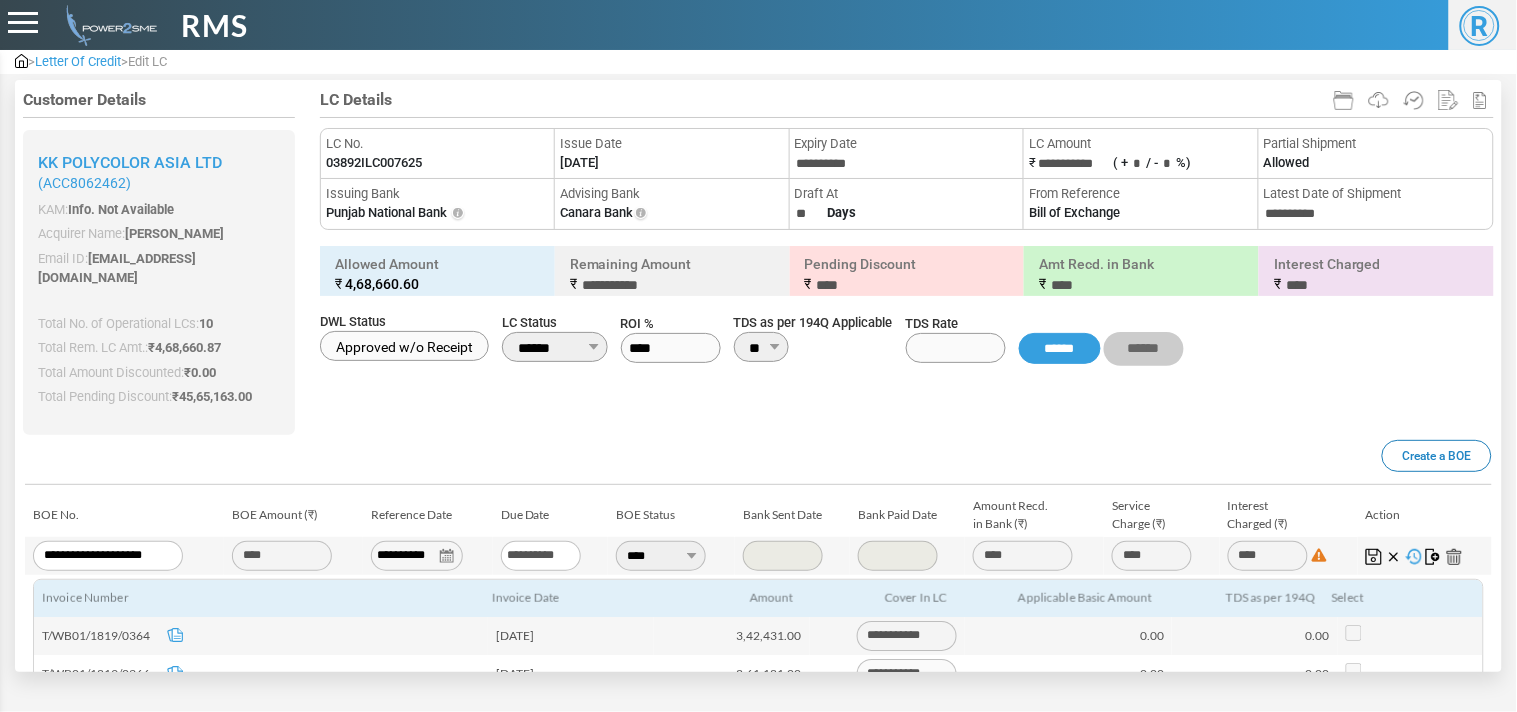 scroll, scrollTop: 245, scrollLeft: 0, axis: vertical 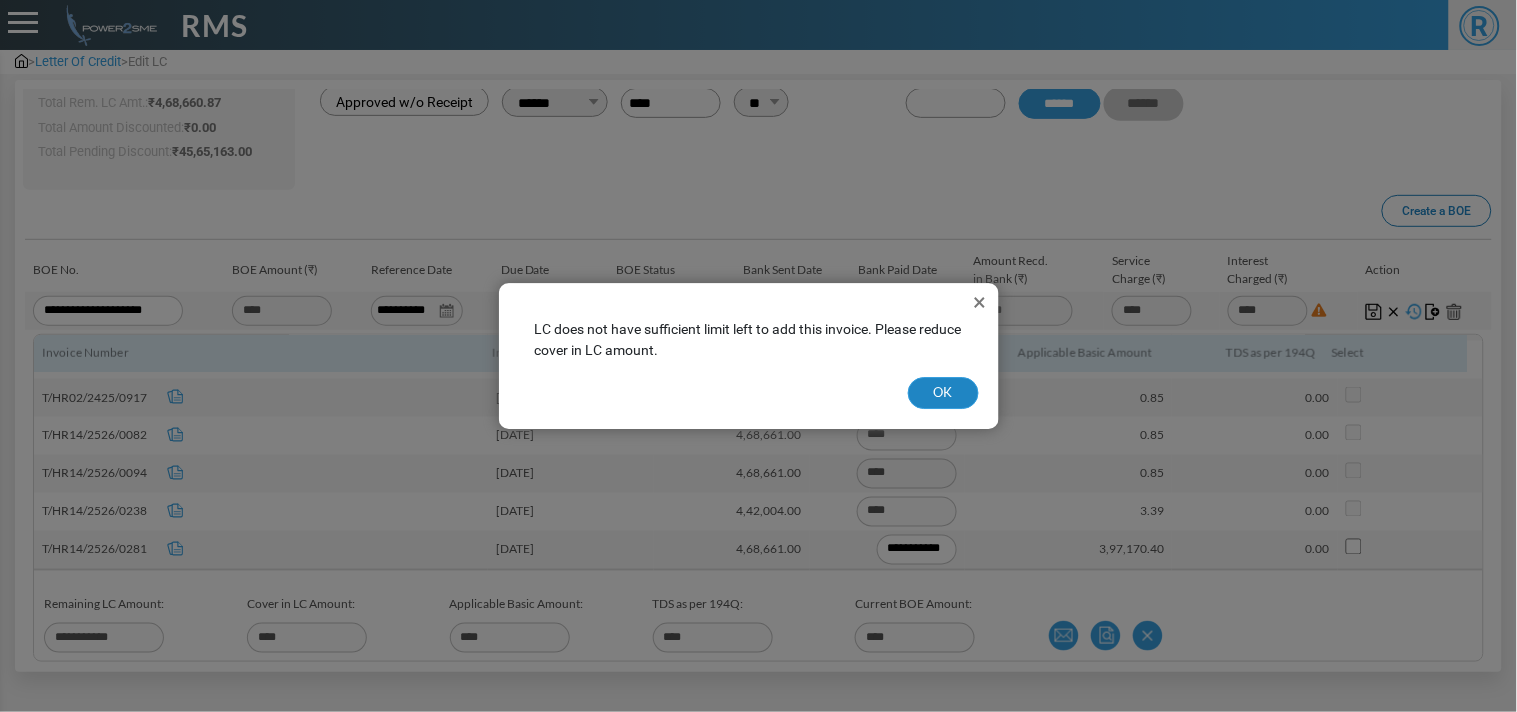 click on "OK" at bounding box center [943, 393] 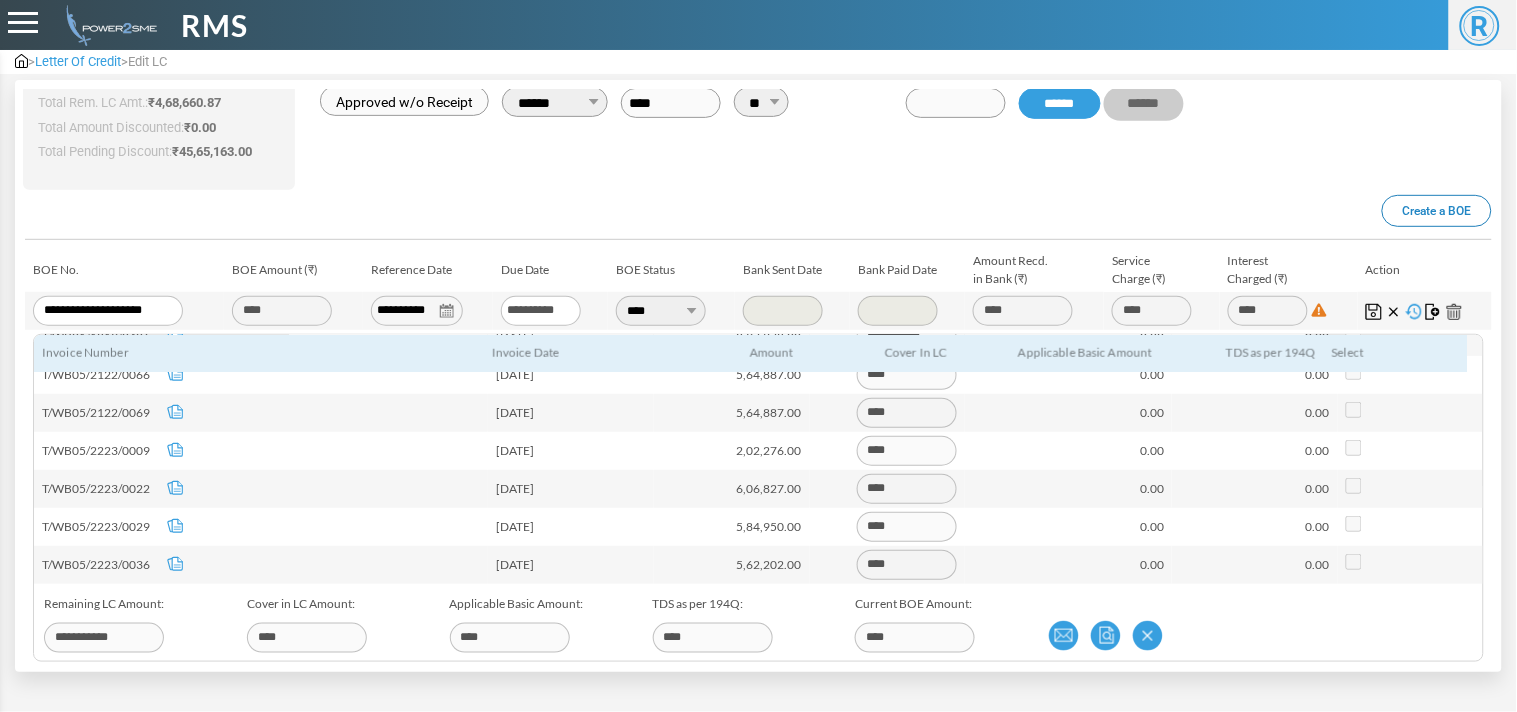 scroll, scrollTop: 0, scrollLeft: 0, axis: both 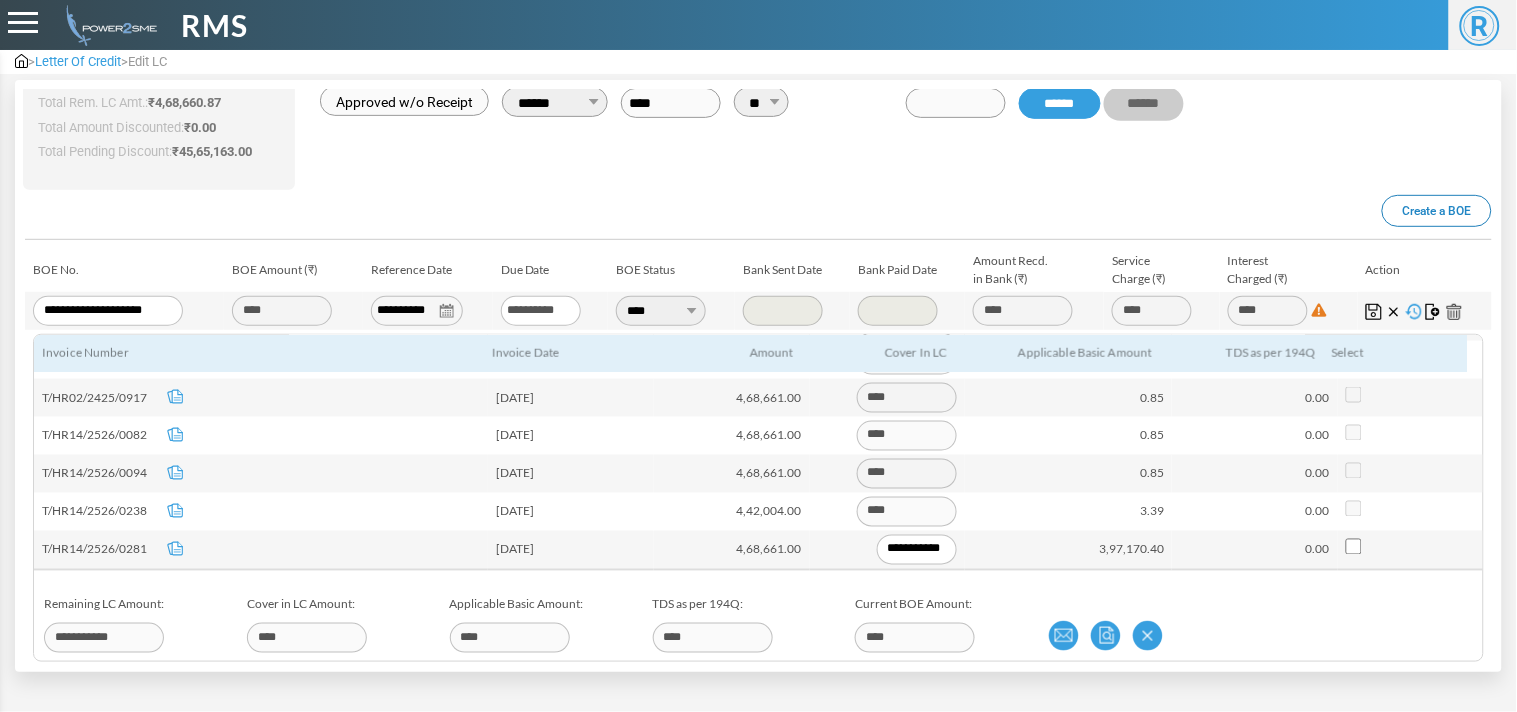 click on "**********" at bounding box center (917, 550) 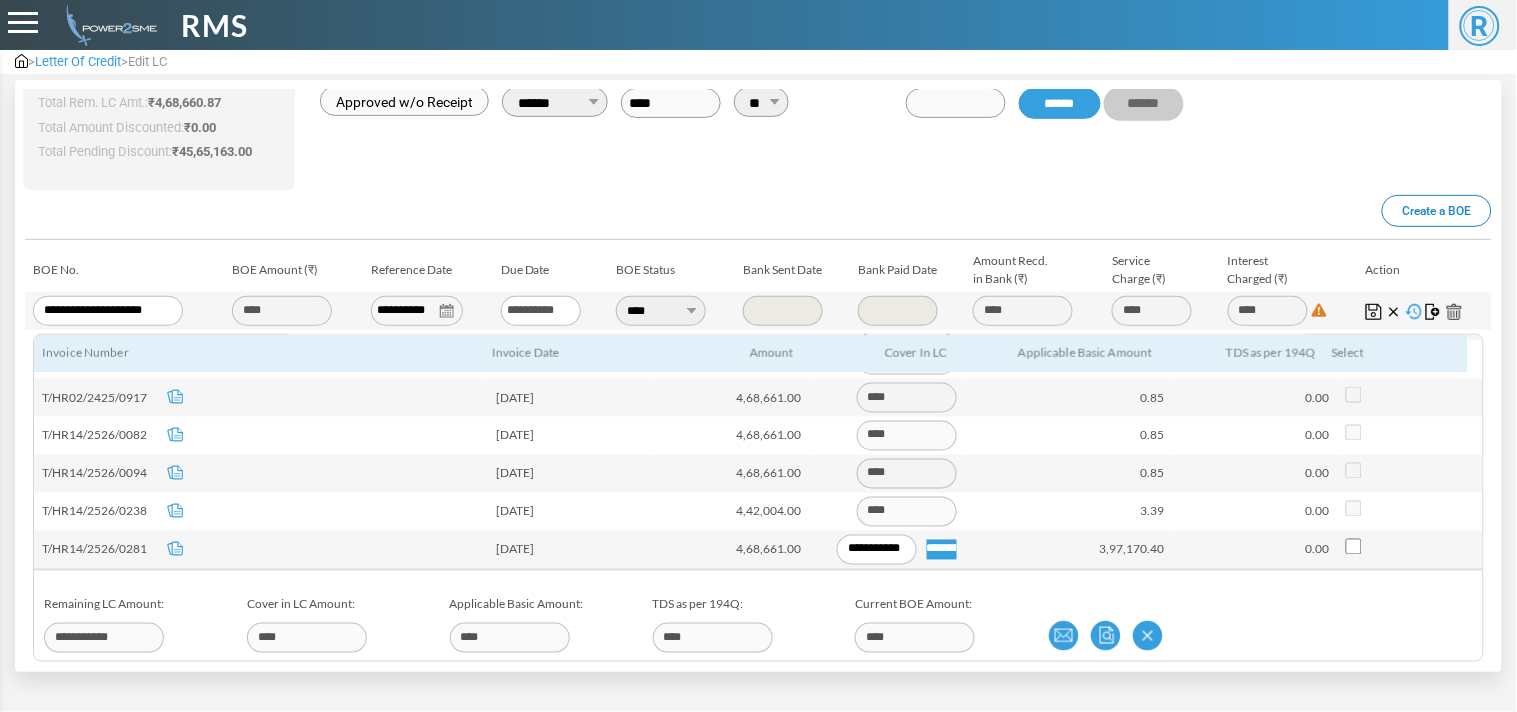 scroll, scrollTop: 0, scrollLeft: 4, axis: horizontal 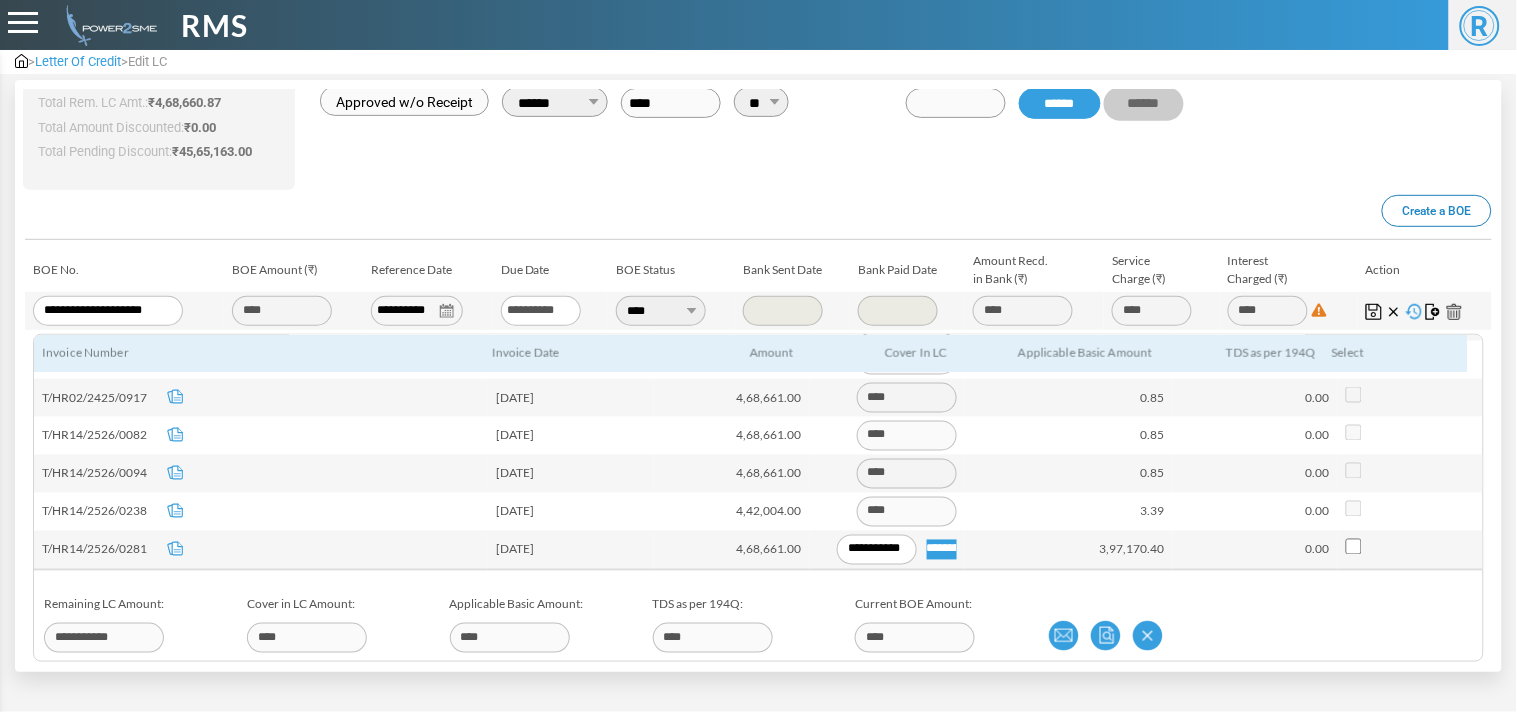 type on "********" 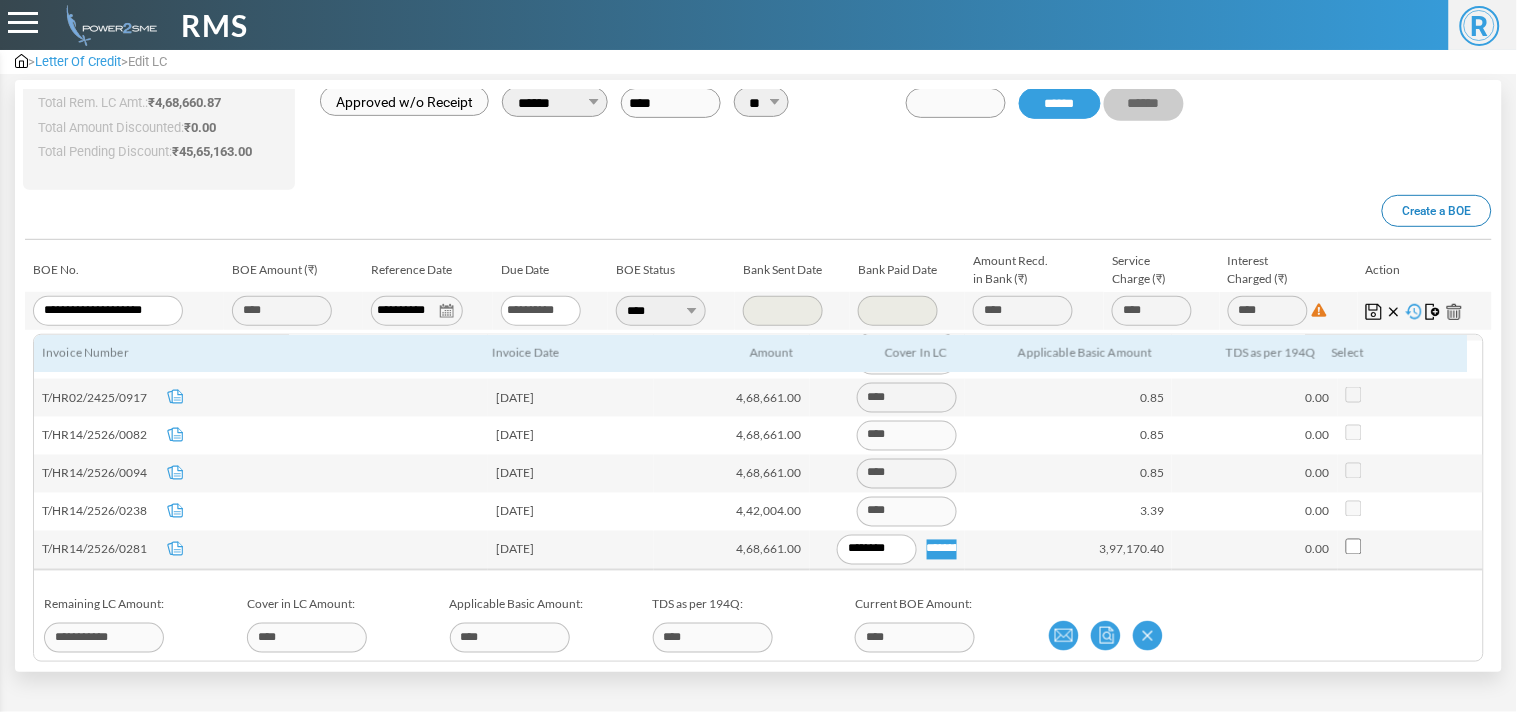 type on "********" 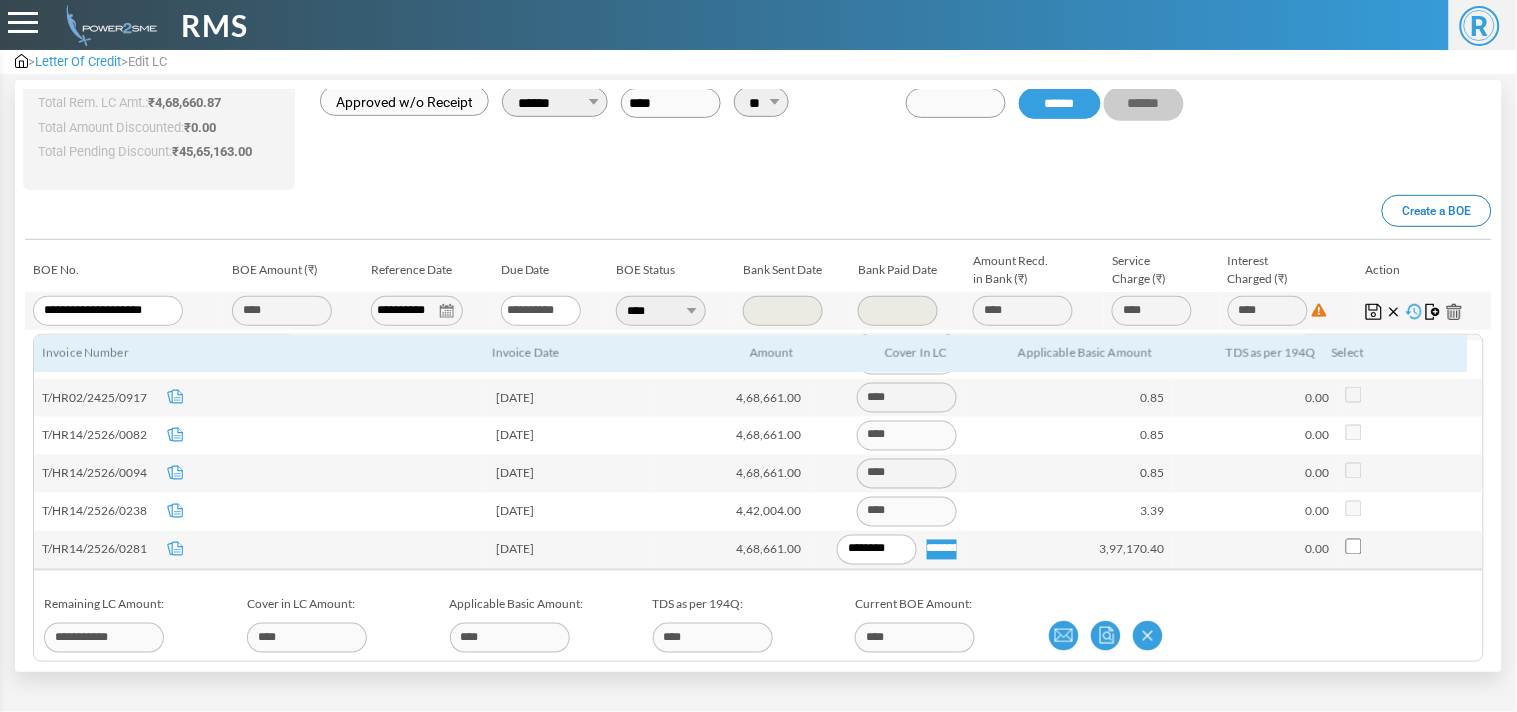 type on "**********" 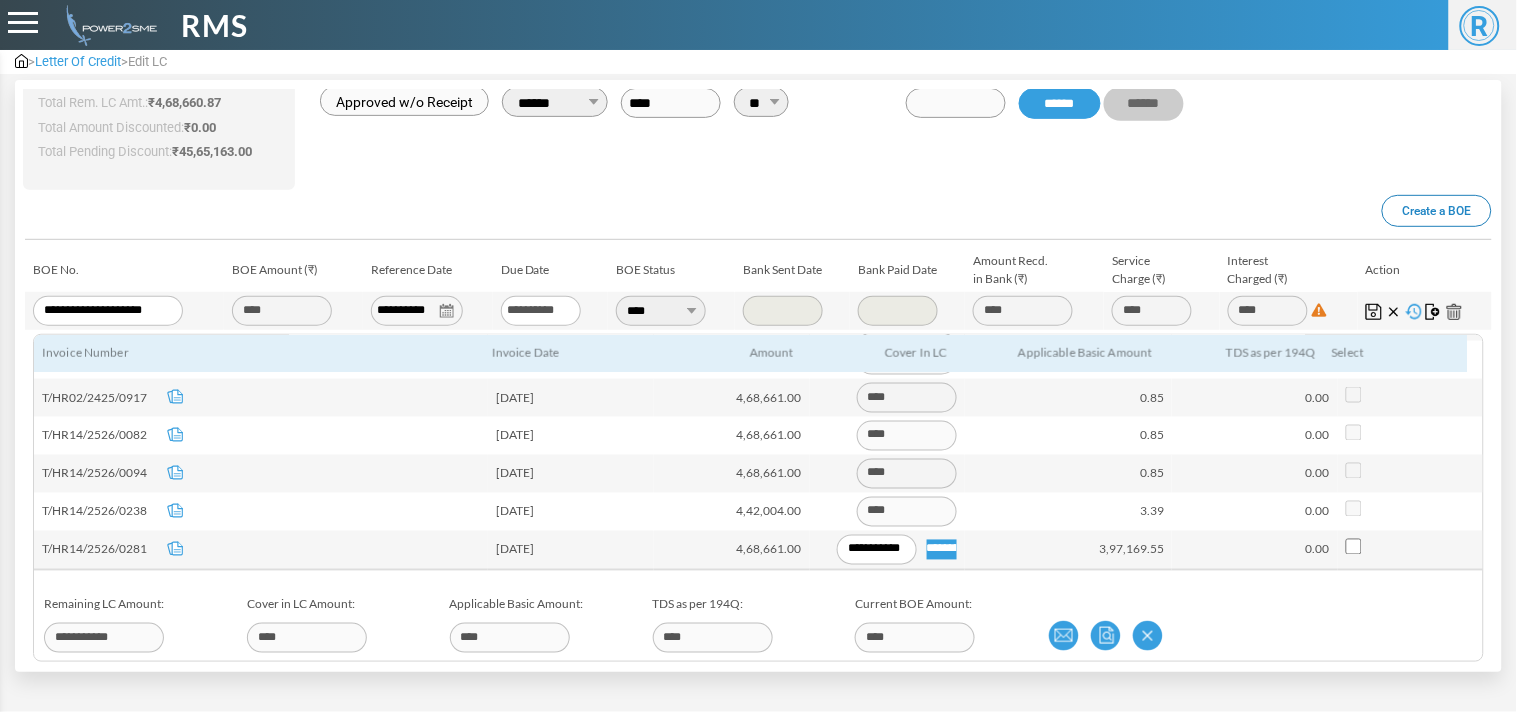type on "****" 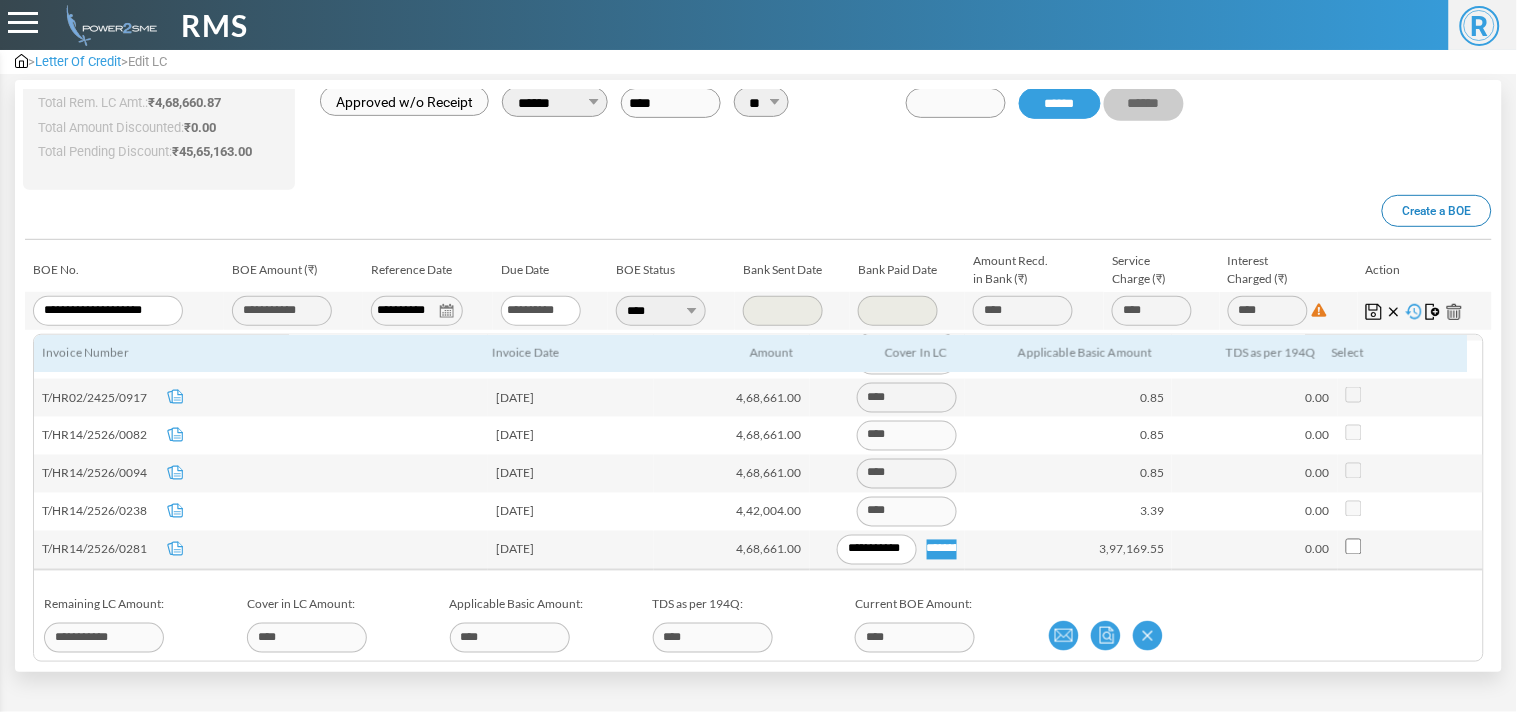 type on "****" 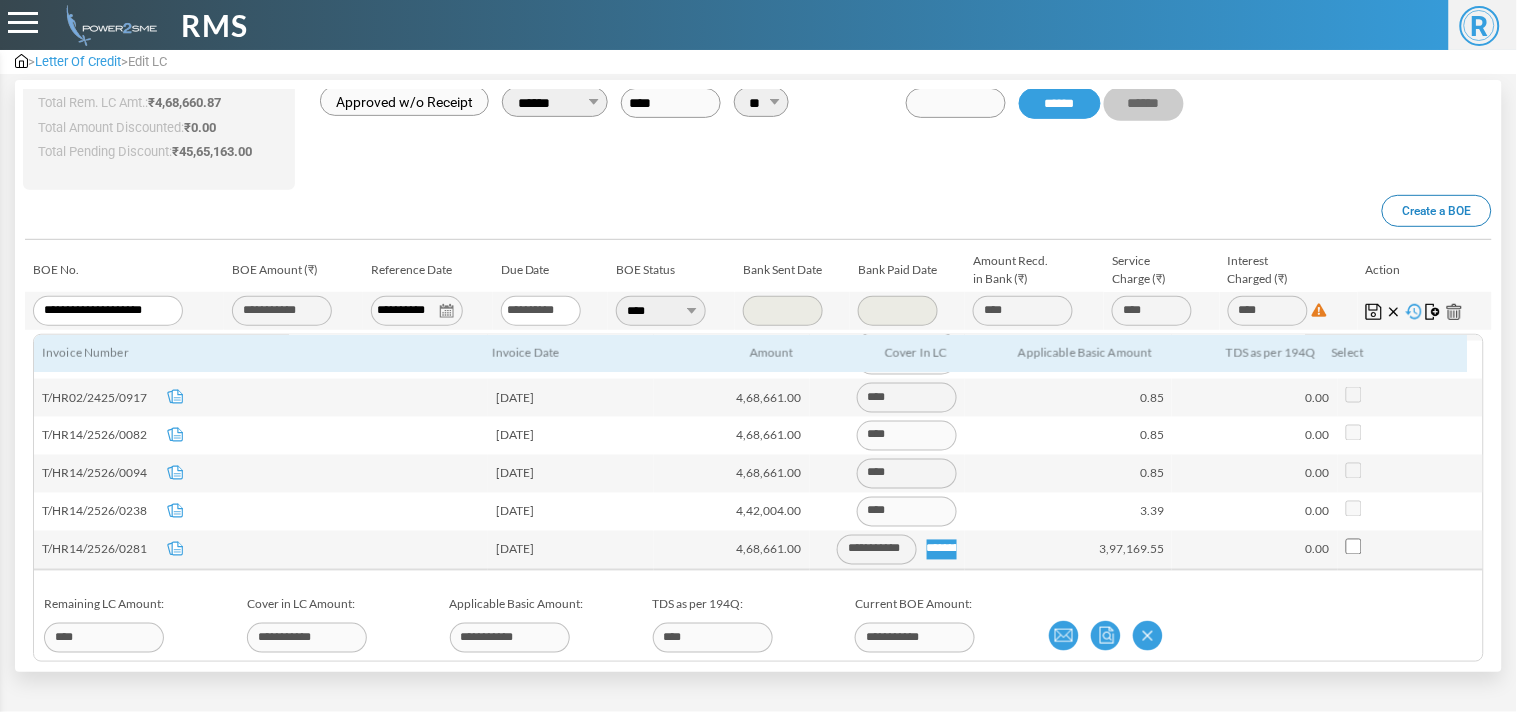 click at bounding box center [1374, 312] 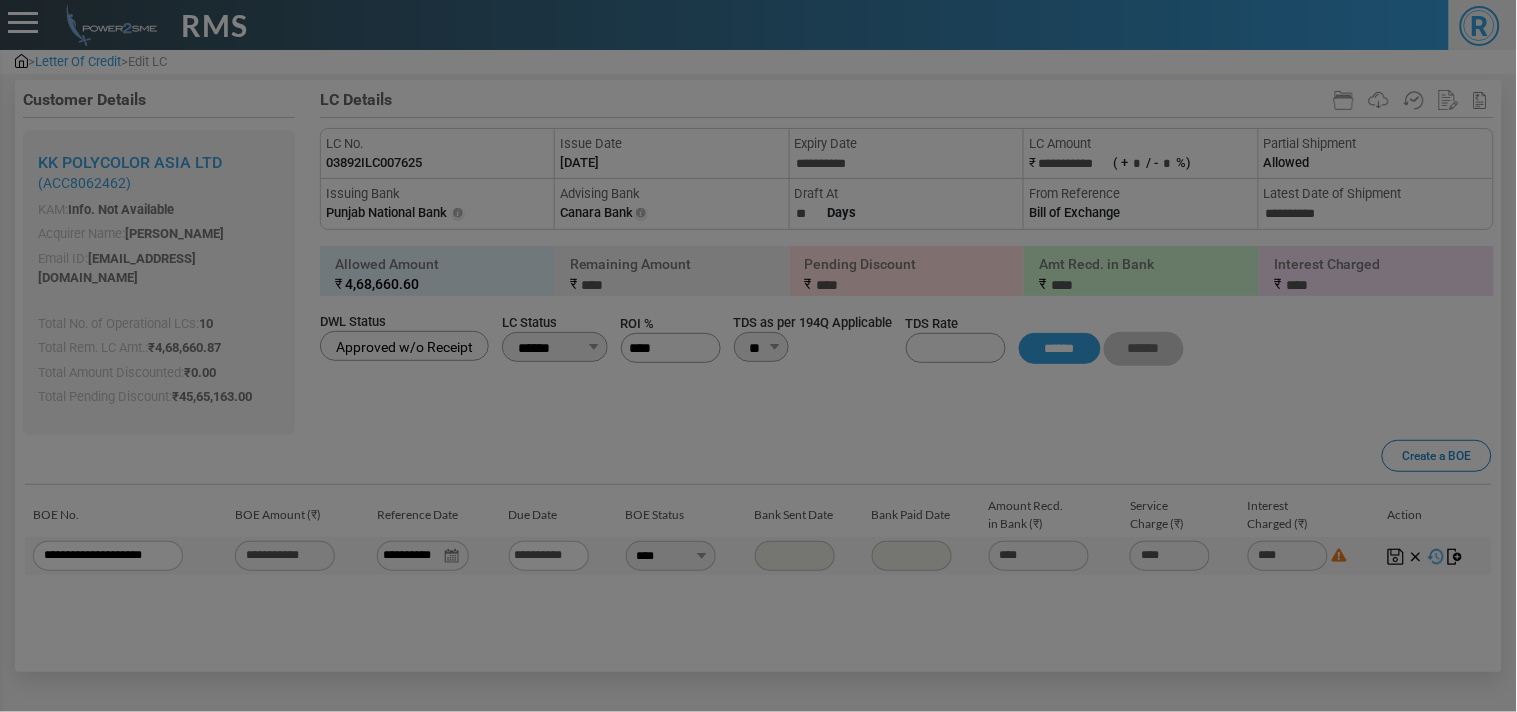 scroll, scrollTop: 0, scrollLeft: 0, axis: both 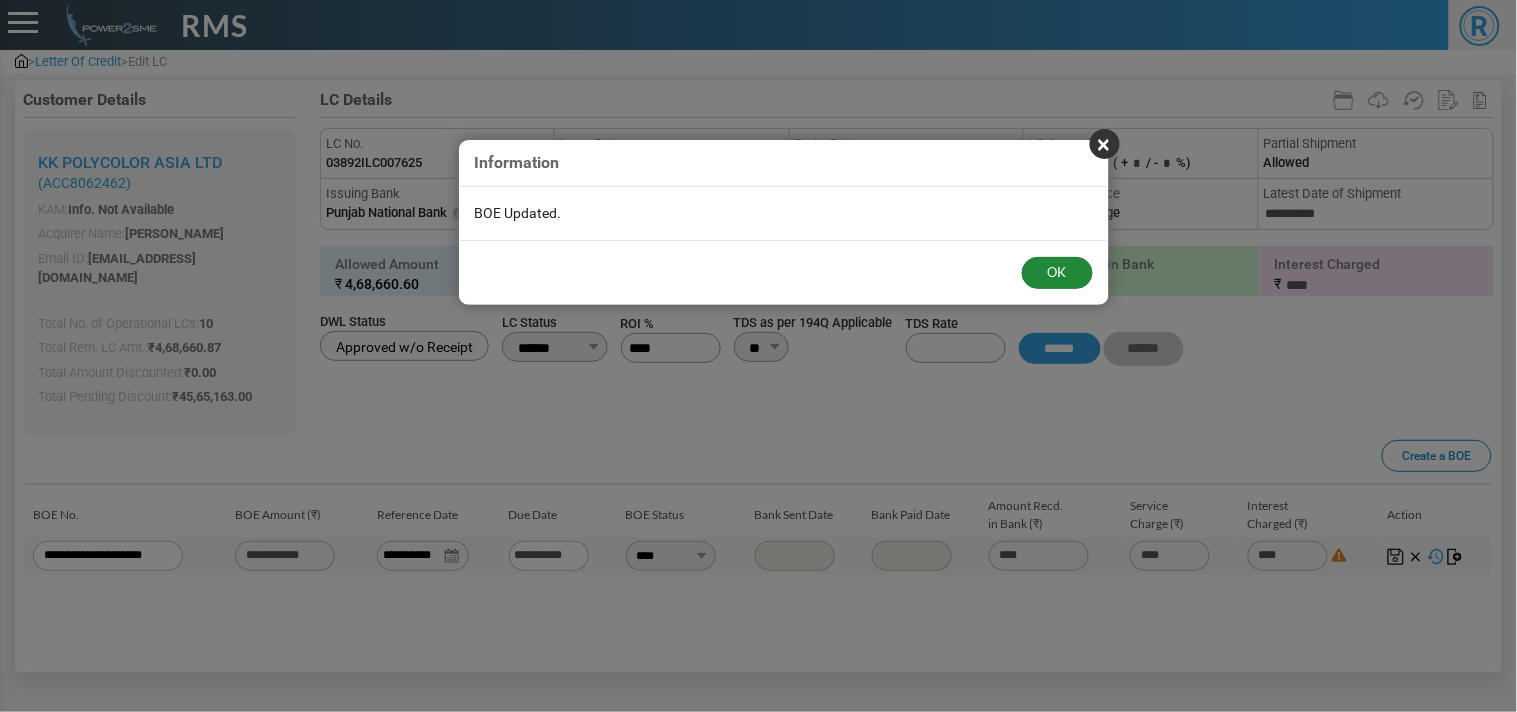 click on "OK" at bounding box center (1057, 273) 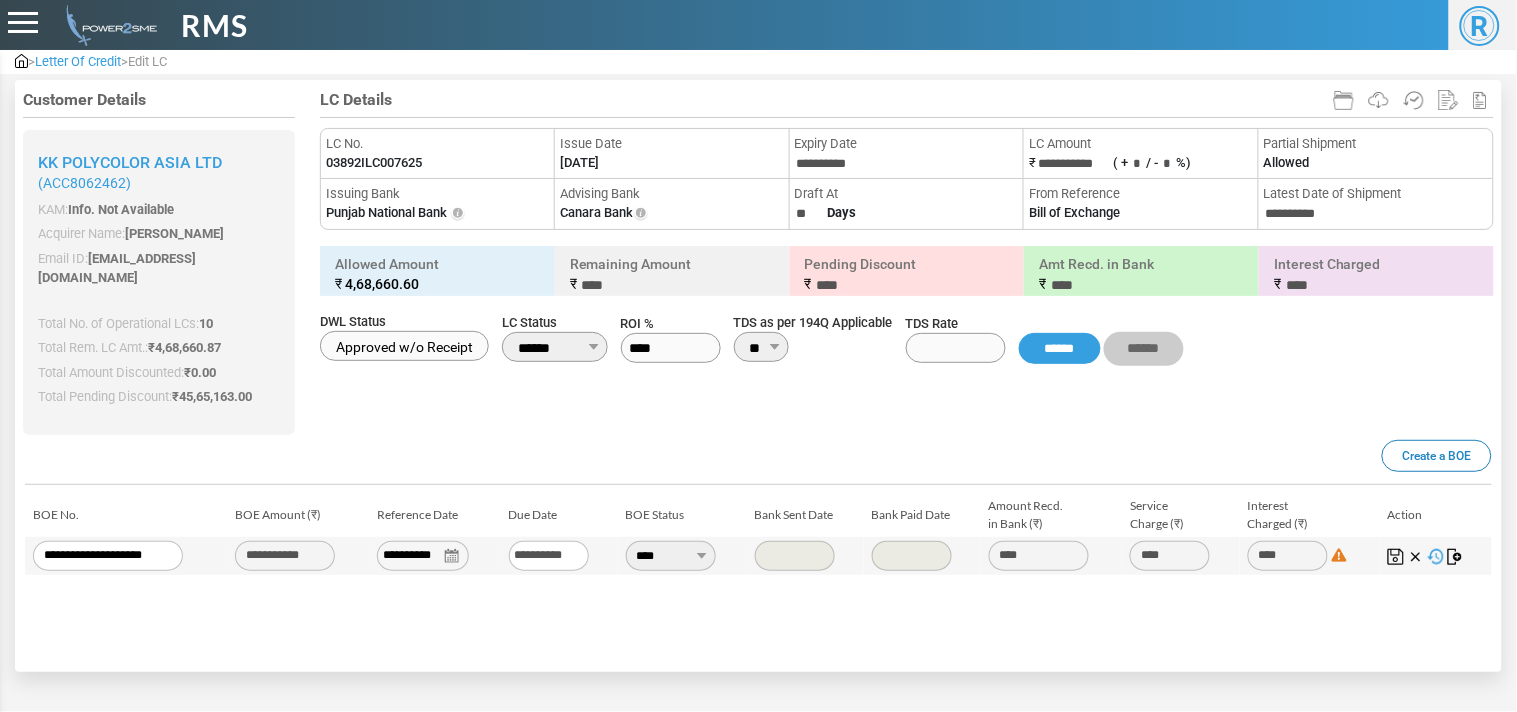 click at bounding box center (1456, 557) 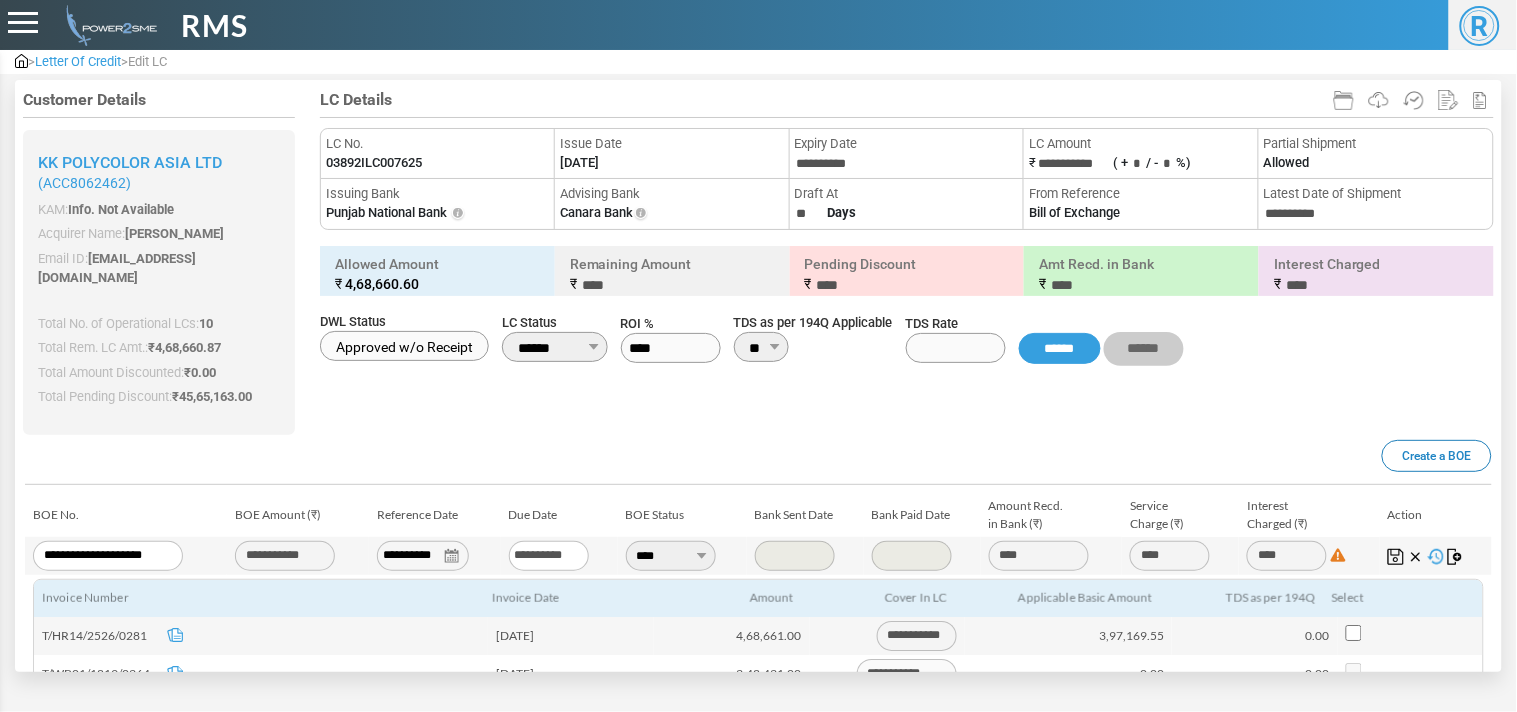 scroll, scrollTop: 245, scrollLeft: 0, axis: vertical 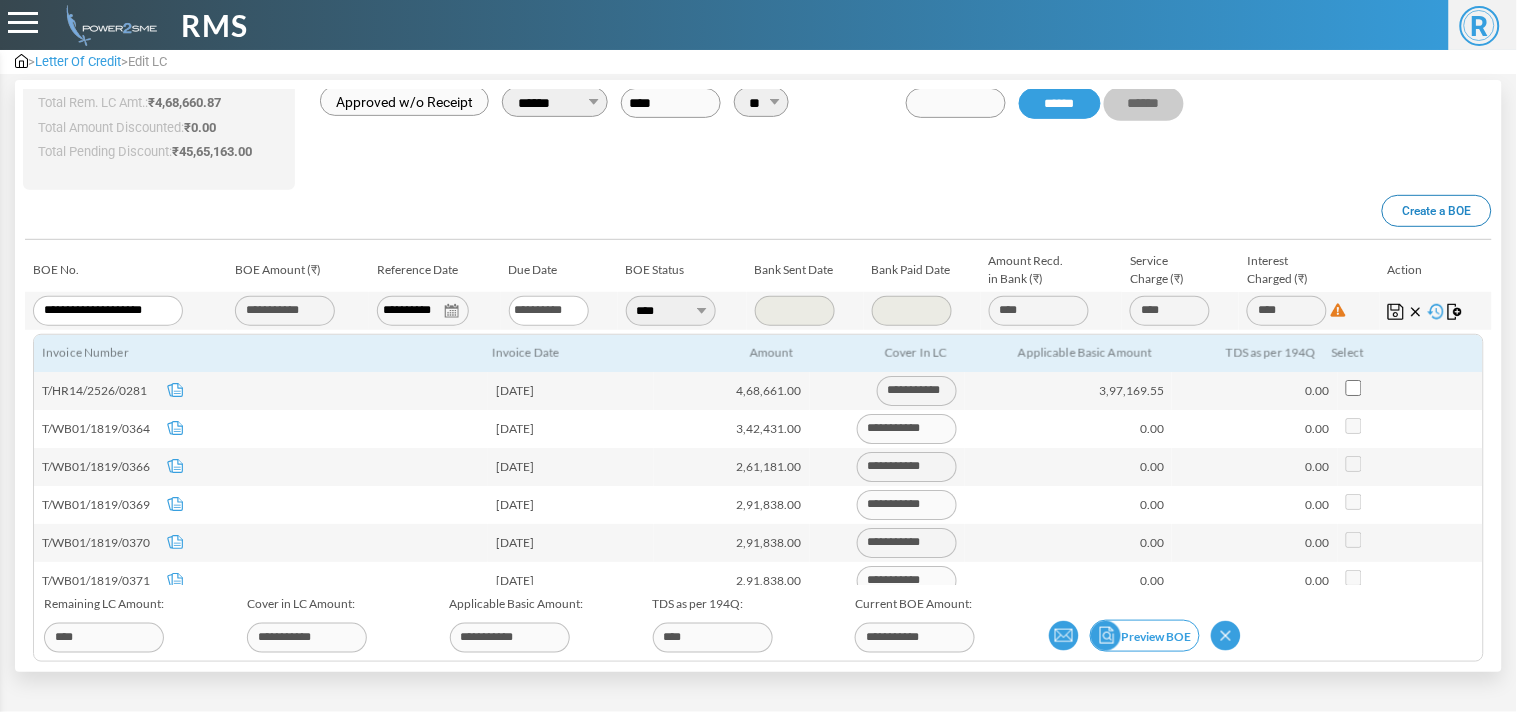 click at bounding box center [1106, 636] 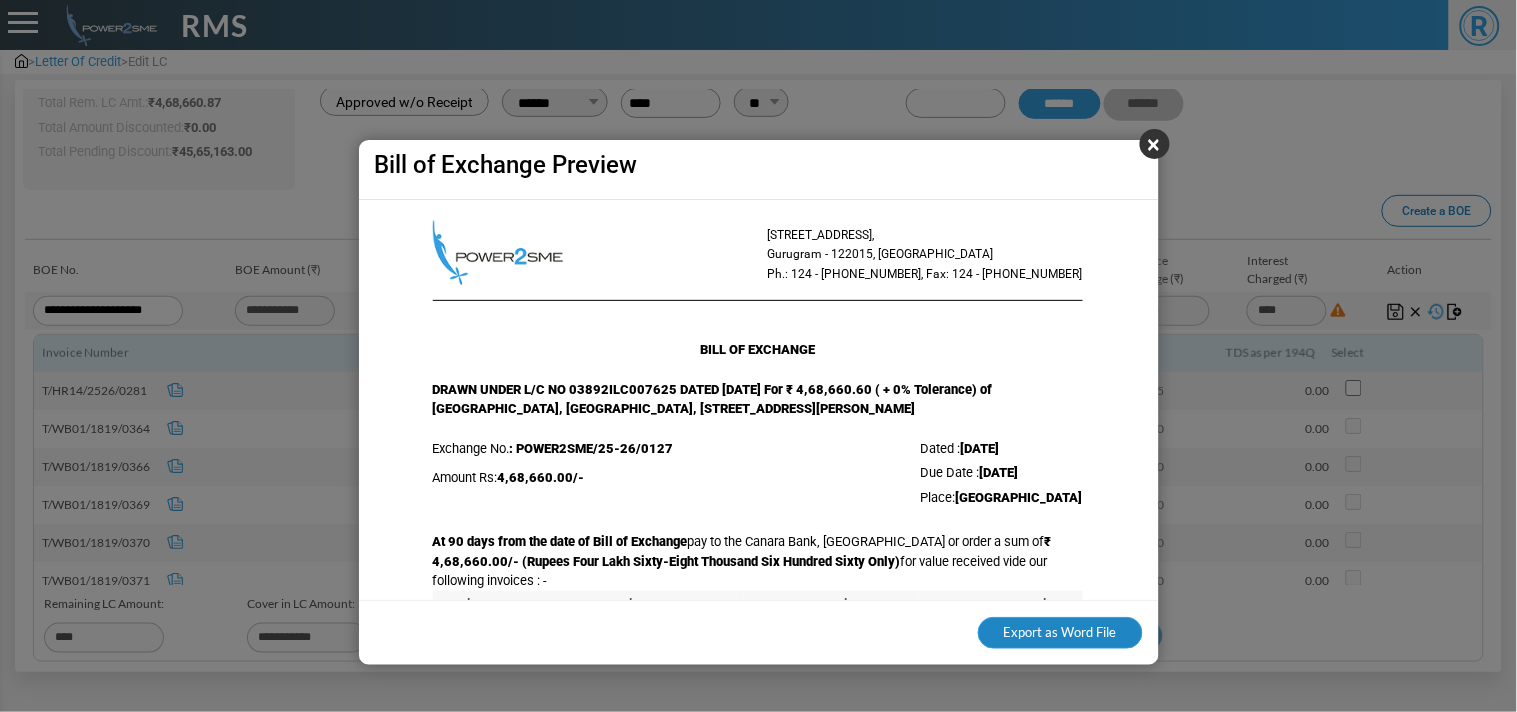 click on "Export
as Word File" at bounding box center [1060, 633] 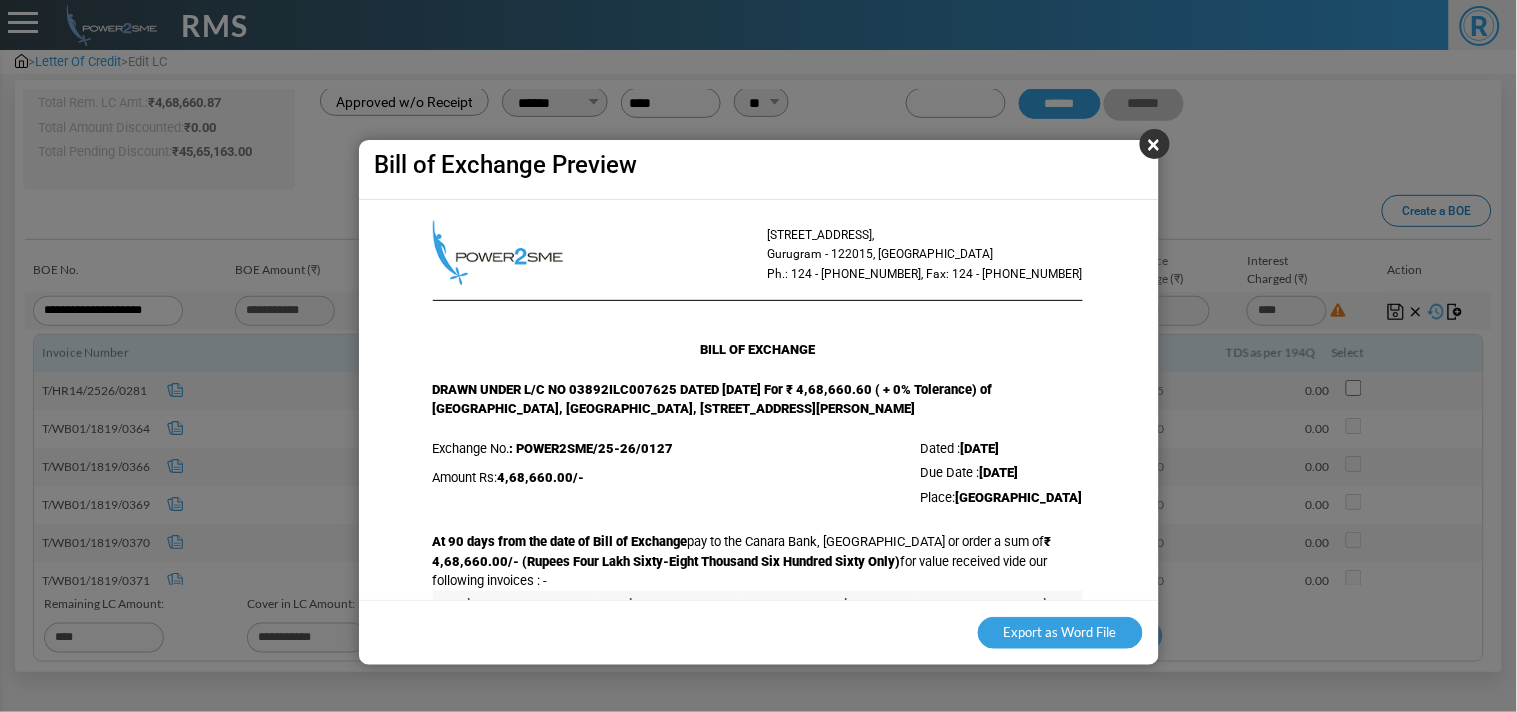click on "×" at bounding box center (1155, 144) 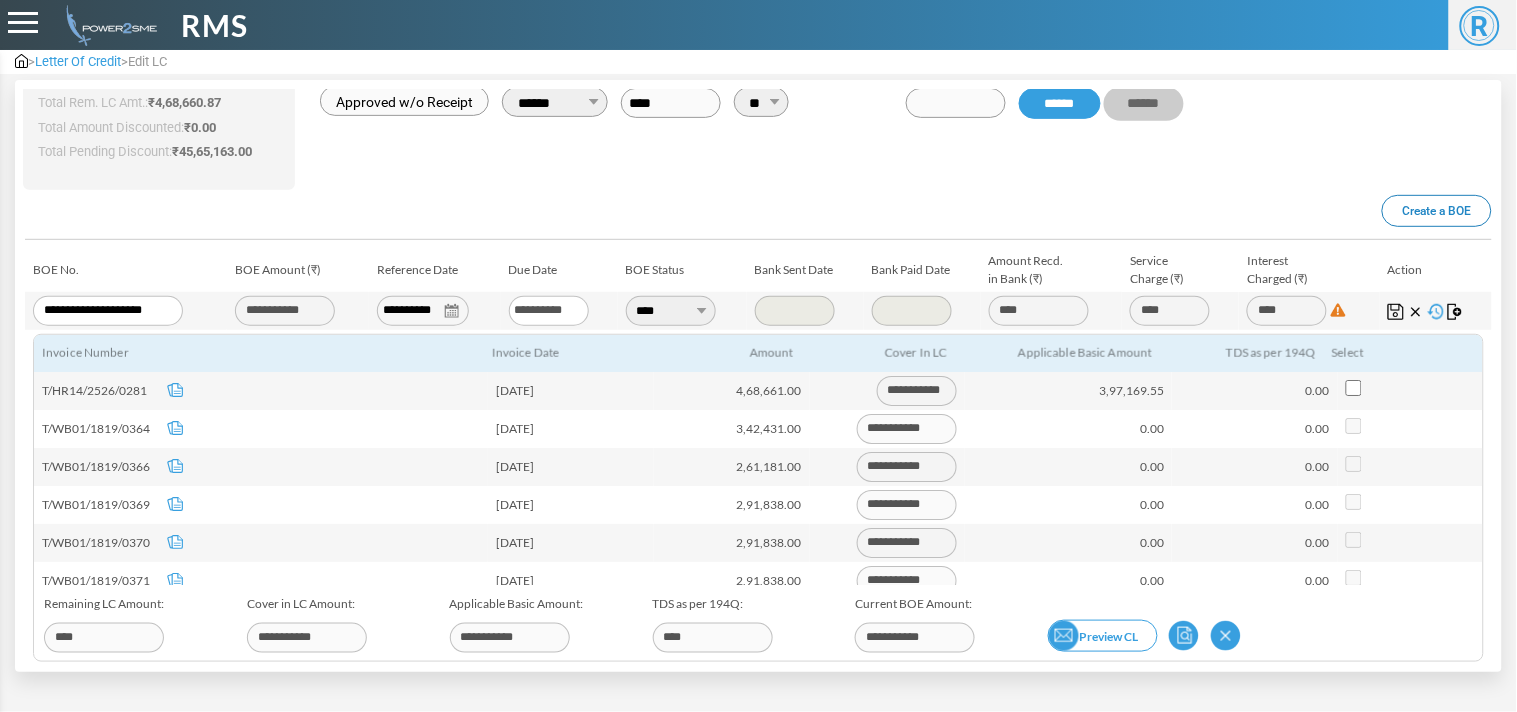 click at bounding box center (1064, 636) 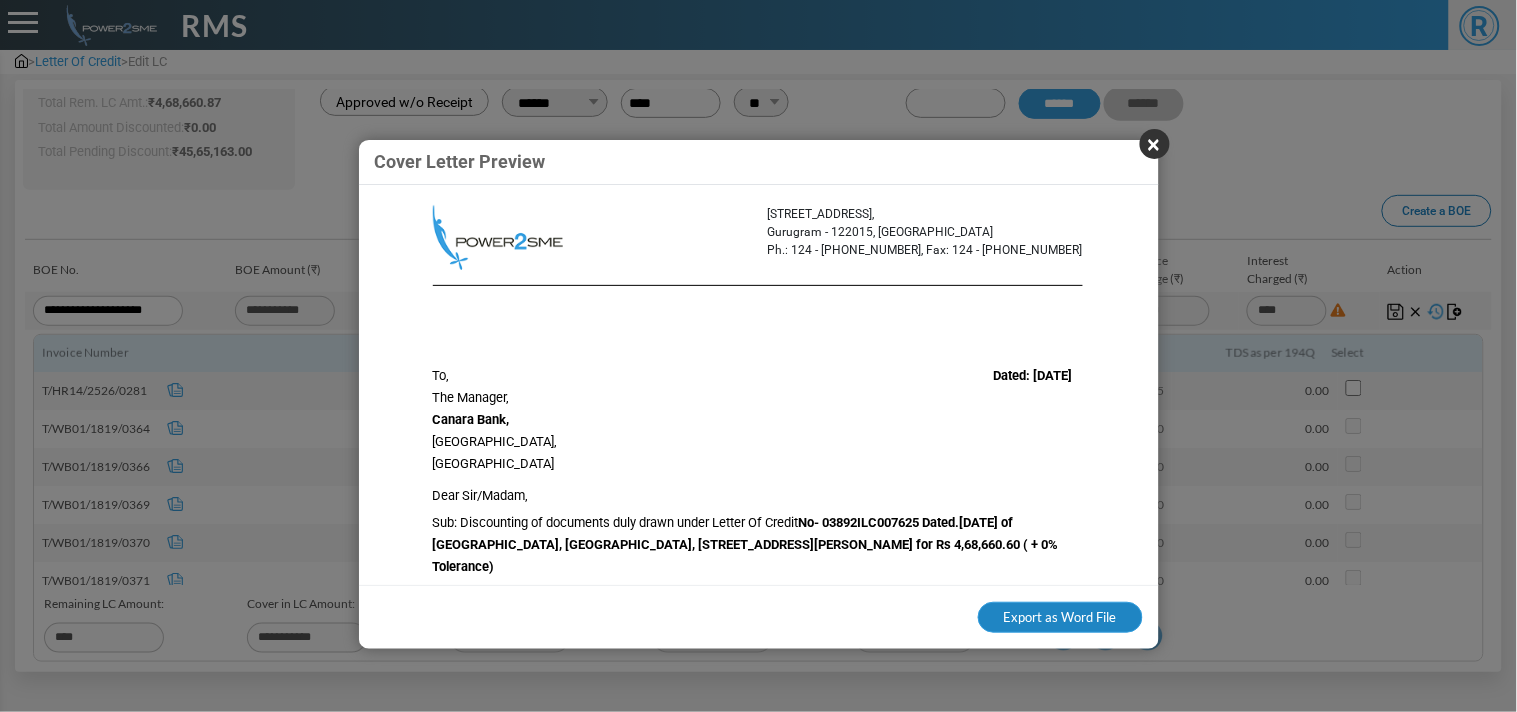 click on "Export
as Word File" at bounding box center [1060, 618] 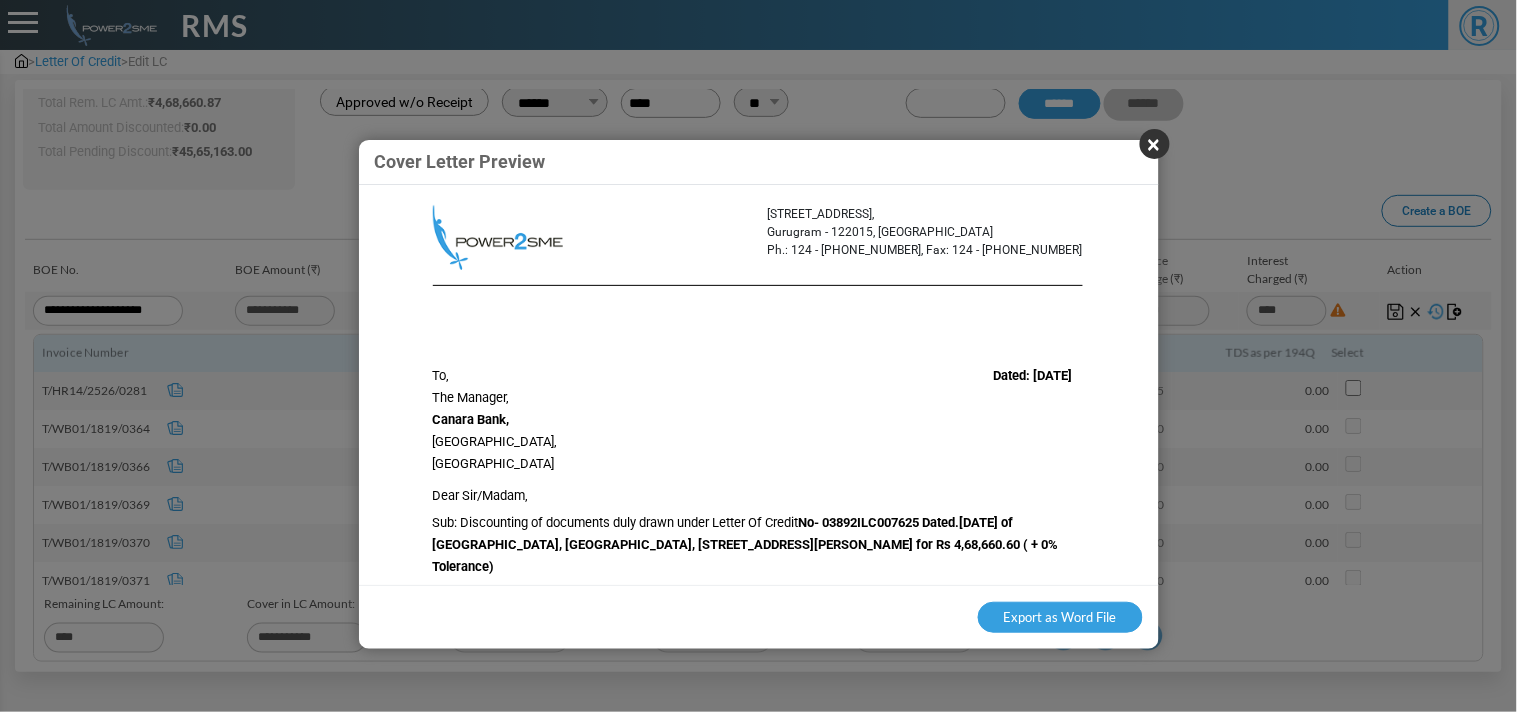 click on "×" at bounding box center [1155, 144] 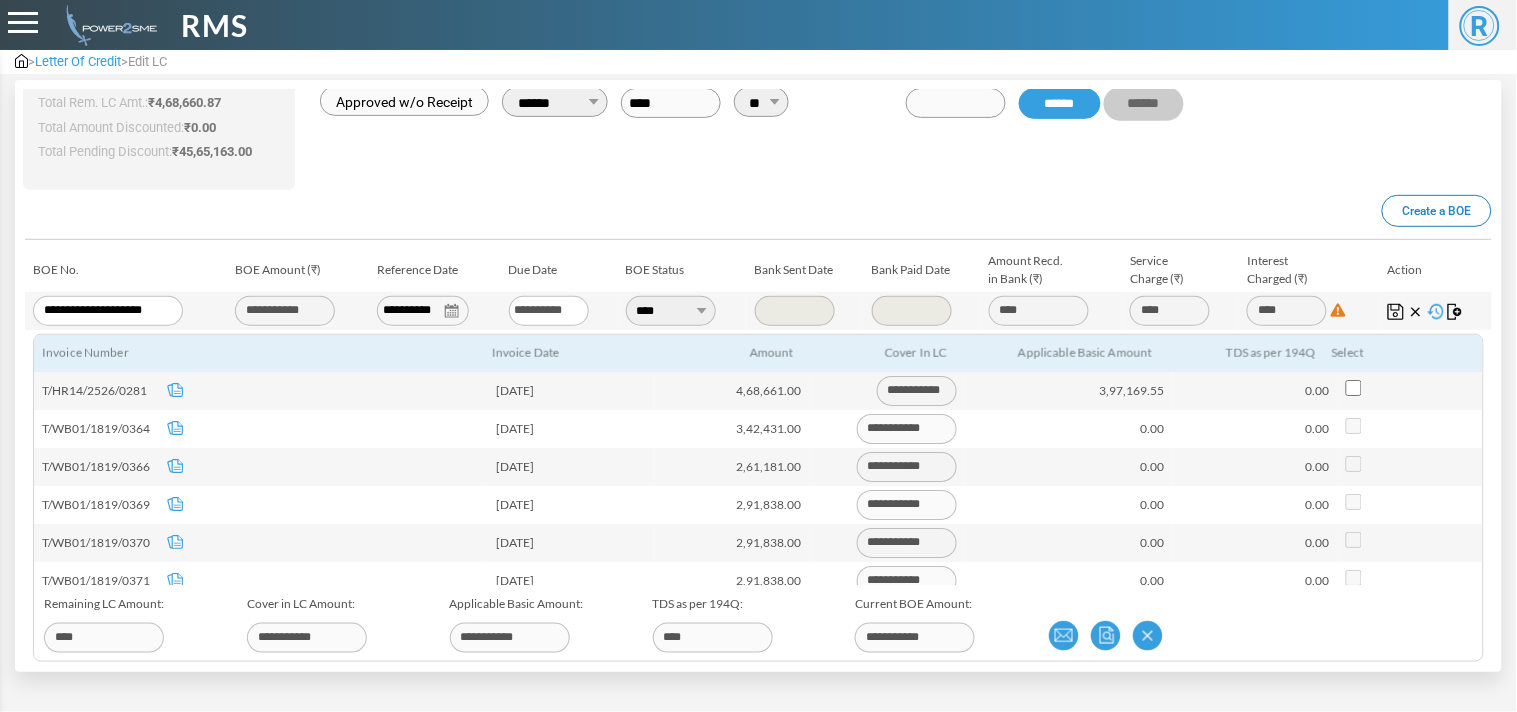 click on "BOE List   Create a BOE" at bounding box center [758, 220] 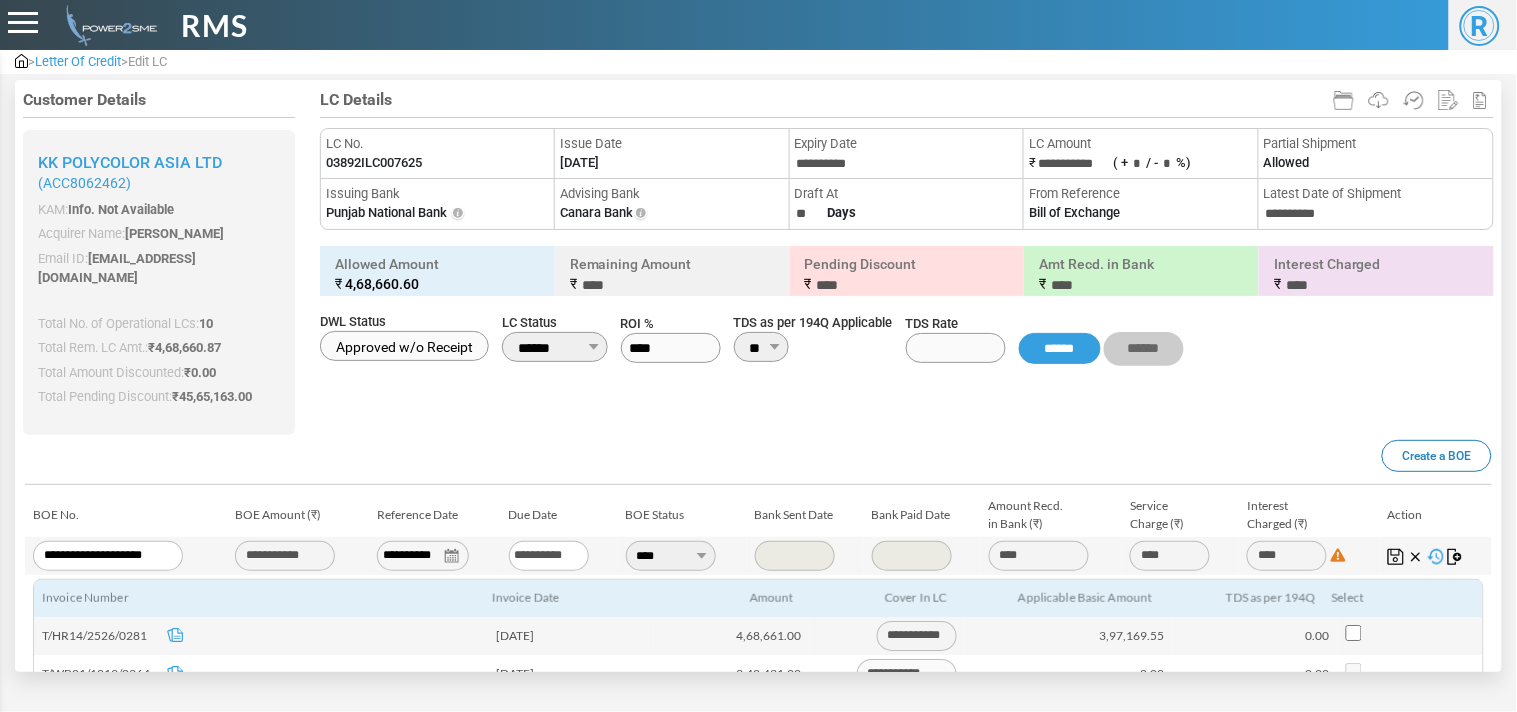 click on "03892ILC007625" at bounding box center [374, 163] 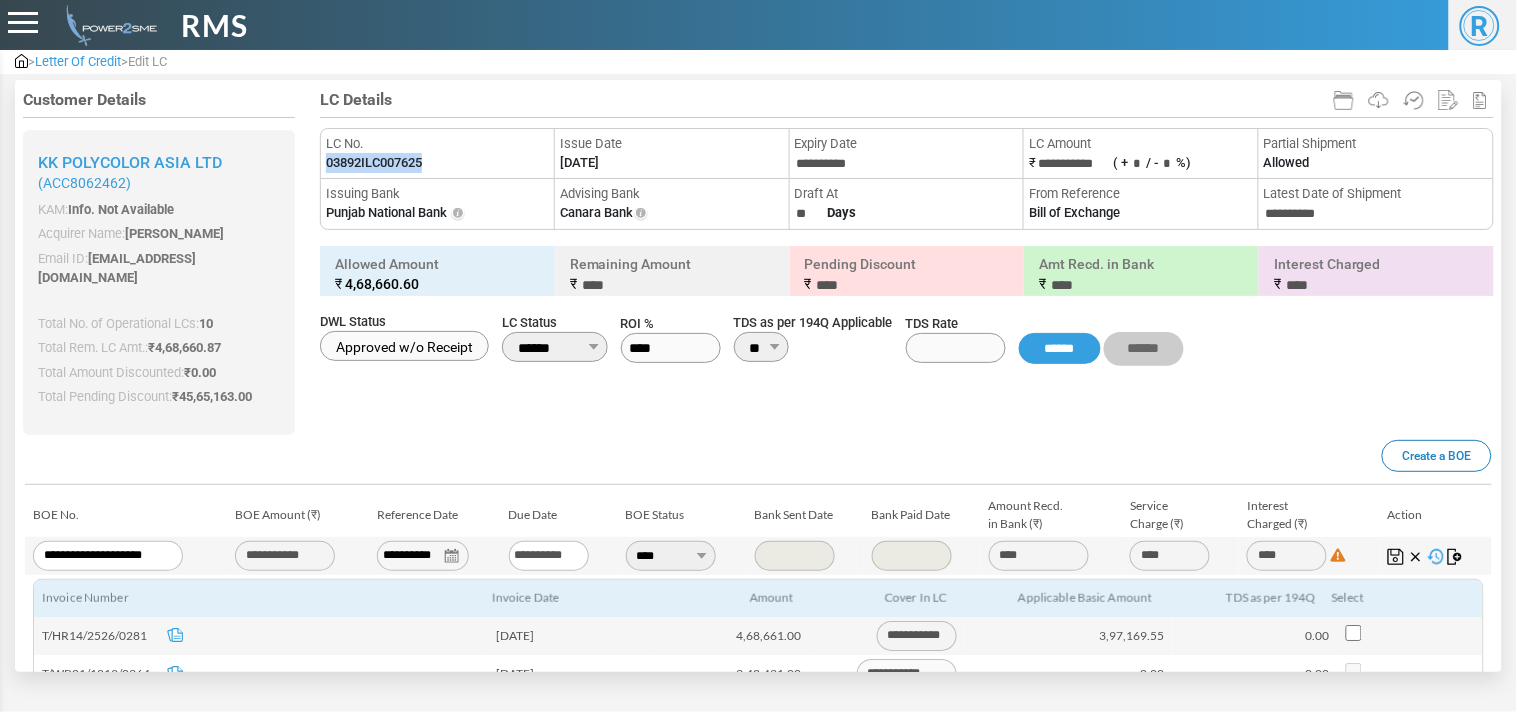 click on "03892ILC007625" at bounding box center (374, 163) 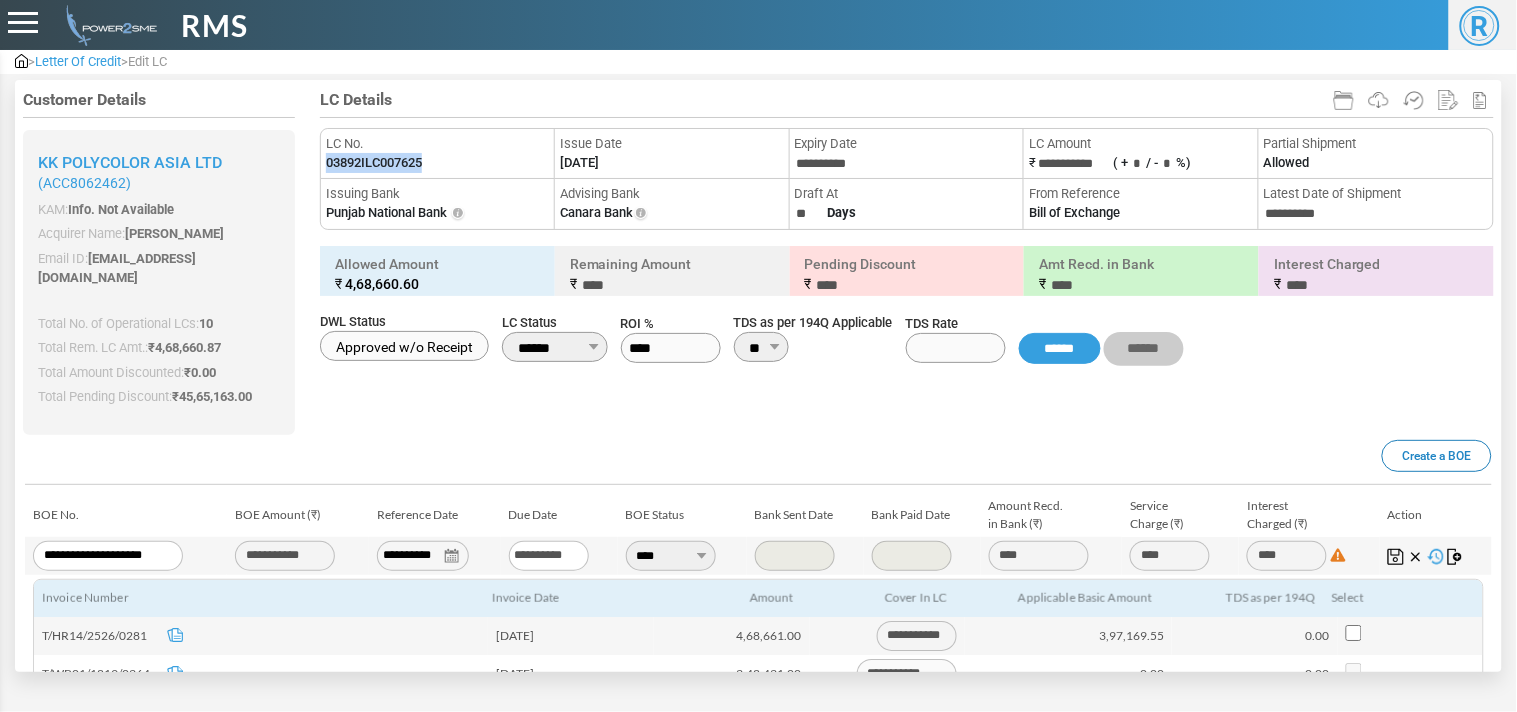 click at bounding box center [21, 61] 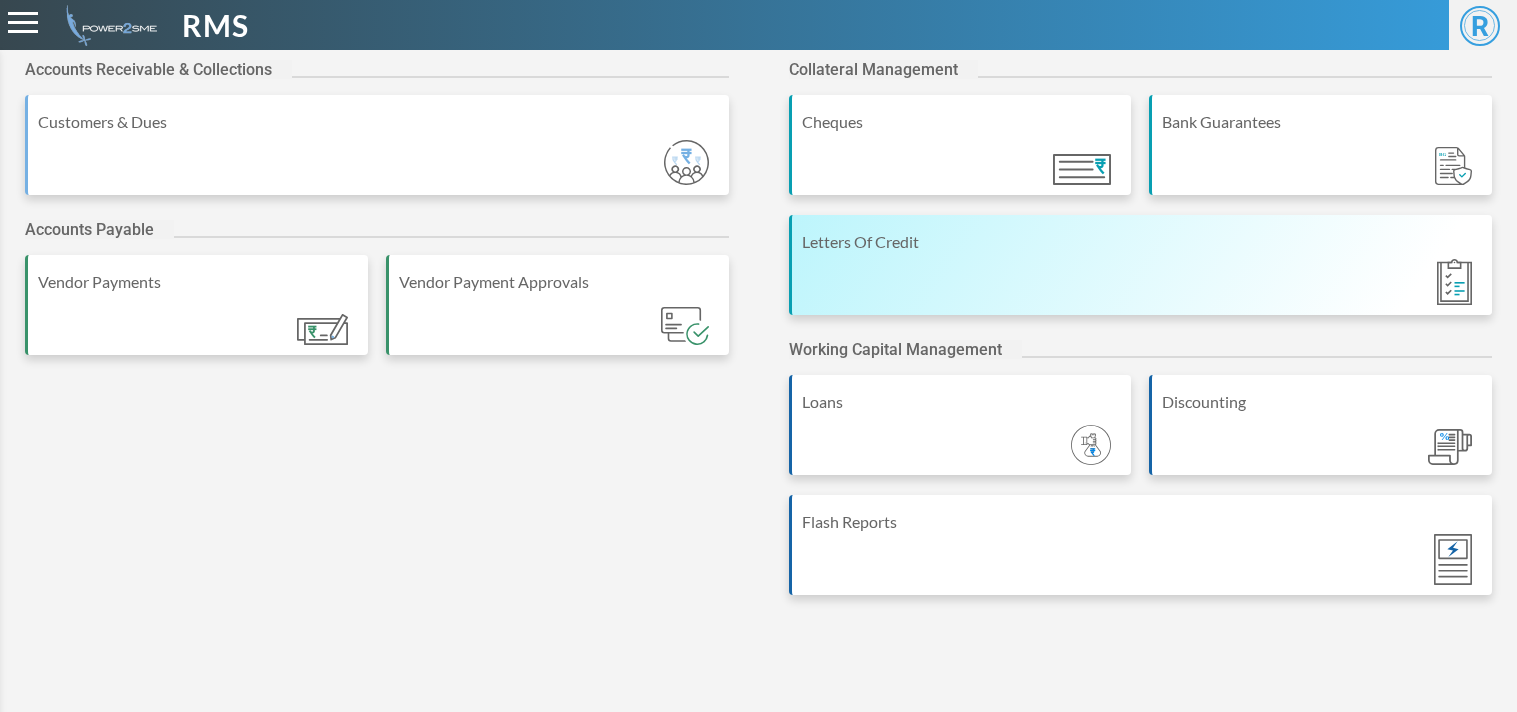 scroll, scrollTop: 0, scrollLeft: 0, axis: both 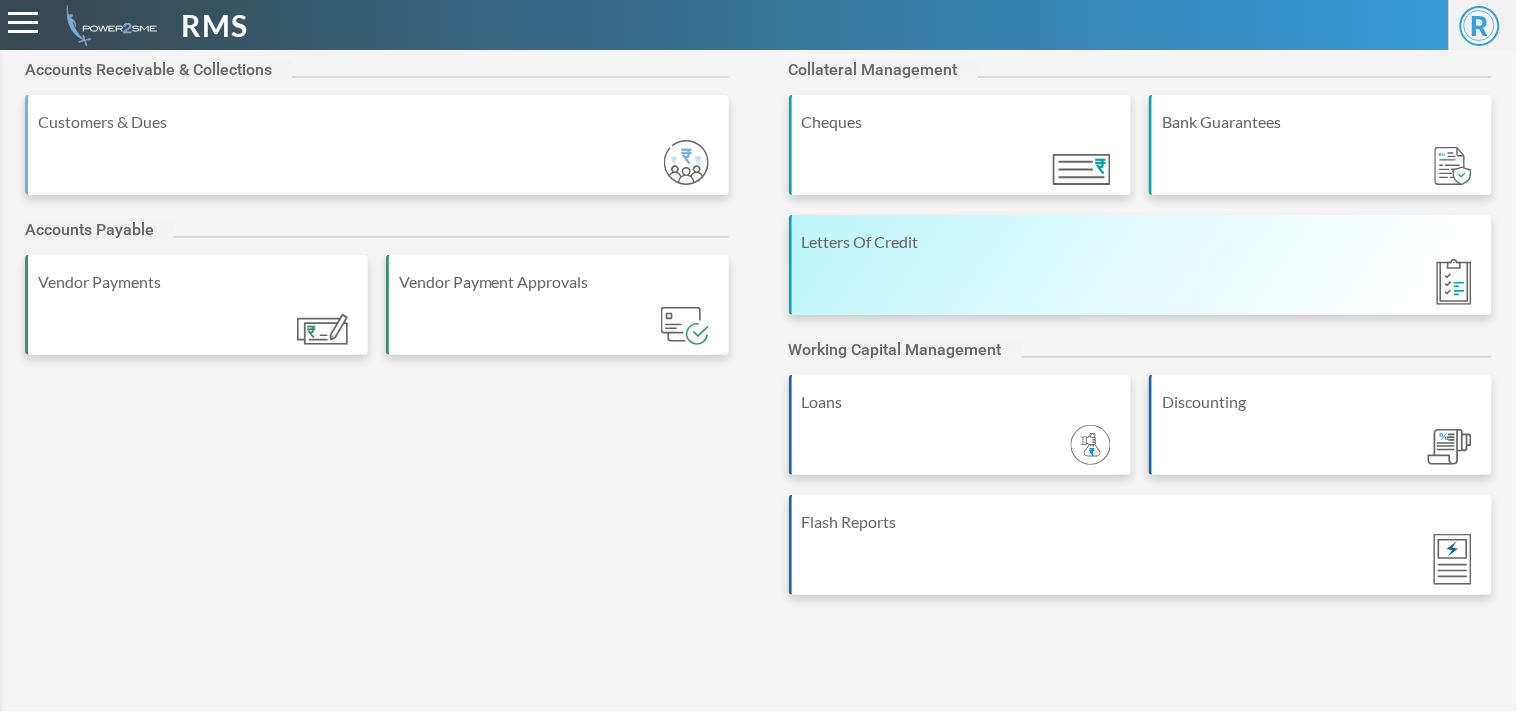 click on "Letters Of Credit" at bounding box center (1141, 265) 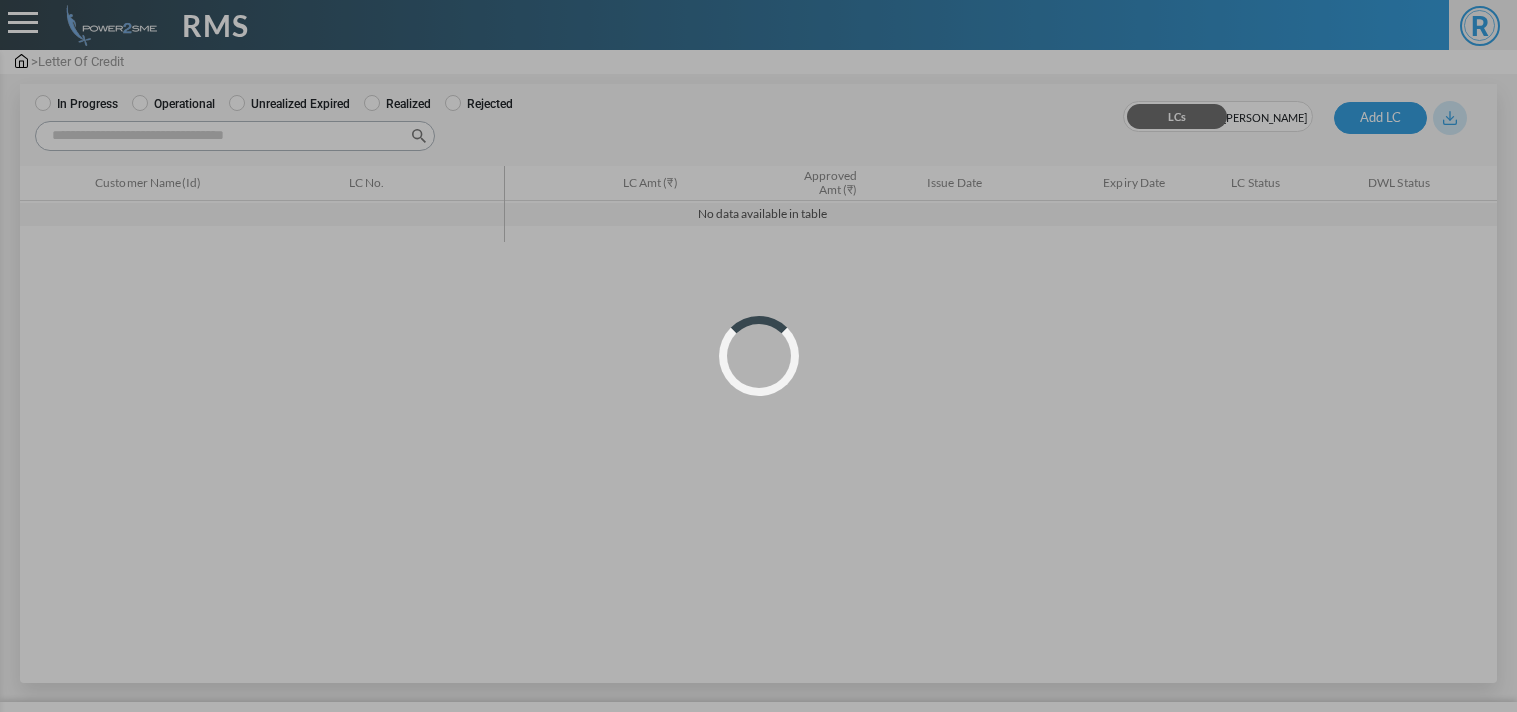 scroll, scrollTop: 0, scrollLeft: 0, axis: both 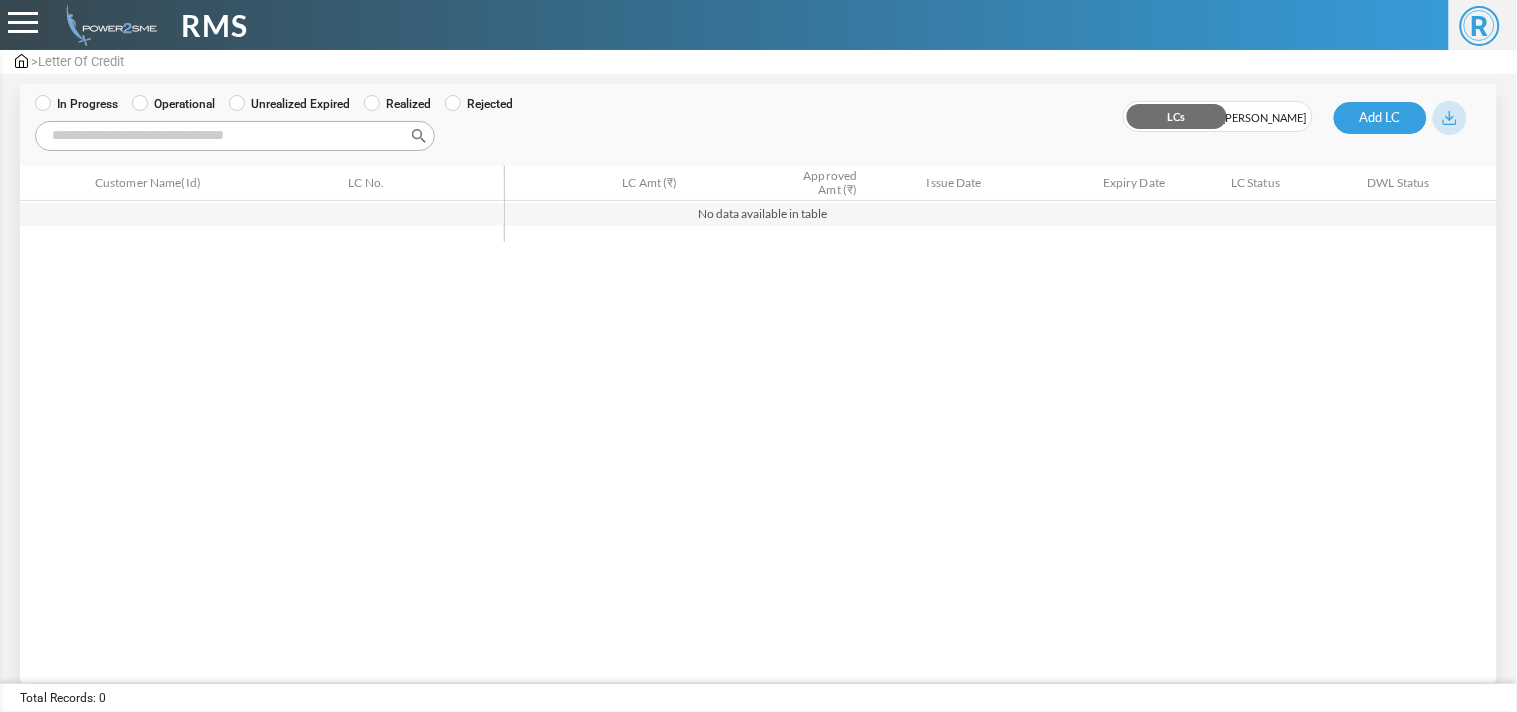 click on "Operational" at bounding box center [173, 104] 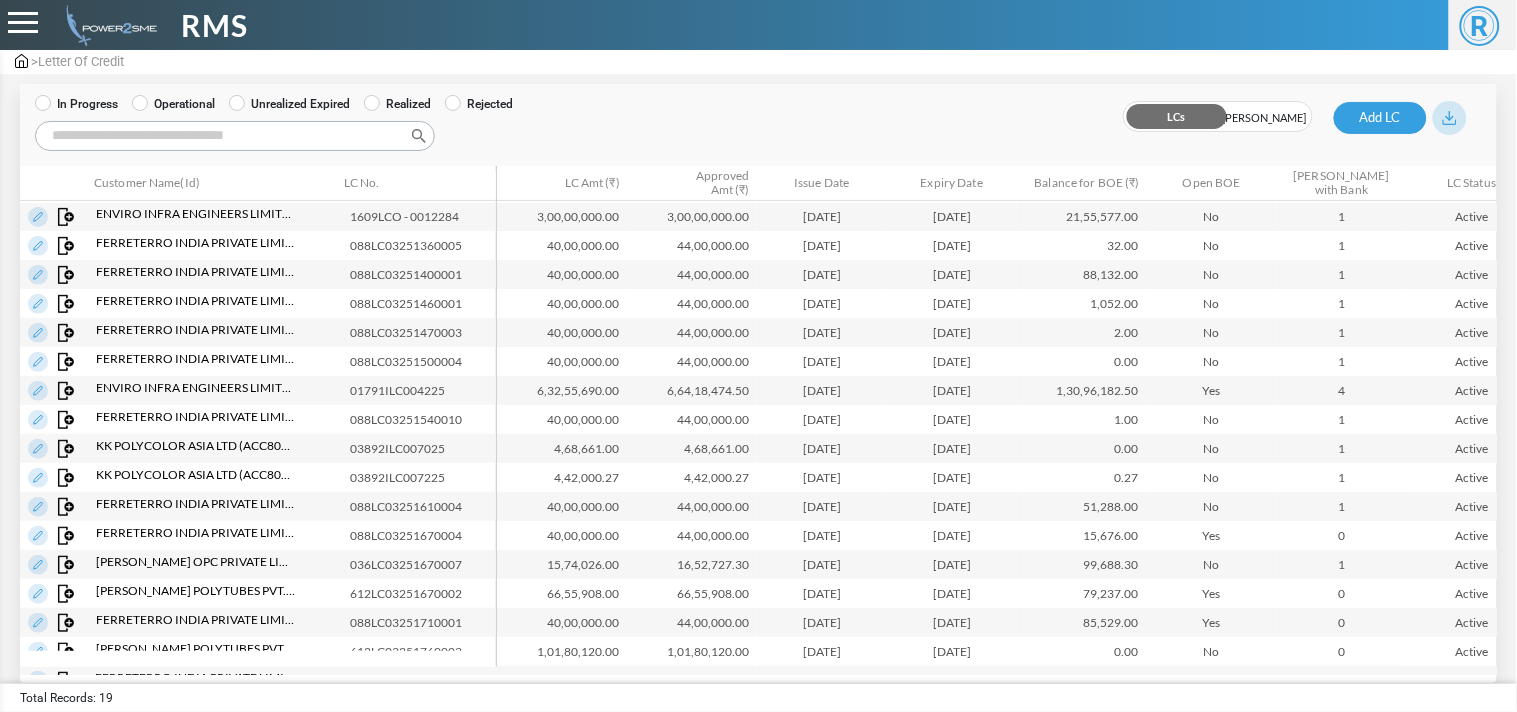 scroll, scrollTop: 13, scrollLeft: 0, axis: vertical 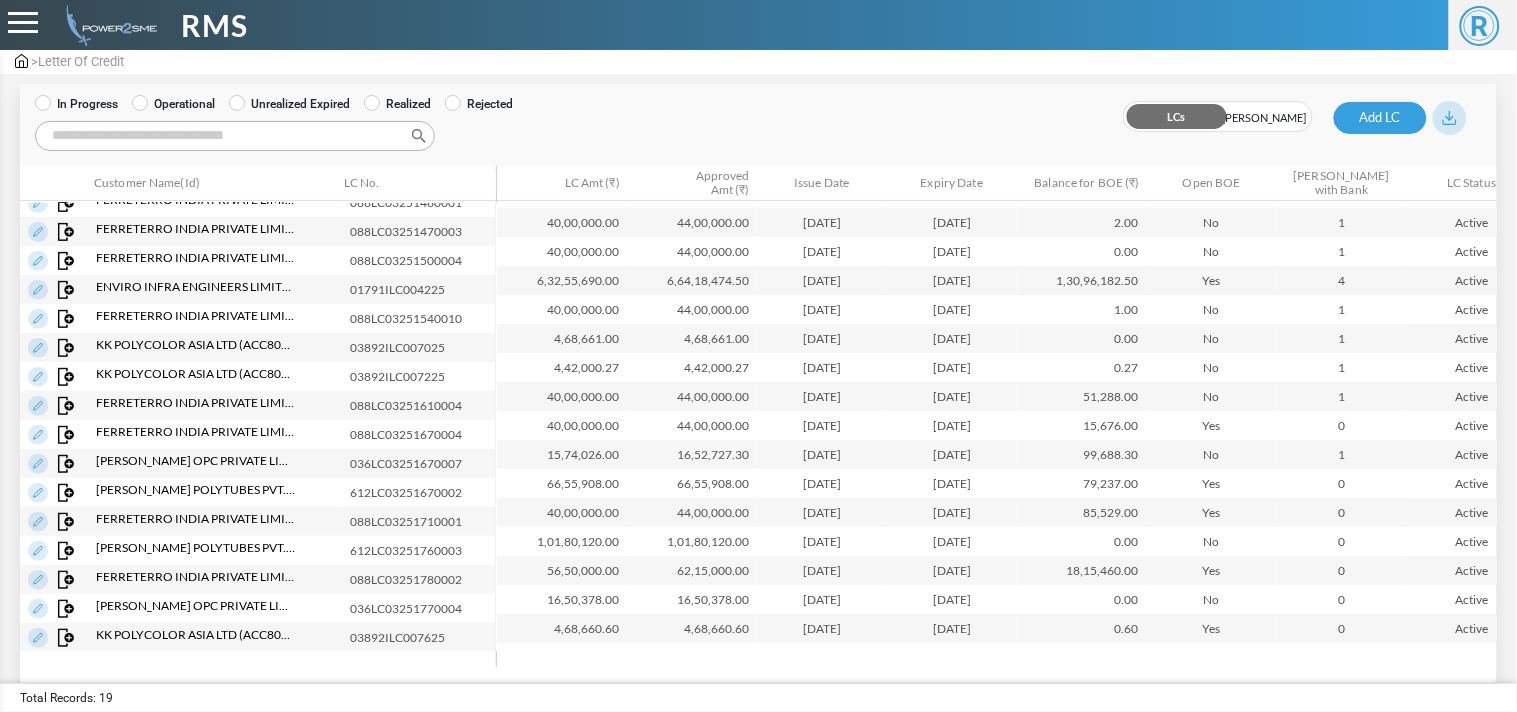 click on "Search:" at bounding box center [235, 136] 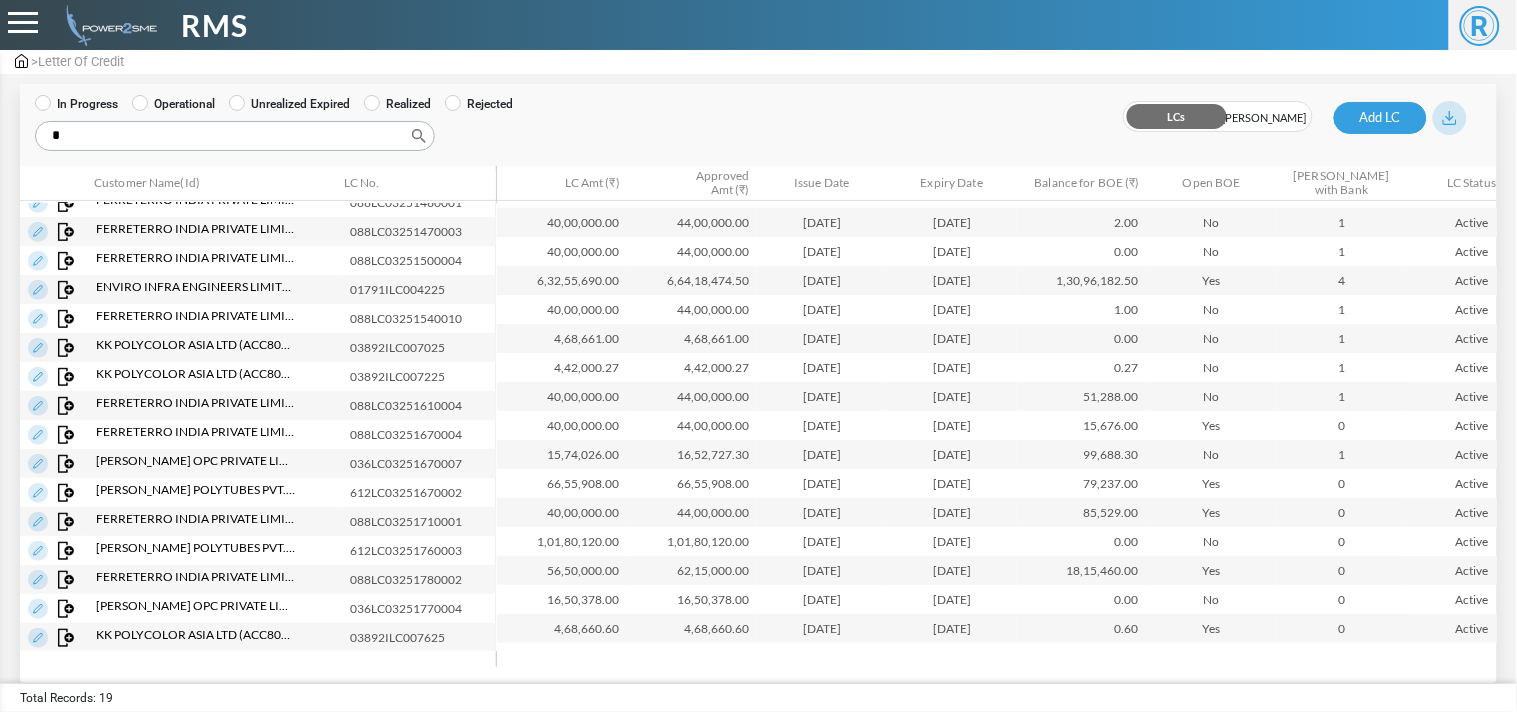 scroll, scrollTop: 0, scrollLeft: 0, axis: both 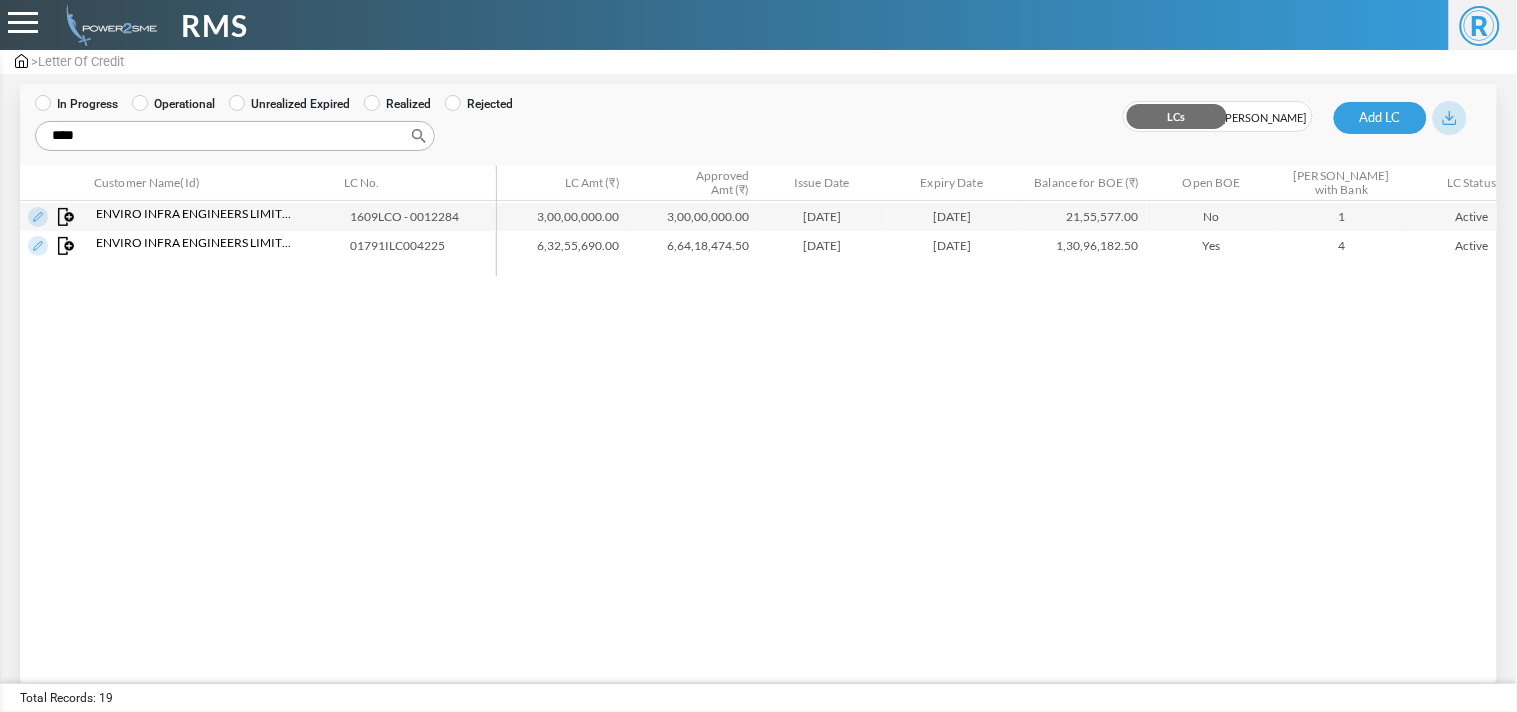 type on "****" 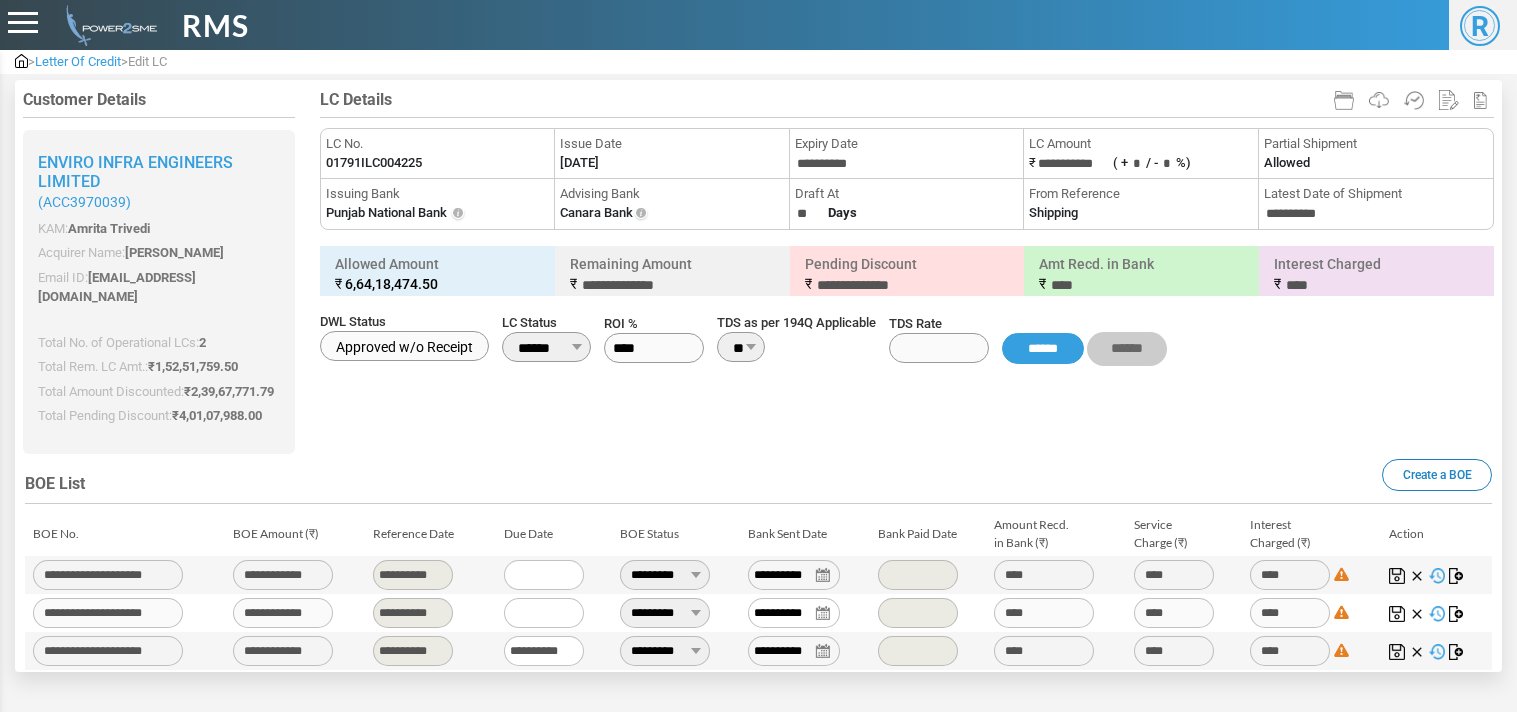 scroll, scrollTop: 0, scrollLeft: 0, axis: both 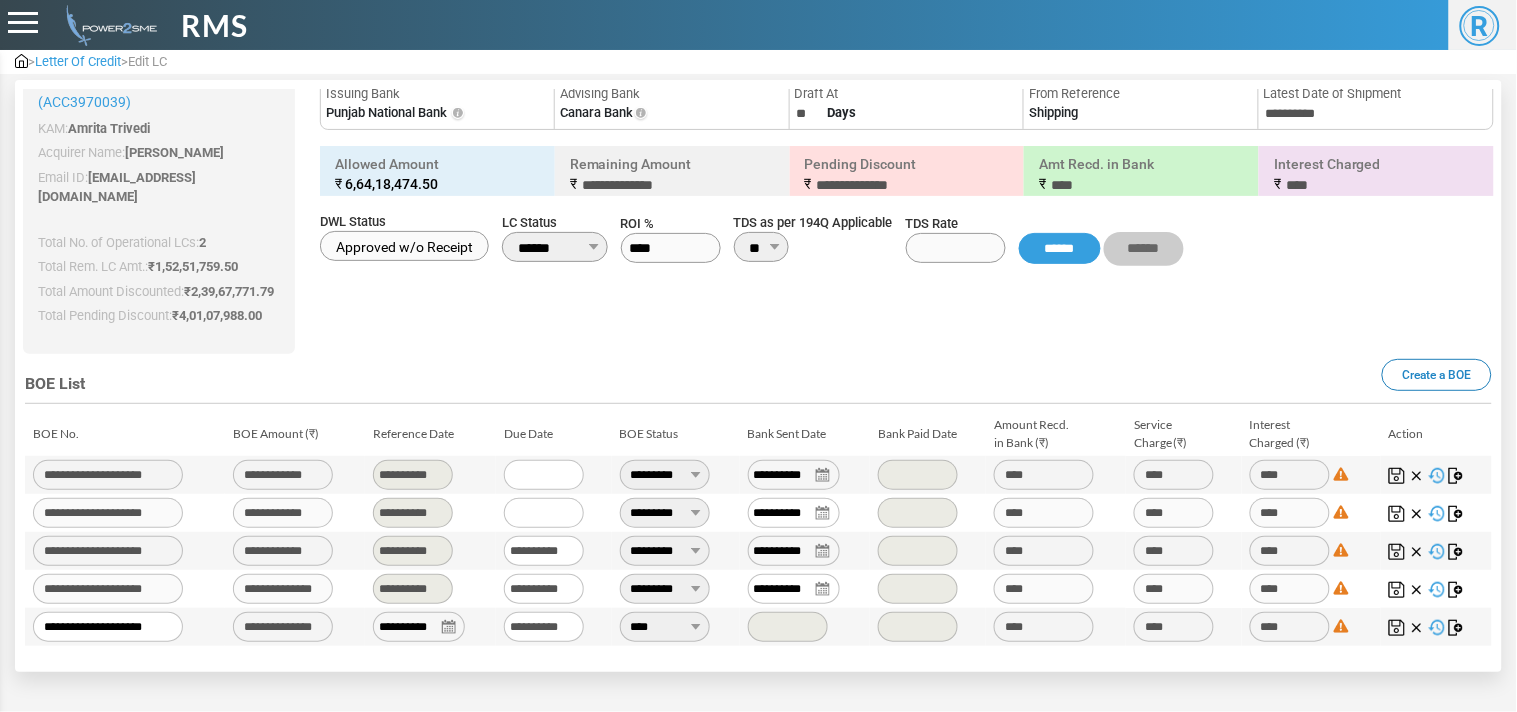 click at bounding box center (21, 61) 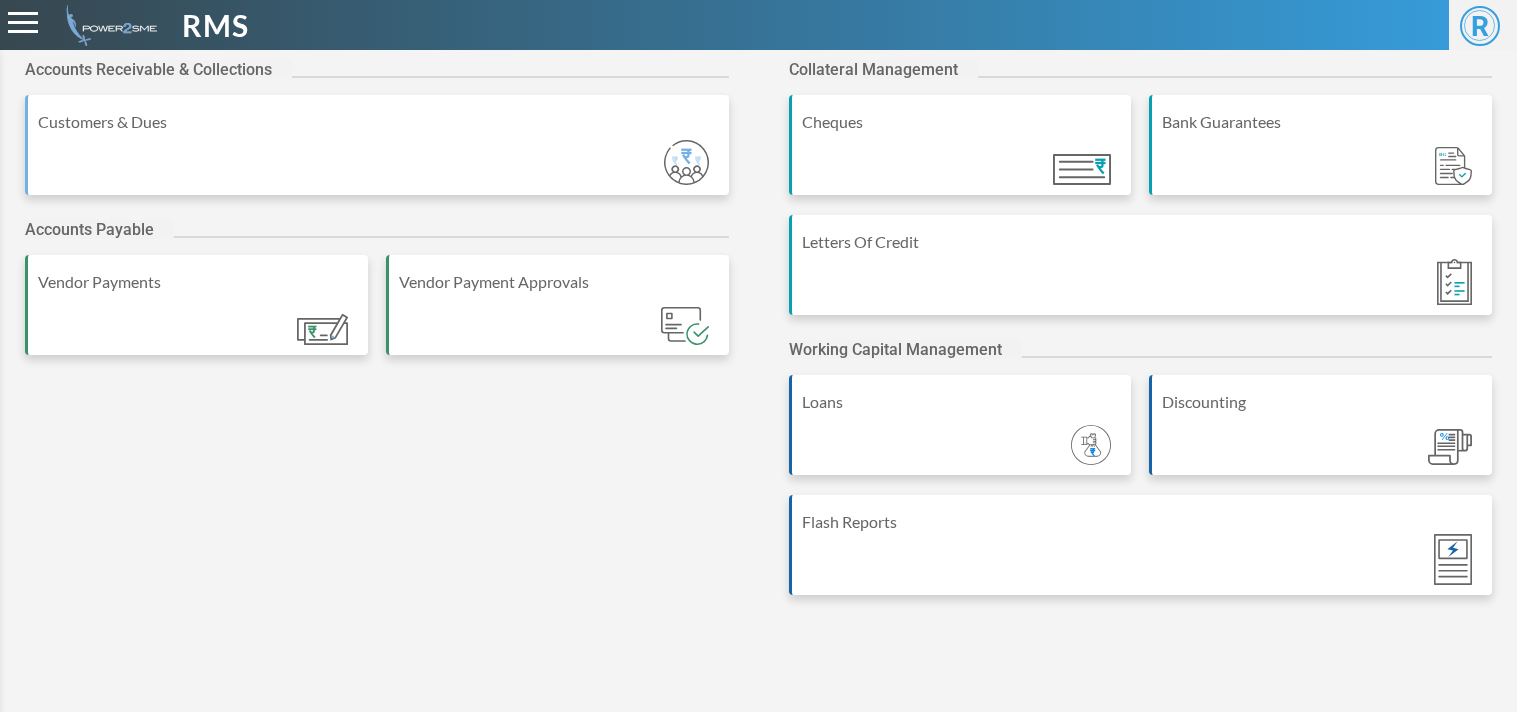 scroll, scrollTop: 0, scrollLeft: 0, axis: both 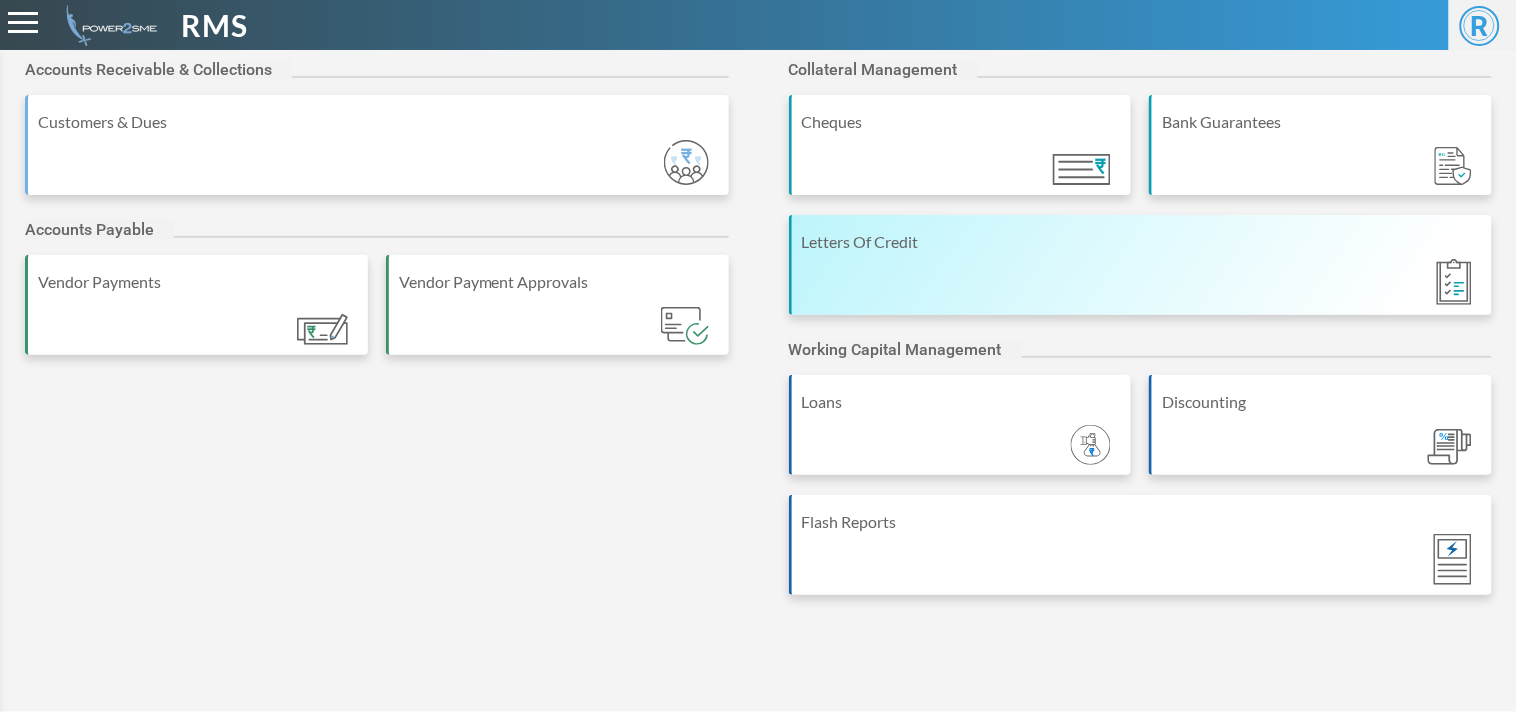 click on "Letters Of Credit" at bounding box center [1141, 265] 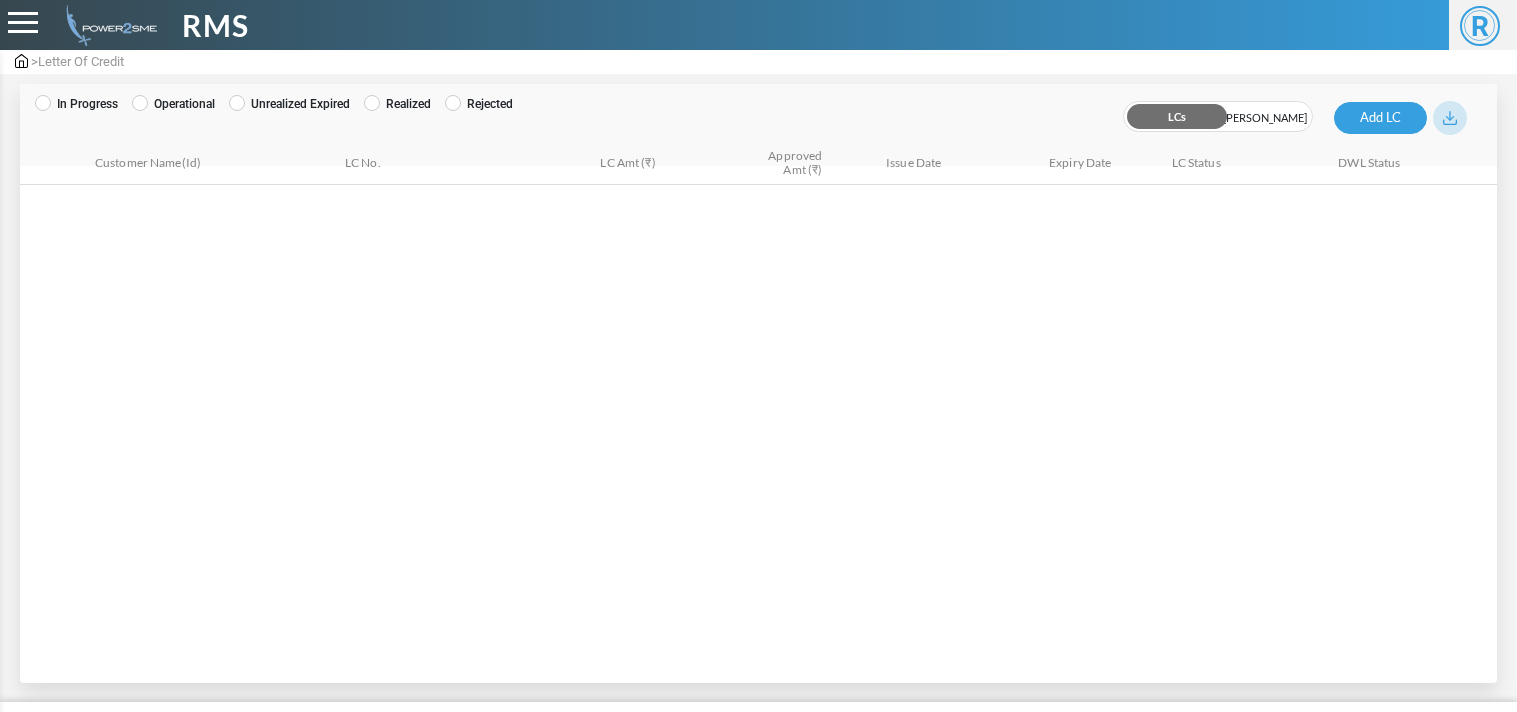 scroll, scrollTop: 0, scrollLeft: 0, axis: both 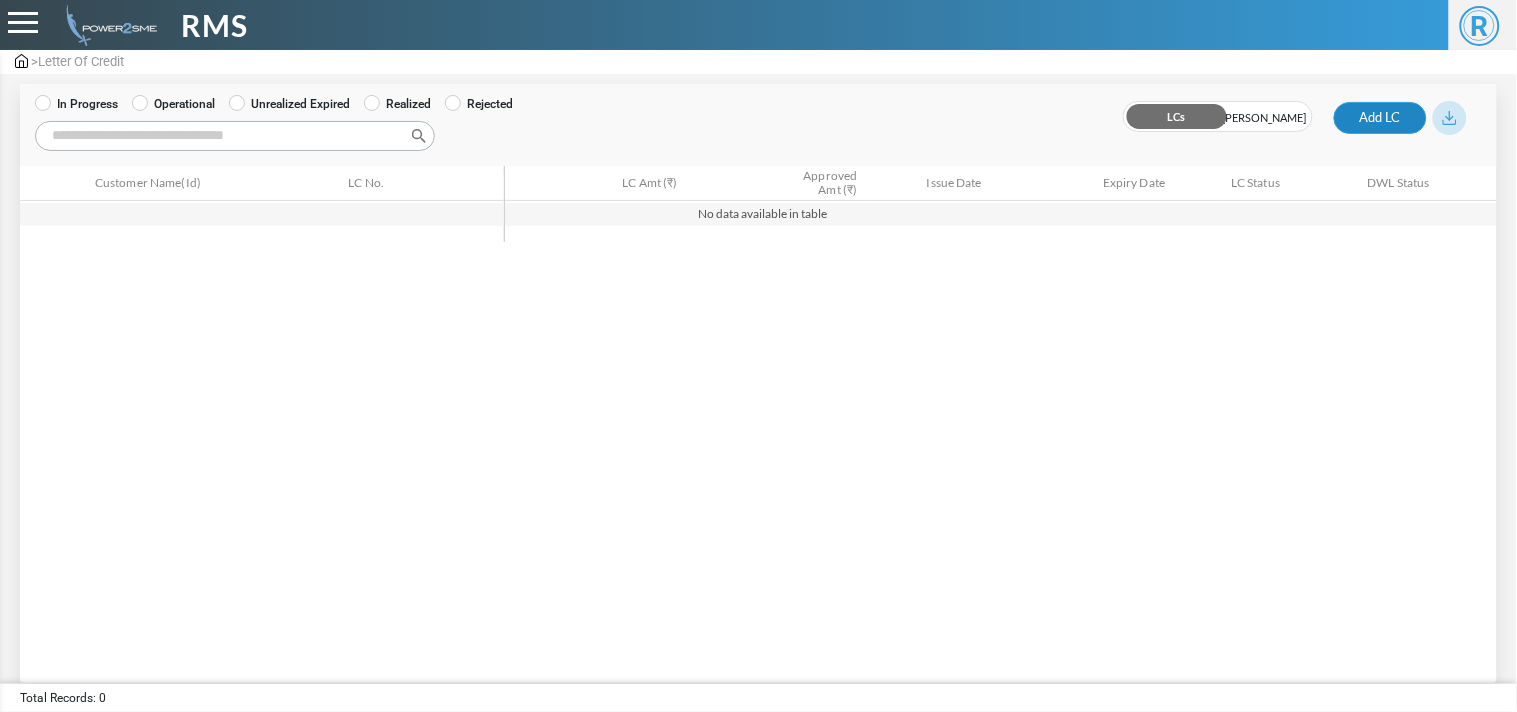 click on "Add LC" at bounding box center (1380, 118) 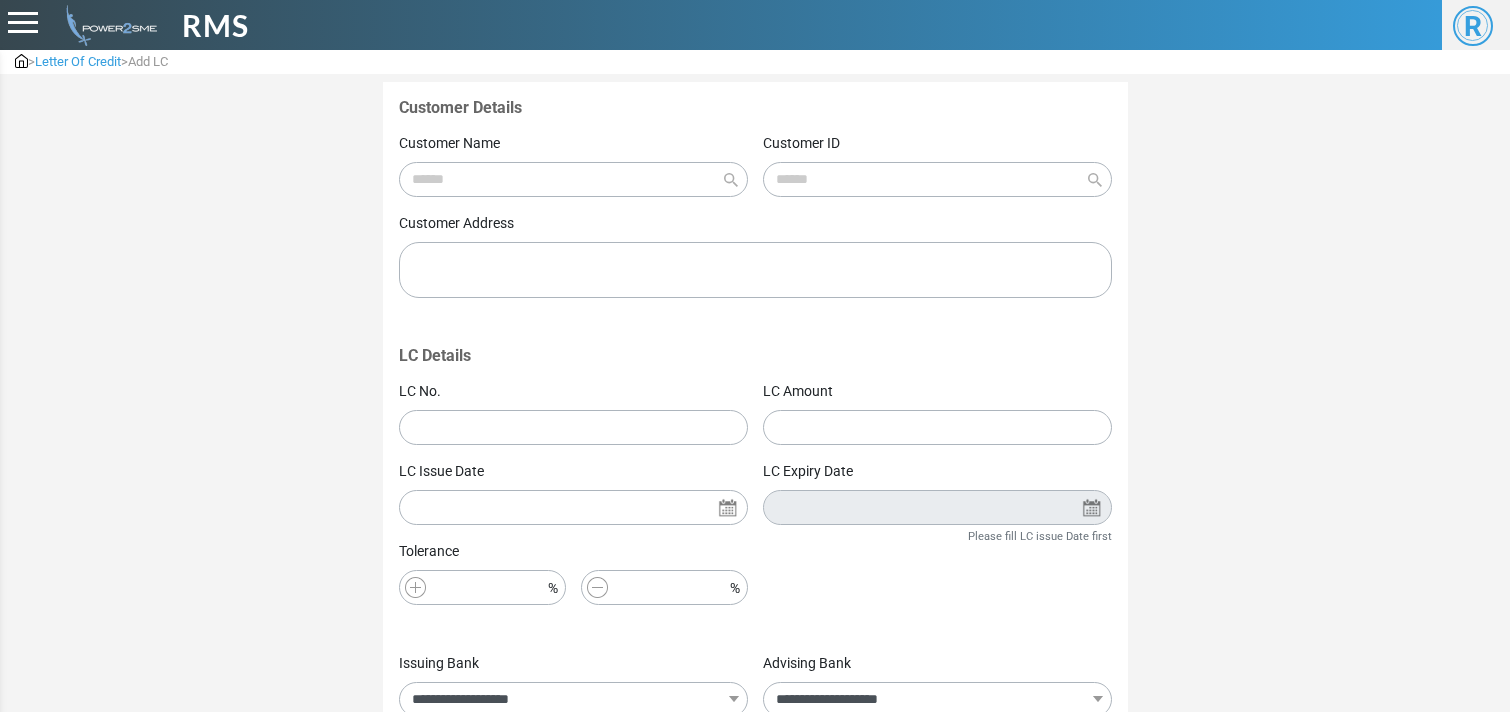scroll, scrollTop: 0, scrollLeft: 0, axis: both 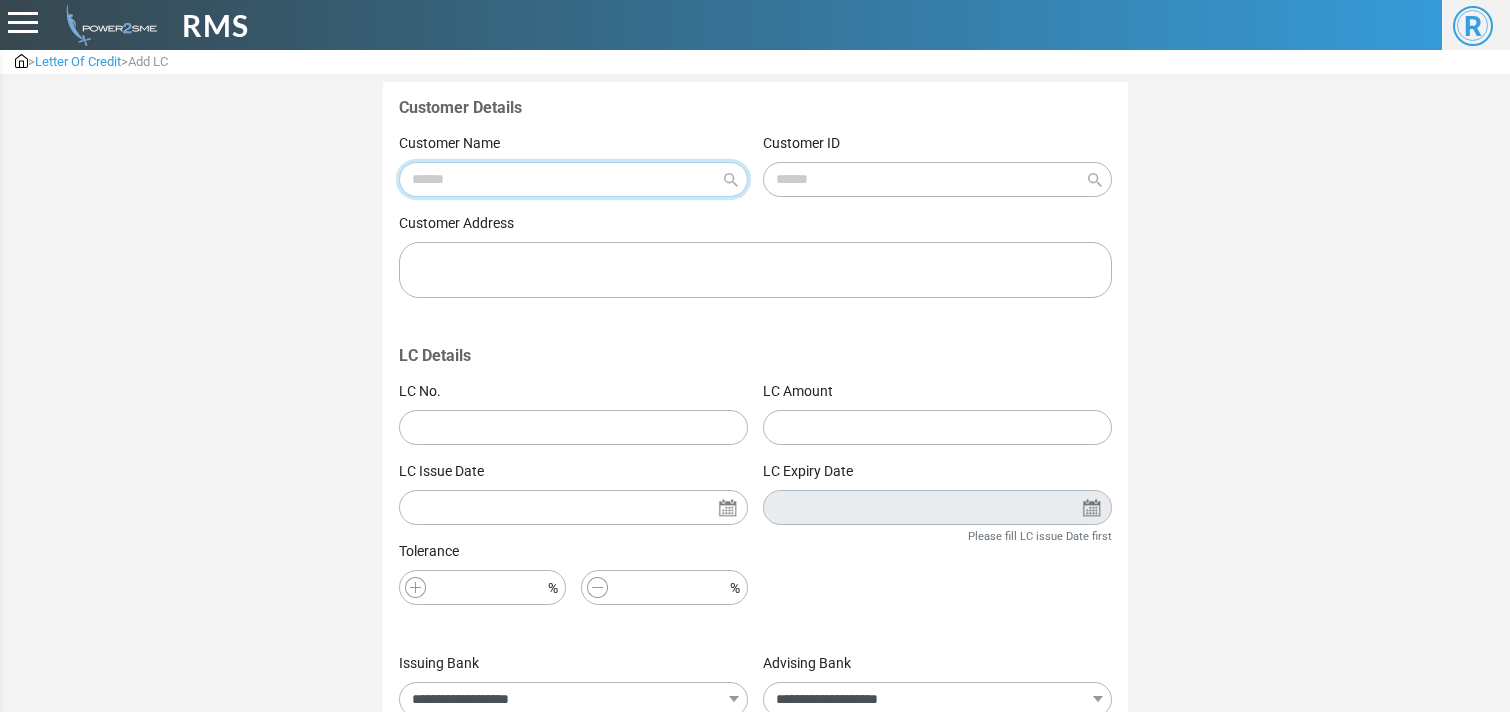 click at bounding box center [573, 179] 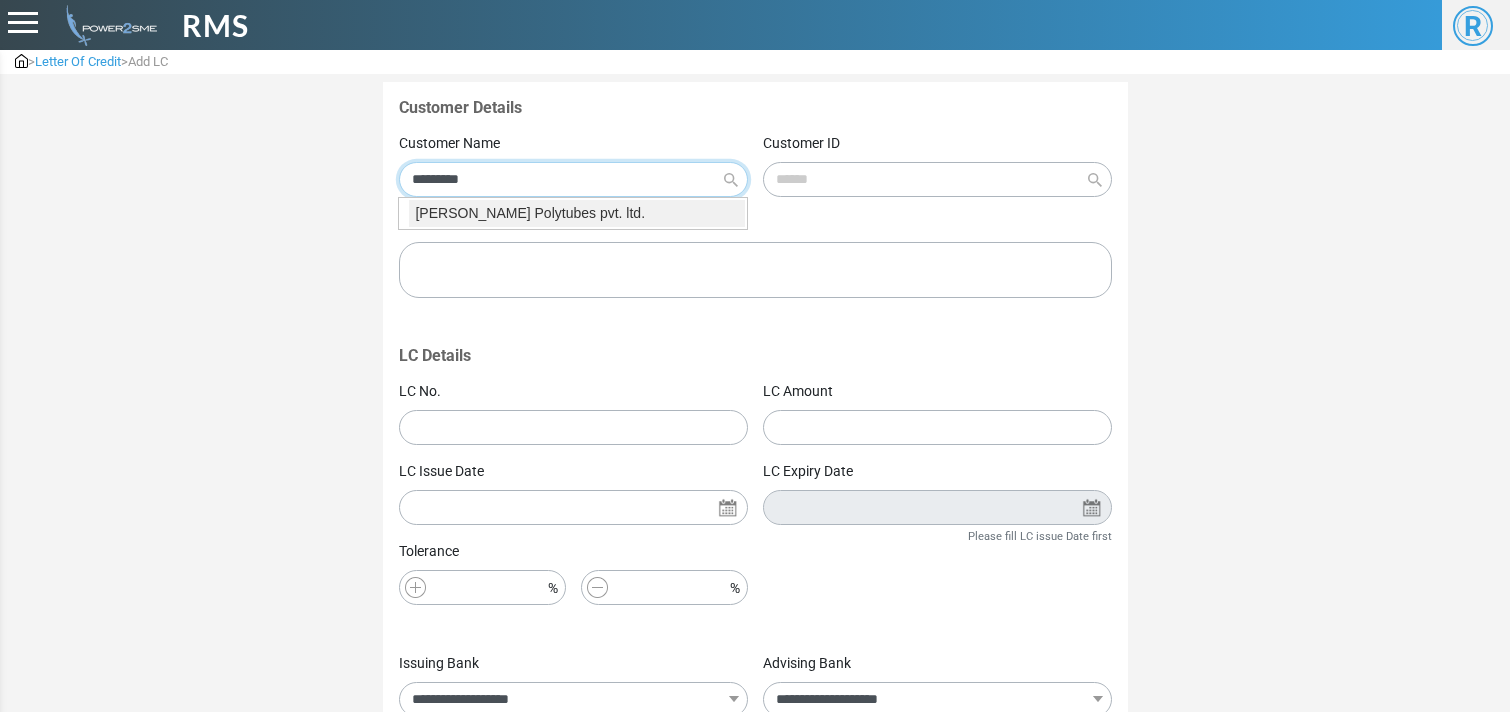 click on "Jindal Polytubes pvt. ltd." at bounding box center (577, 213) 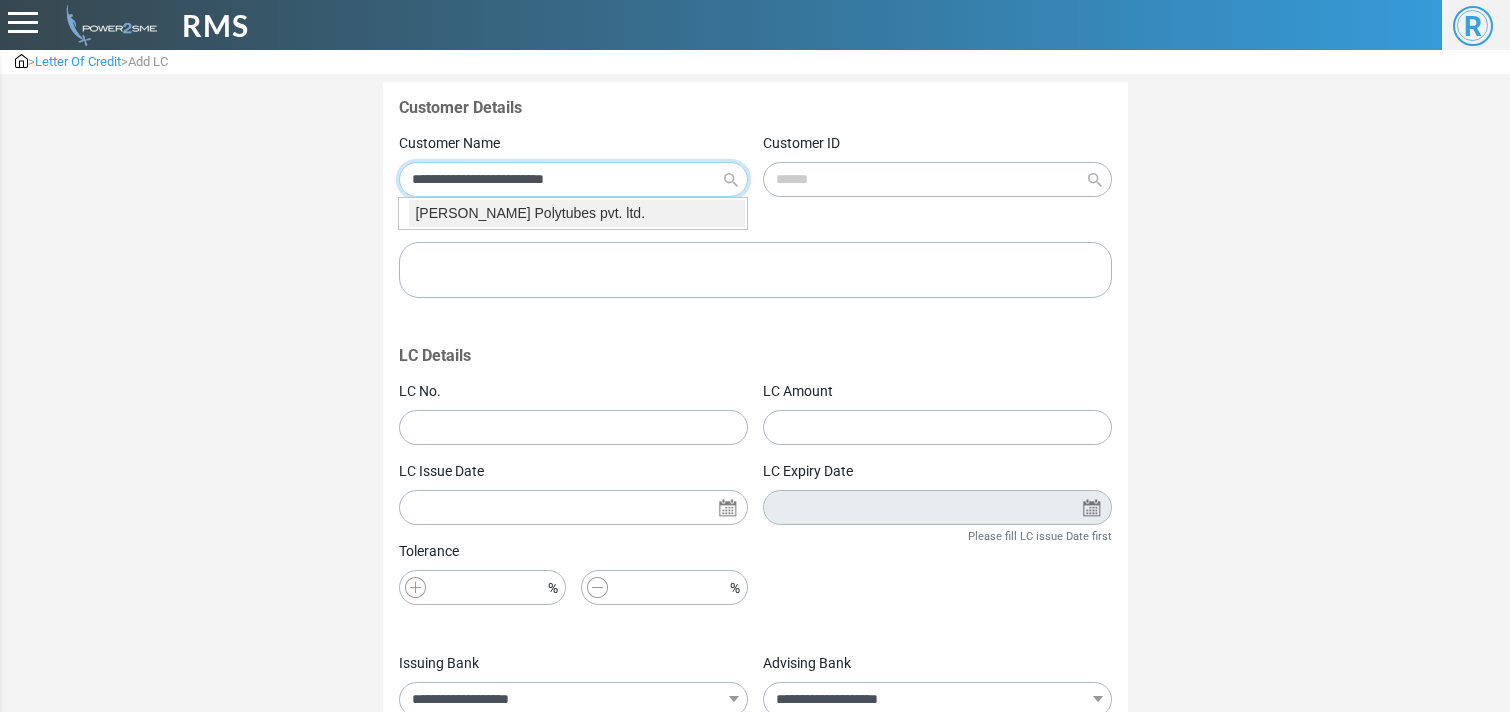 type on "*********" 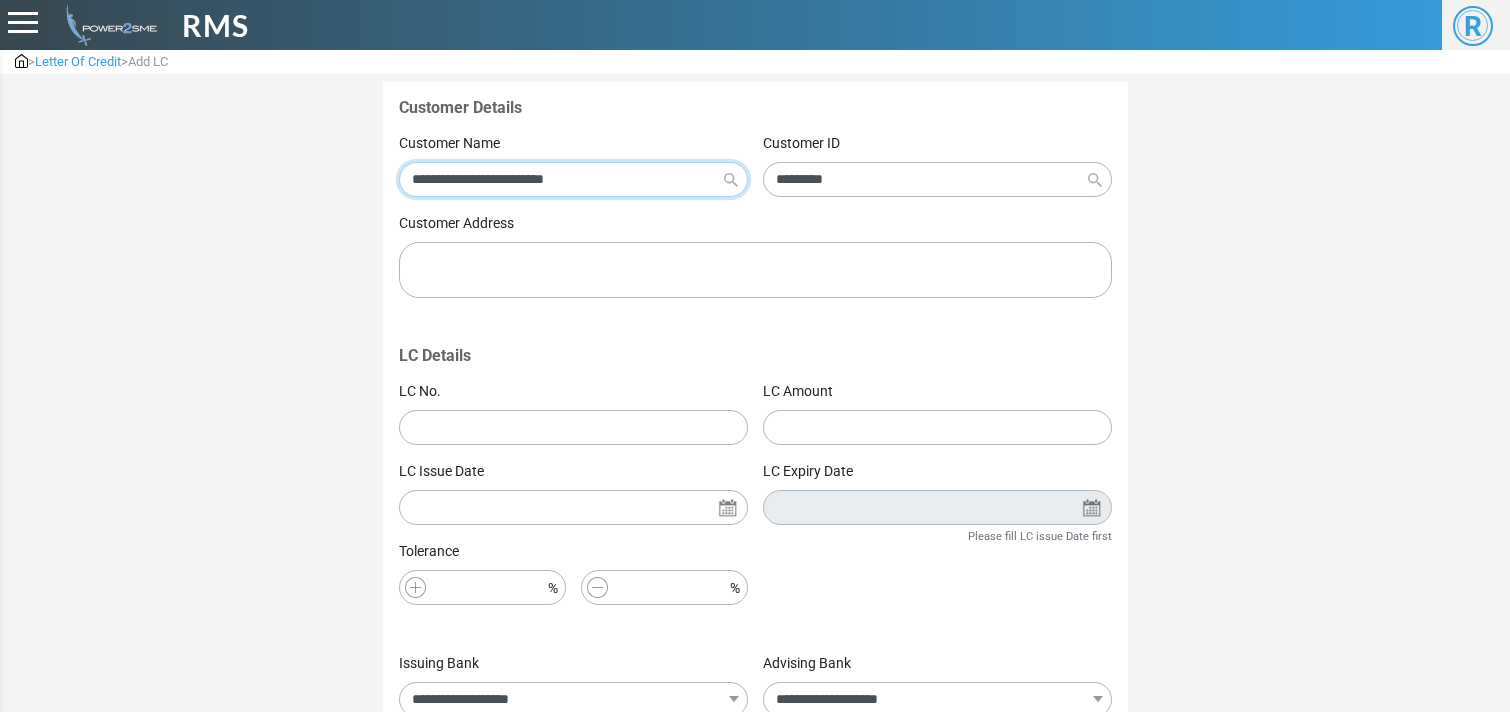 type on "**********" 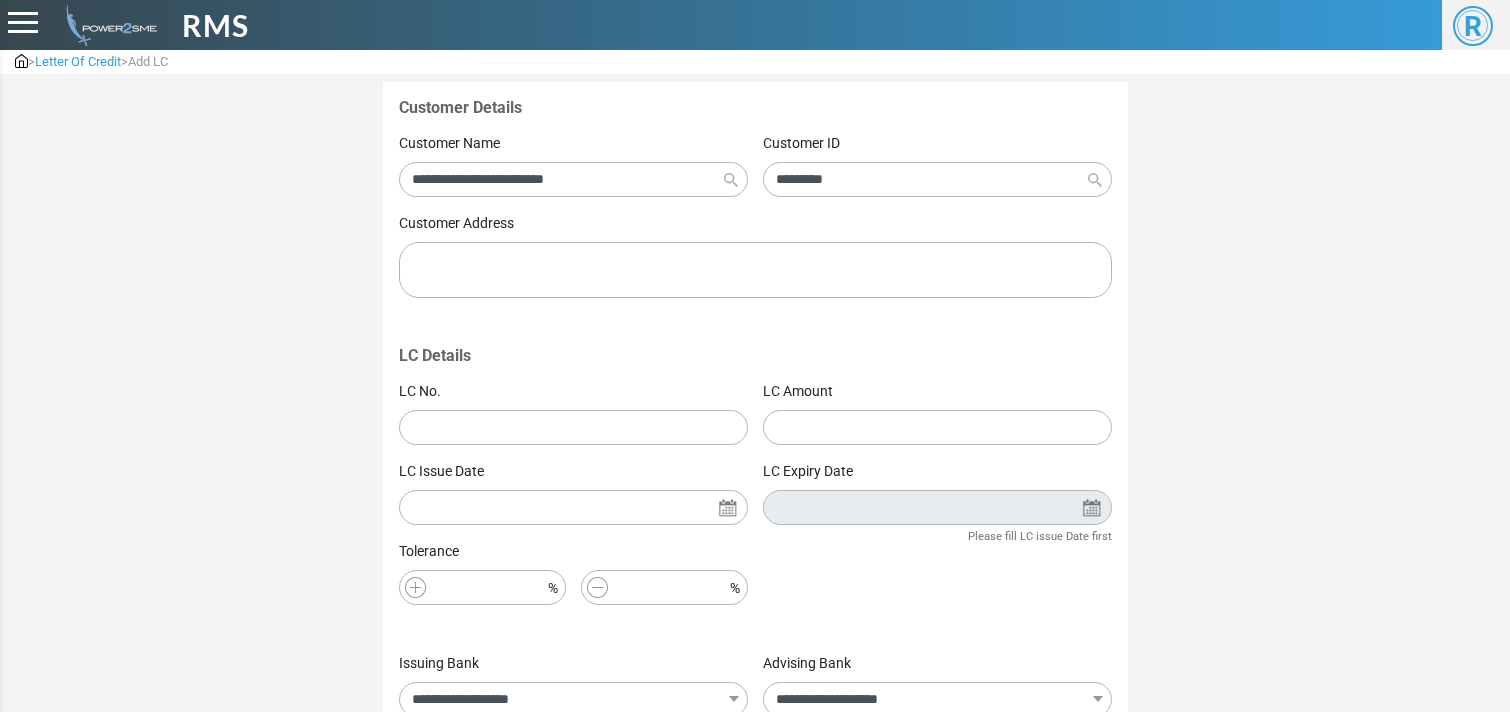 click at bounding box center [573, 427] 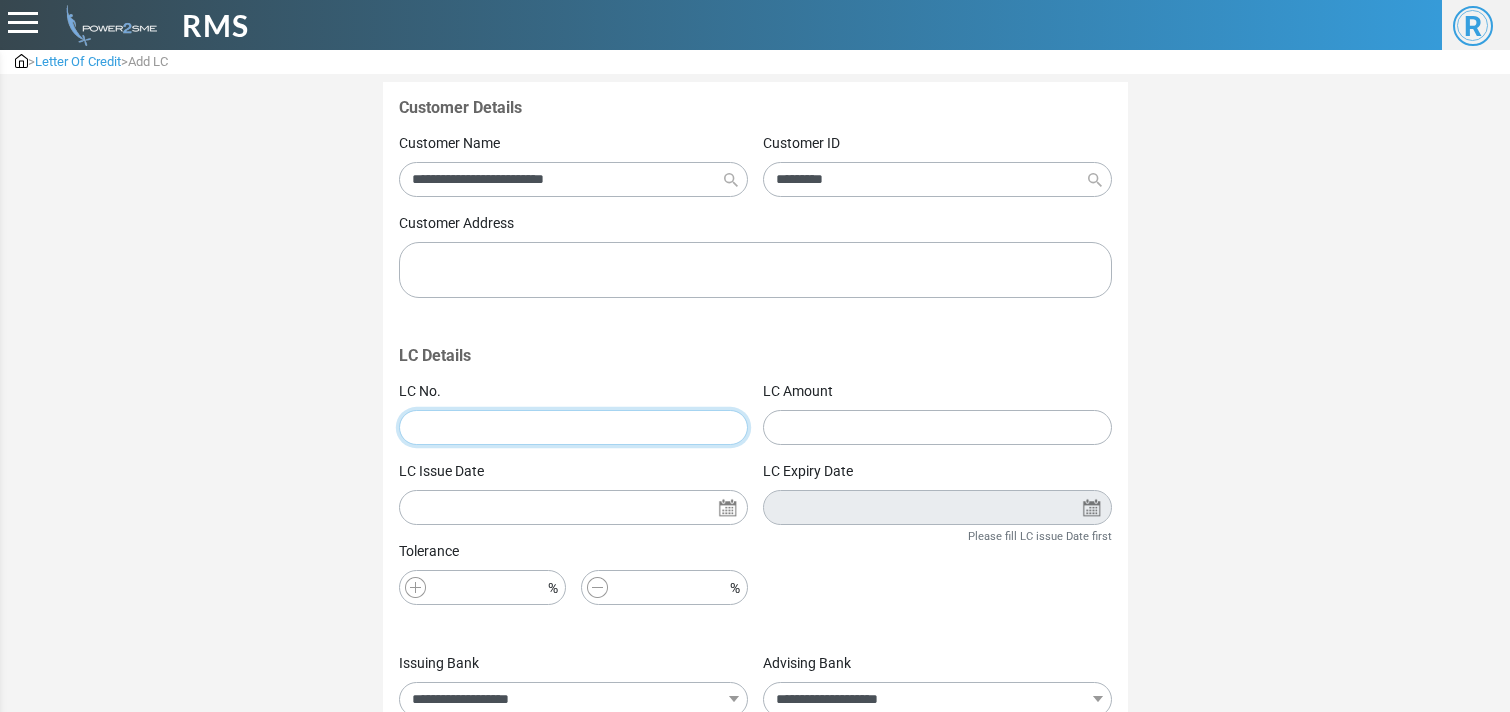 paste on "**********" 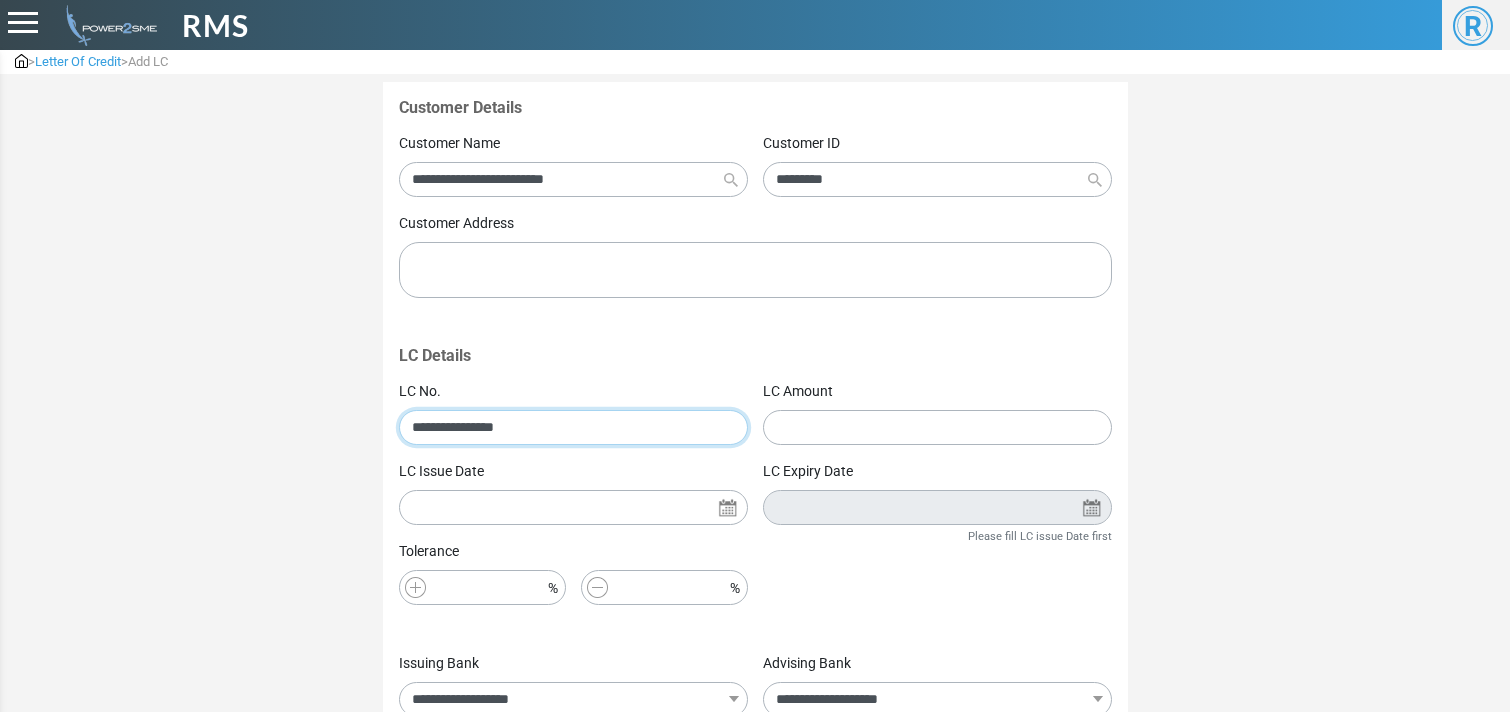 type on "**********" 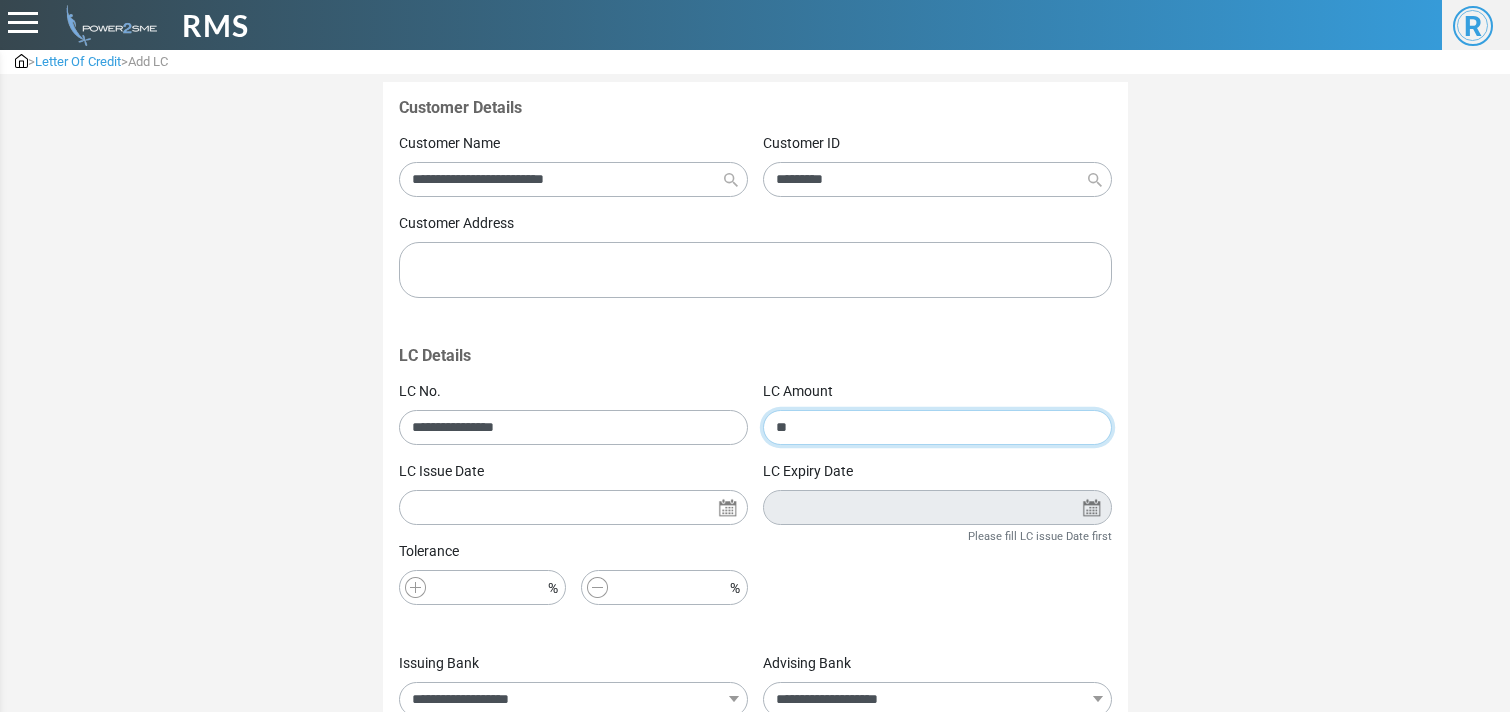 type on "*" 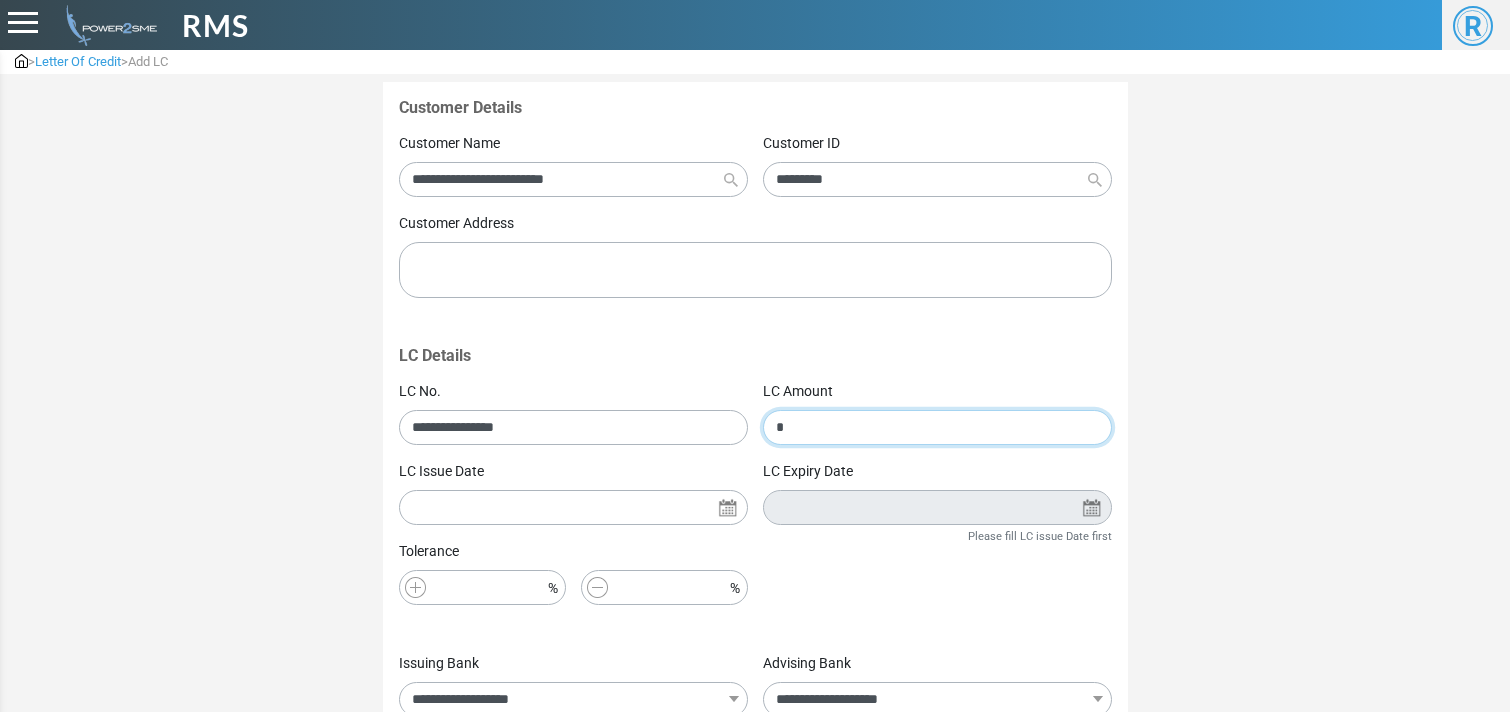 type on "*" 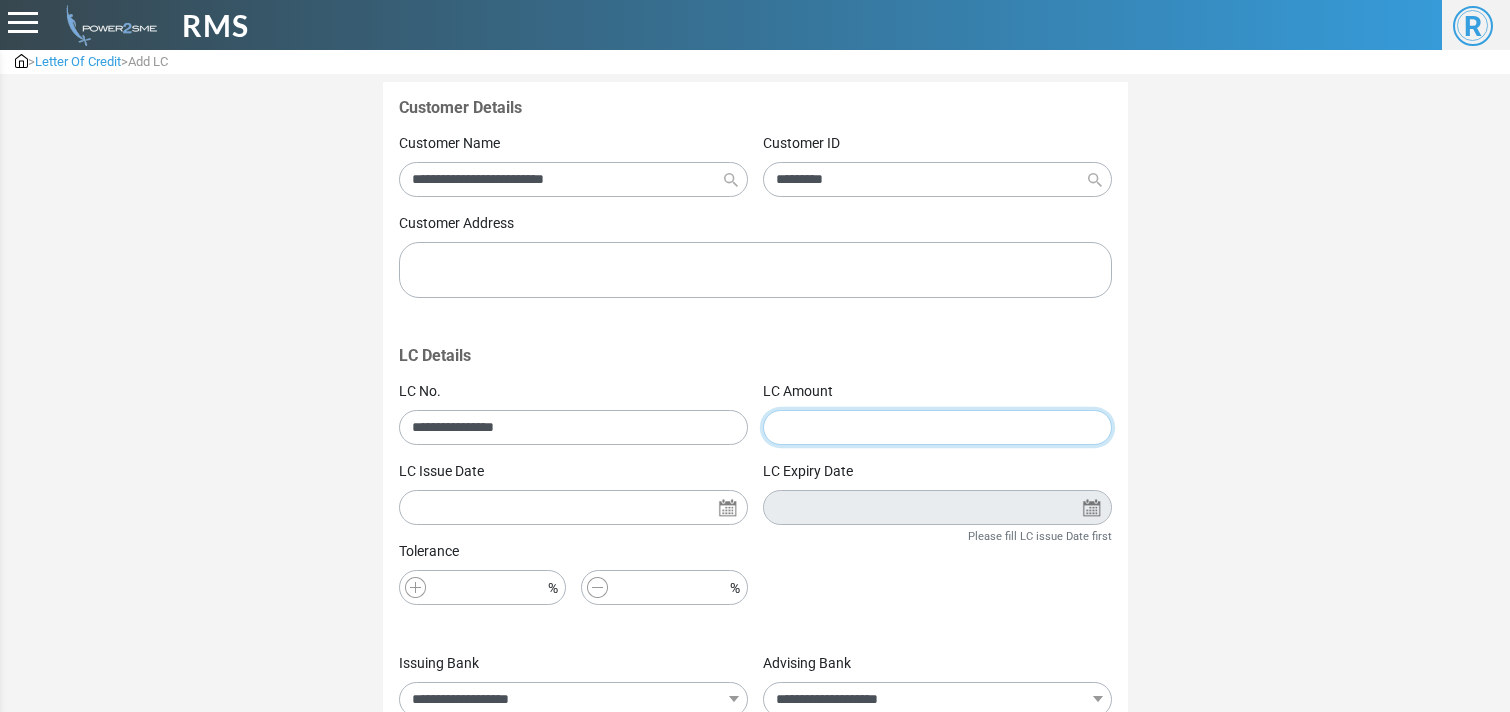 type 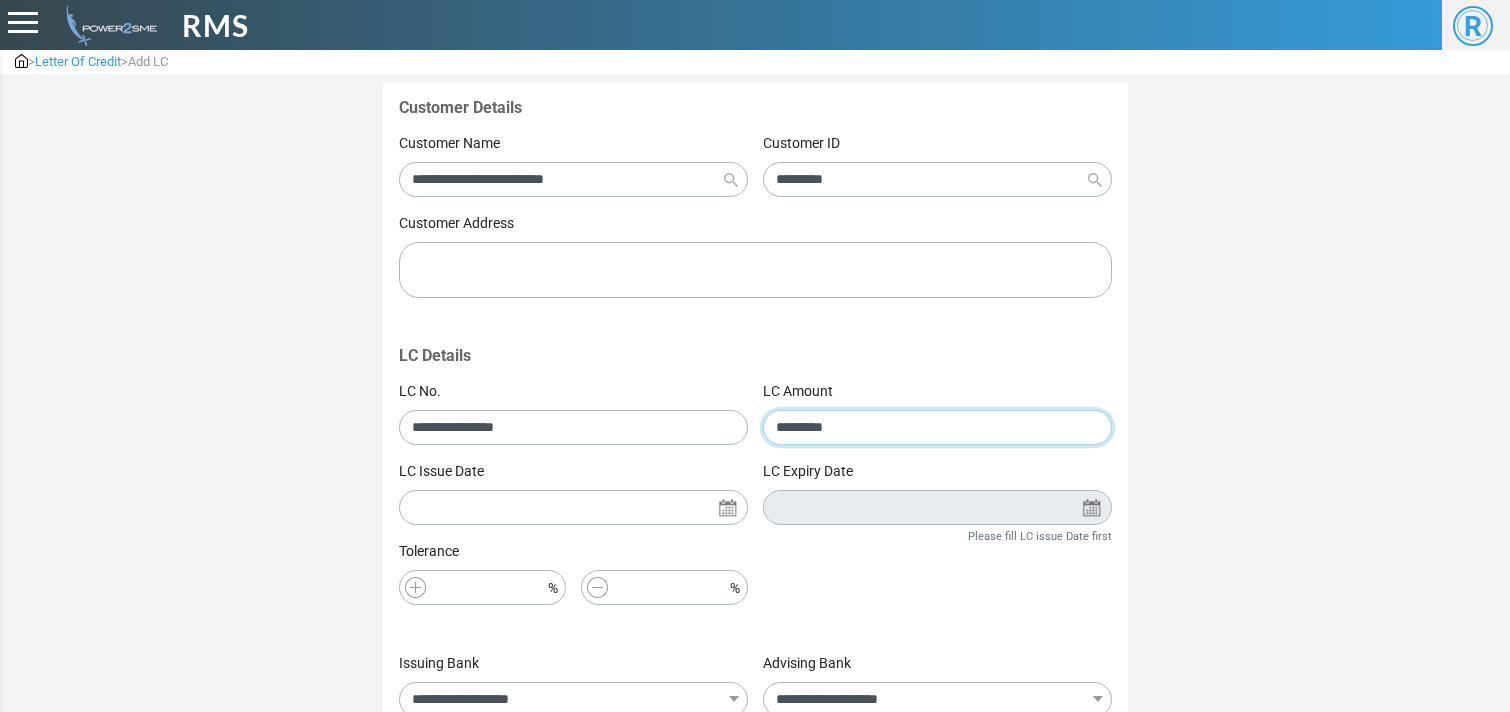 type on "******" 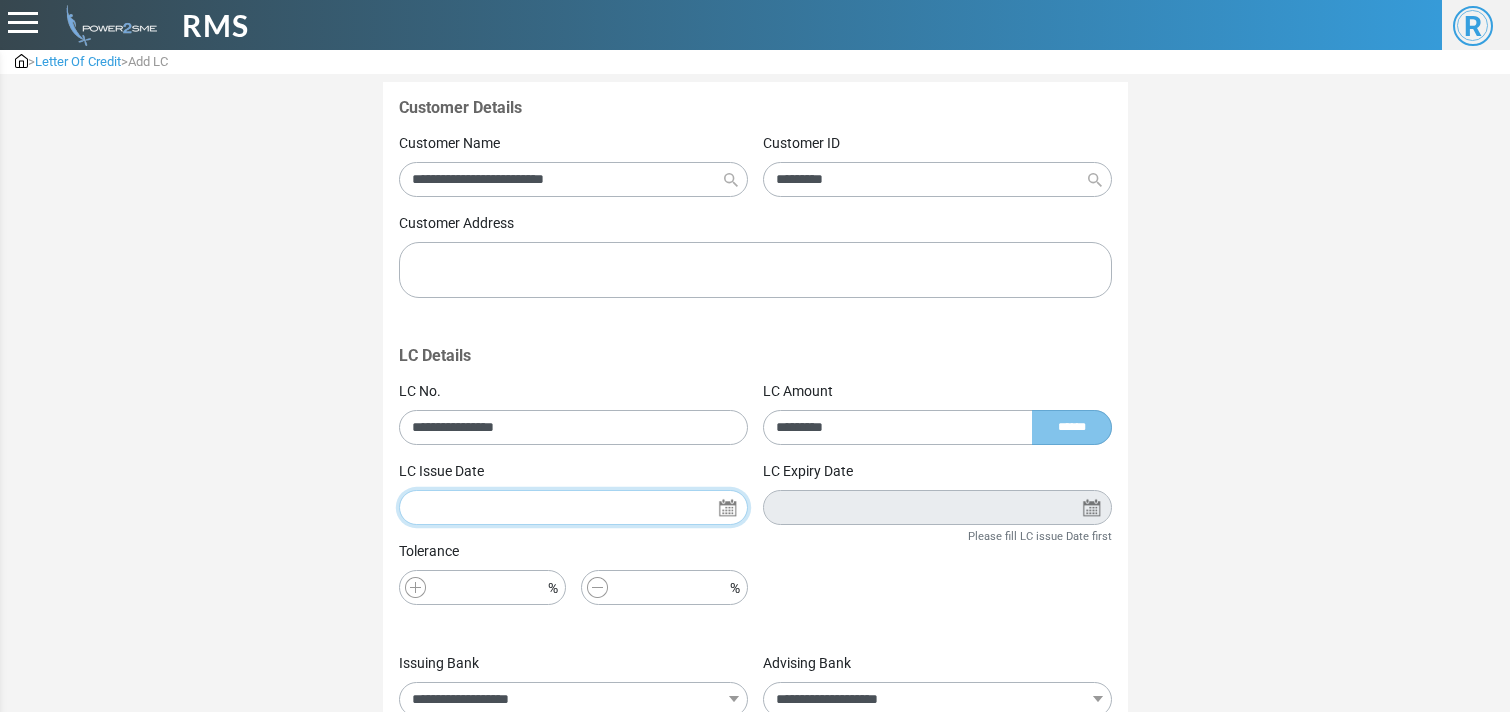type on "**********" 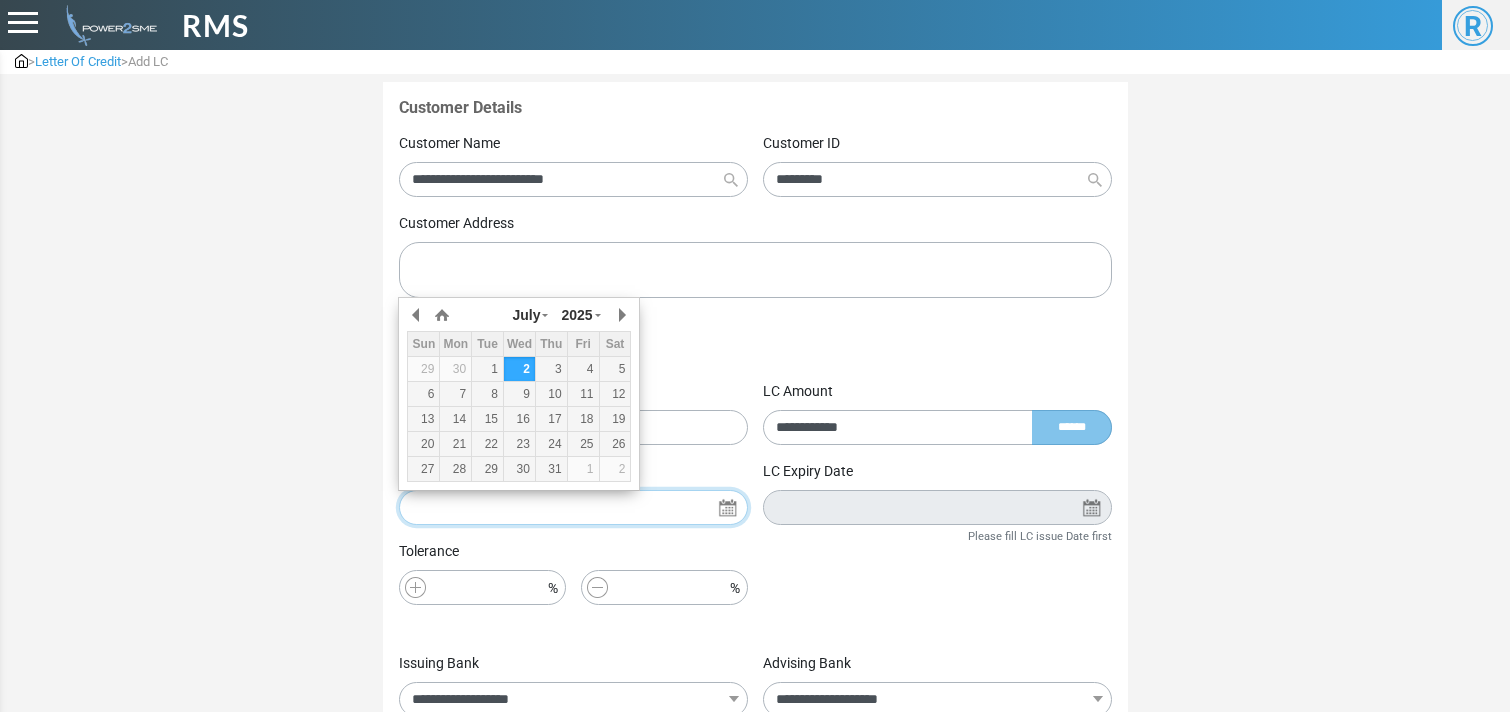 click at bounding box center [573, 507] 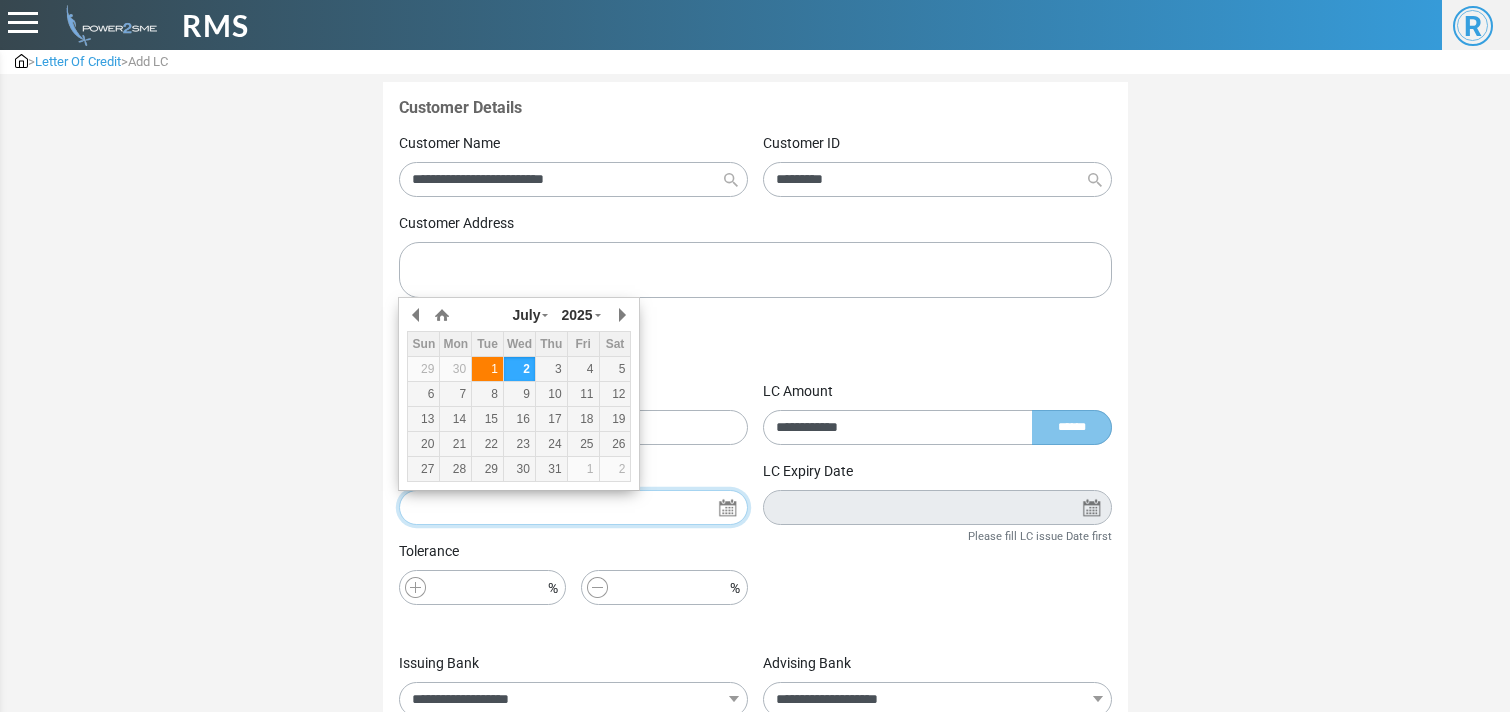click on "1" at bounding box center [487, 369] 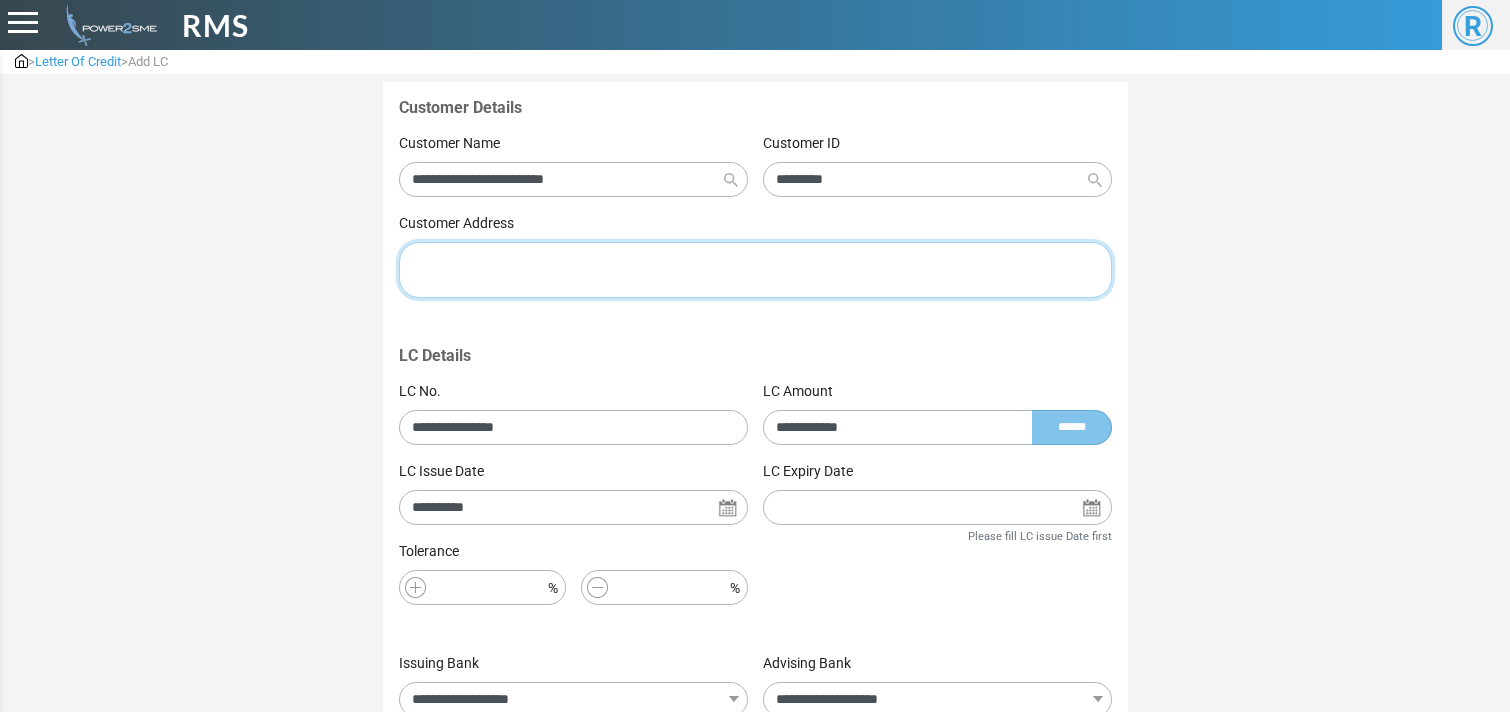 click at bounding box center (755, 270) 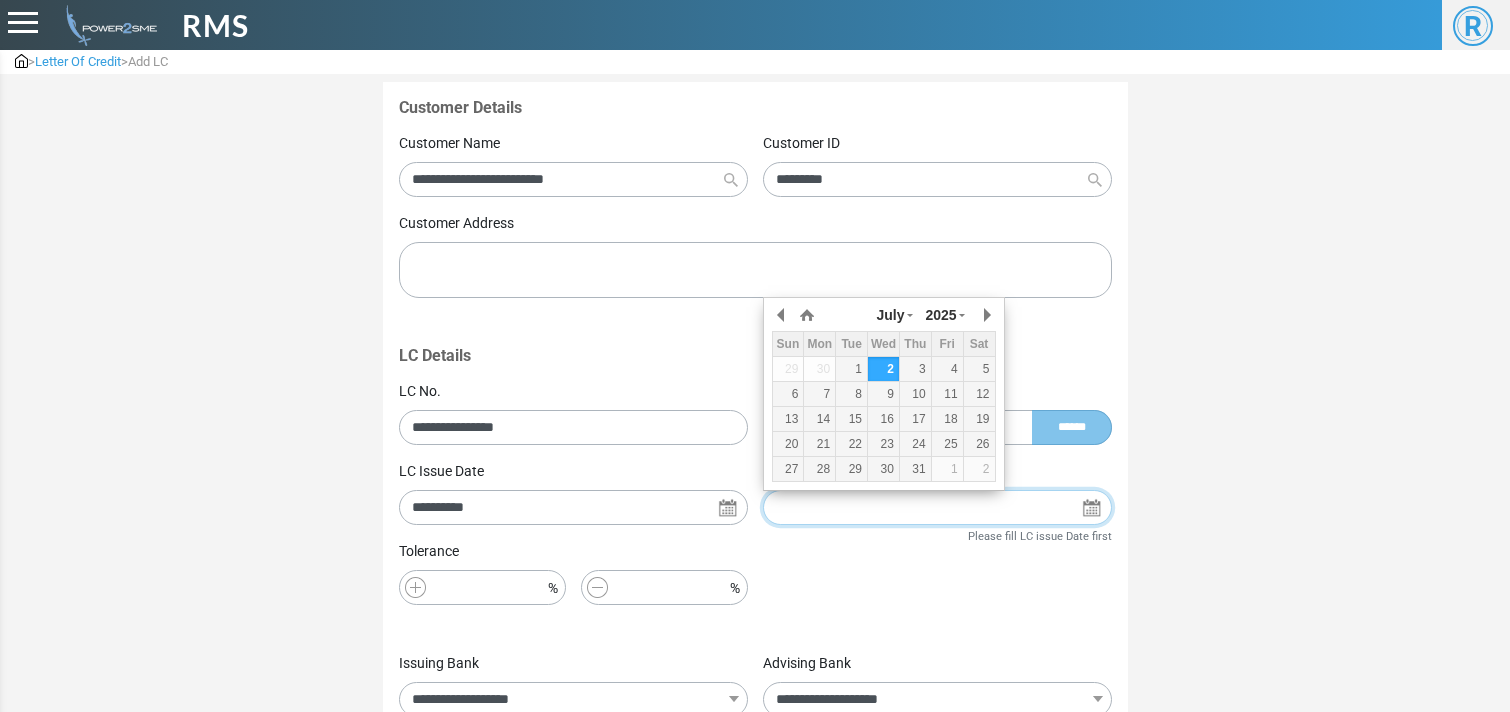 click at bounding box center (937, 507) 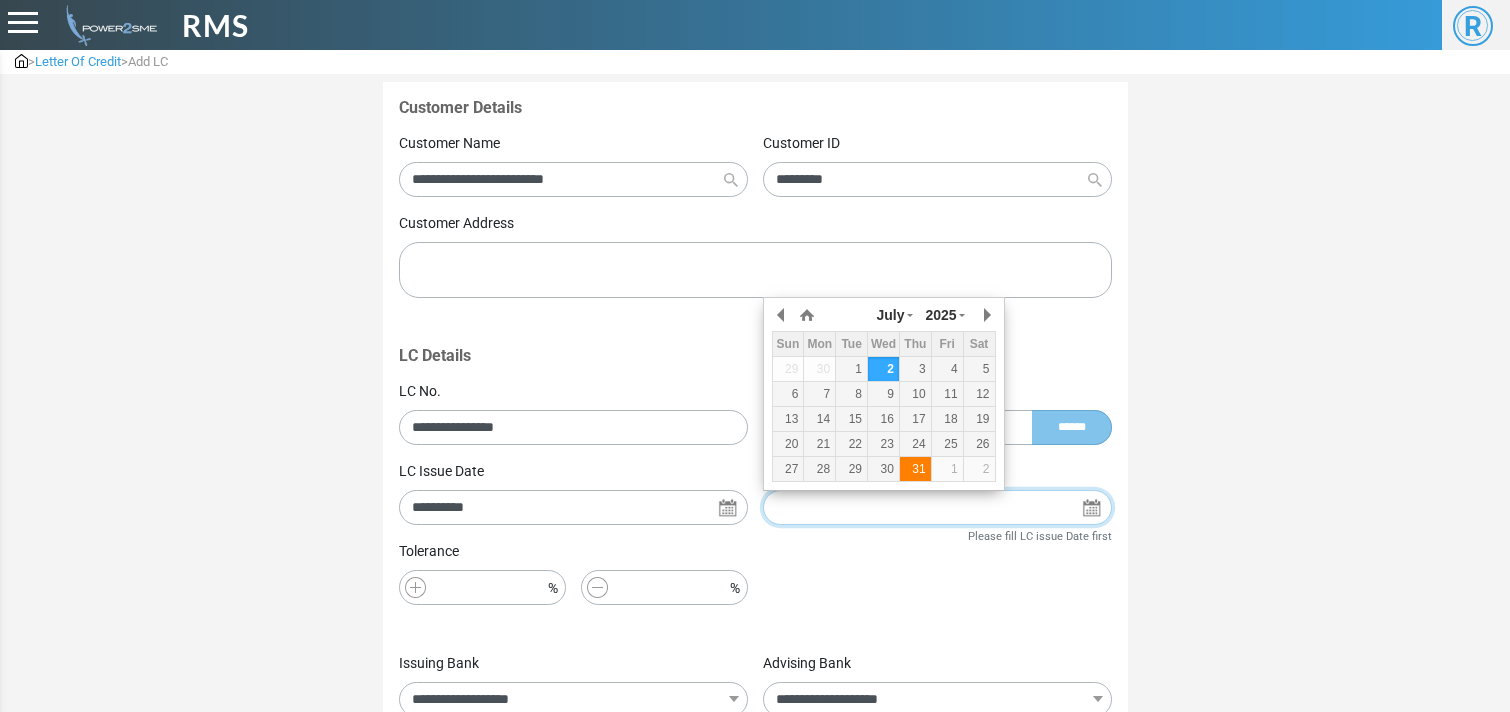 click on "31" at bounding box center [915, 469] 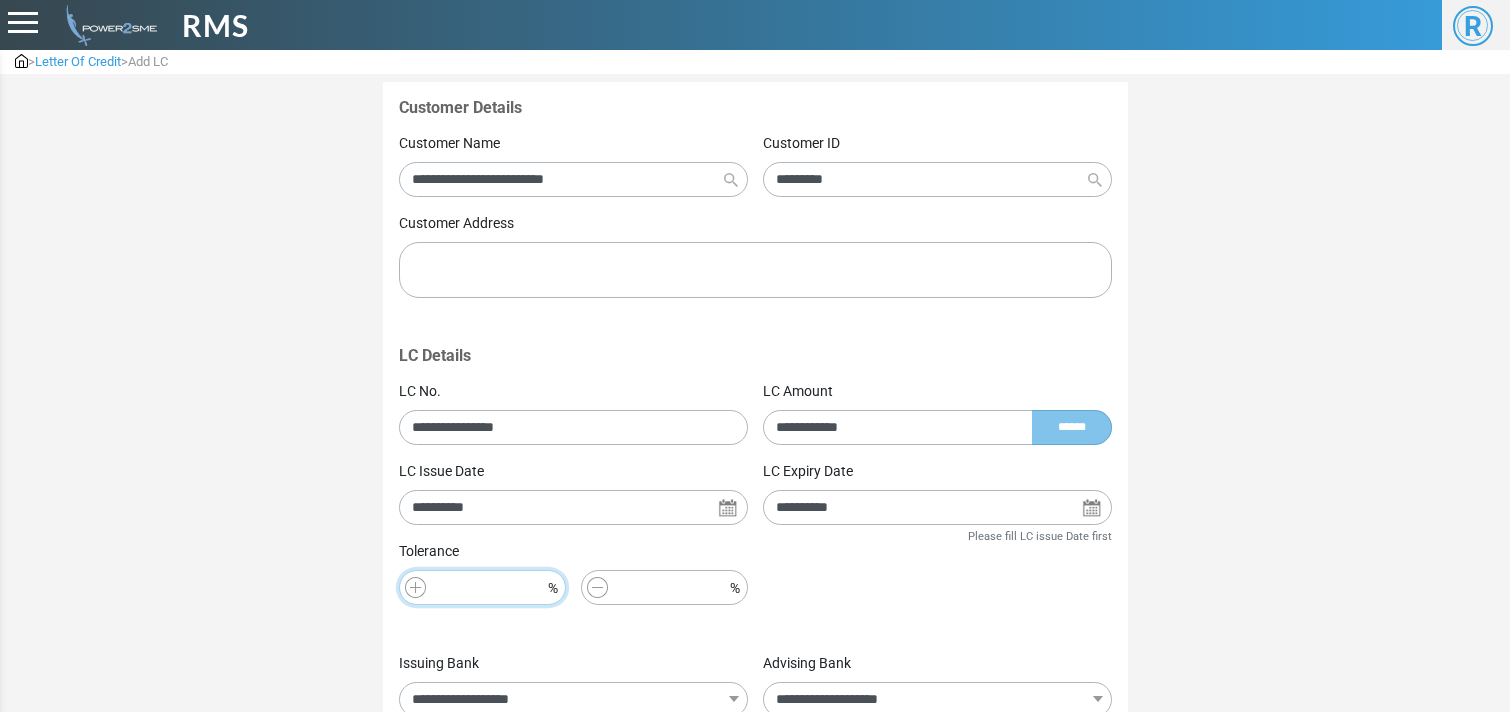 click at bounding box center [482, 587] 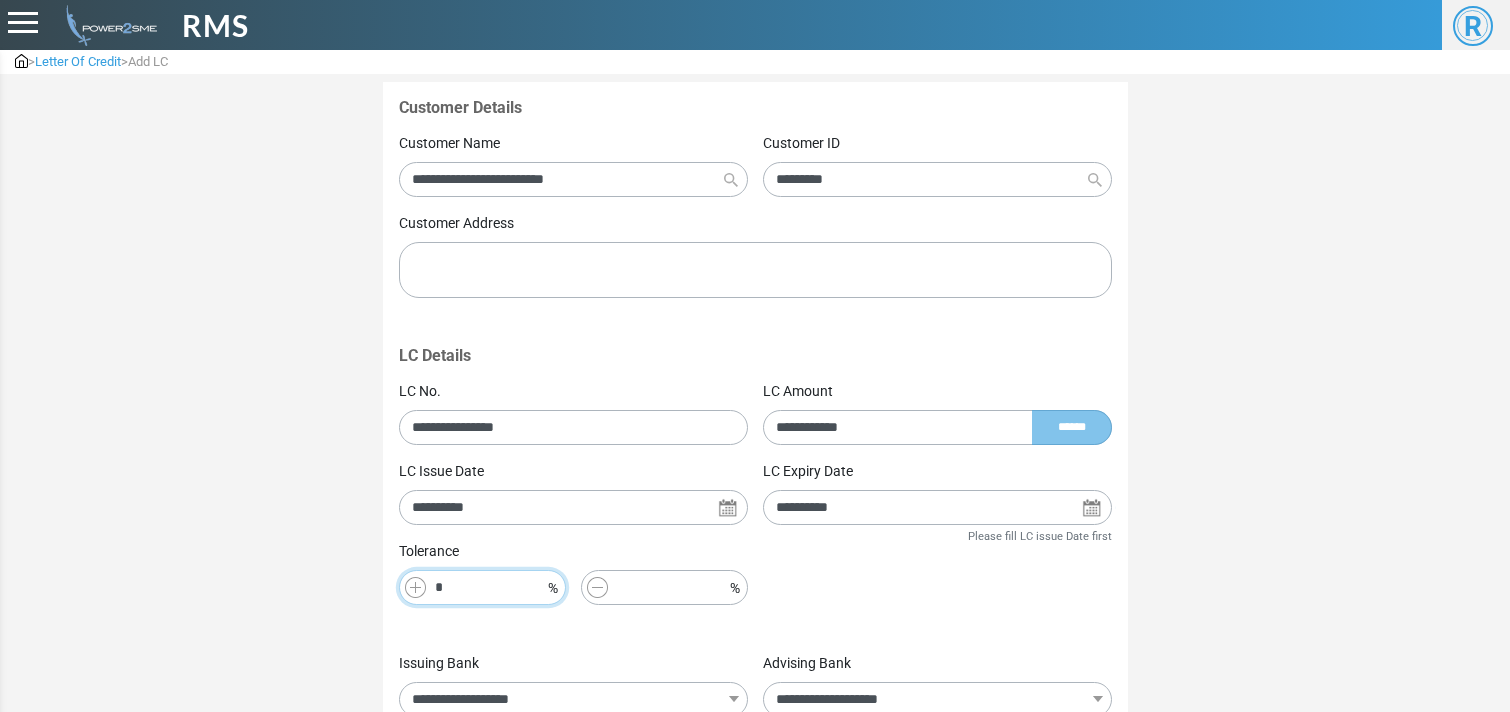 type on "*" 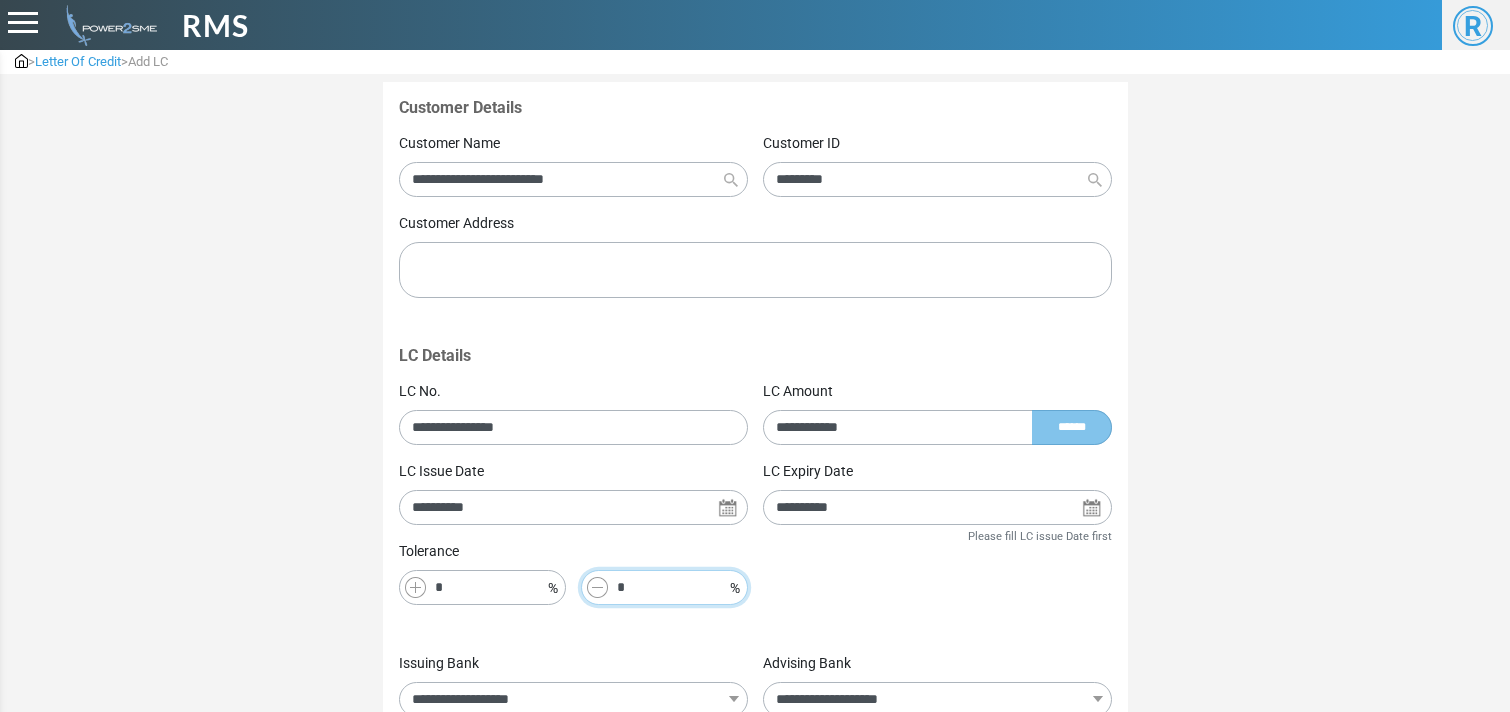 type on "*" 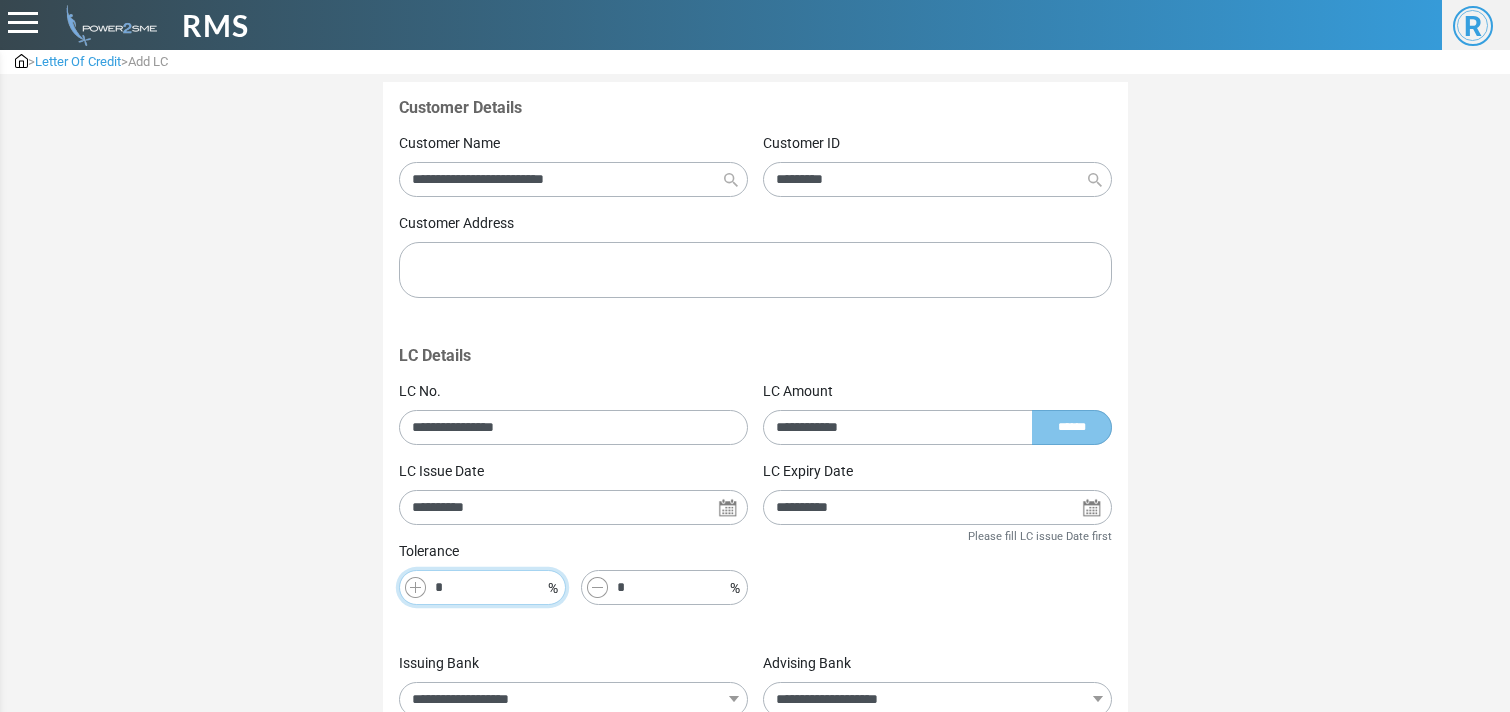 type on "*" 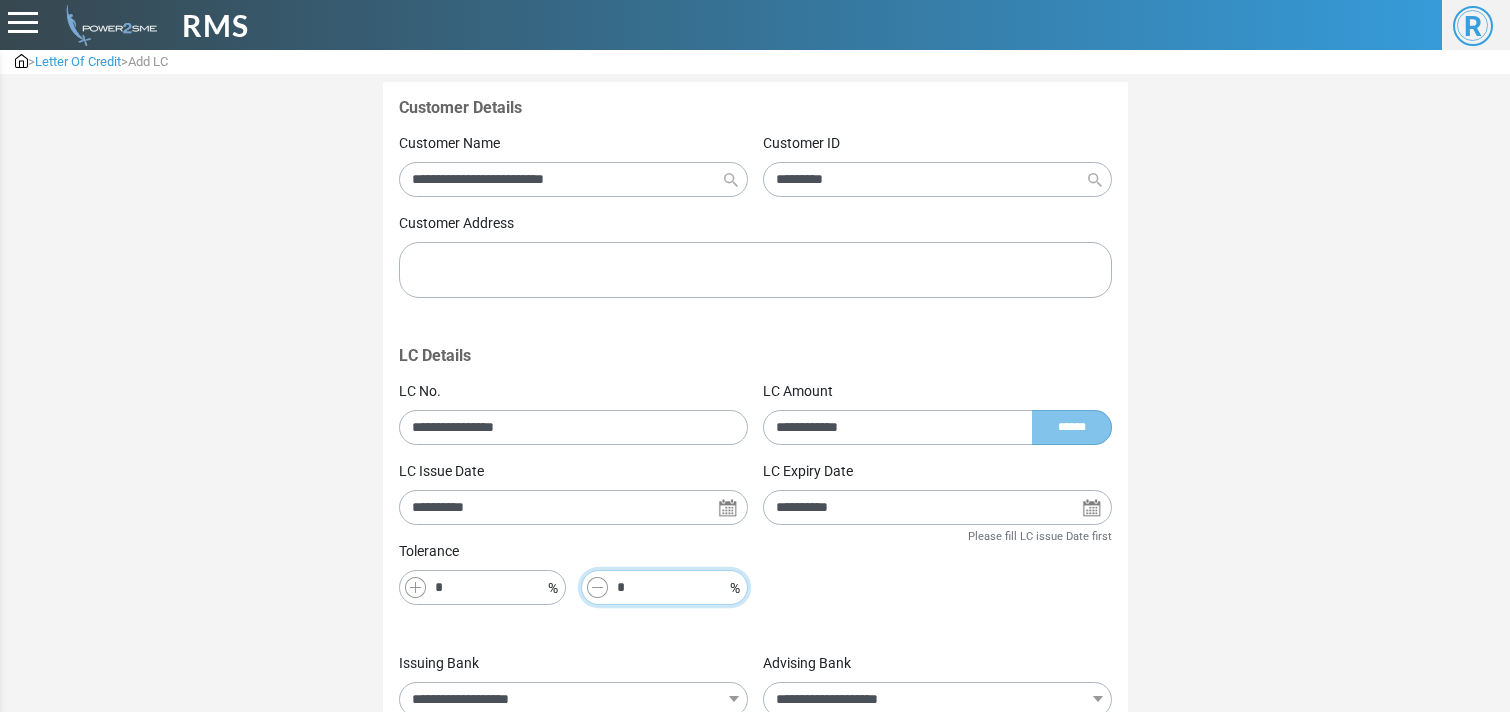 type on "*" 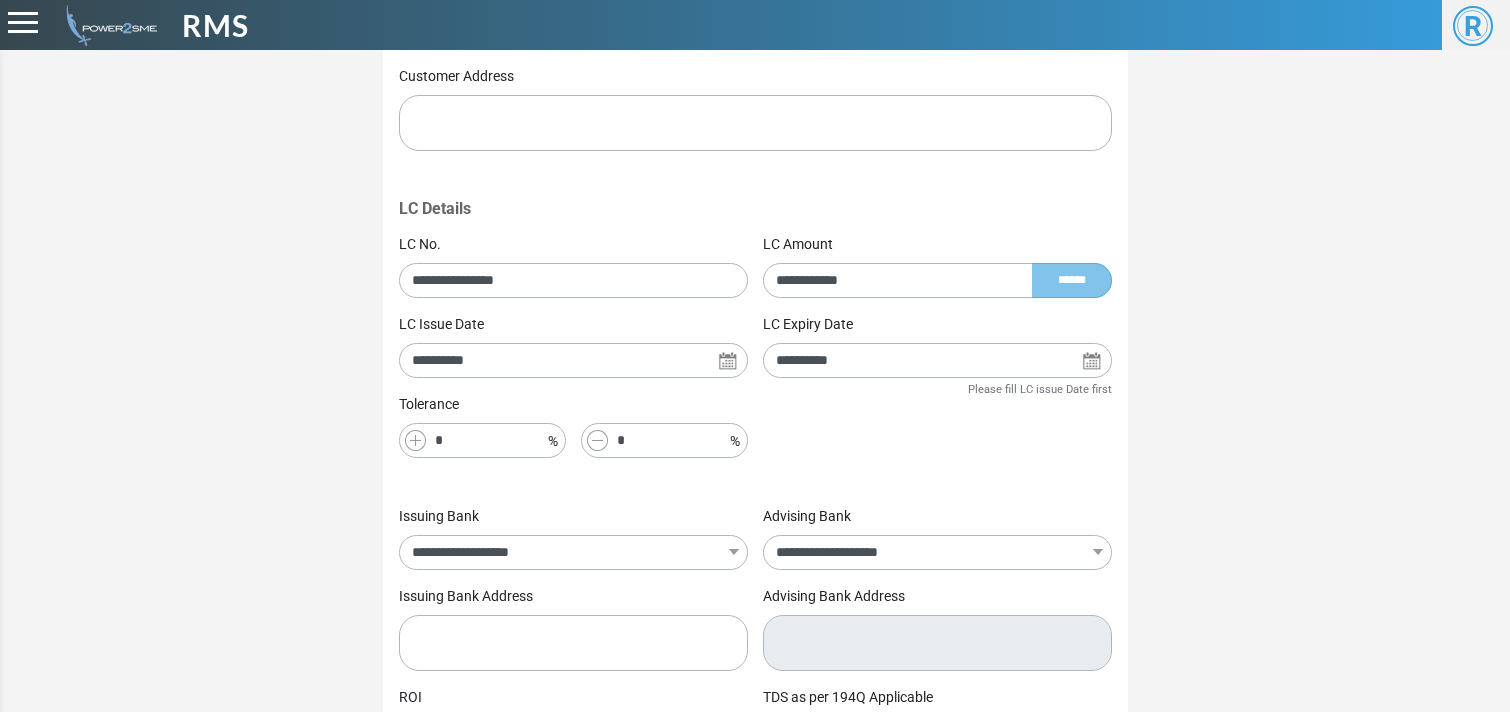 scroll, scrollTop: 151, scrollLeft: 0, axis: vertical 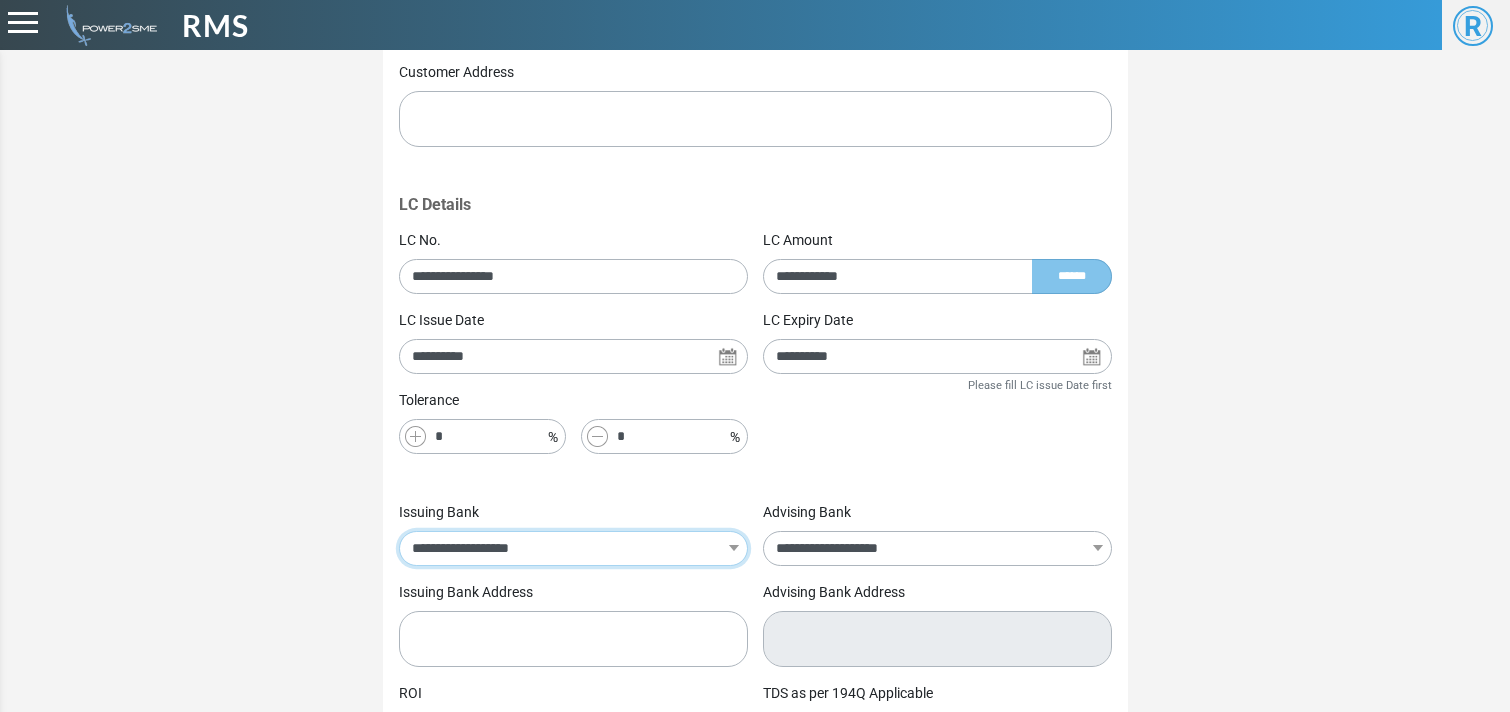 click on "**********" at bounding box center [573, 548] 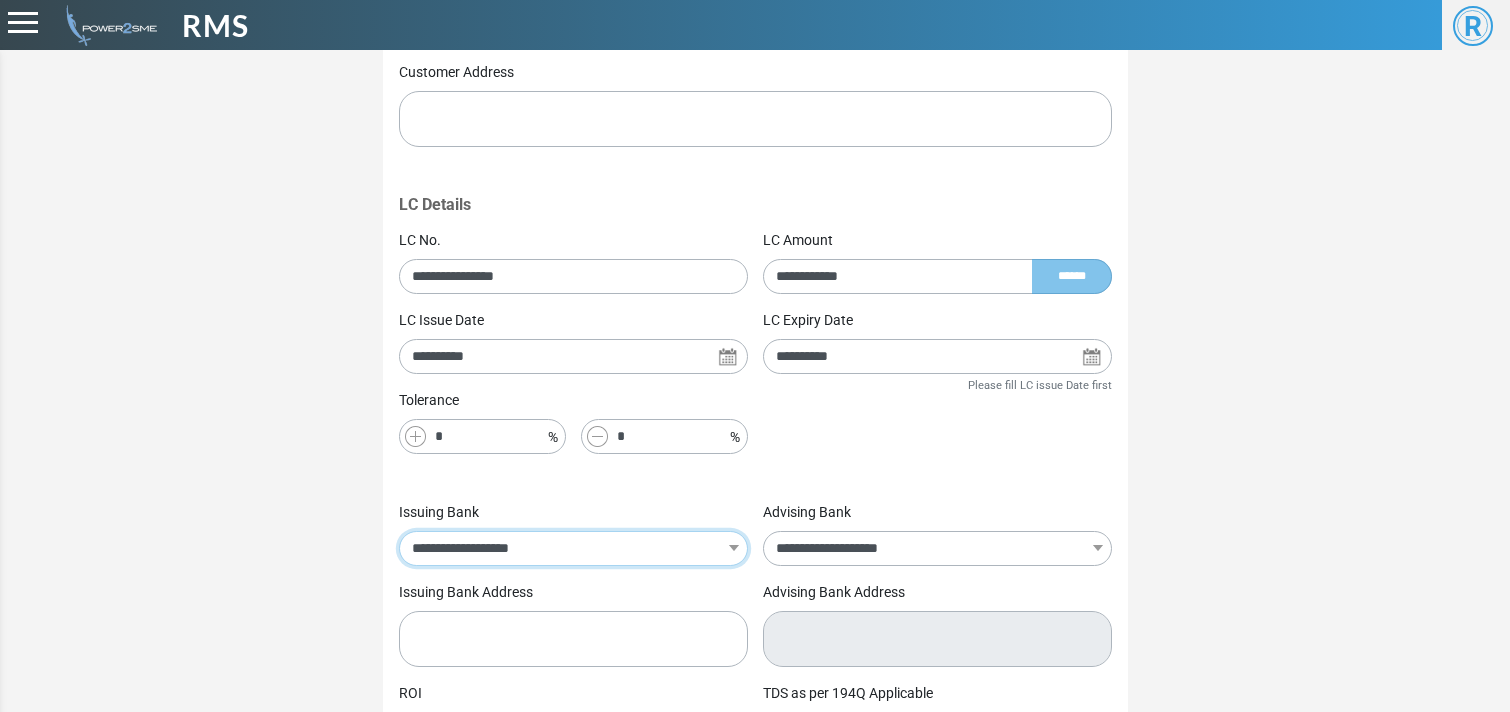 select on "**********" 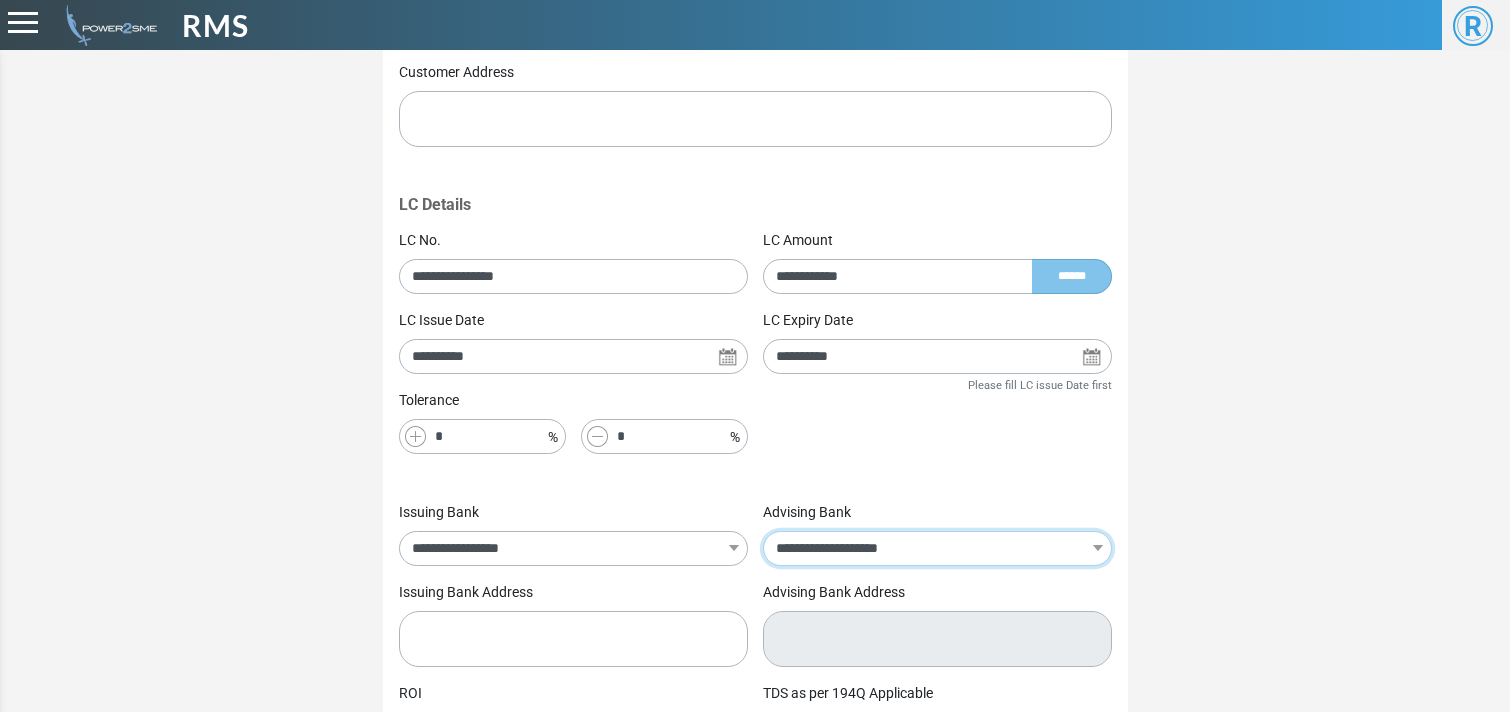 select on "**********" 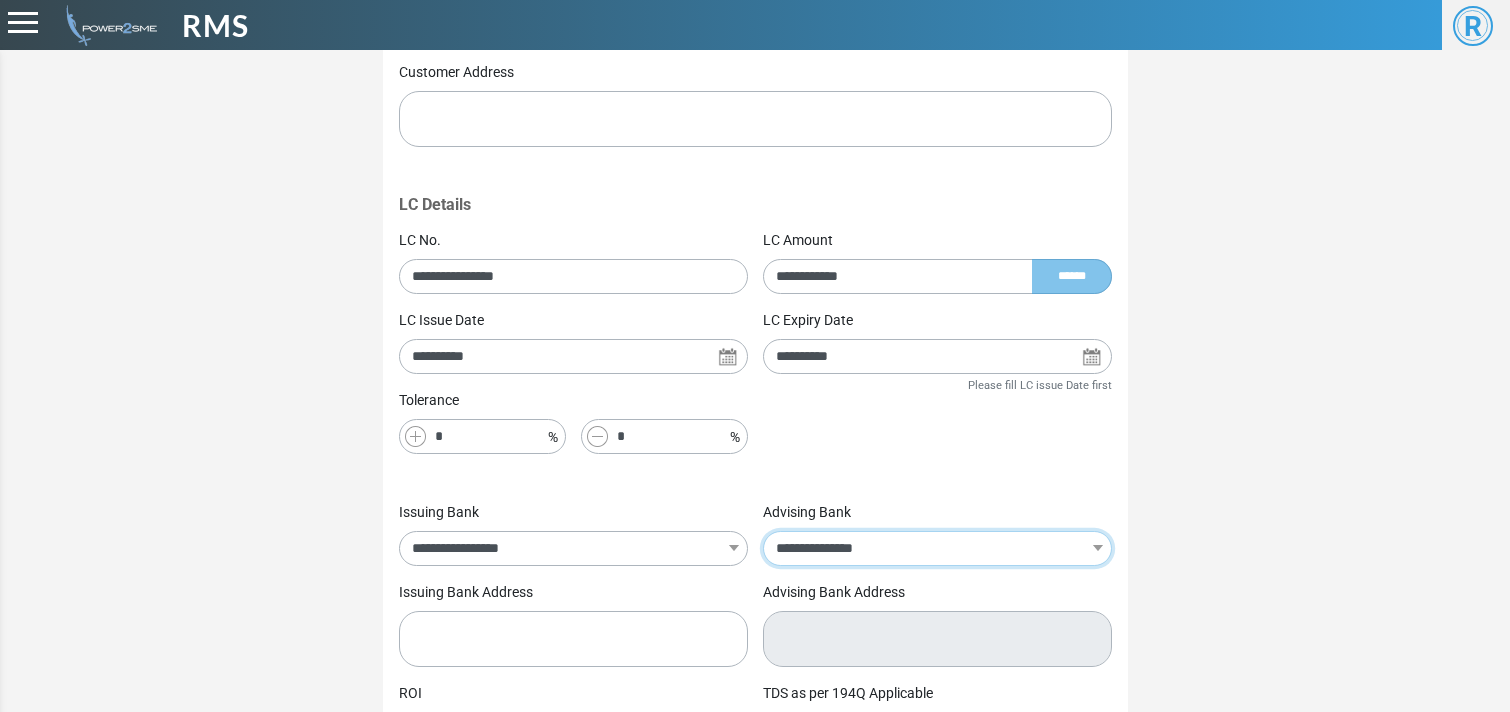 type on "**********" 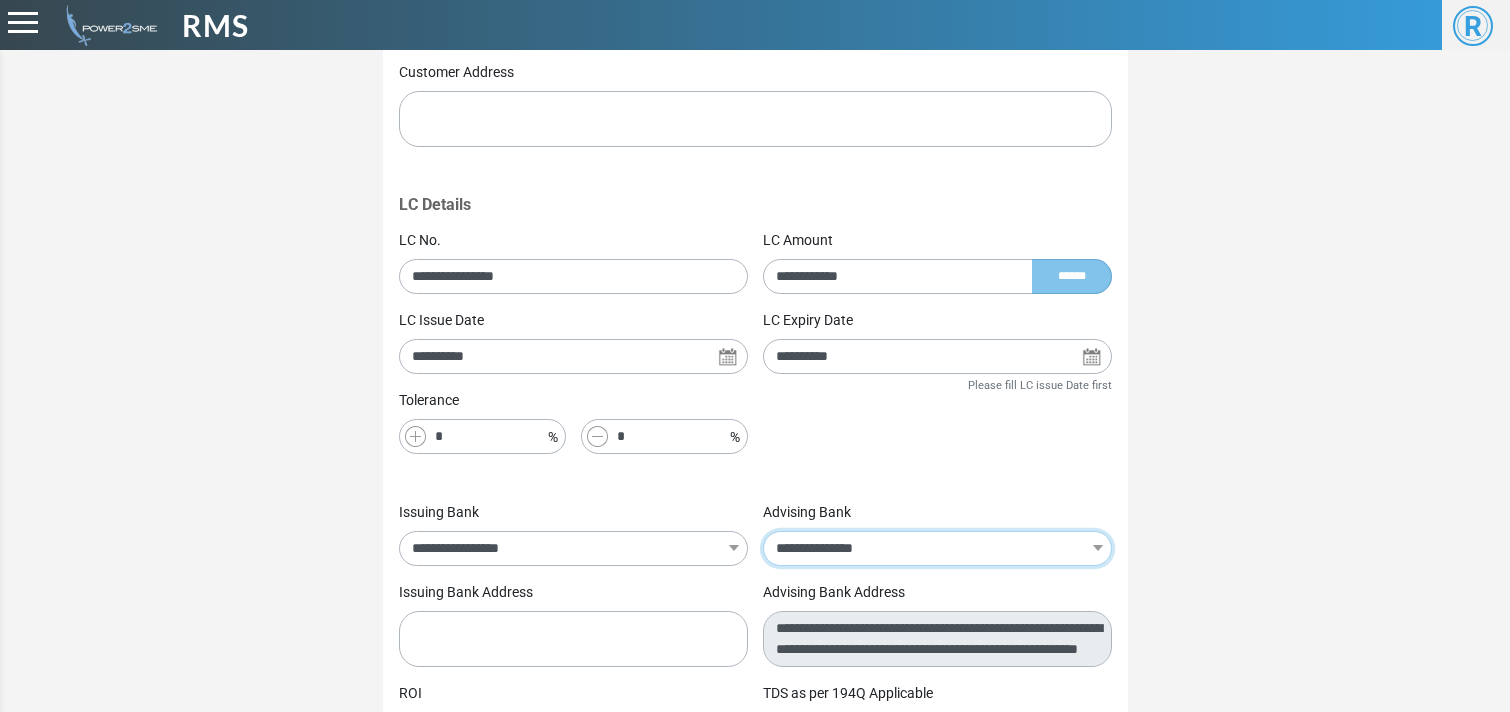 select on "**********" 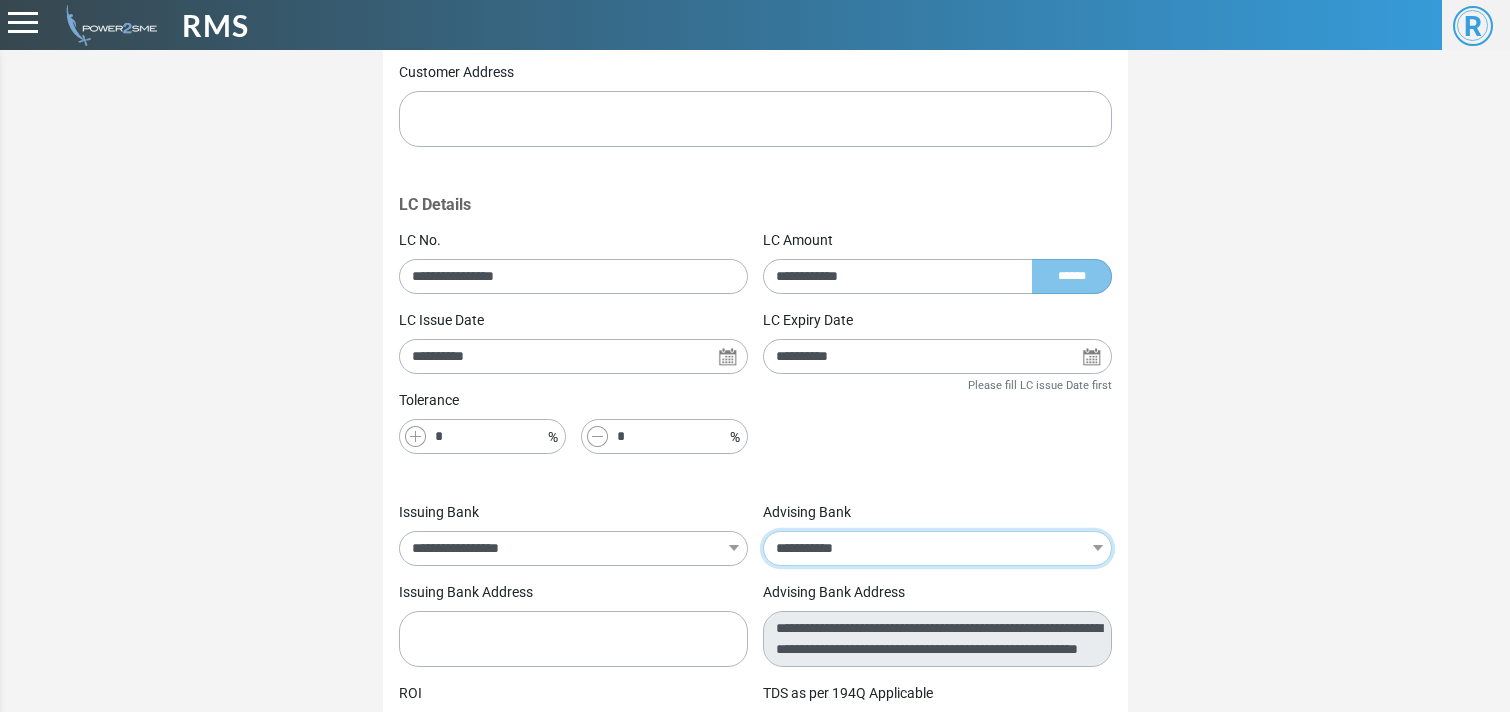 type on "**********" 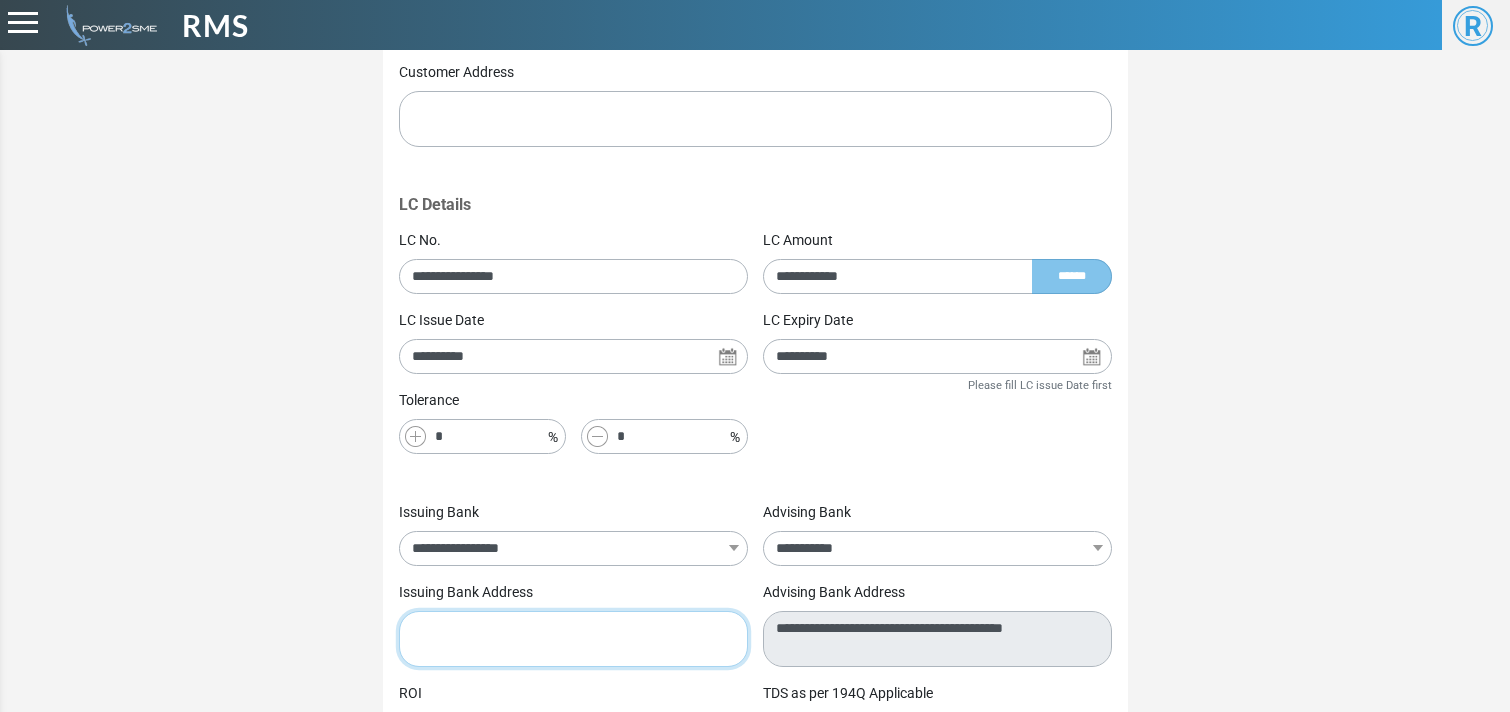 paste on "**********" 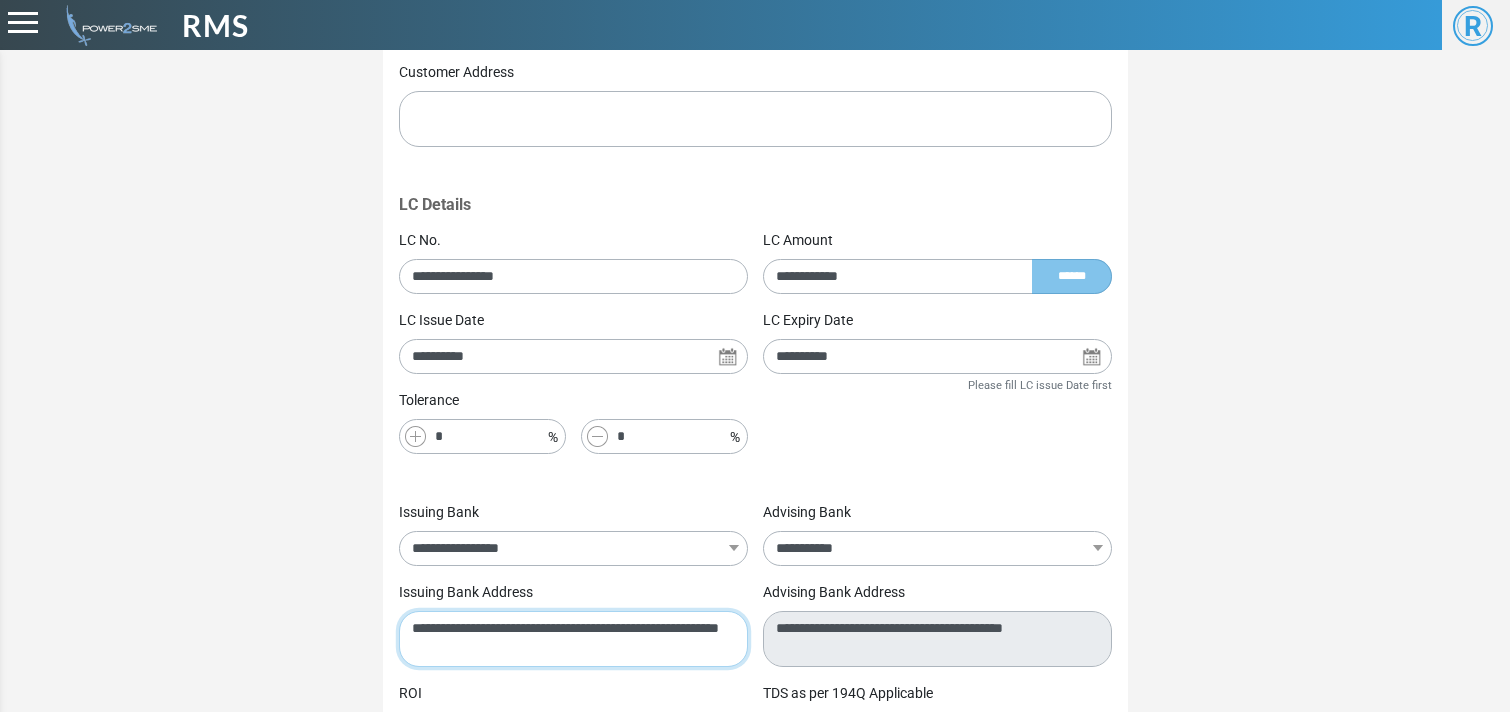 scroll, scrollTop: 0, scrollLeft: 0, axis: both 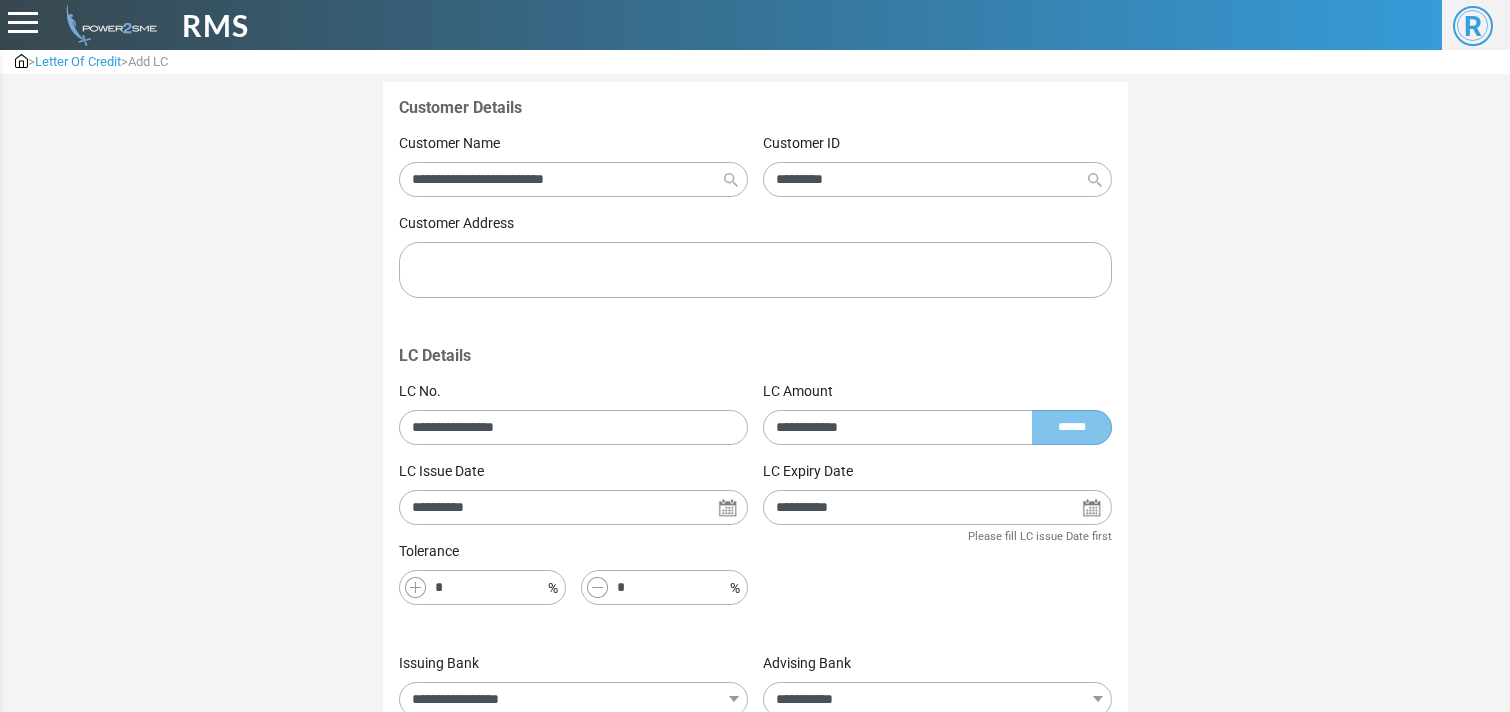 type on "**********" 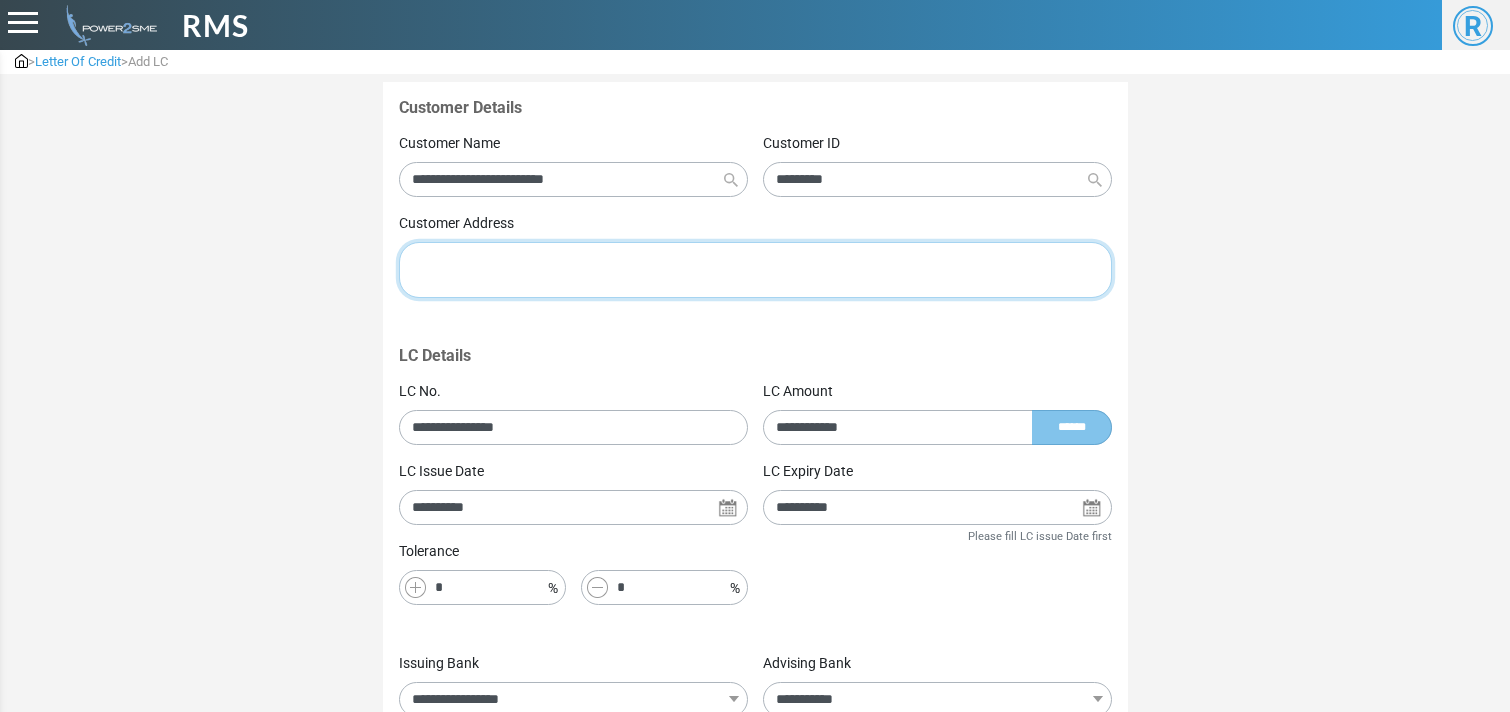 click at bounding box center (755, 270) 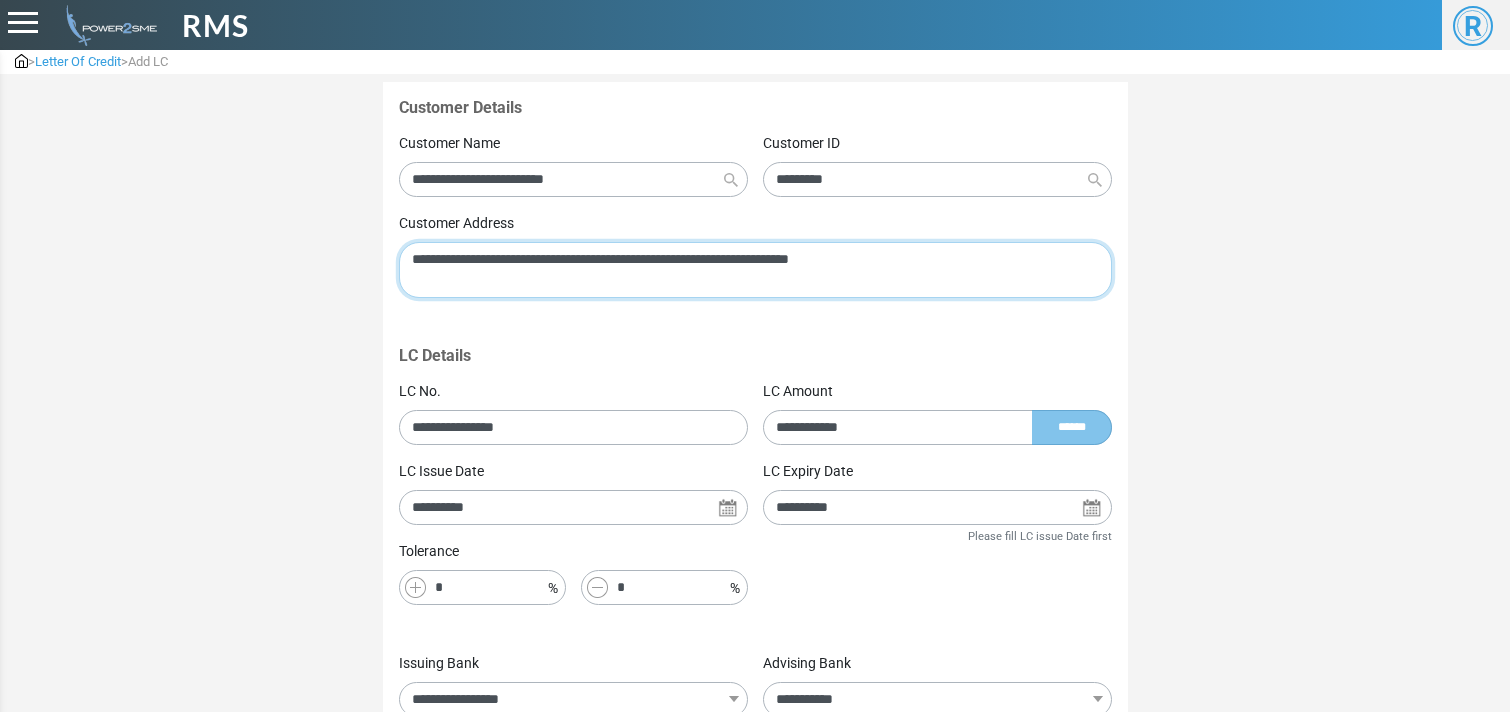 type on "**********" 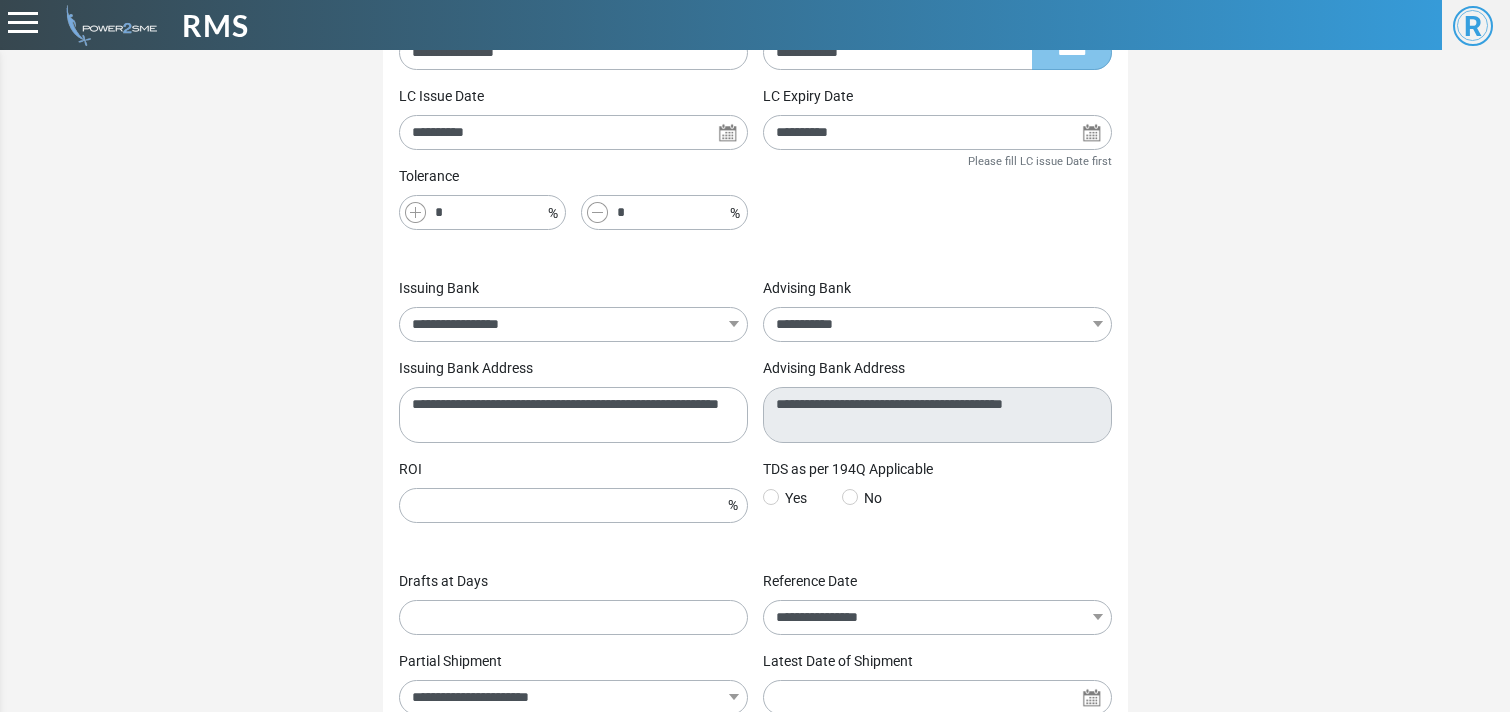 scroll, scrollTop: 376, scrollLeft: 0, axis: vertical 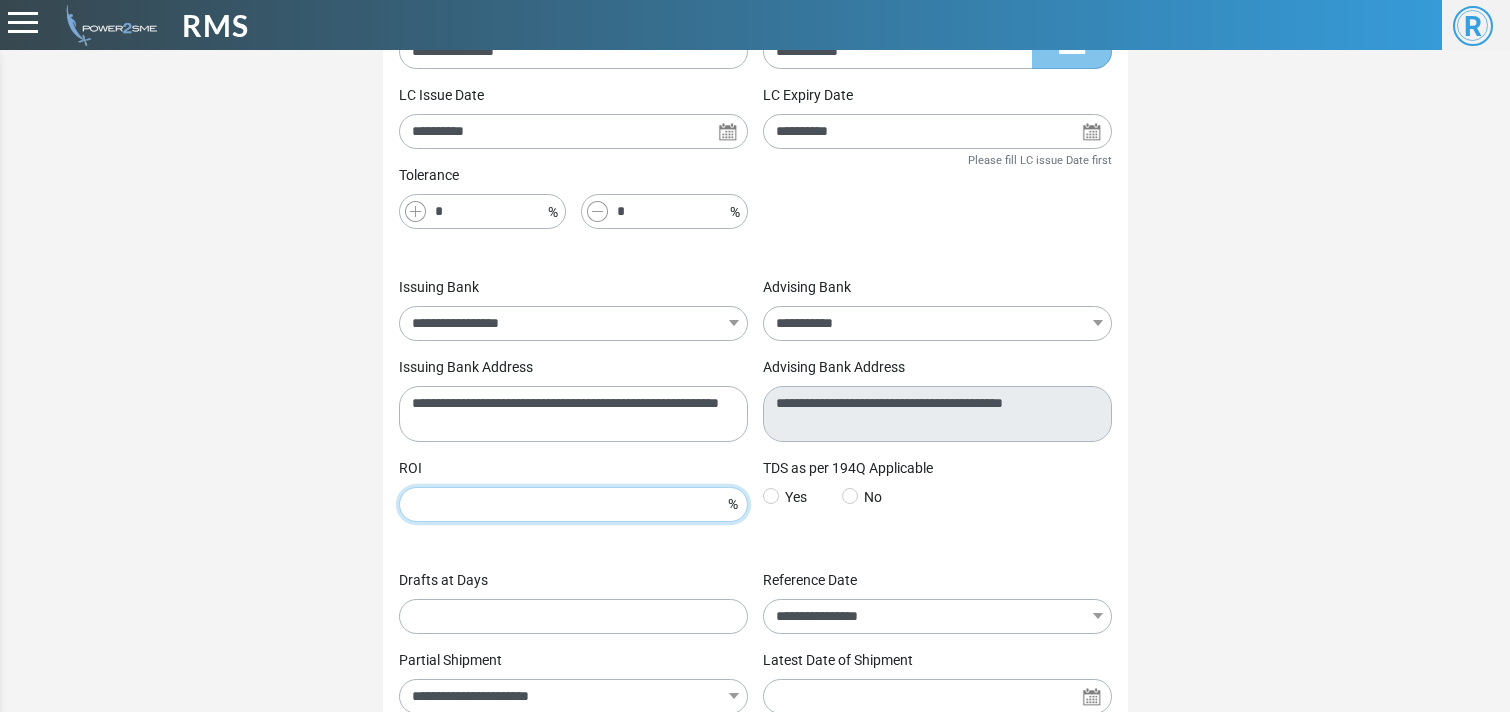 click on "ROI" at bounding box center (573, 504) 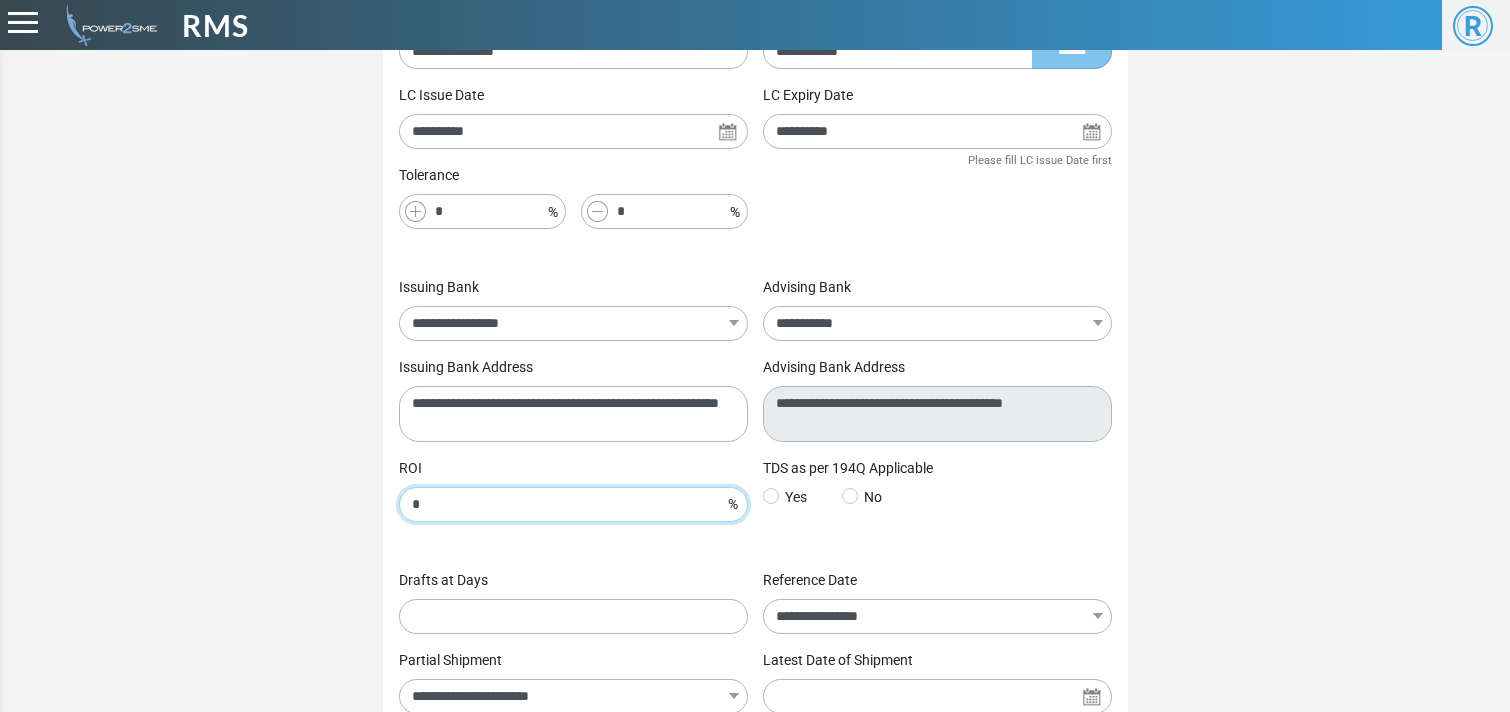 type on "*" 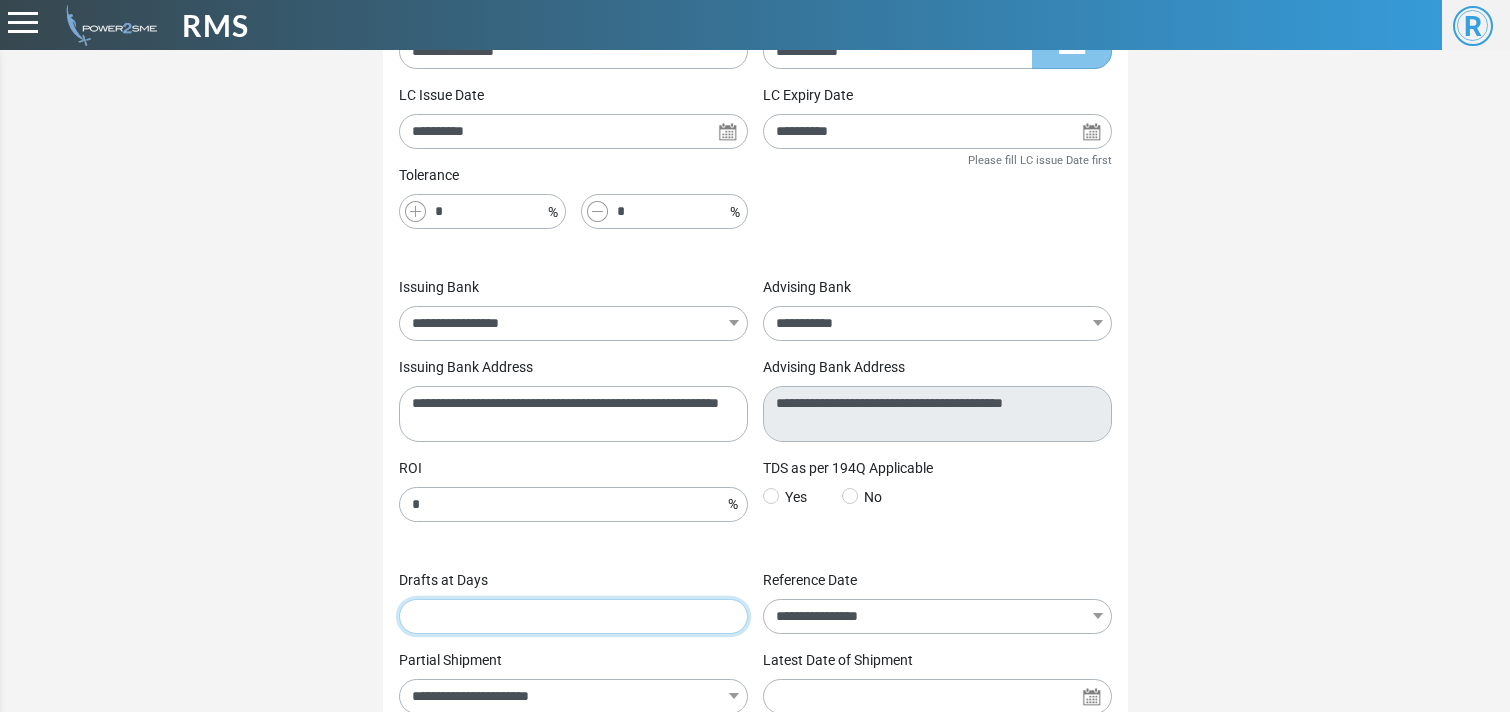 click on "*" at bounding box center [573, 616] 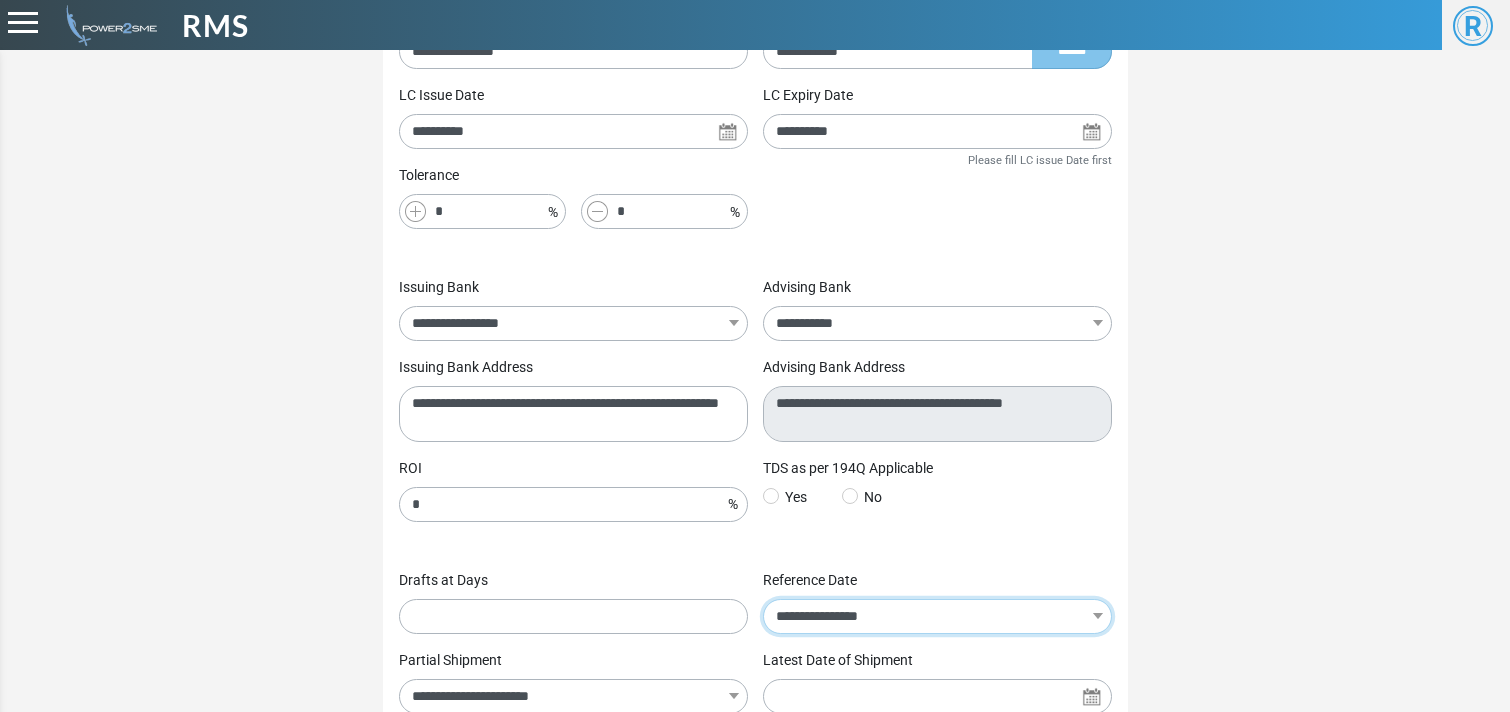 select on "*******" 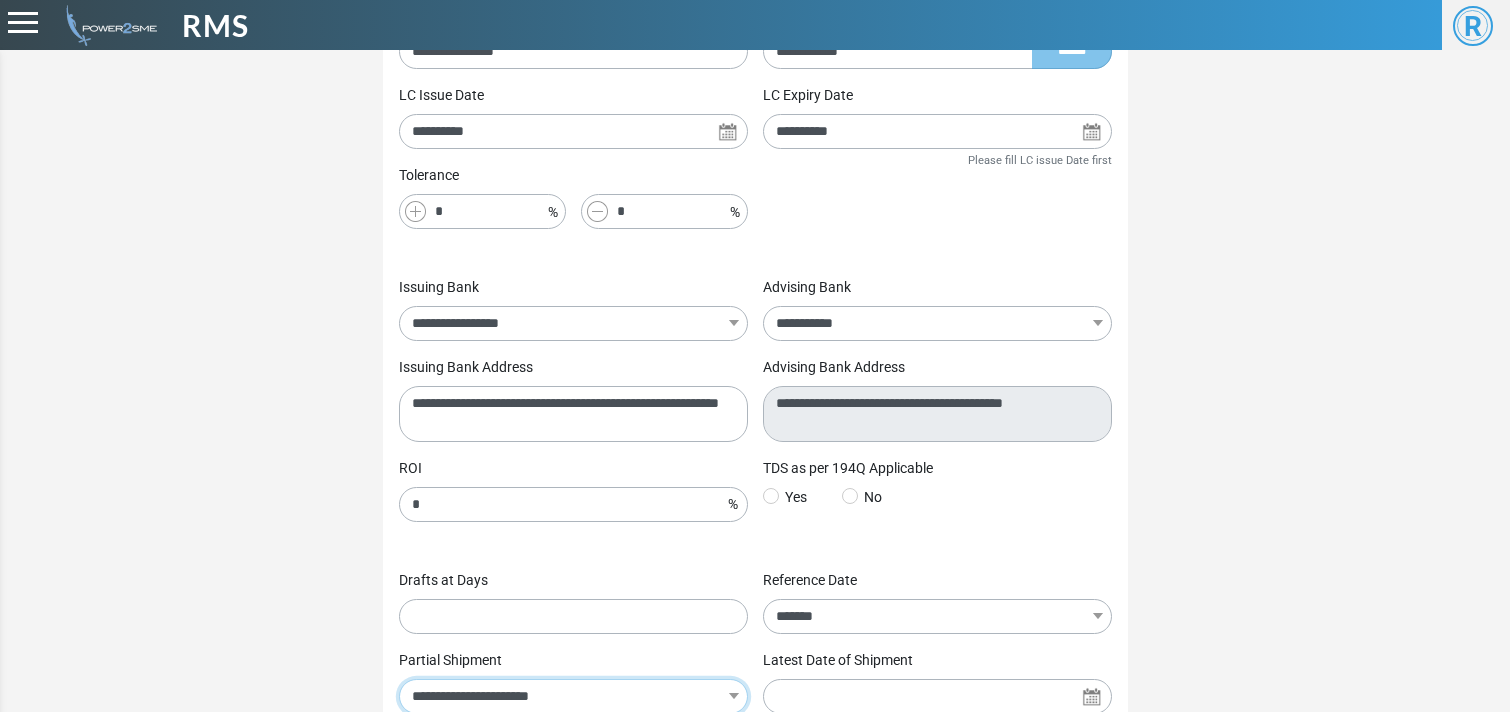 scroll, scrollTop: 377, scrollLeft: 0, axis: vertical 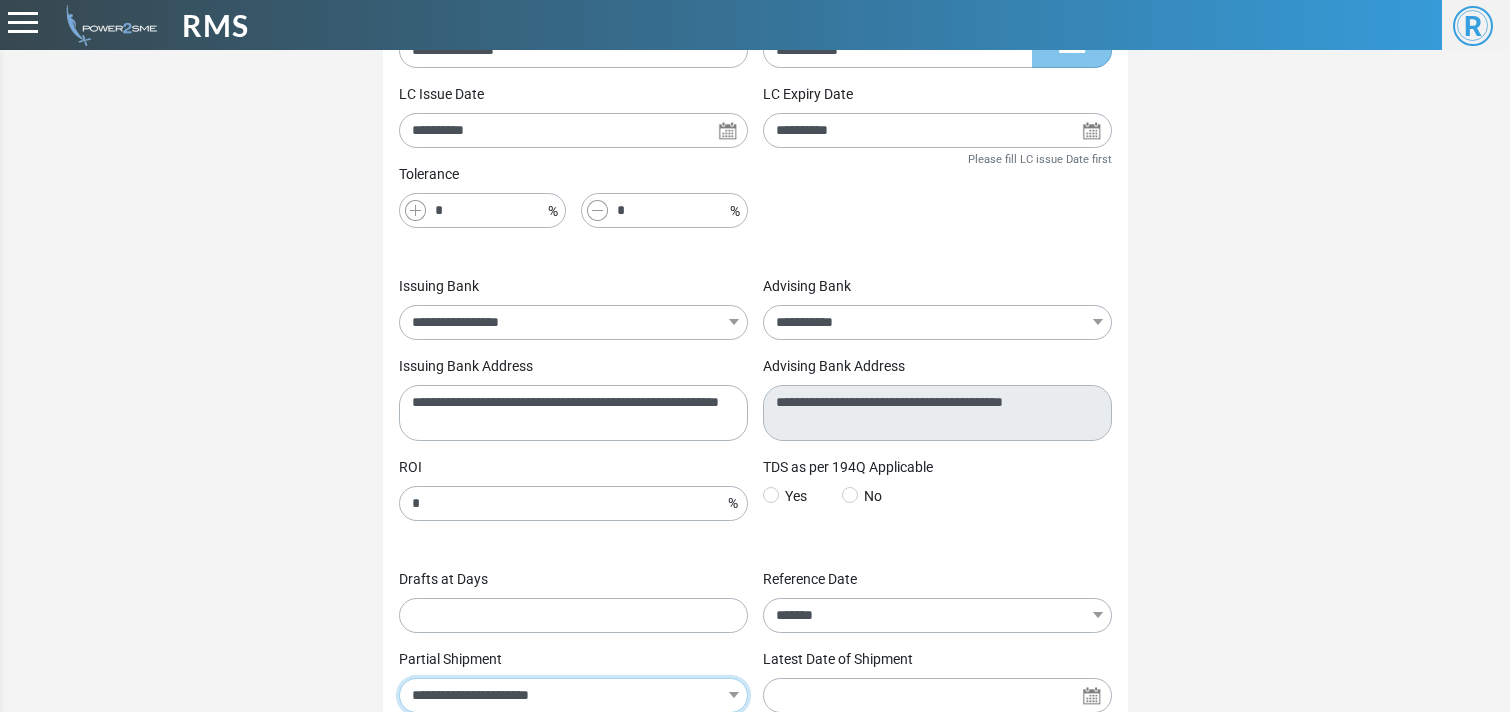 select on "*" 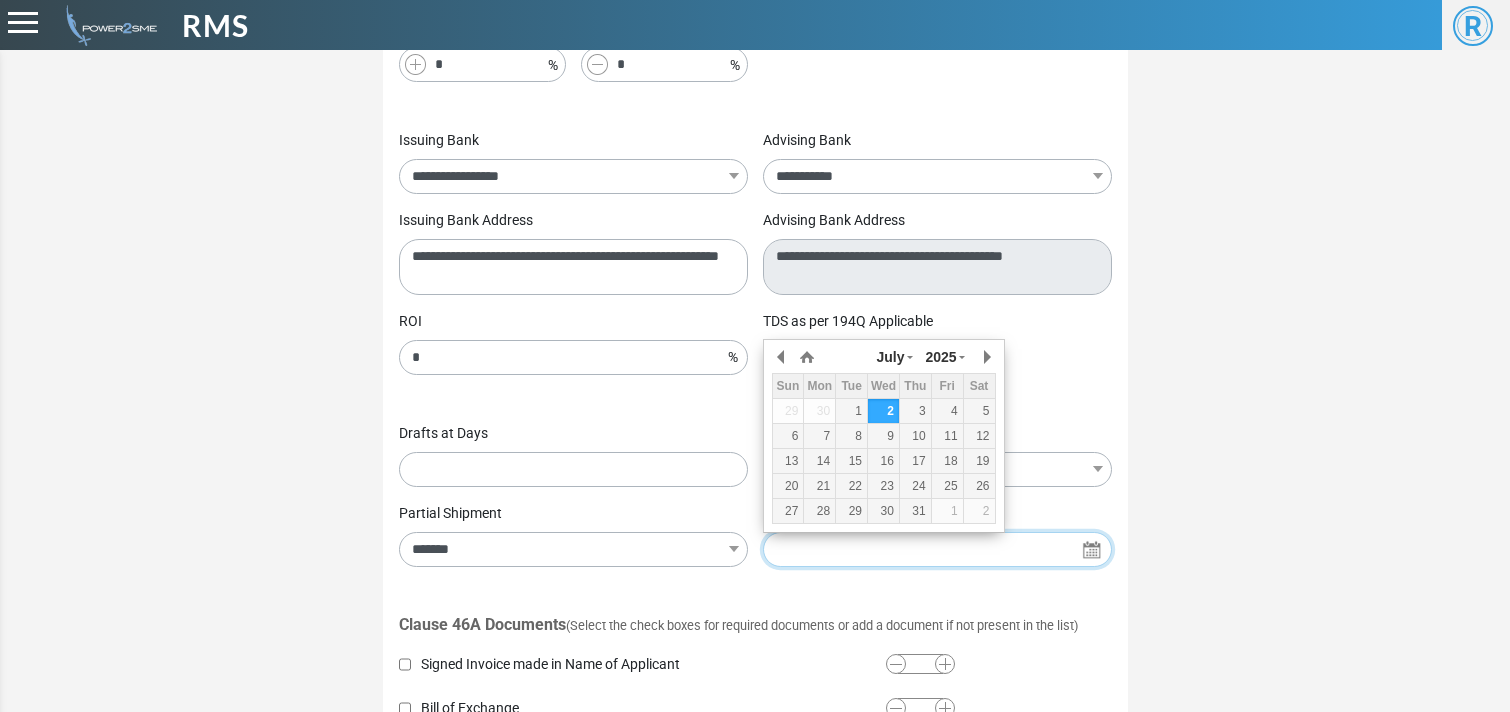 scroll, scrollTop: 526, scrollLeft: 0, axis: vertical 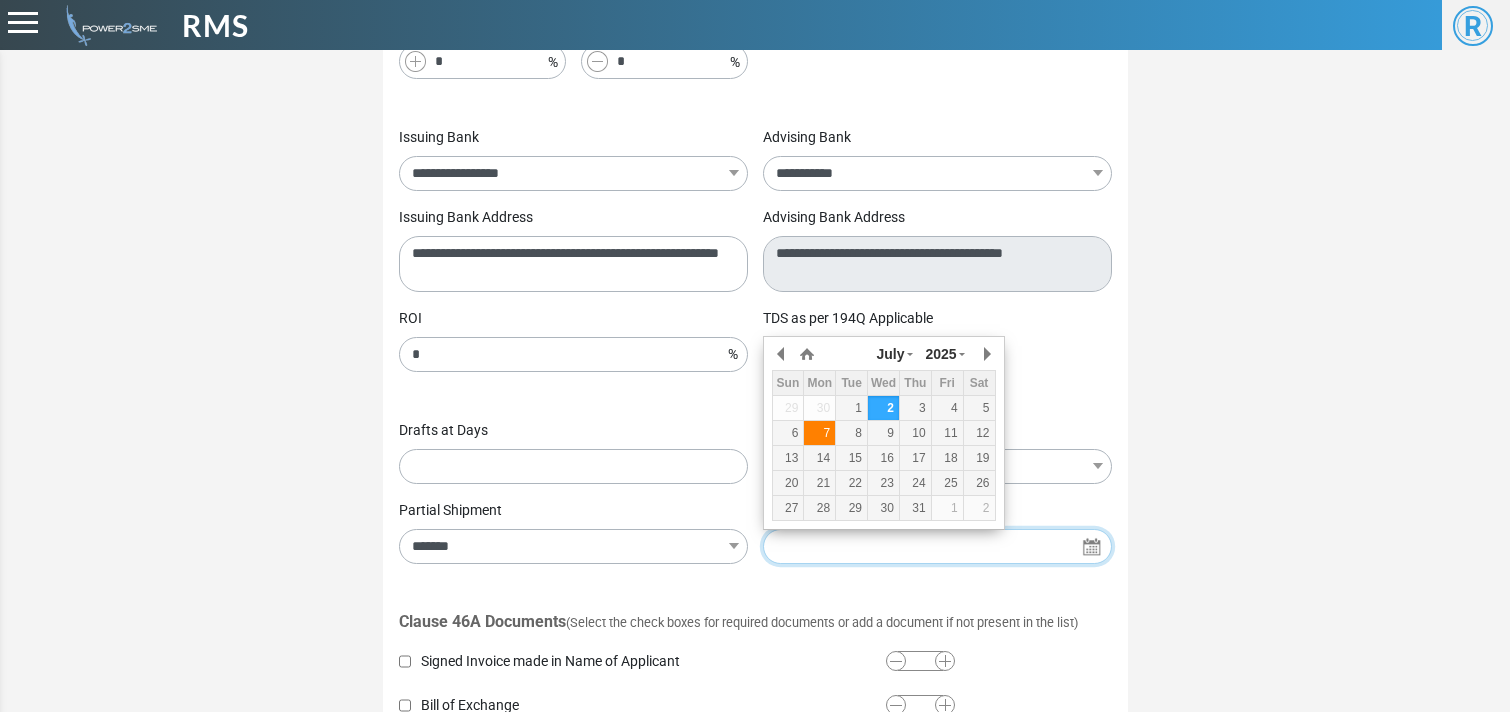 click on "7" at bounding box center [819, 433] 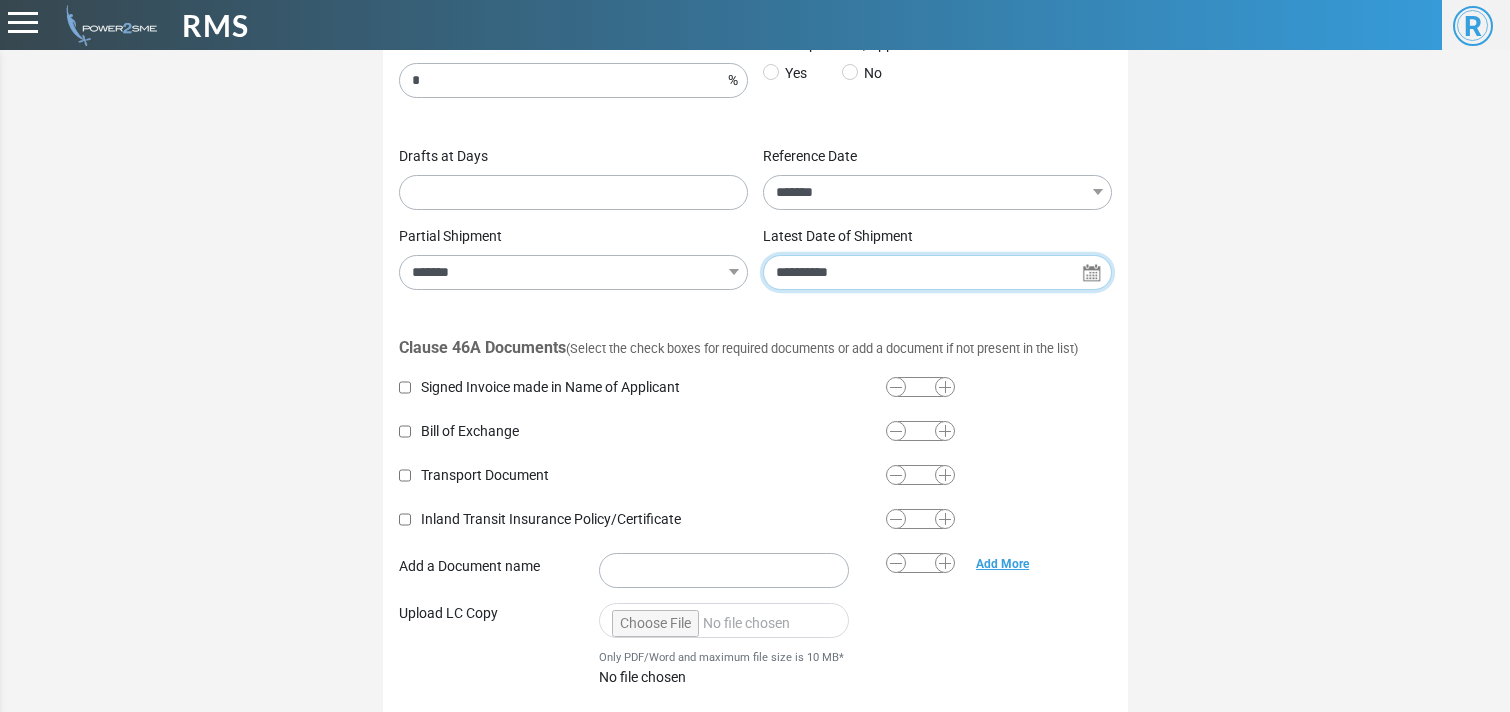 scroll, scrollTop: 801, scrollLeft: 0, axis: vertical 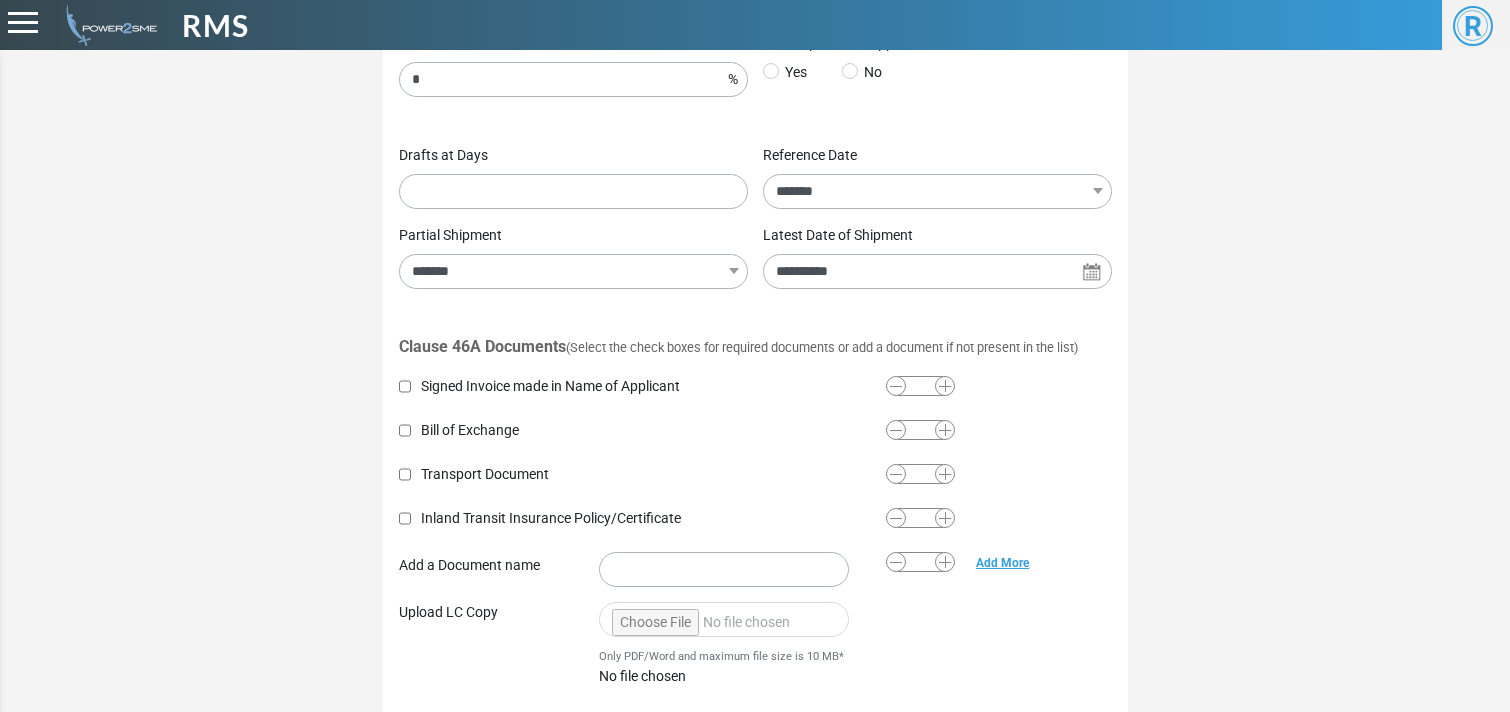 click at bounding box center [945, 386] 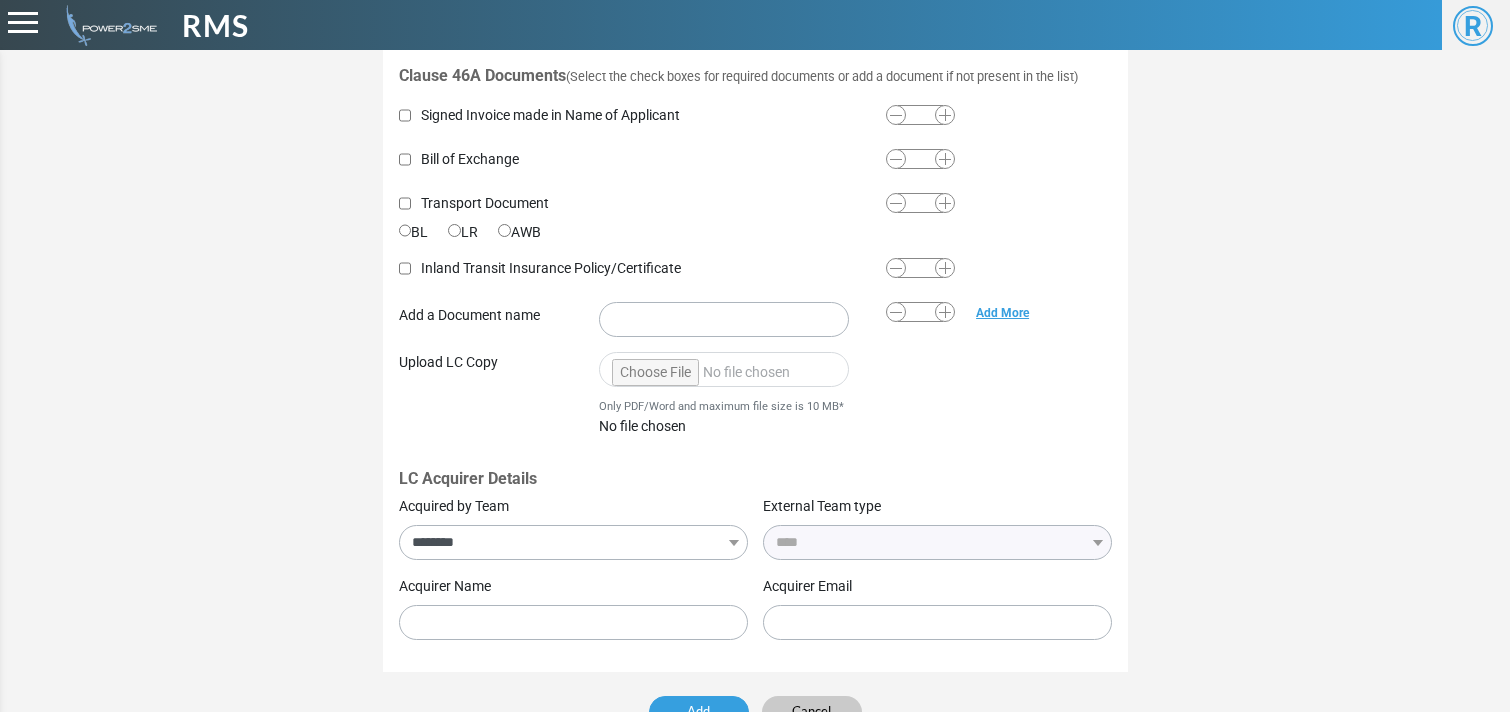 scroll, scrollTop: 1078, scrollLeft: 0, axis: vertical 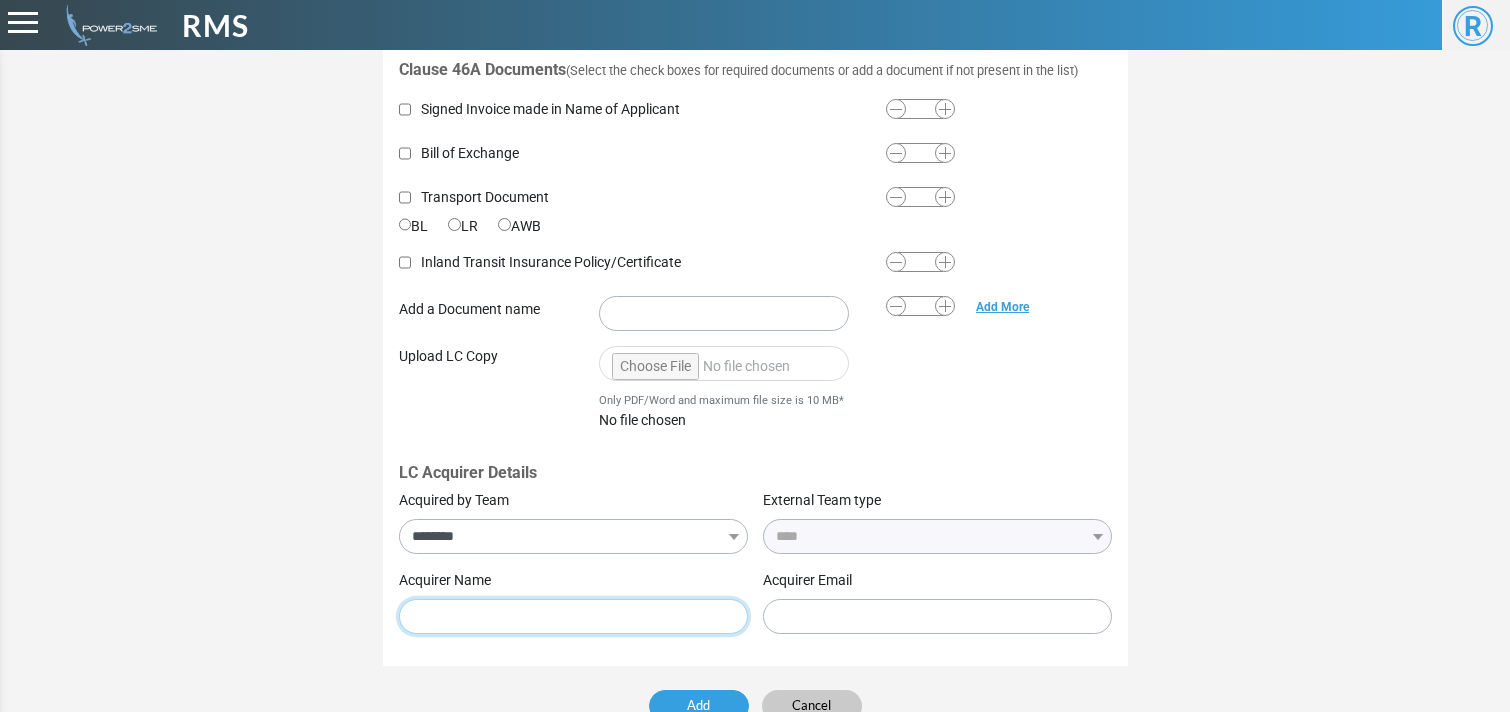 click at bounding box center [573, 616] 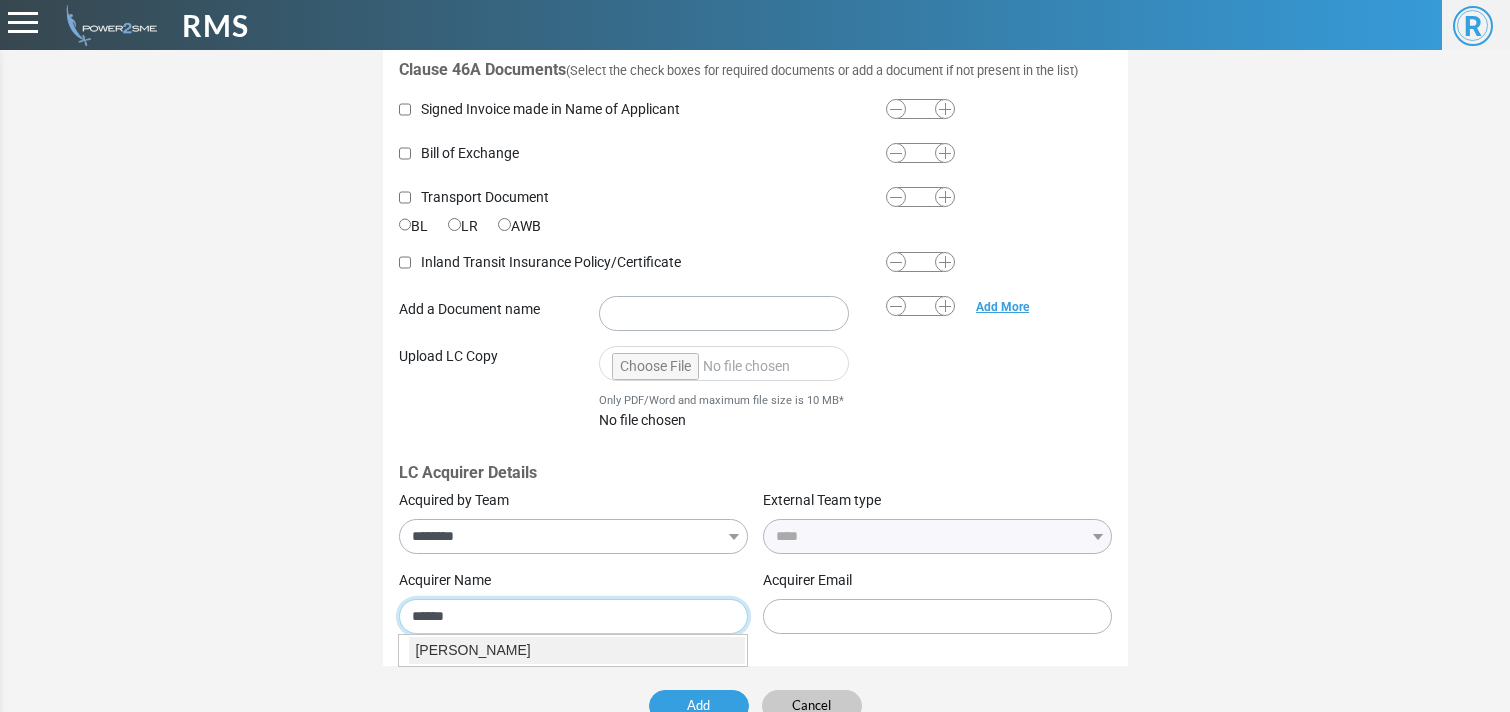 click on "Prasad siram" at bounding box center [577, 650] 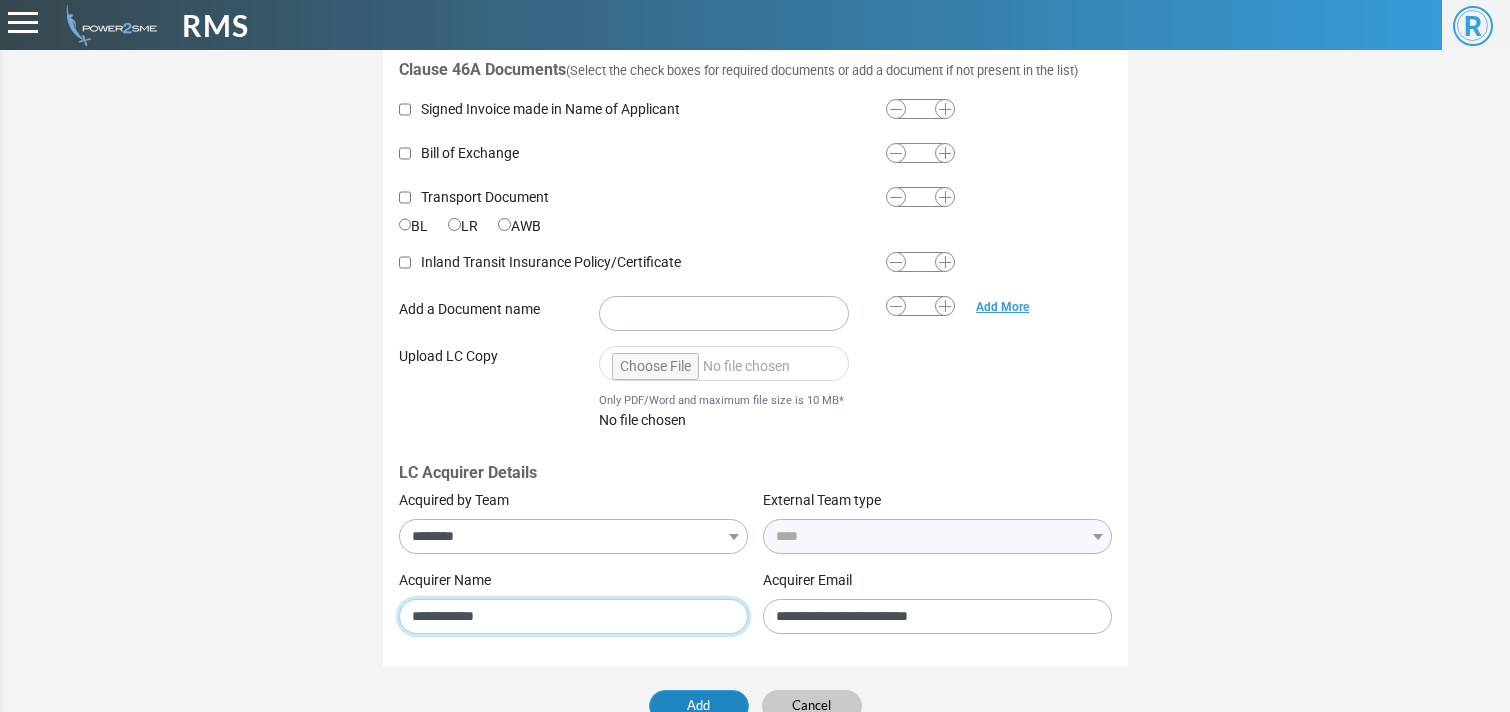 type on "**********" 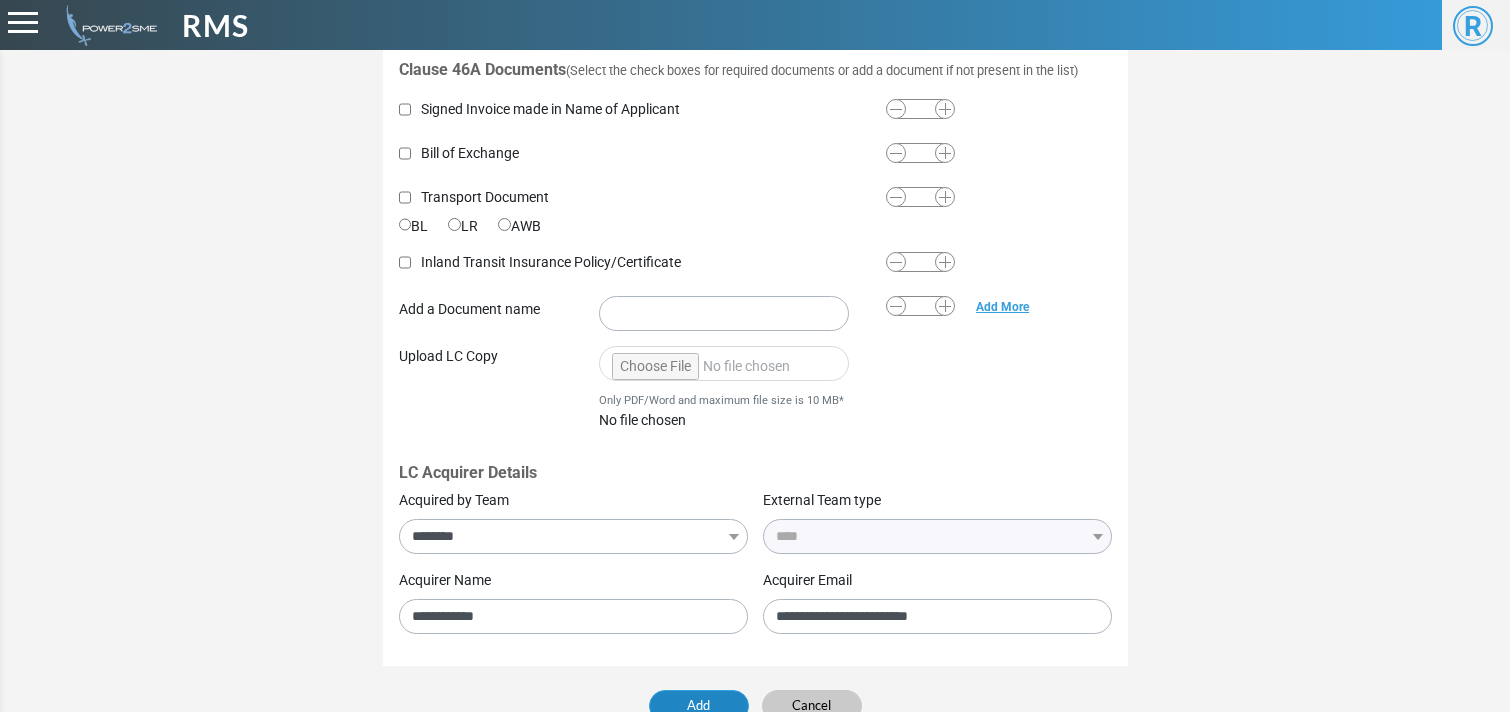 click on "Add" at bounding box center (699, 706) 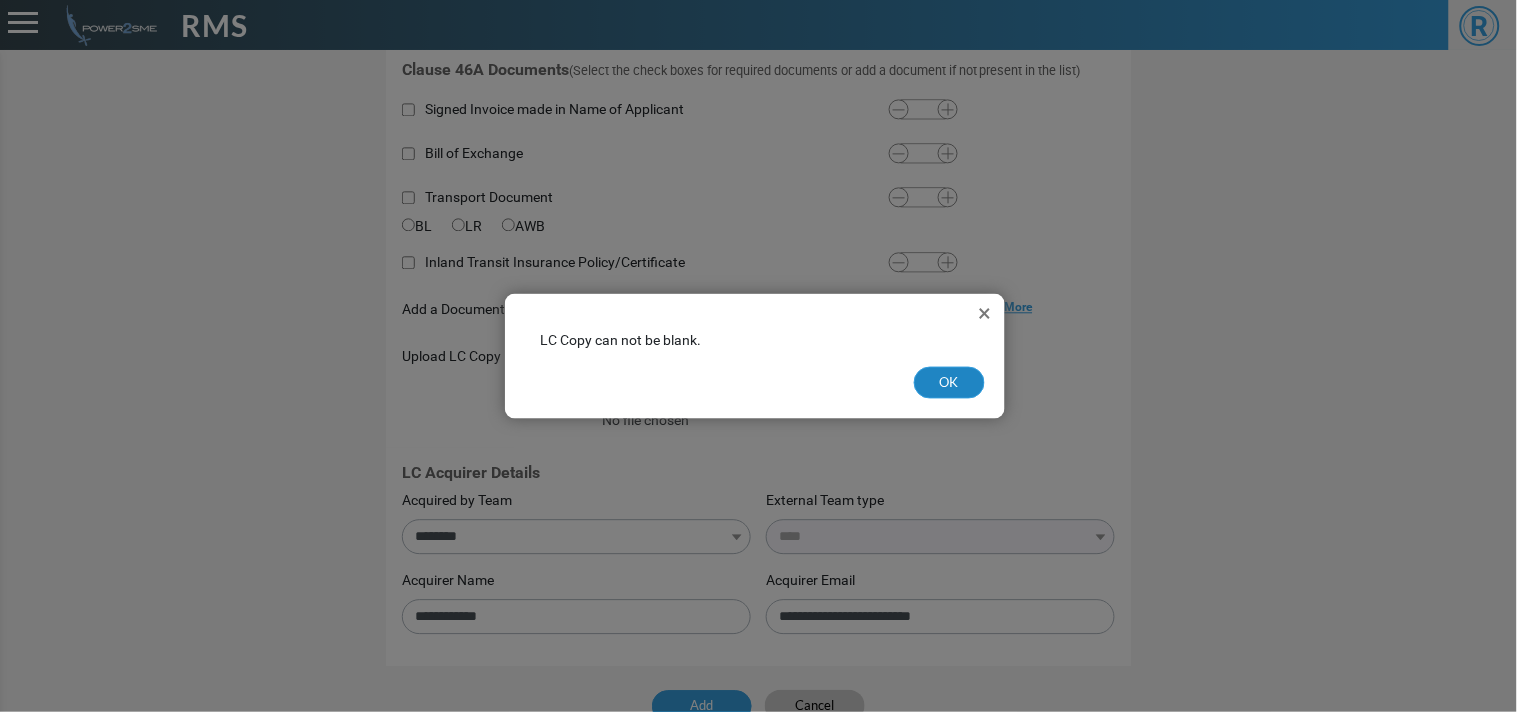 click on "OK" at bounding box center (949, 383) 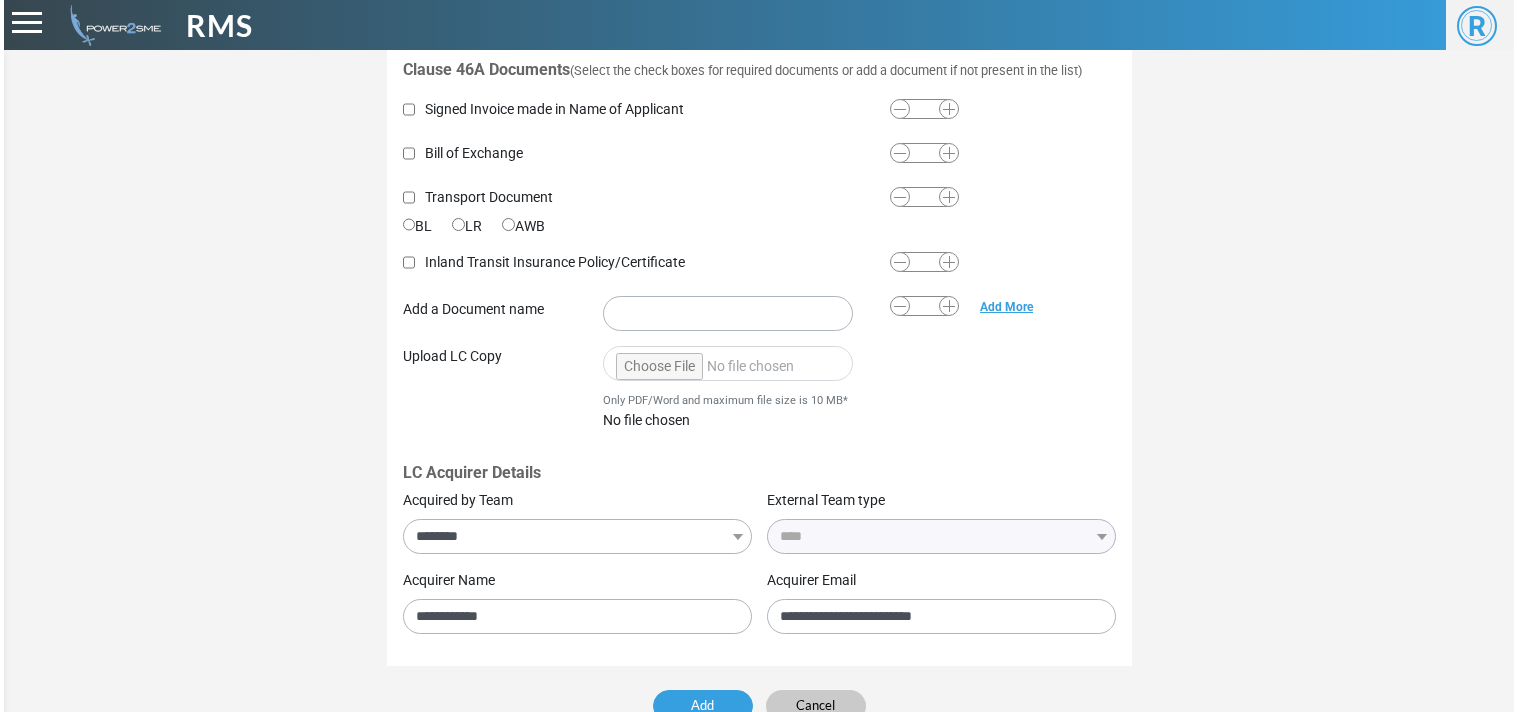 scroll, scrollTop: 1111, scrollLeft: 0, axis: vertical 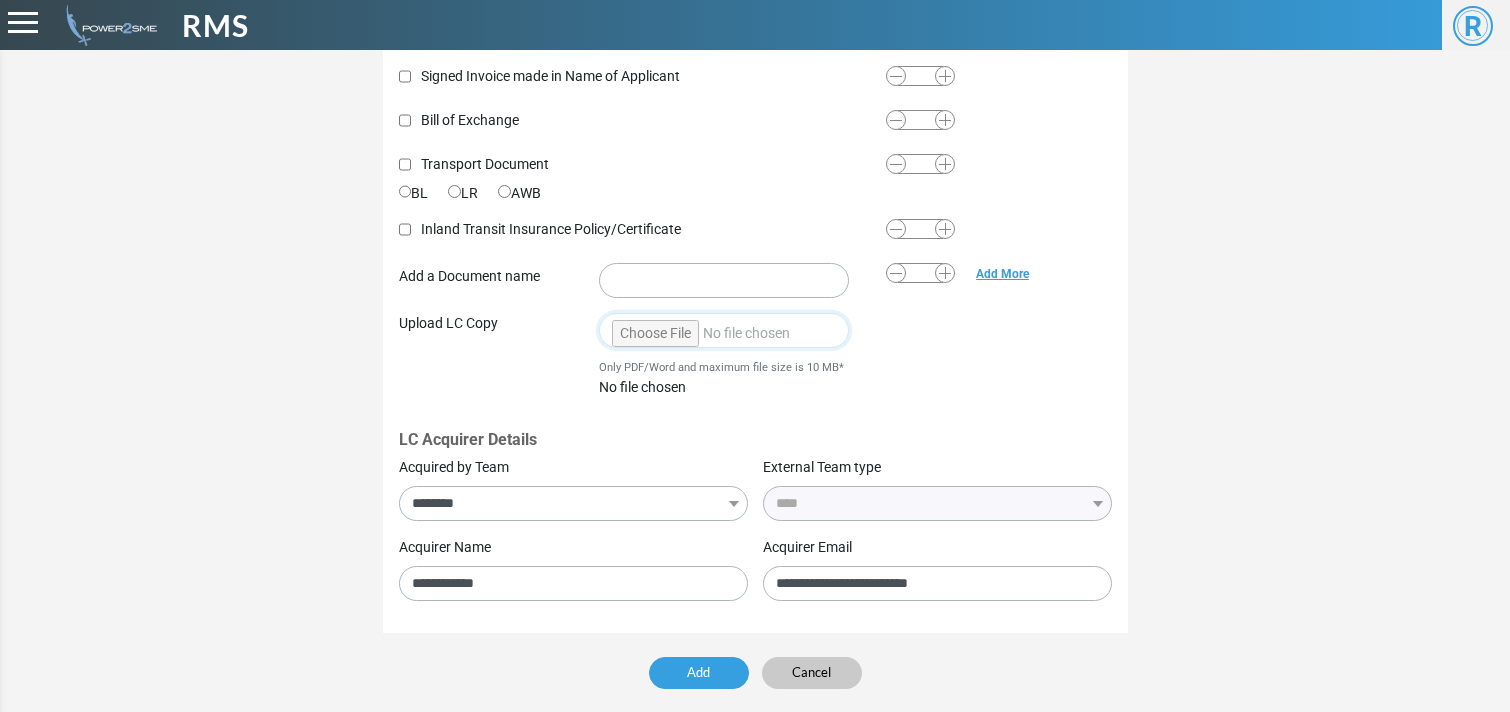 click at bounding box center (724, 330) 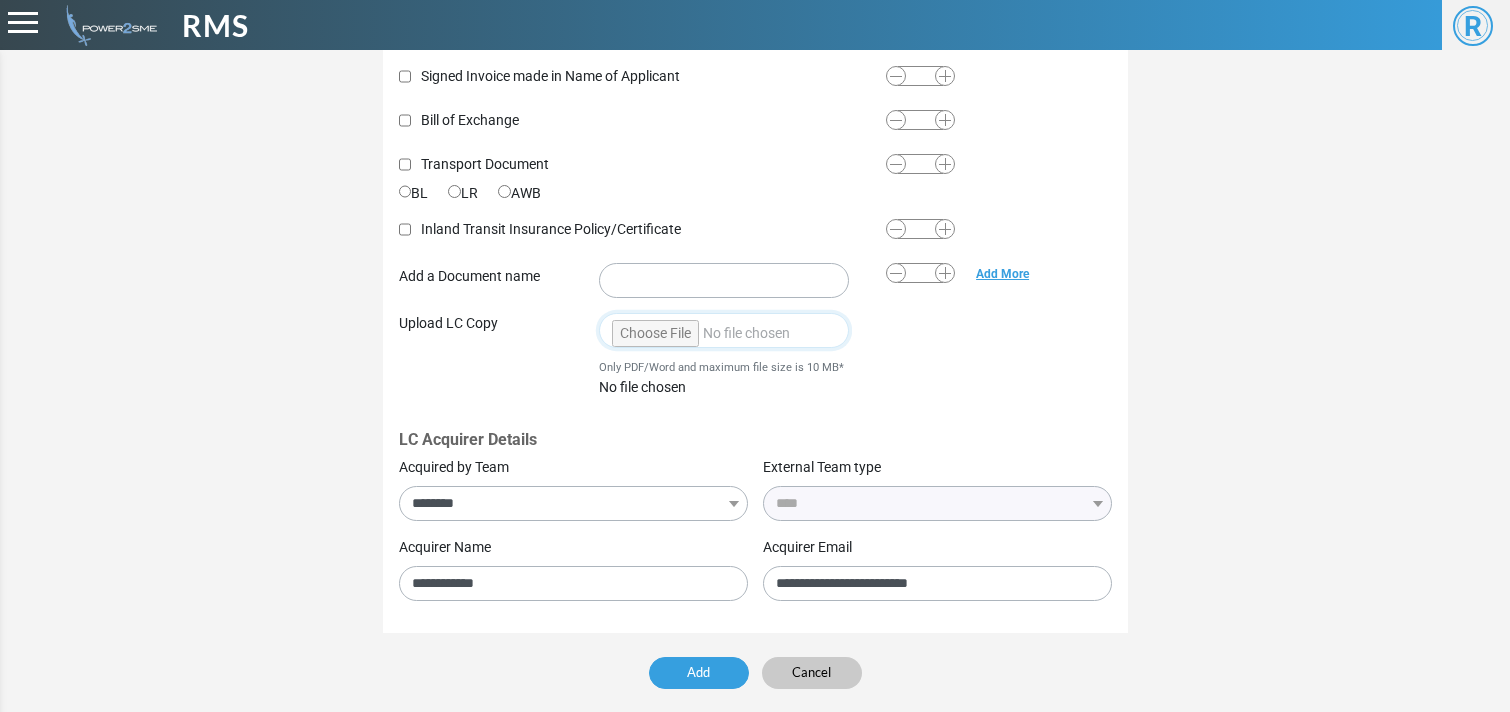 type on "**********" 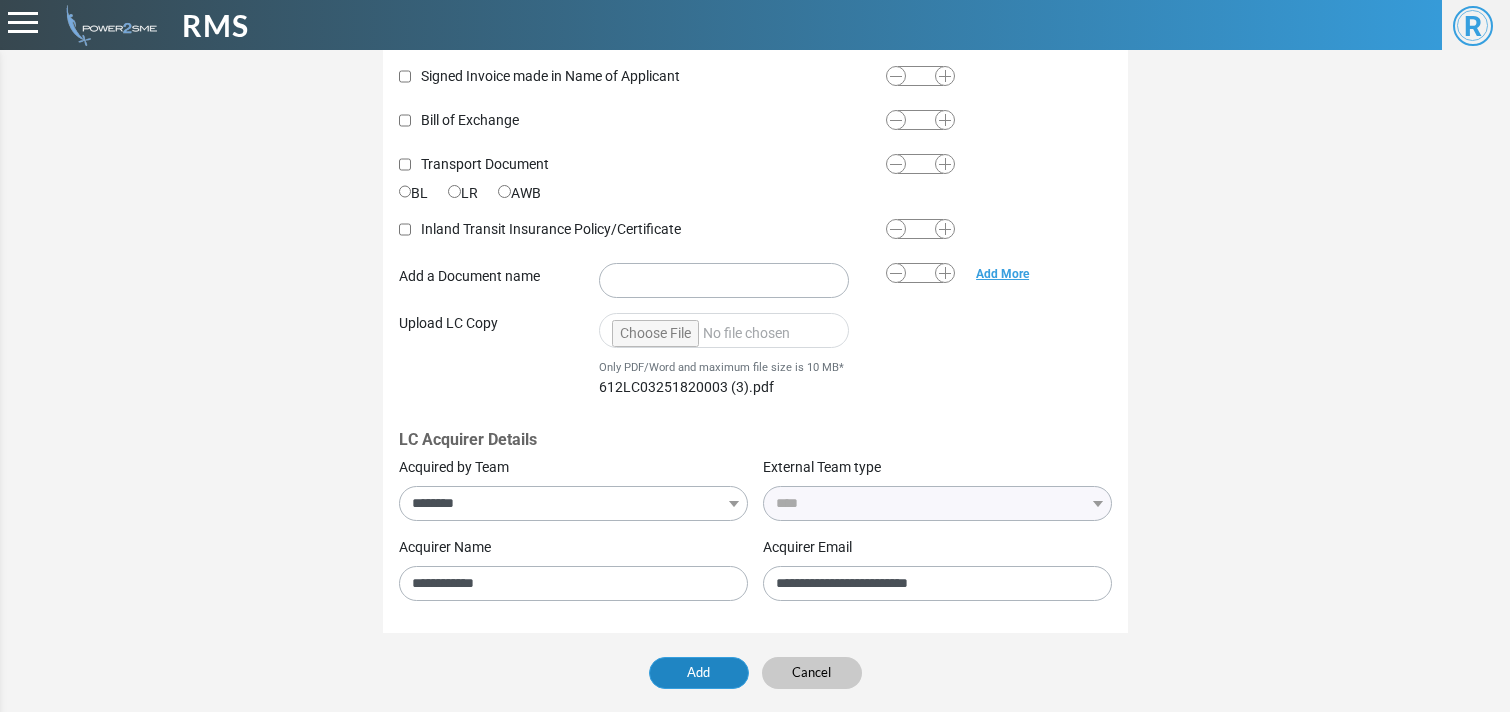 click on "Add" at bounding box center (699, 673) 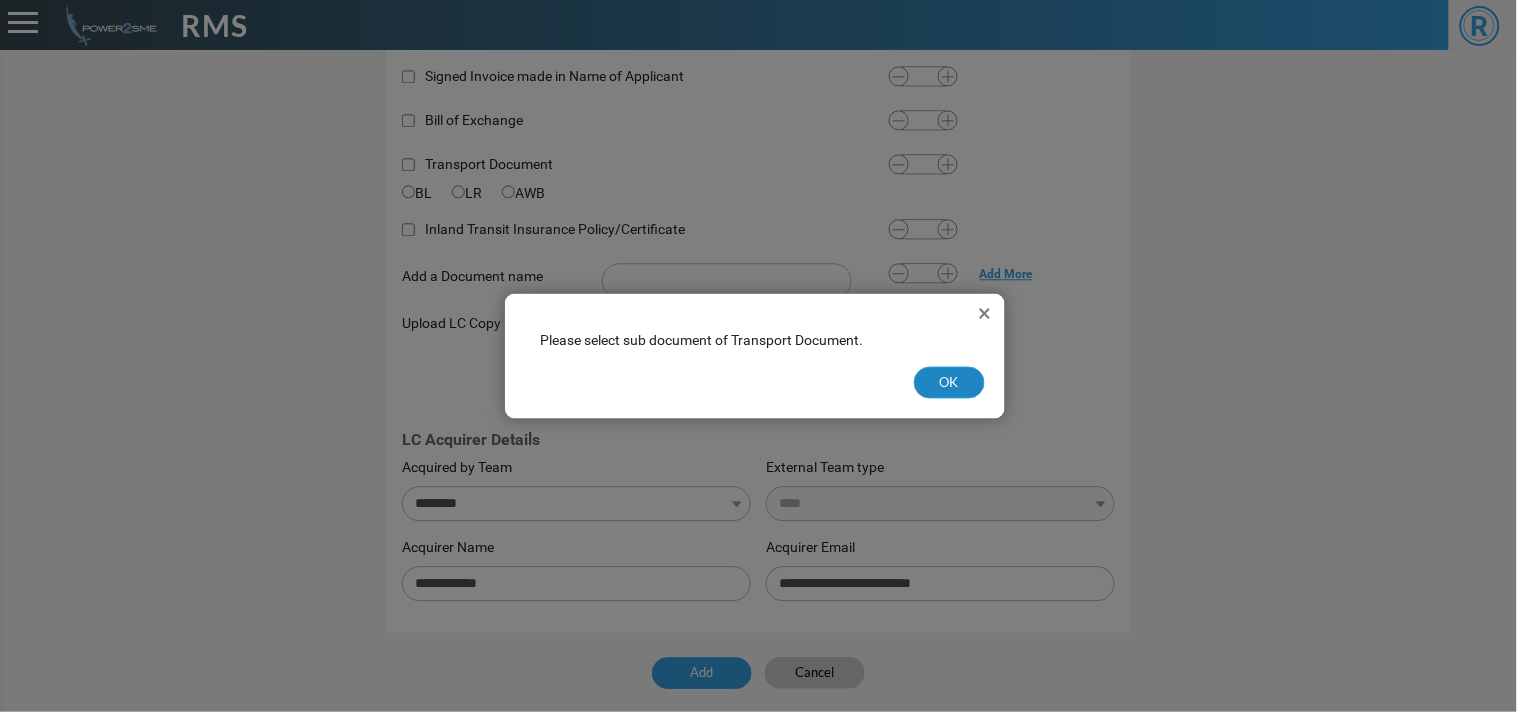 click on "OK" at bounding box center (949, 383) 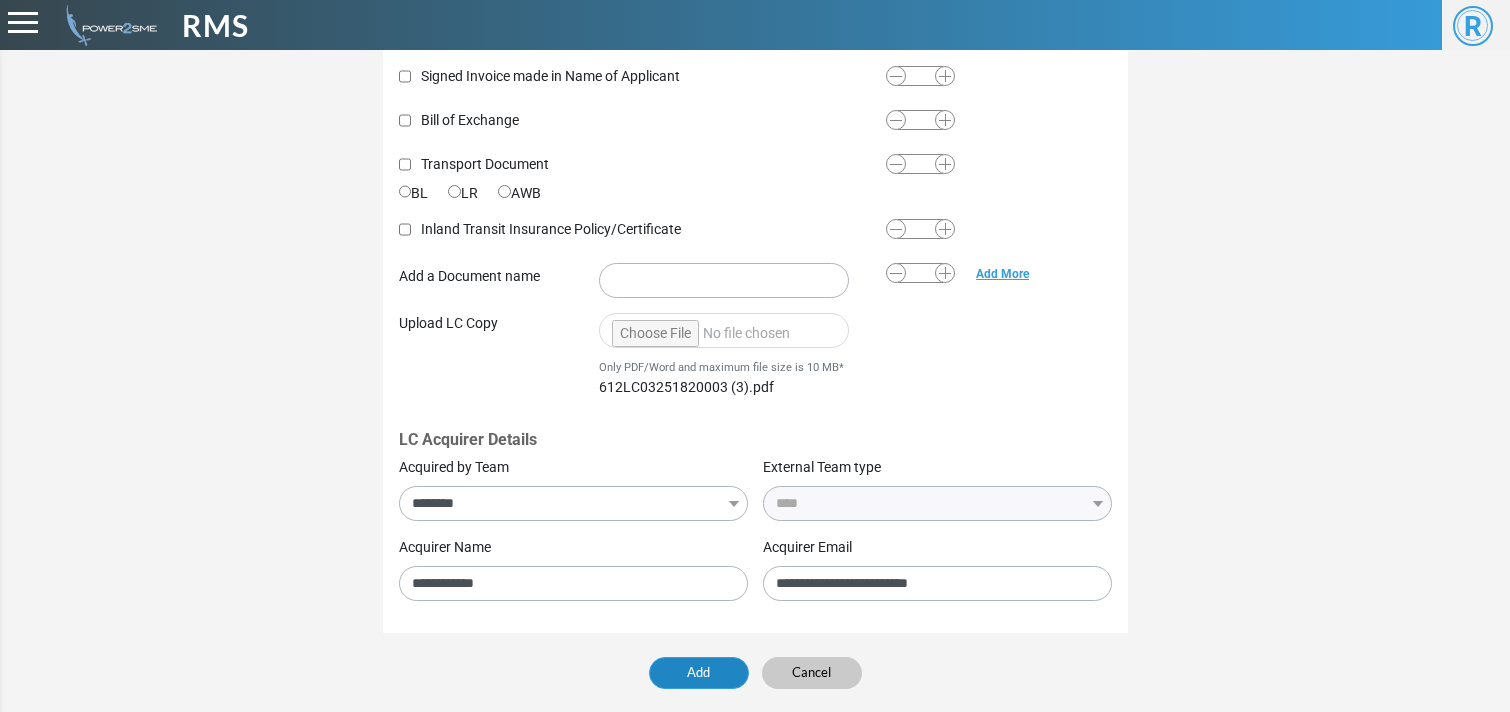 click on "Add" at bounding box center [699, 673] 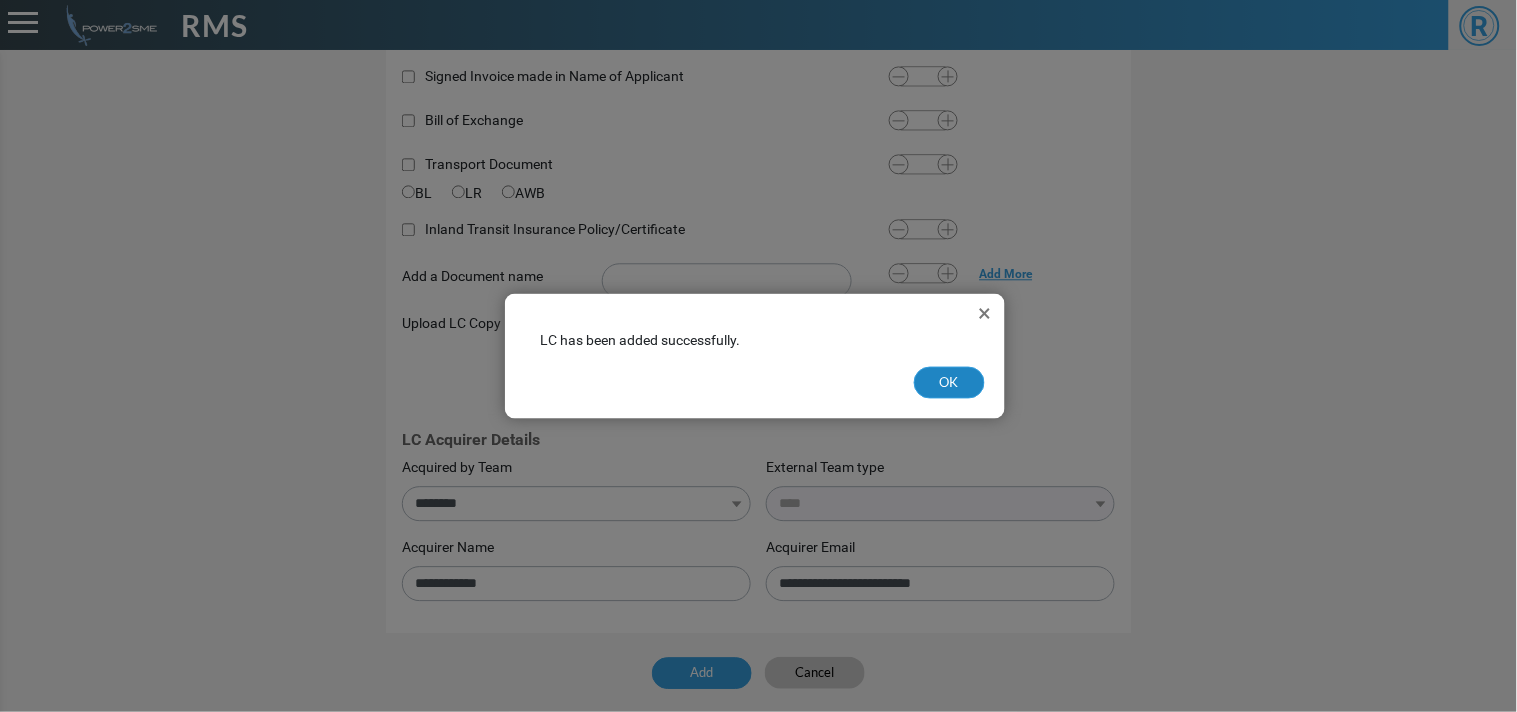 click on "OK" at bounding box center [949, 383] 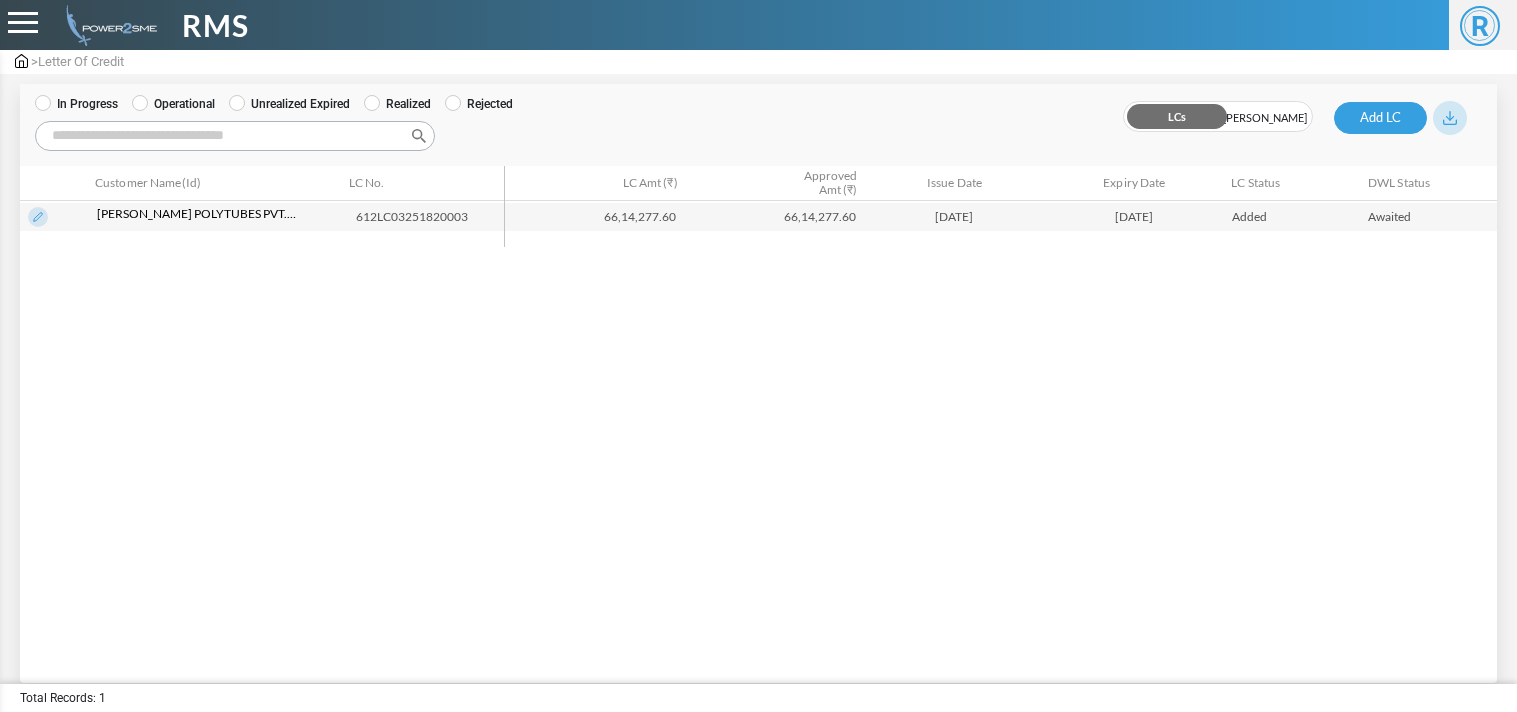 scroll, scrollTop: 0, scrollLeft: 0, axis: both 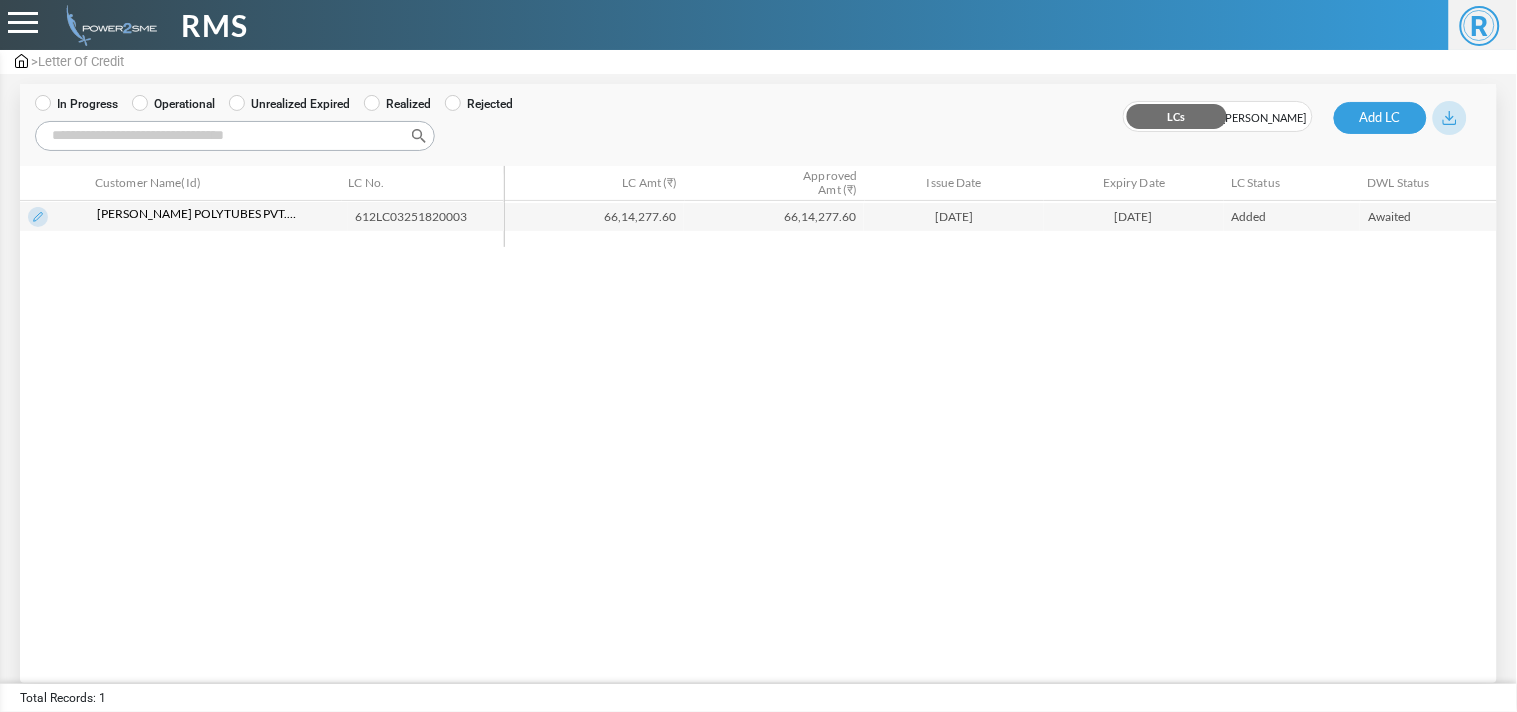 click at bounding box center [38, 217] 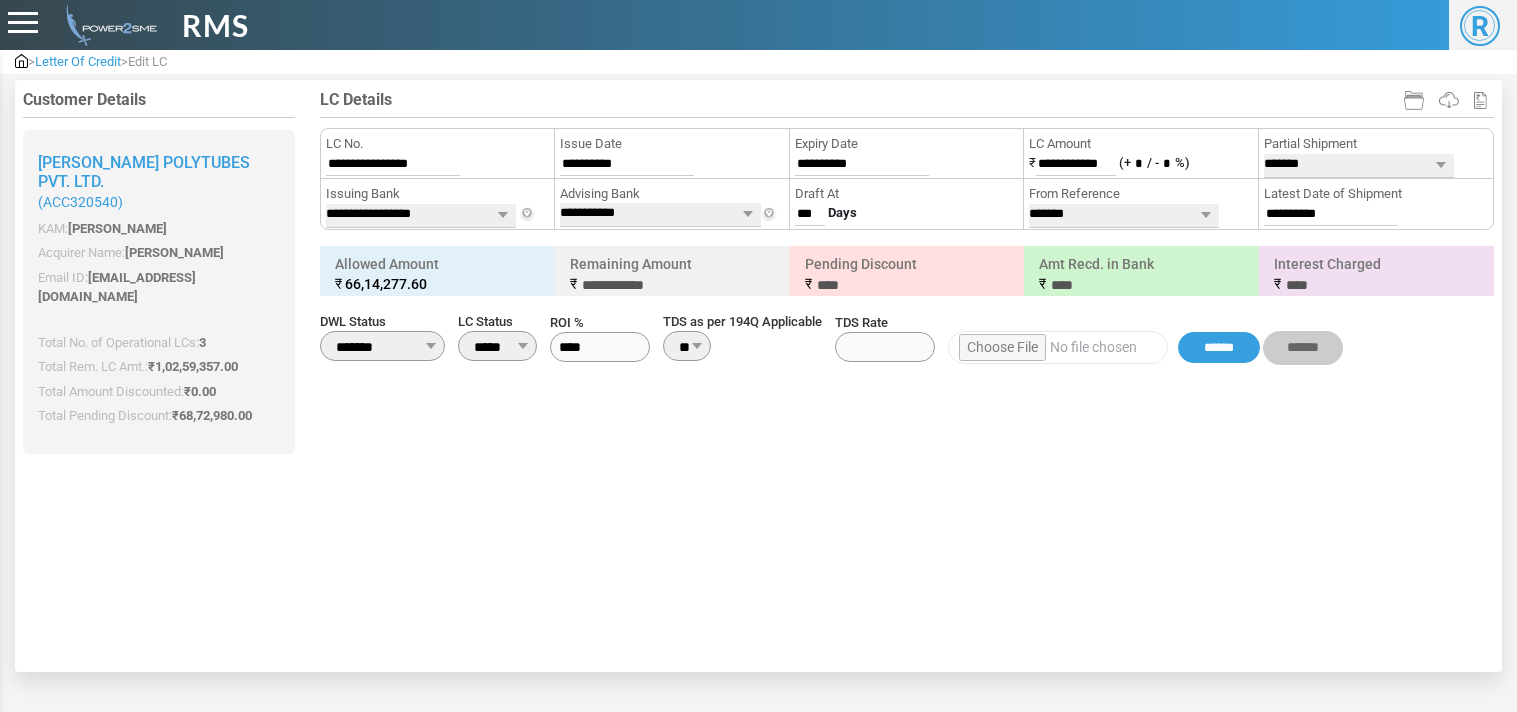 scroll, scrollTop: 0, scrollLeft: 0, axis: both 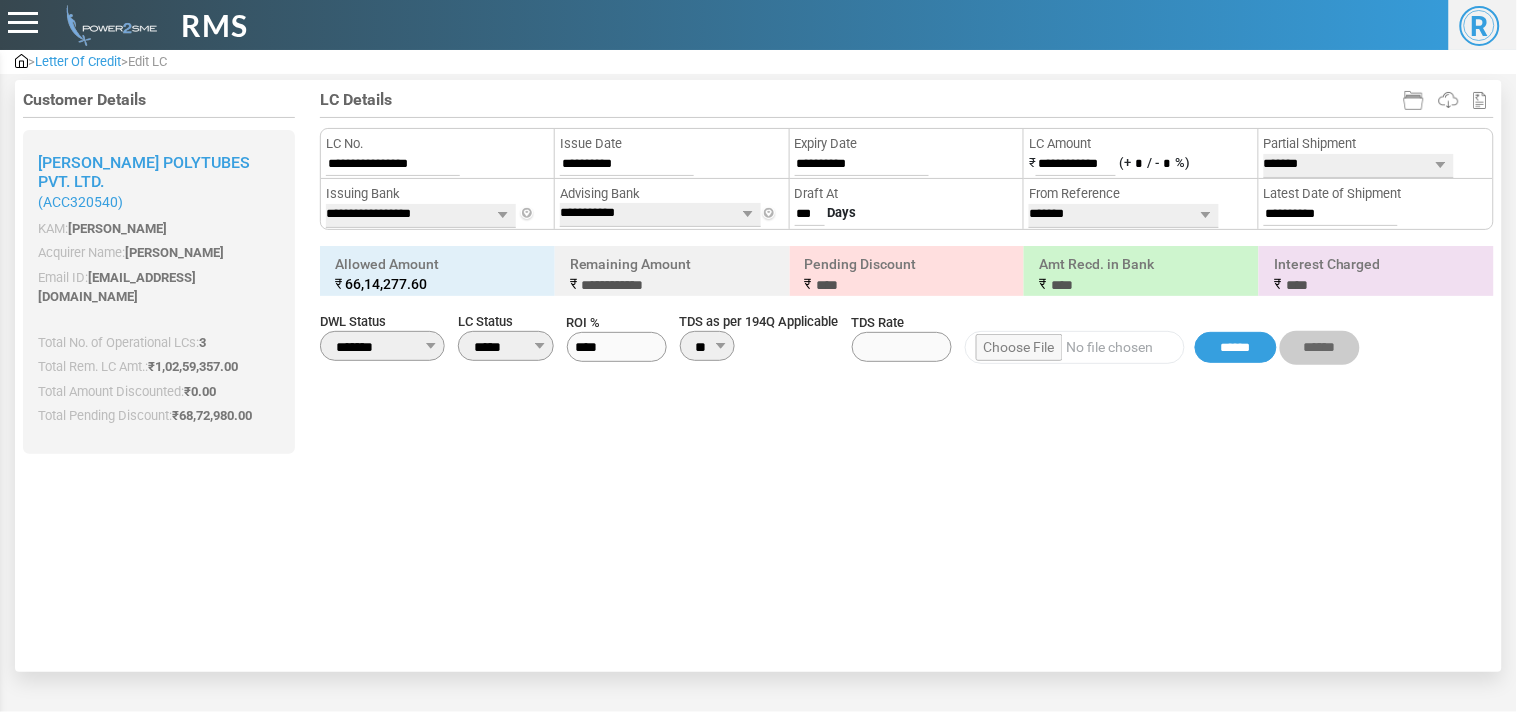 click on "*****
*********
********" at bounding box center [506, 346] 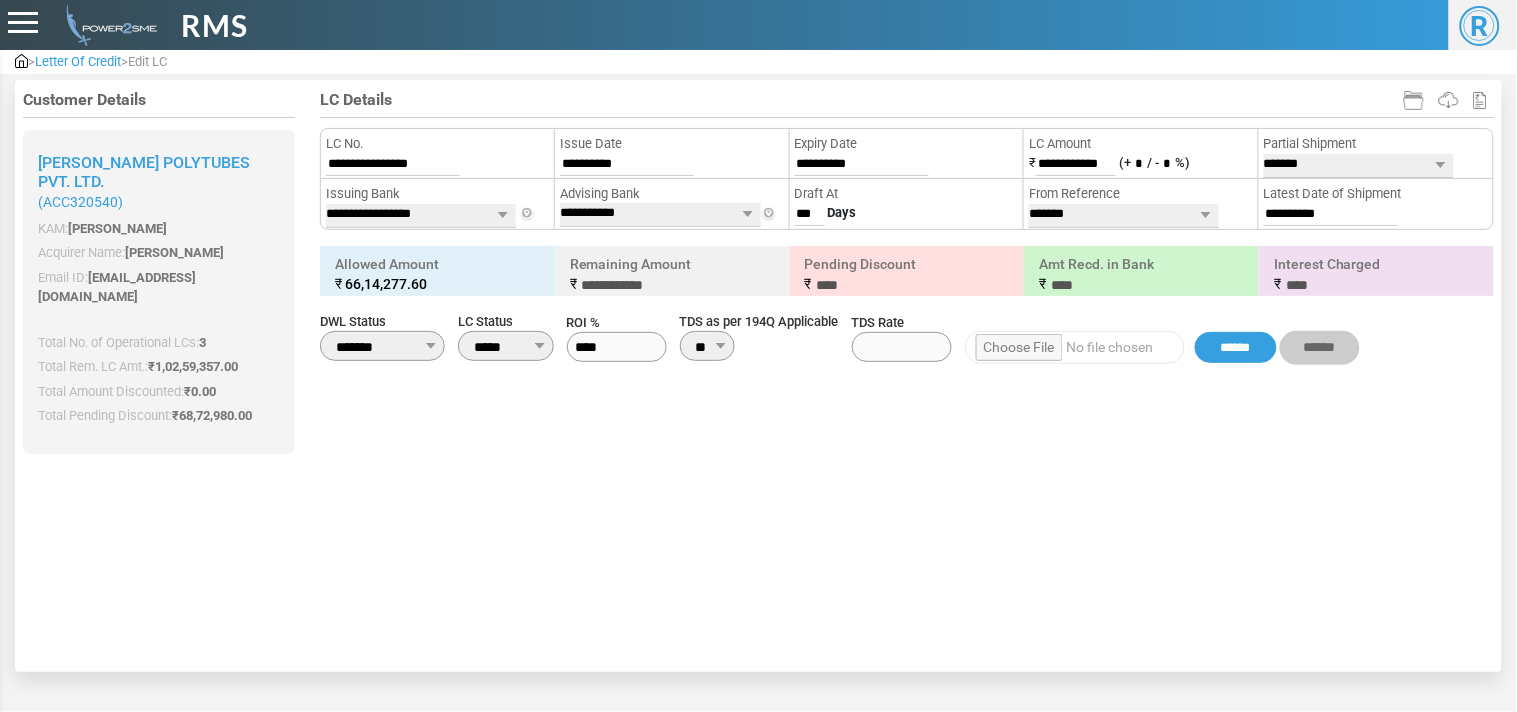 select on "***" 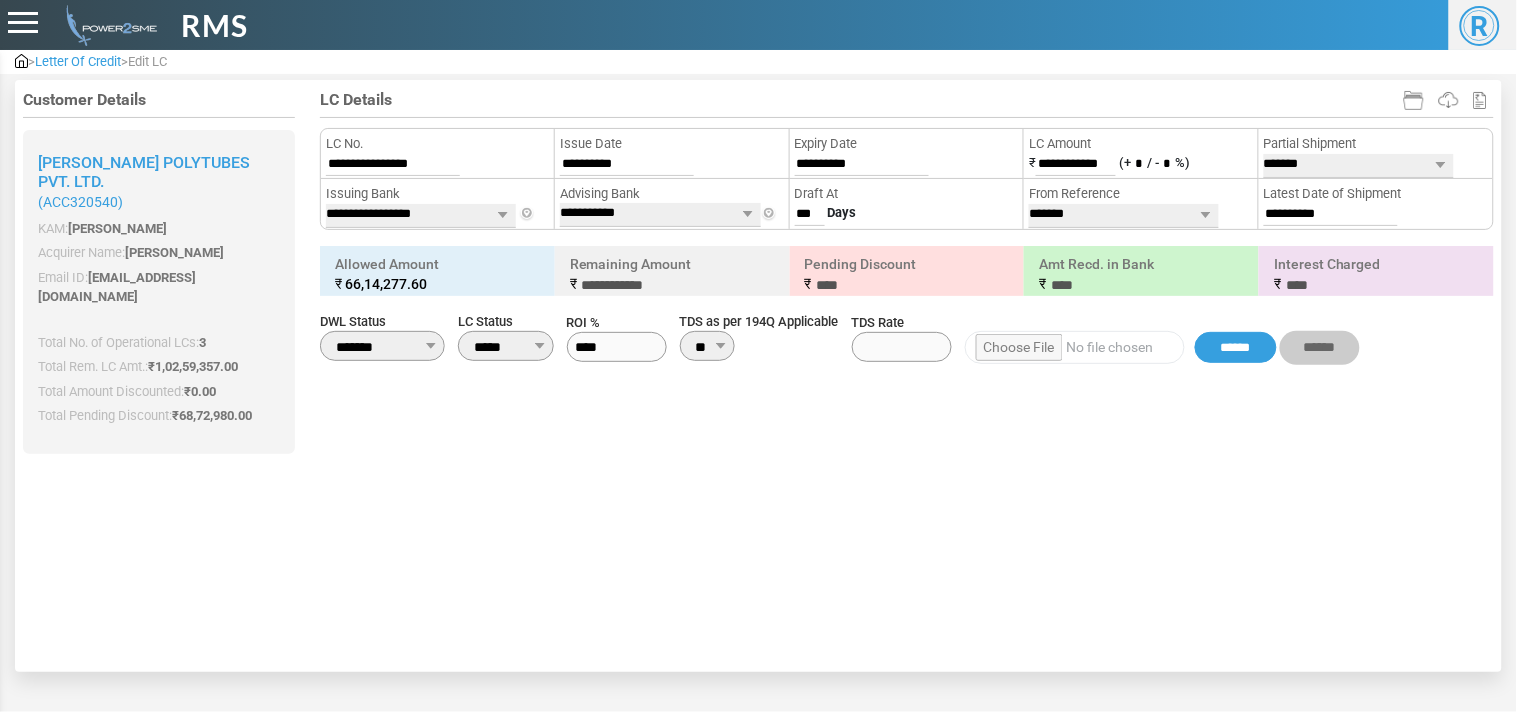 click on "*****
*********
********" at bounding box center (506, 346) 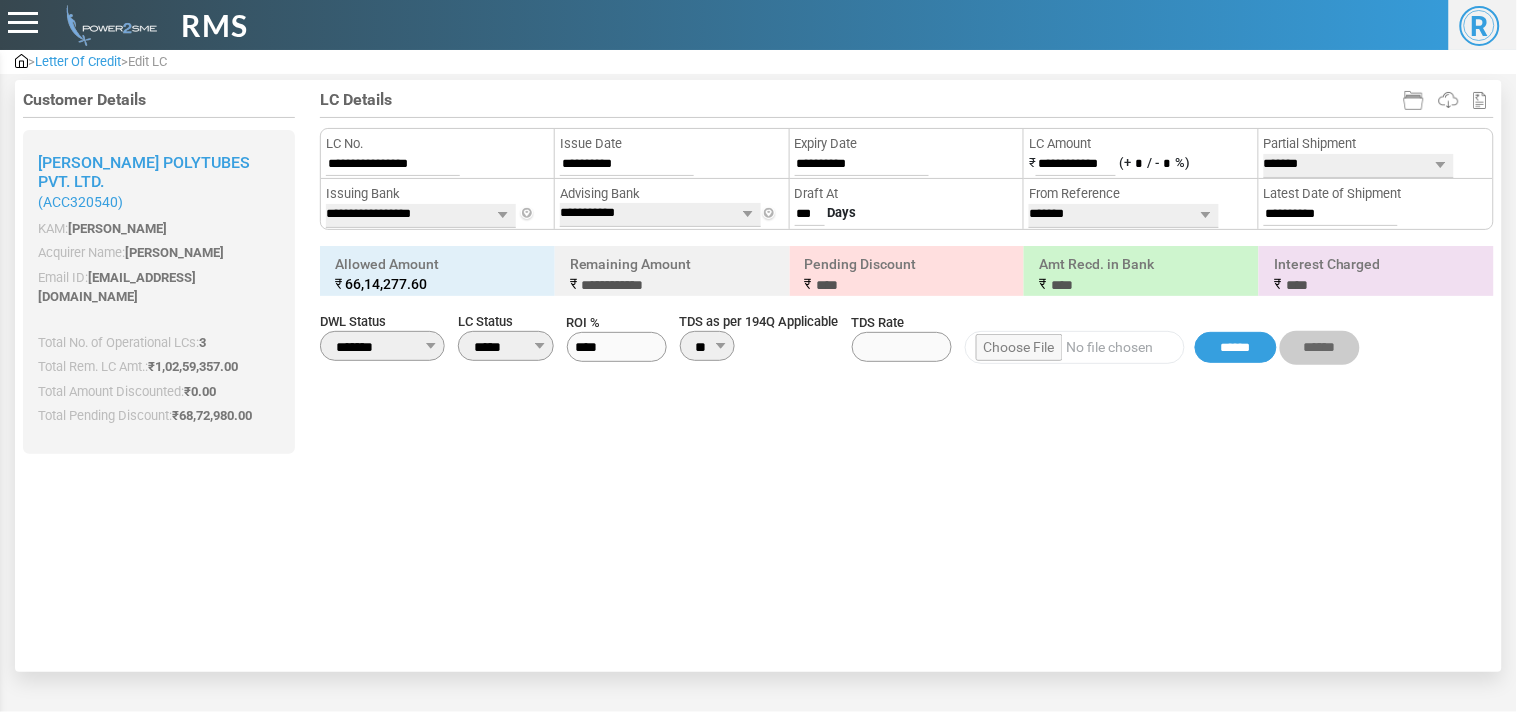 click at bounding box center [758, 272] 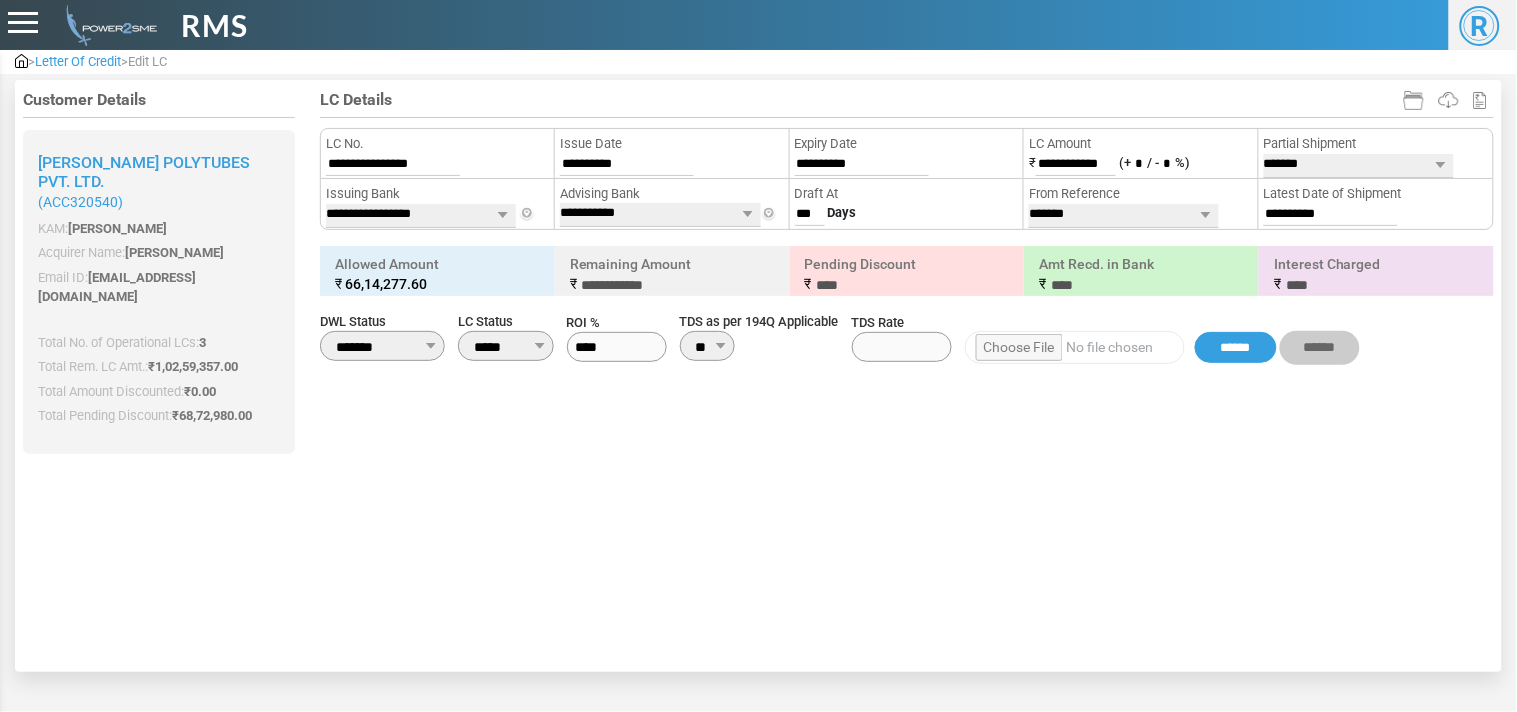 click on "**********" at bounding box center [382, 346] 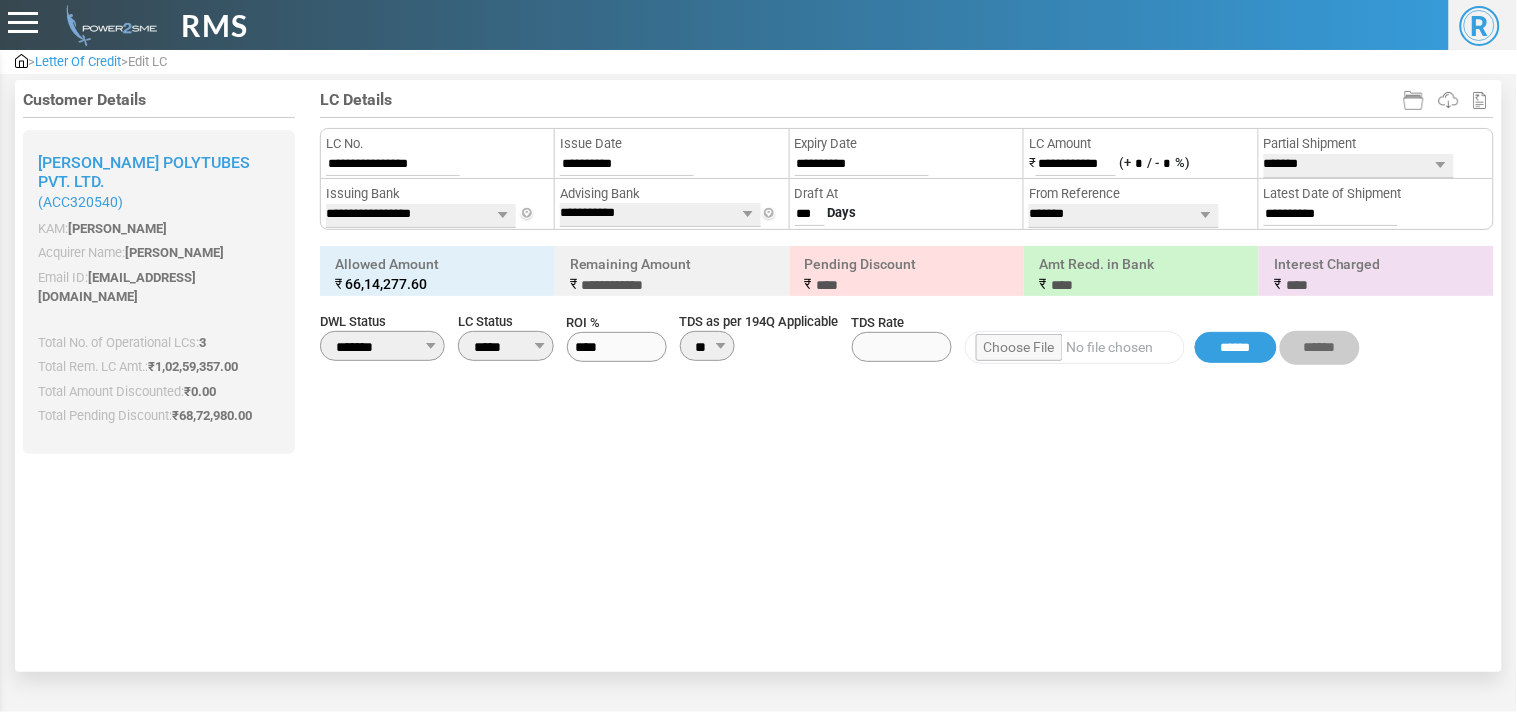 click on "**********" at bounding box center [382, 346] 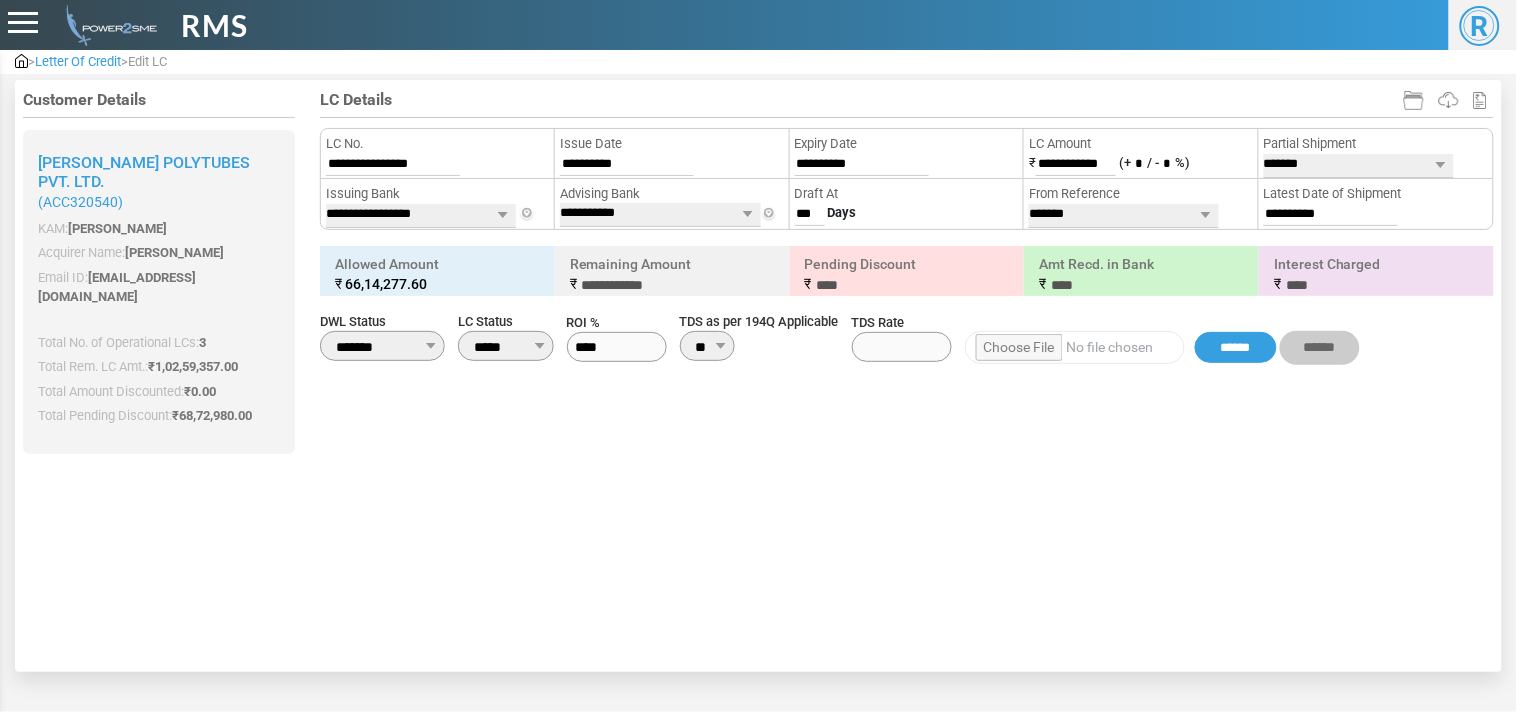 select on "***" 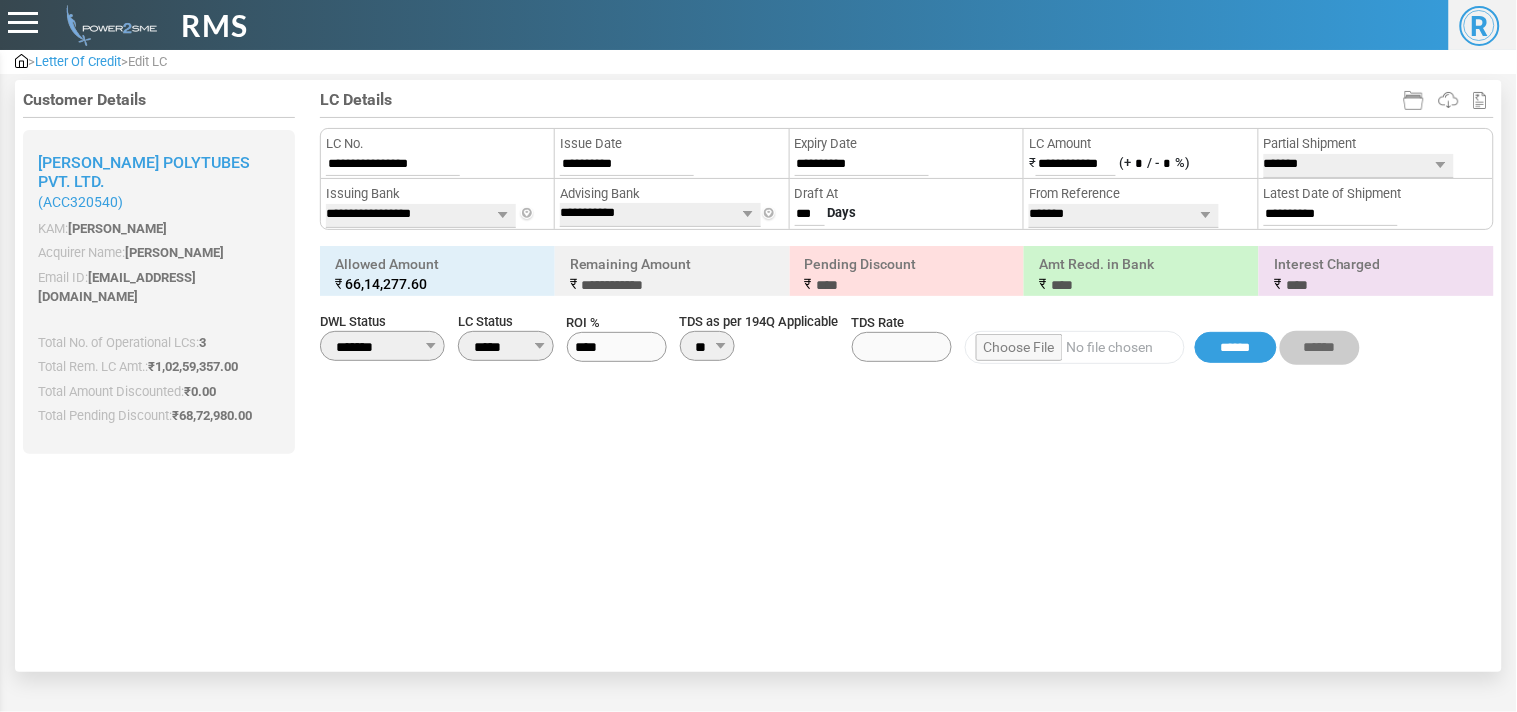 click on "**********" at bounding box center (382, 346) 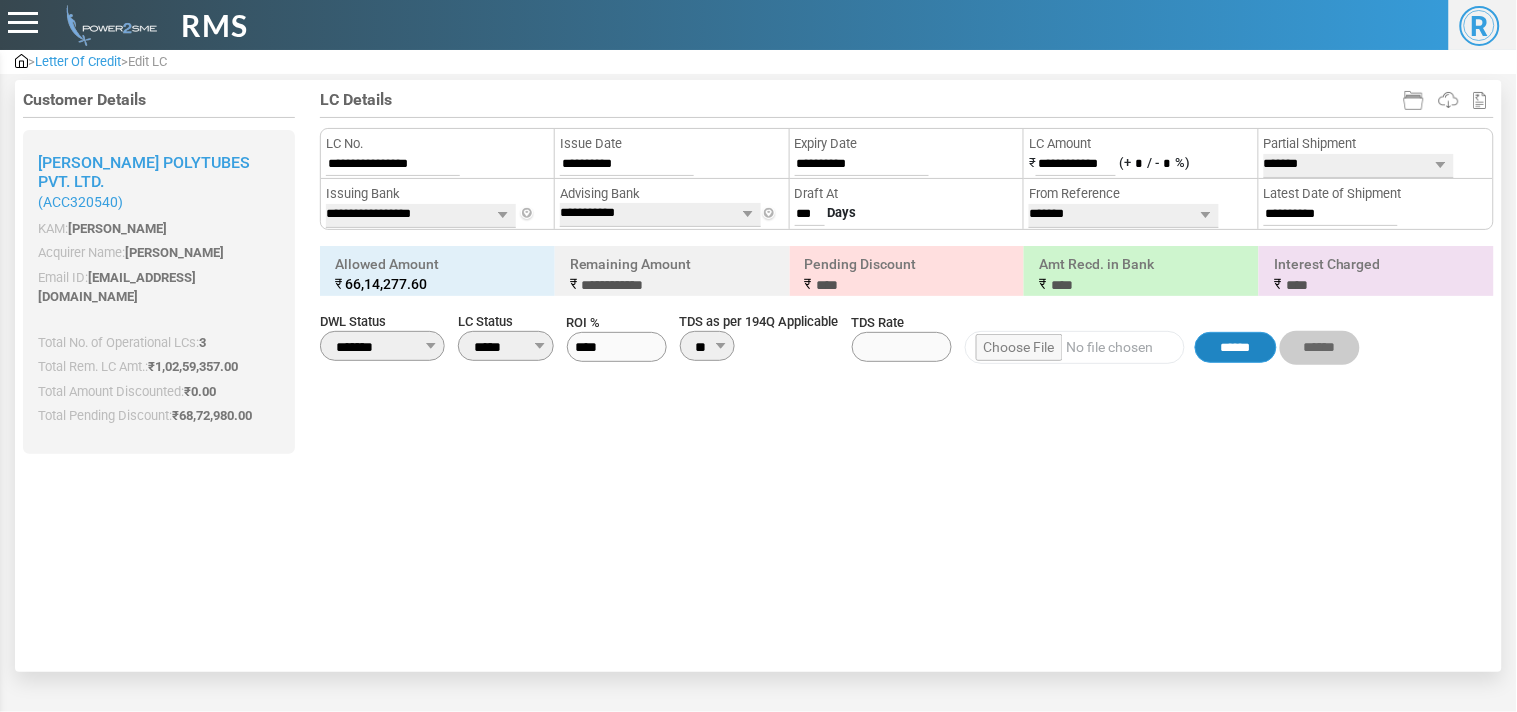 click on "******" at bounding box center (1236, 348) 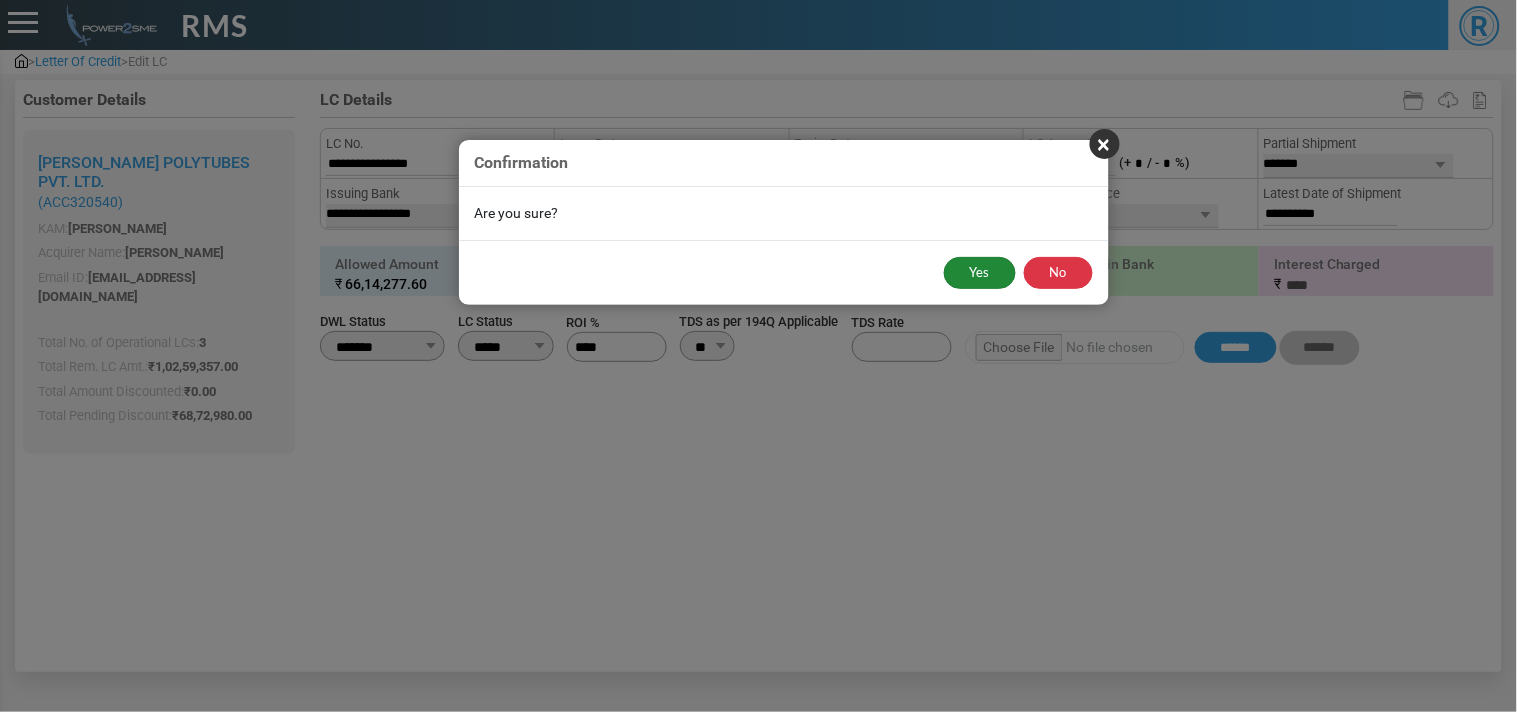 click on "Yes" at bounding box center (980, 273) 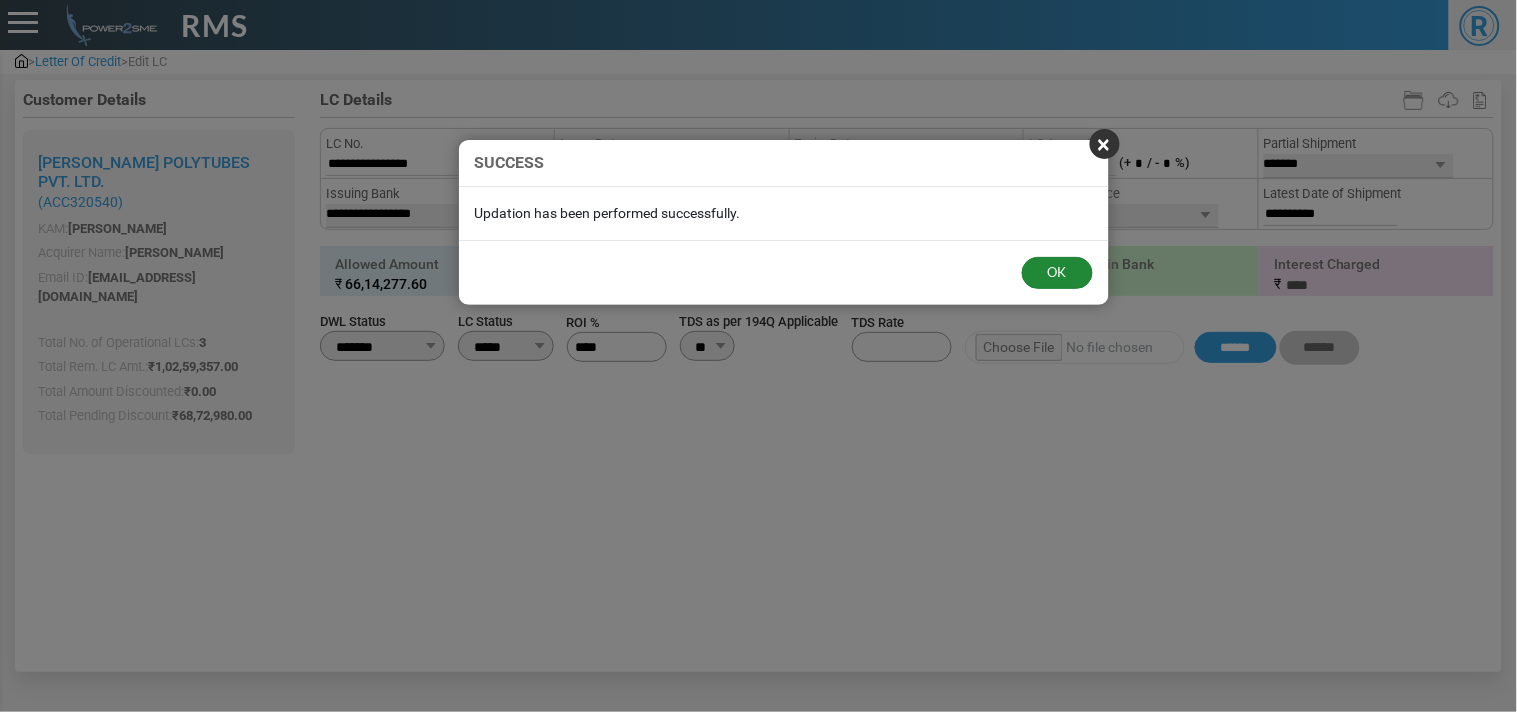 click on "OK" at bounding box center (1057, 273) 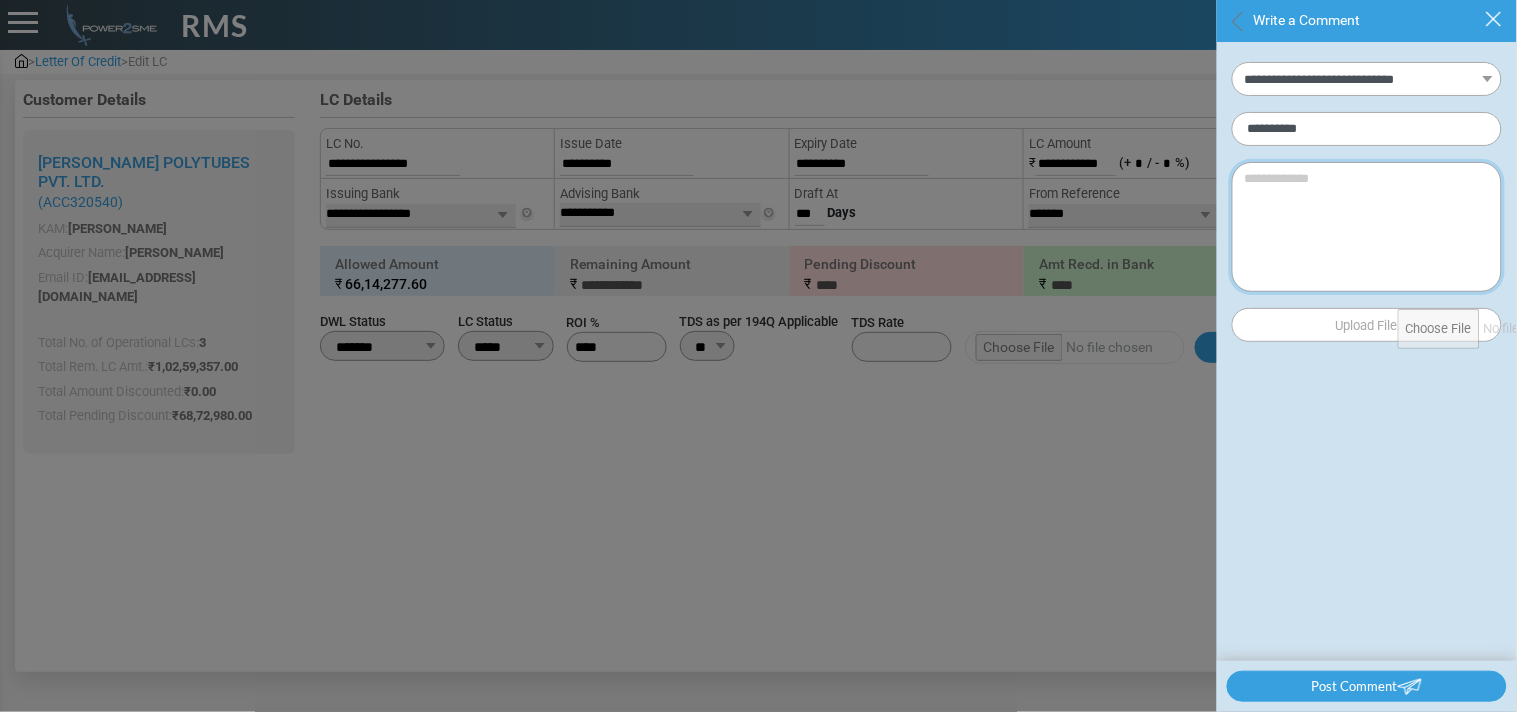 click at bounding box center (1367, 227) 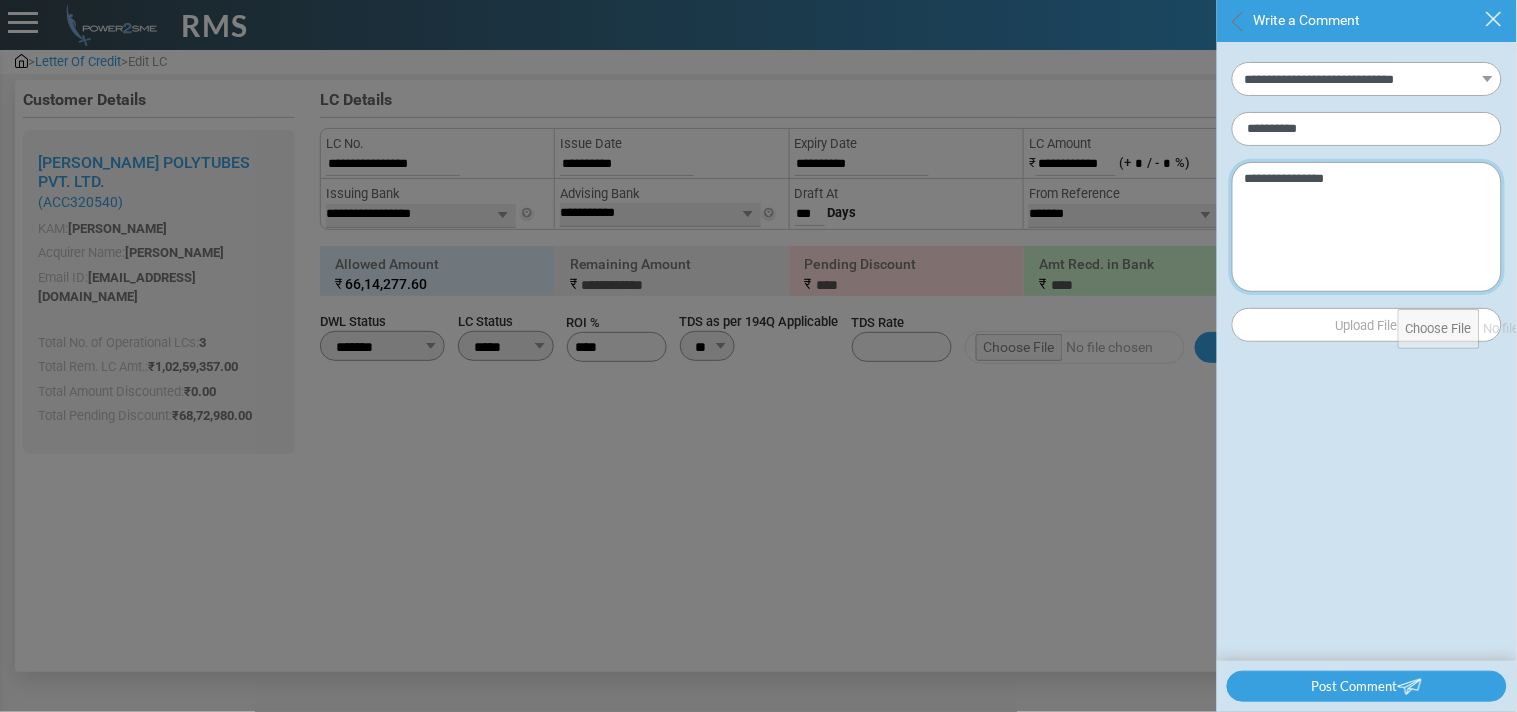 type on "**********" 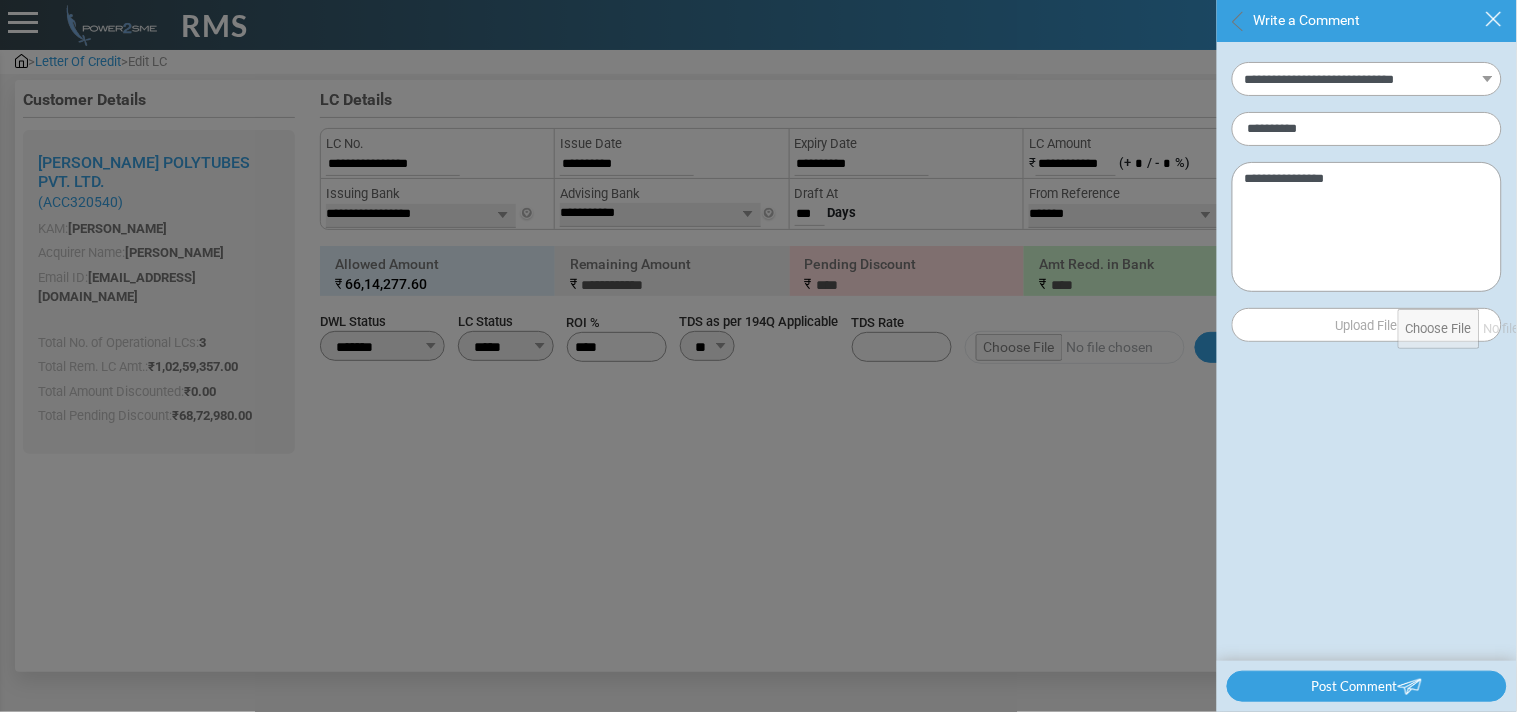 click on "Post Comment" at bounding box center [1367, 687] 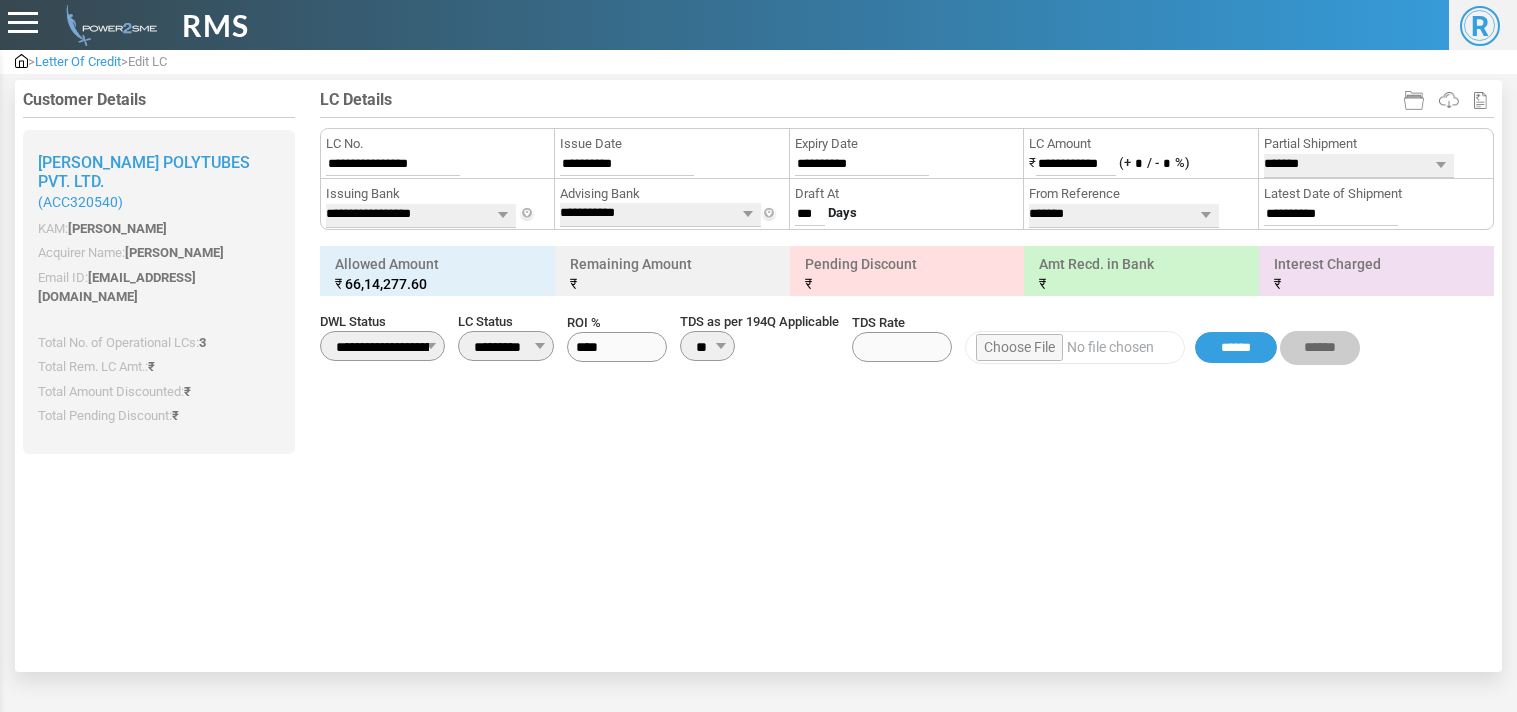 scroll, scrollTop: 0, scrollLeft: 0, axis: both 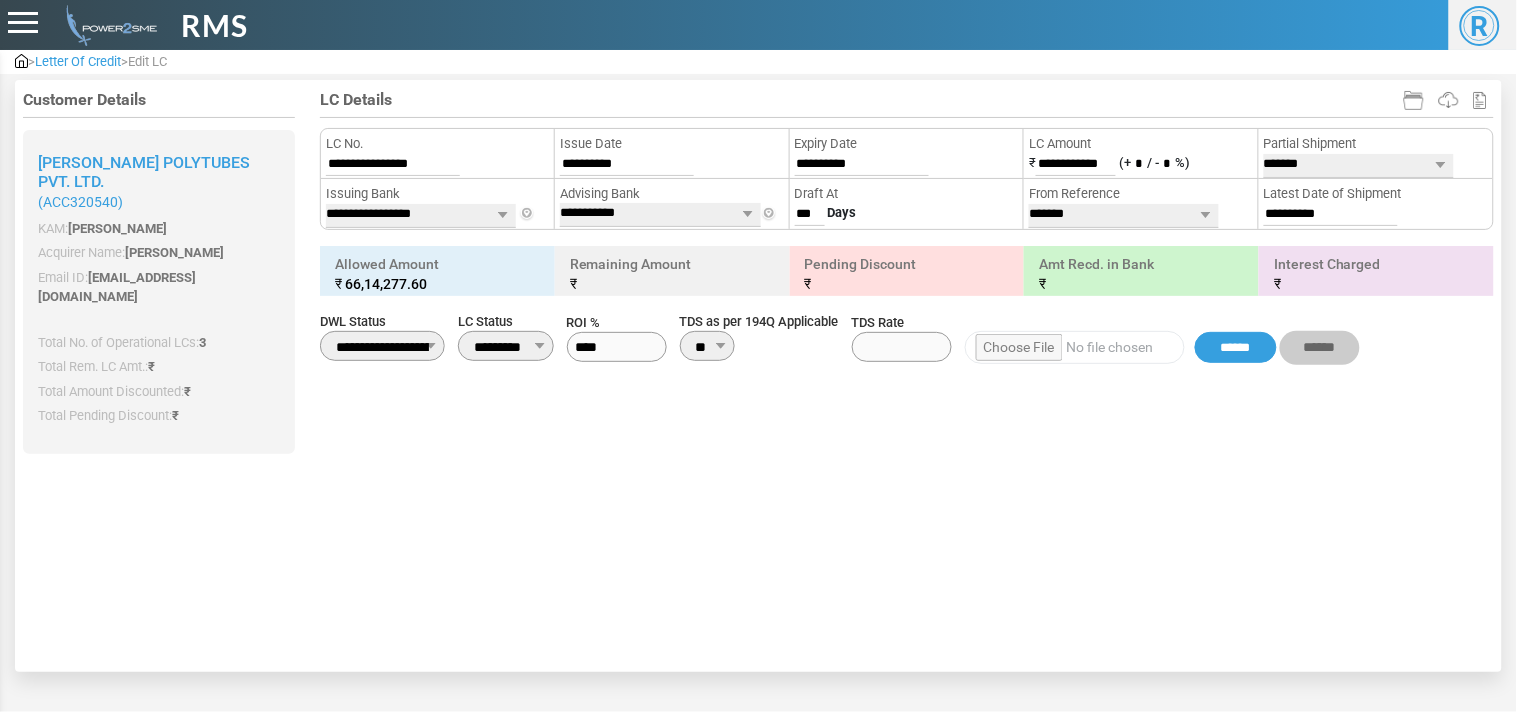 type on "**********" 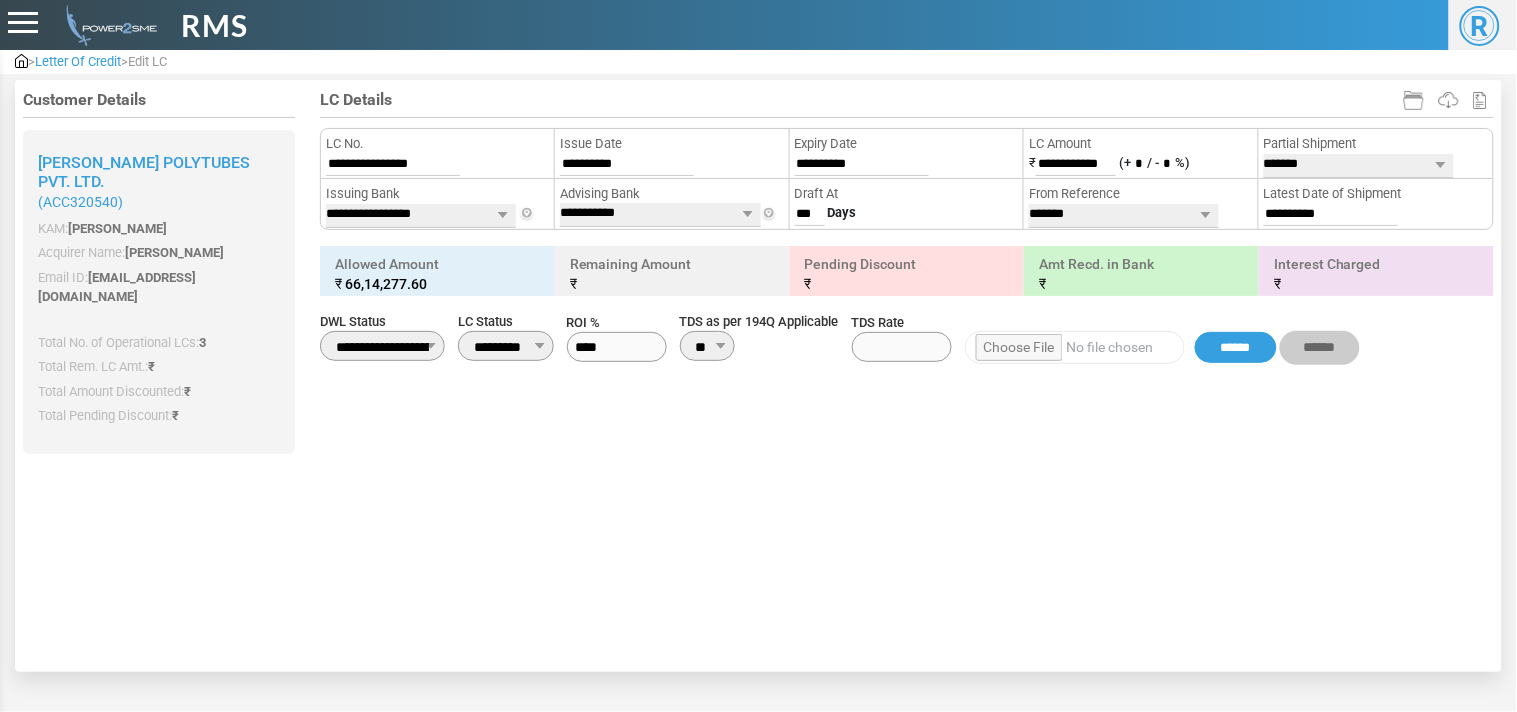 type on "****" 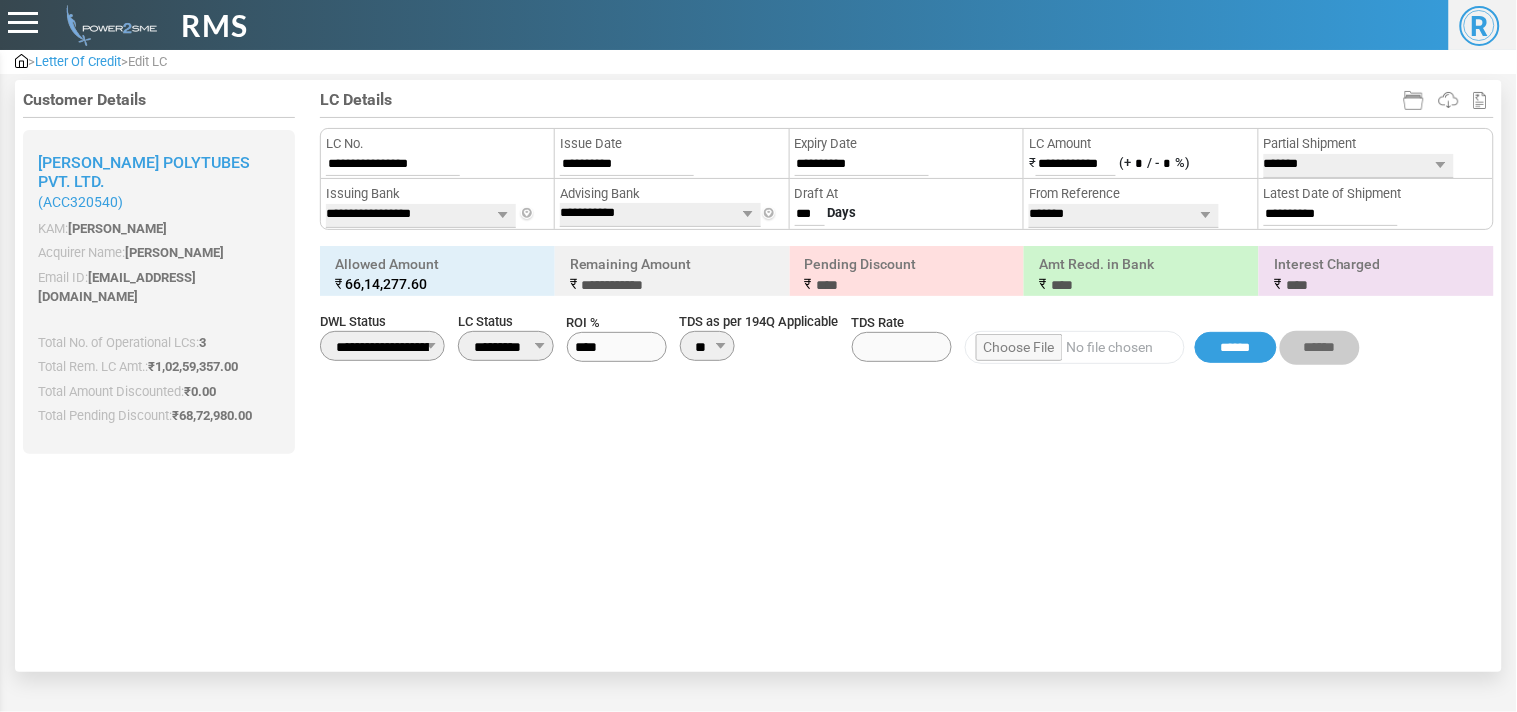 click on "*********
********
********" at bounding box center (506, 346) 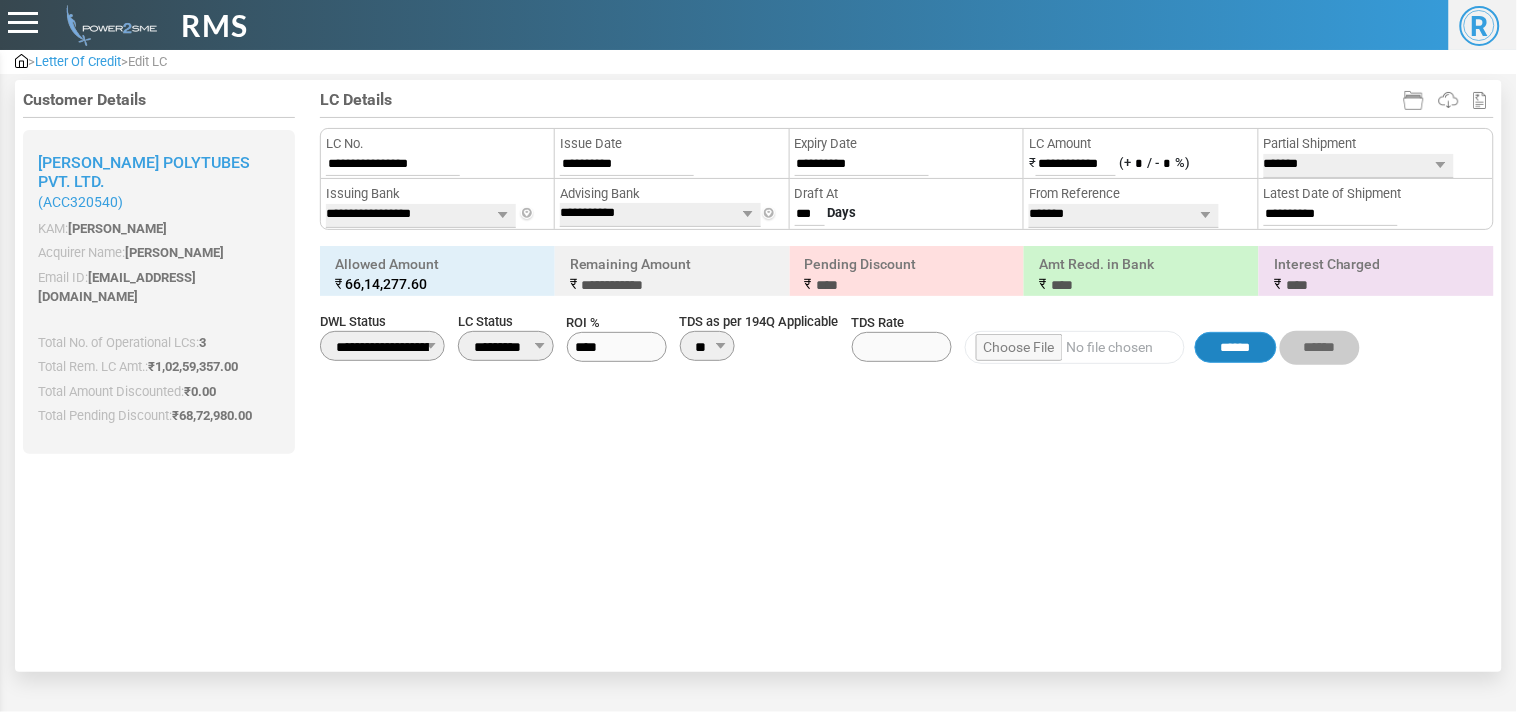 click on "******" at bounding box center (1236, 348) 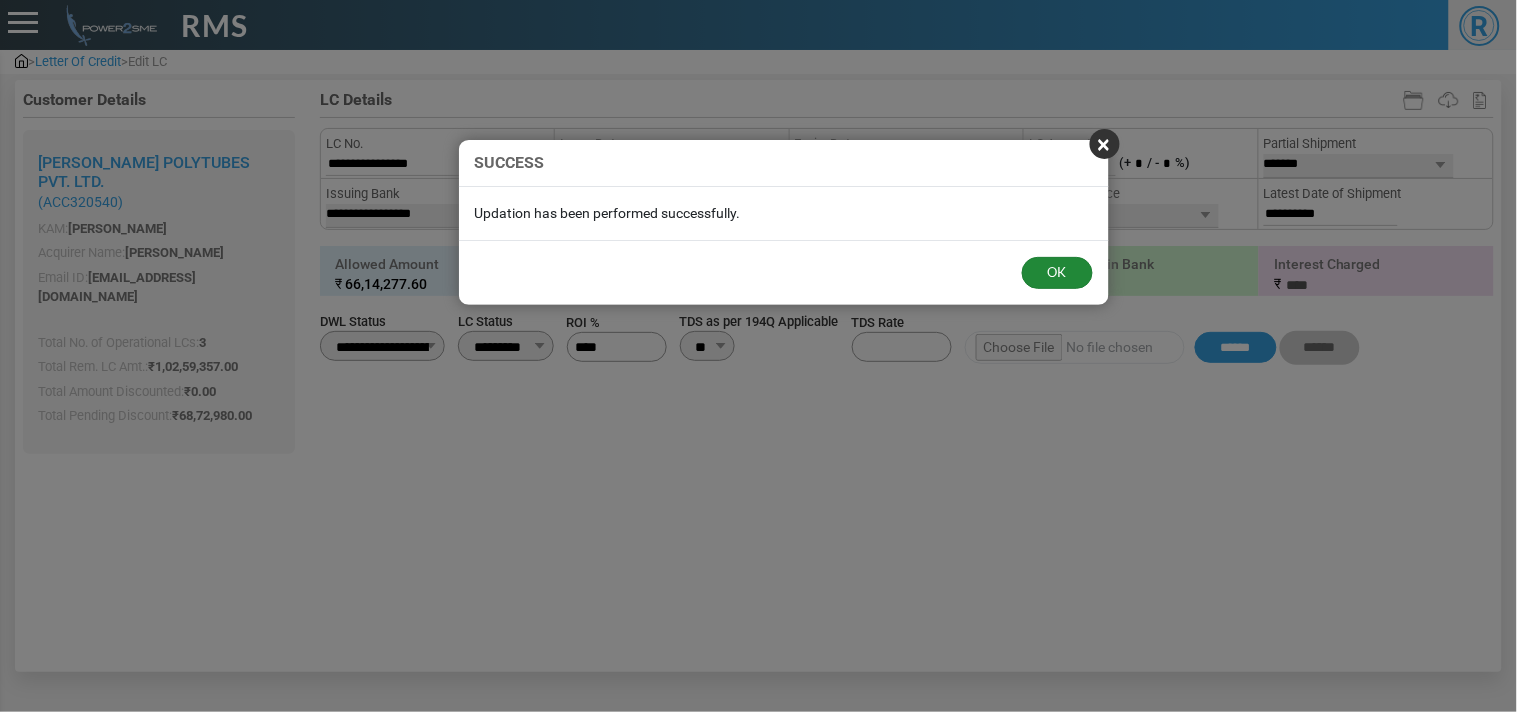 click on "OK" at bounding box center (1057, 273) 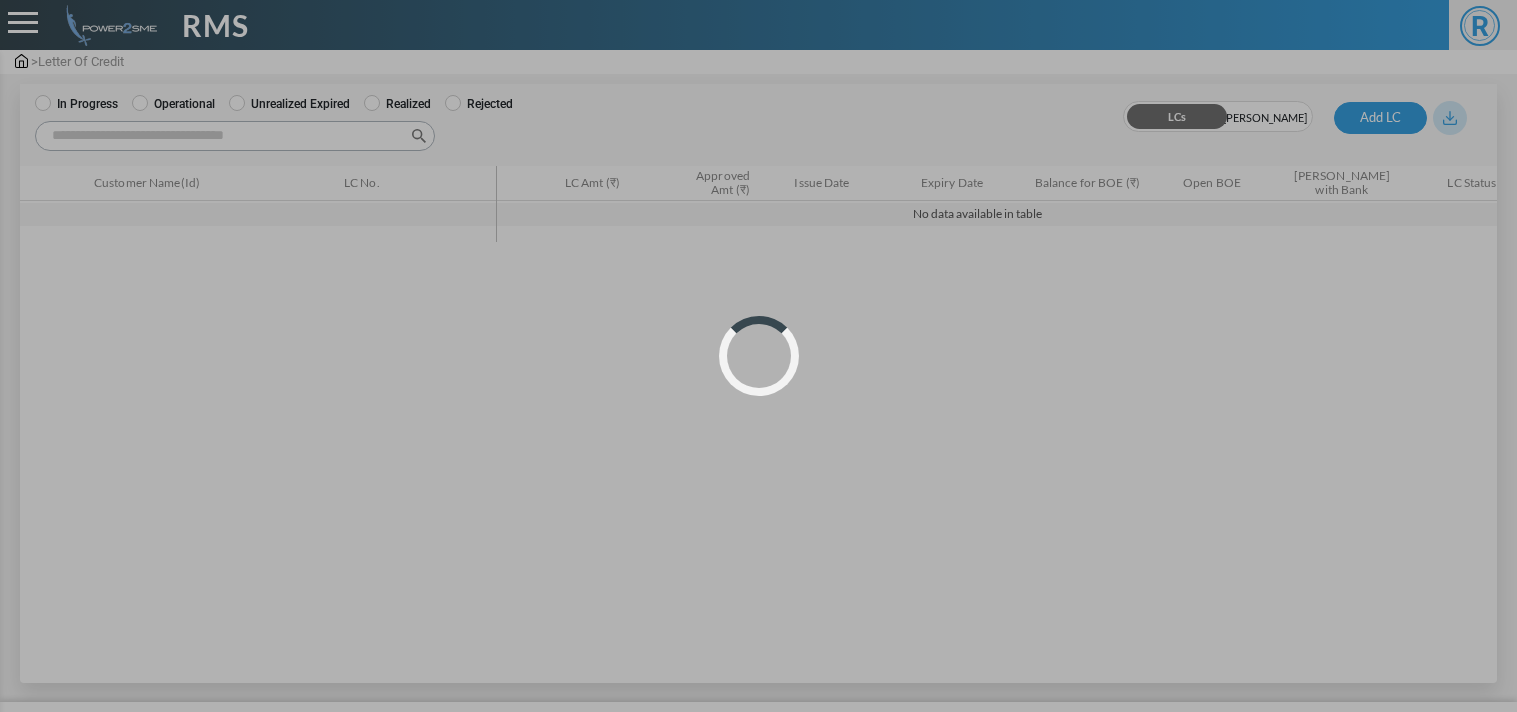 scroll, scrollTop: 0, scrollLeft: 0, axis: both 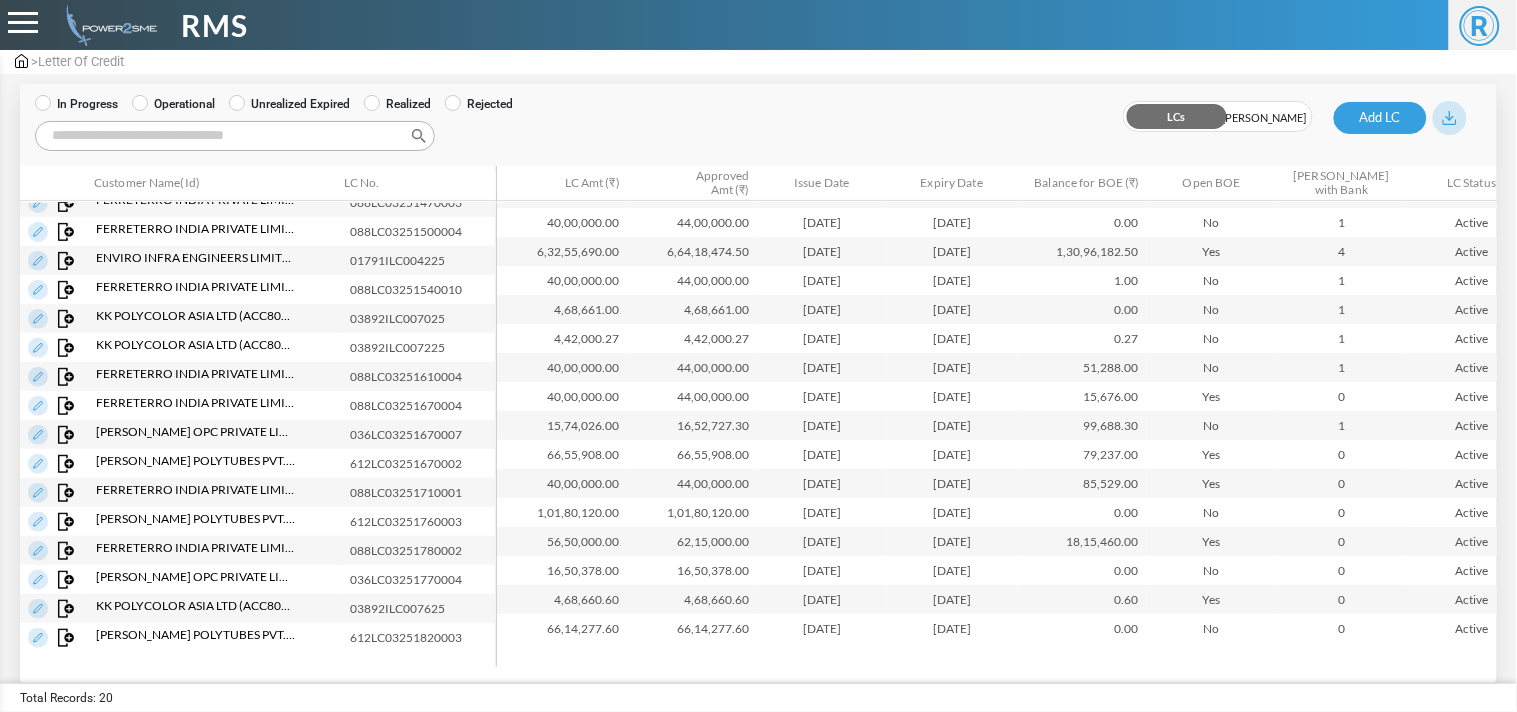 click on "In Progress
Operational
Unrealized Expired
Realized
Rejected
Open
With Bank
Discounted
Customer Paid
Not Accepted
Discarded
LCs" at bounding box center [759, 112] 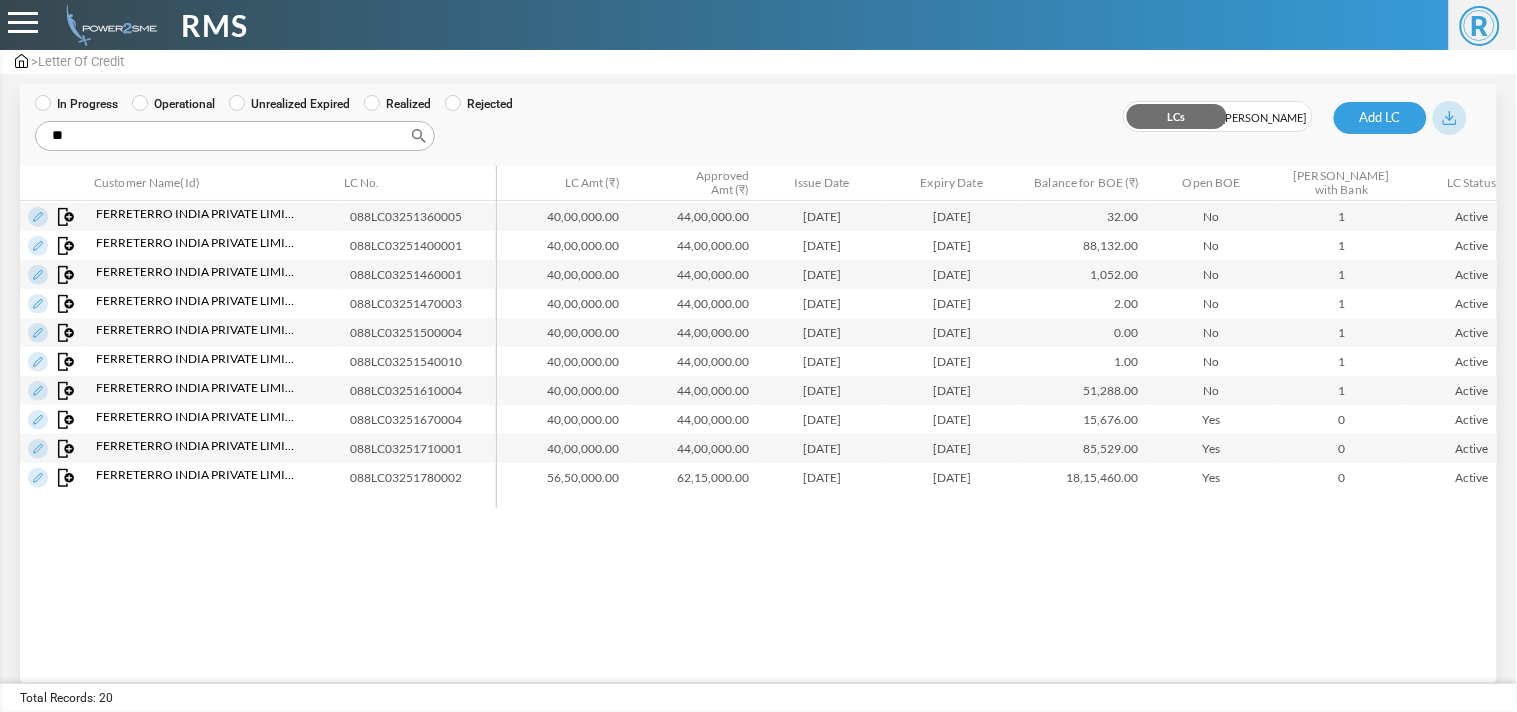 scroll, scrollTop: 0, scrollLeft: 0, axis: both 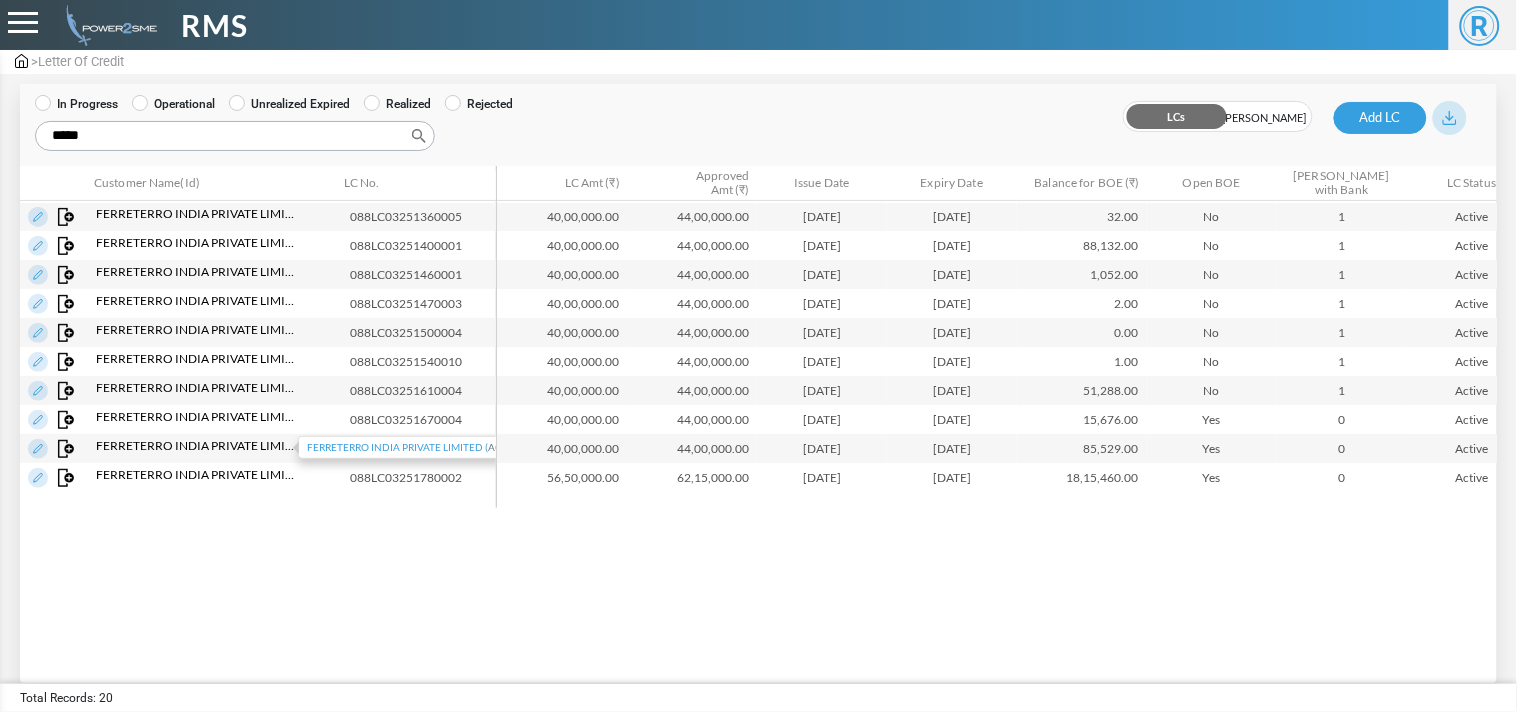 type on "*****" 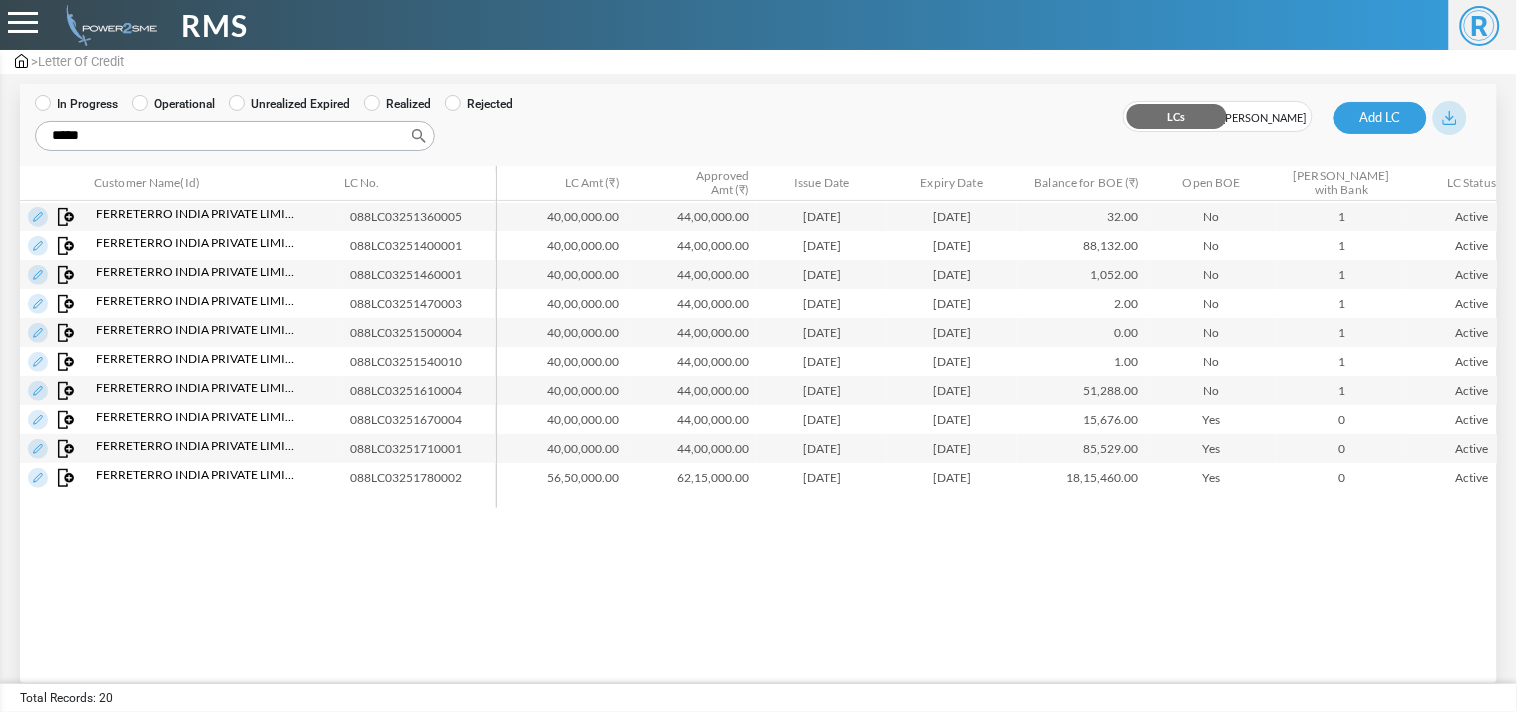 click at bounding box center [38, 478] 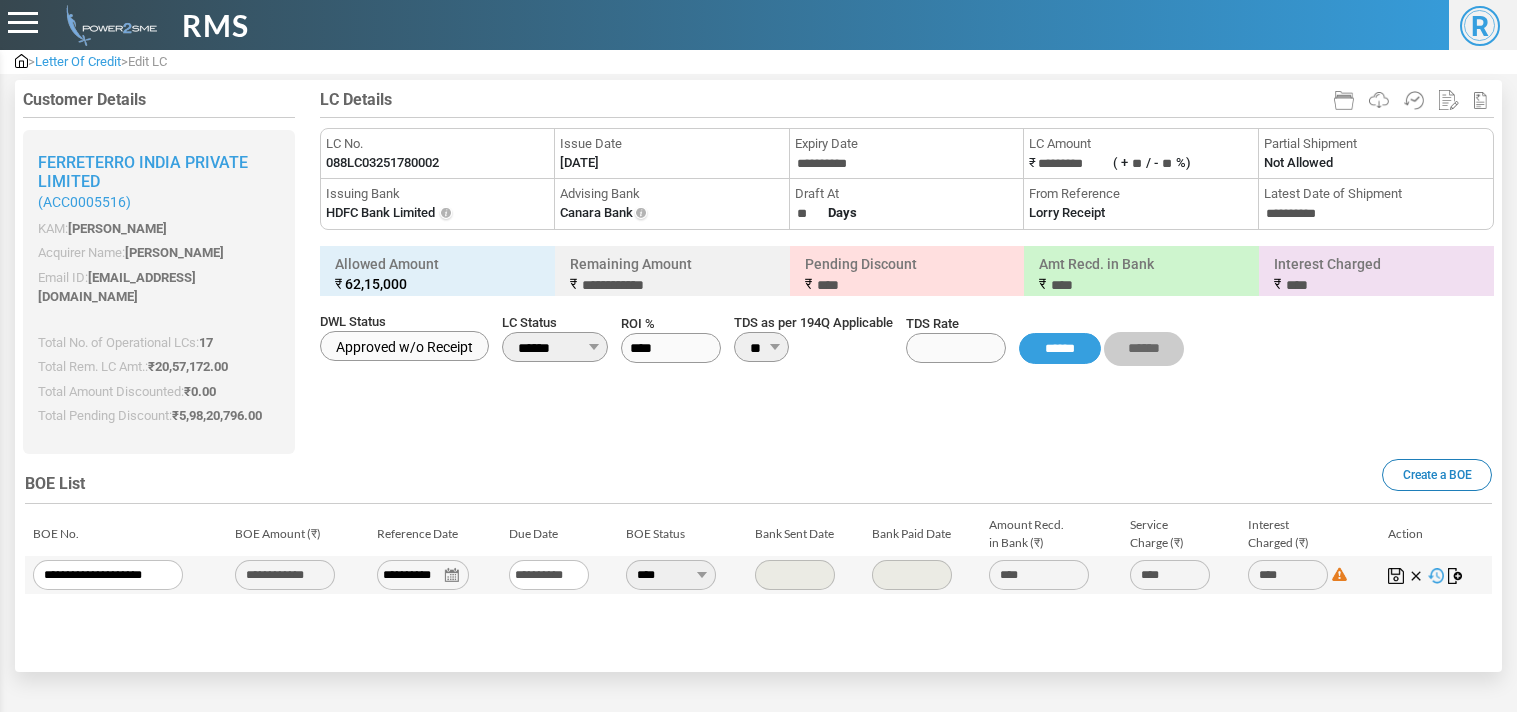 scroll, scrollTop: 0, scrollLeft: 0, axis: both 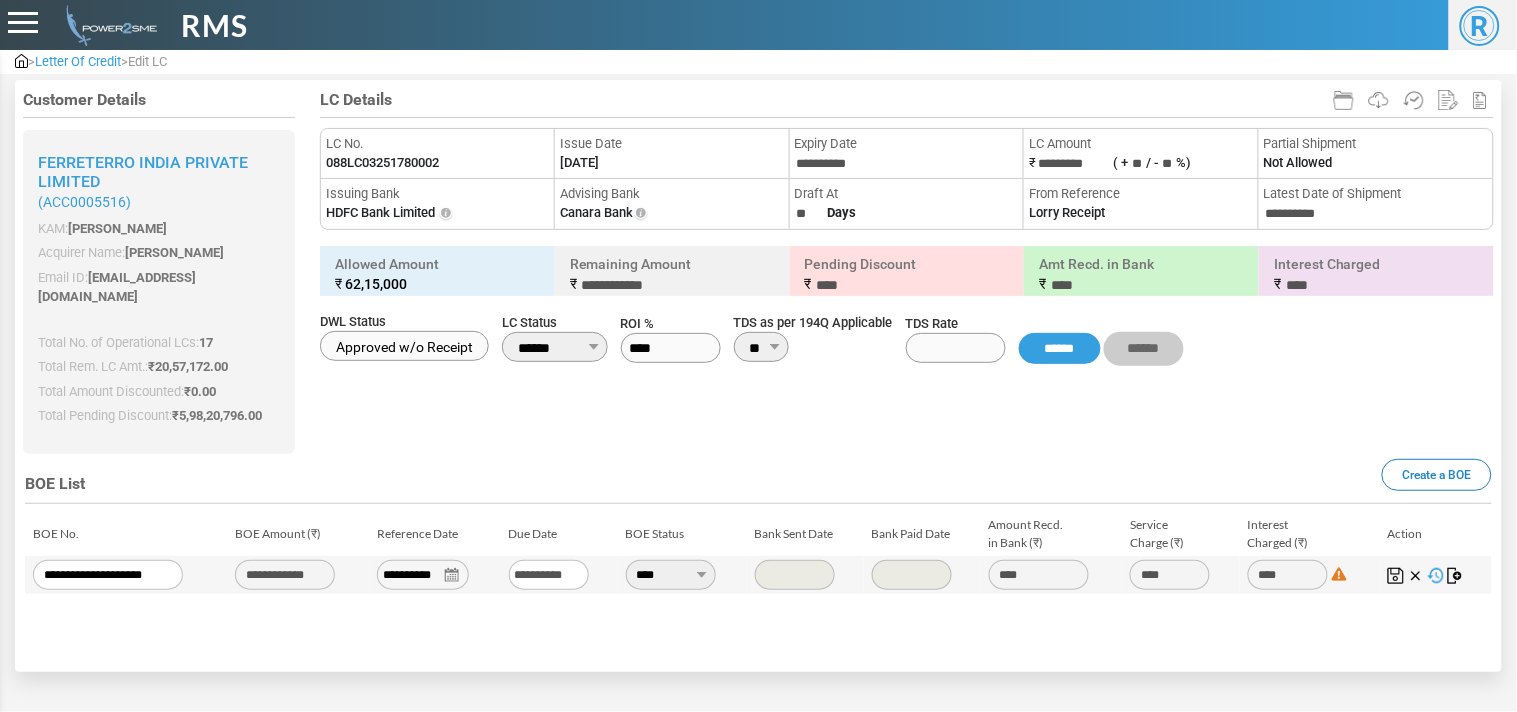 click on "**** ********* *********" at bounding box center (671, 575) 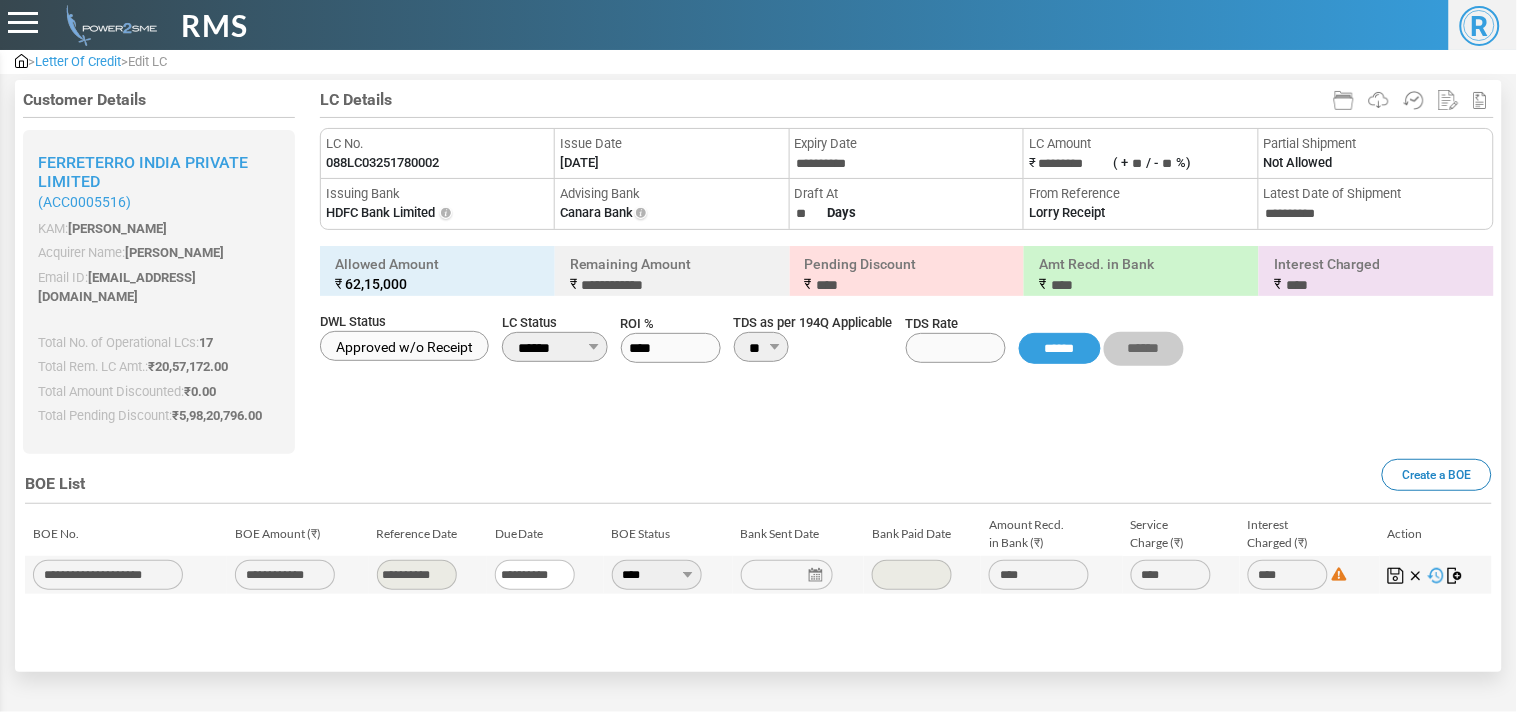 type 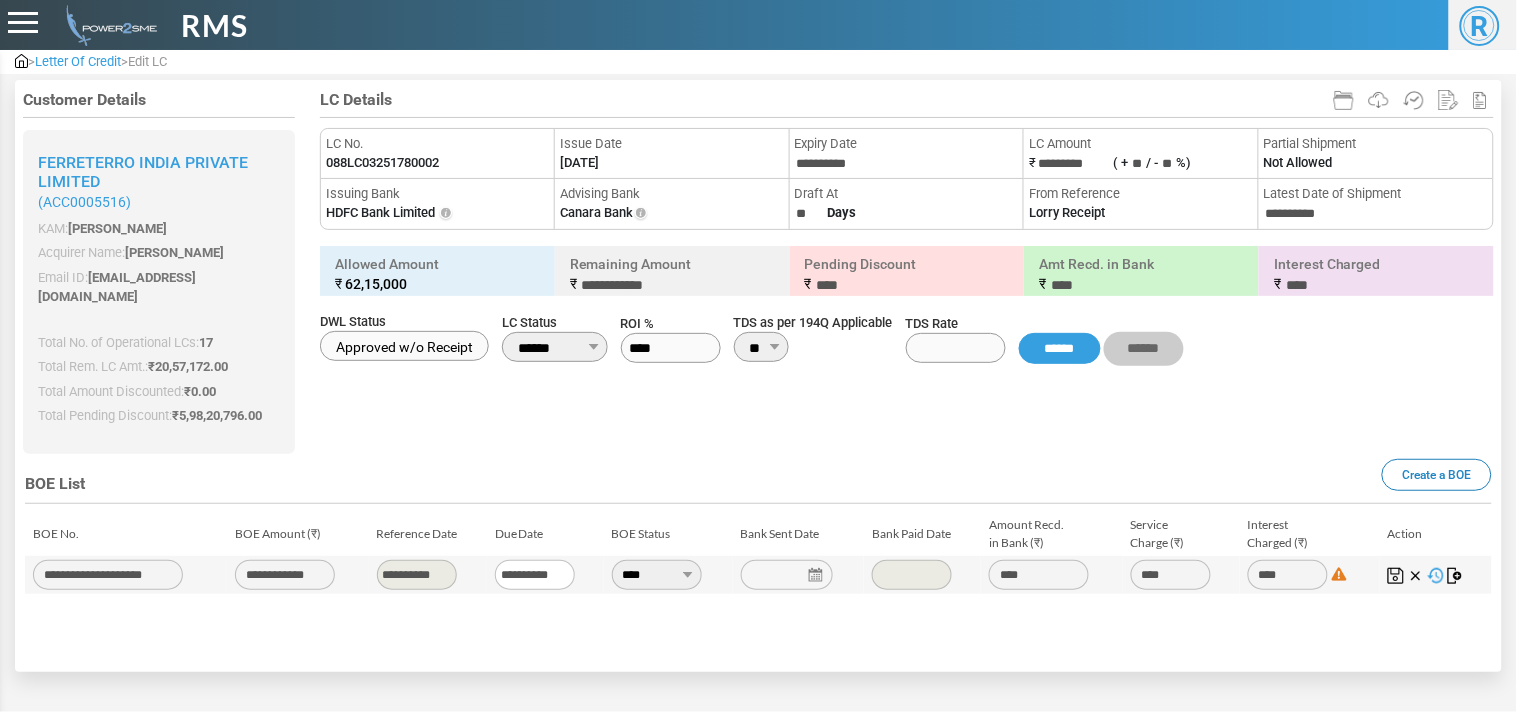 type on "**********" 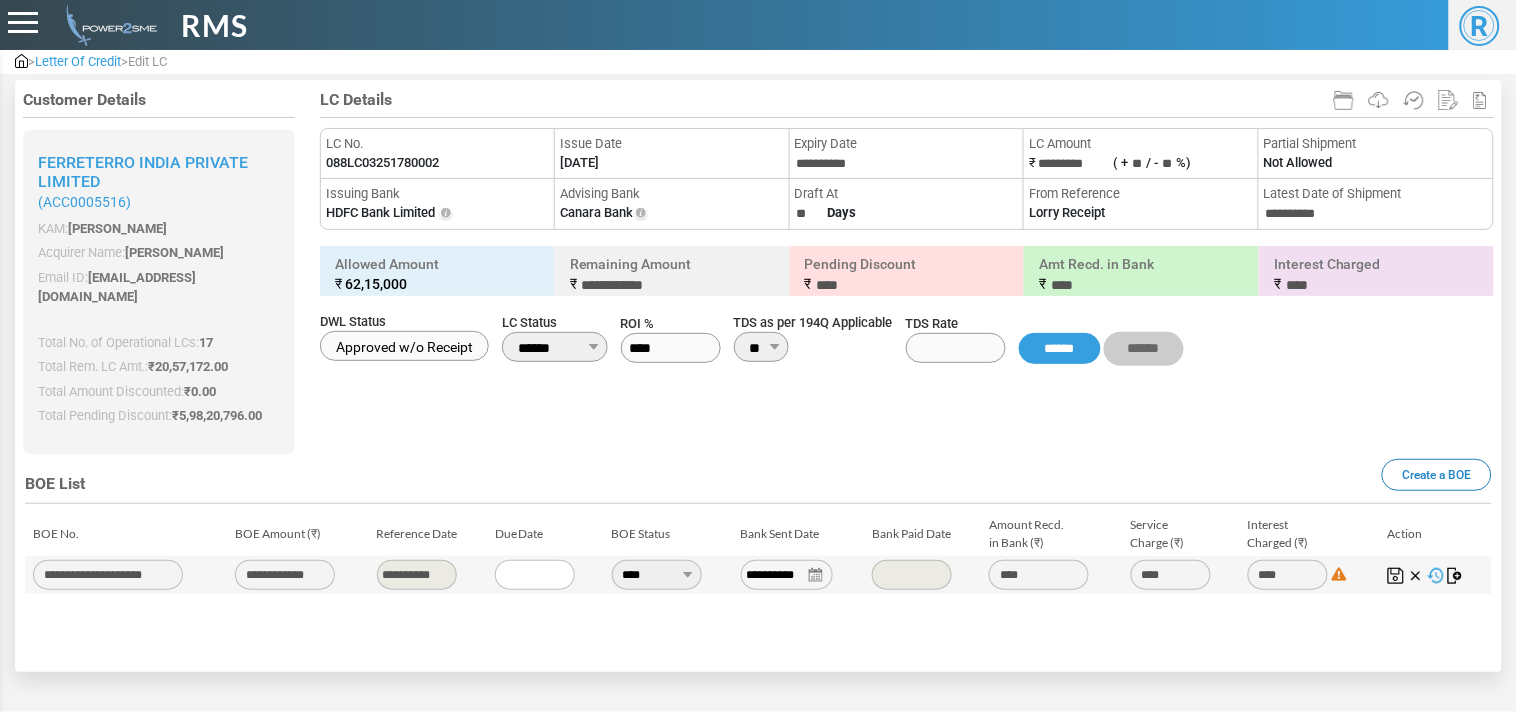type on "**********" 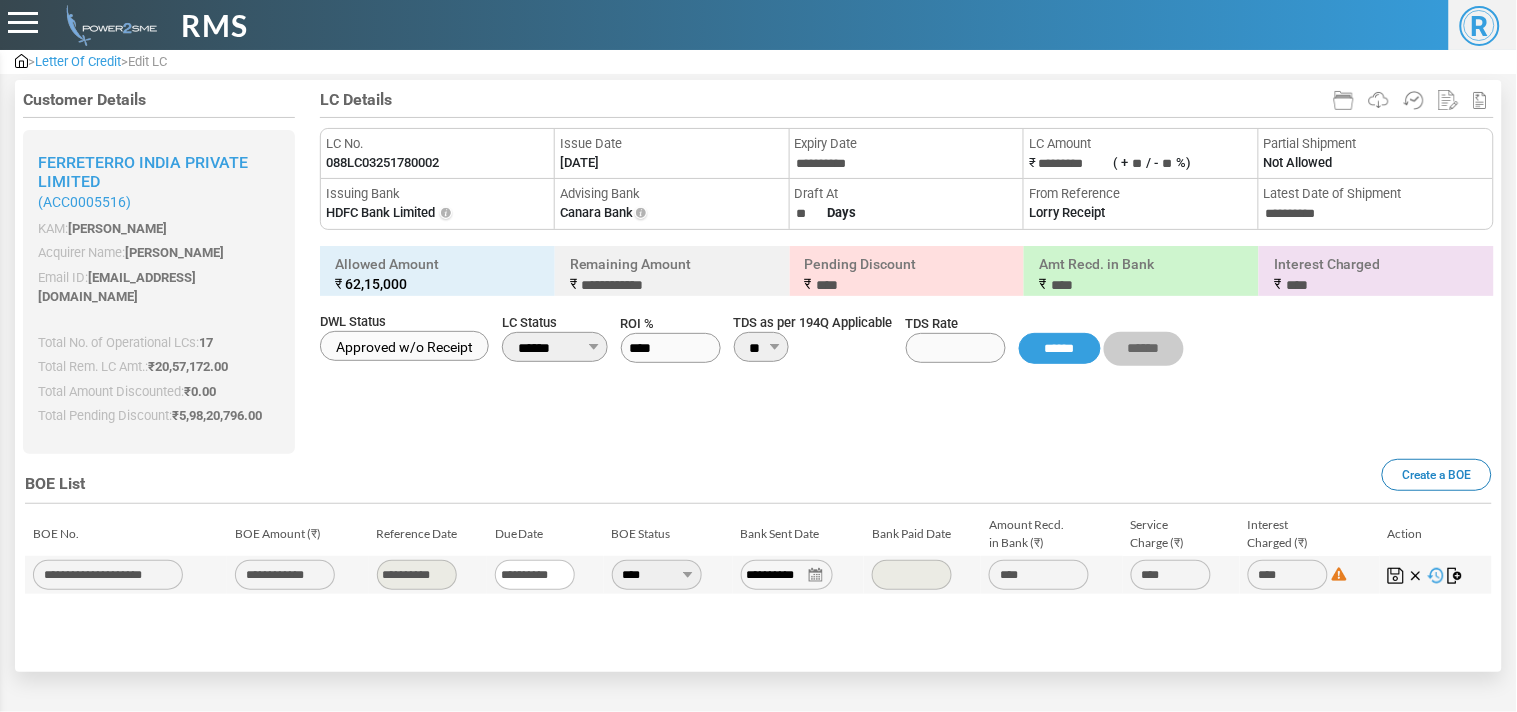 click on "**********" at bounding box center [787, 575] 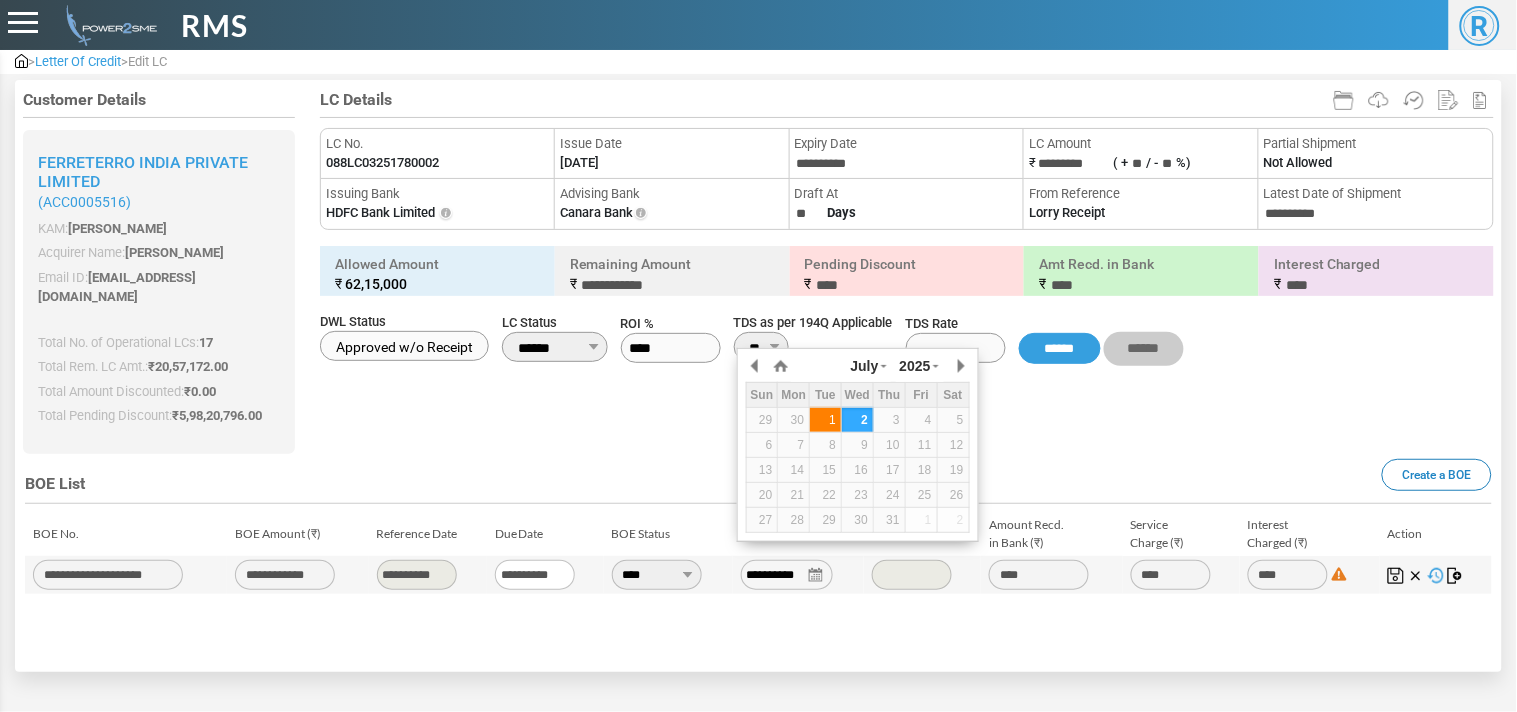 click on "1" at bounding box center (825, 420) 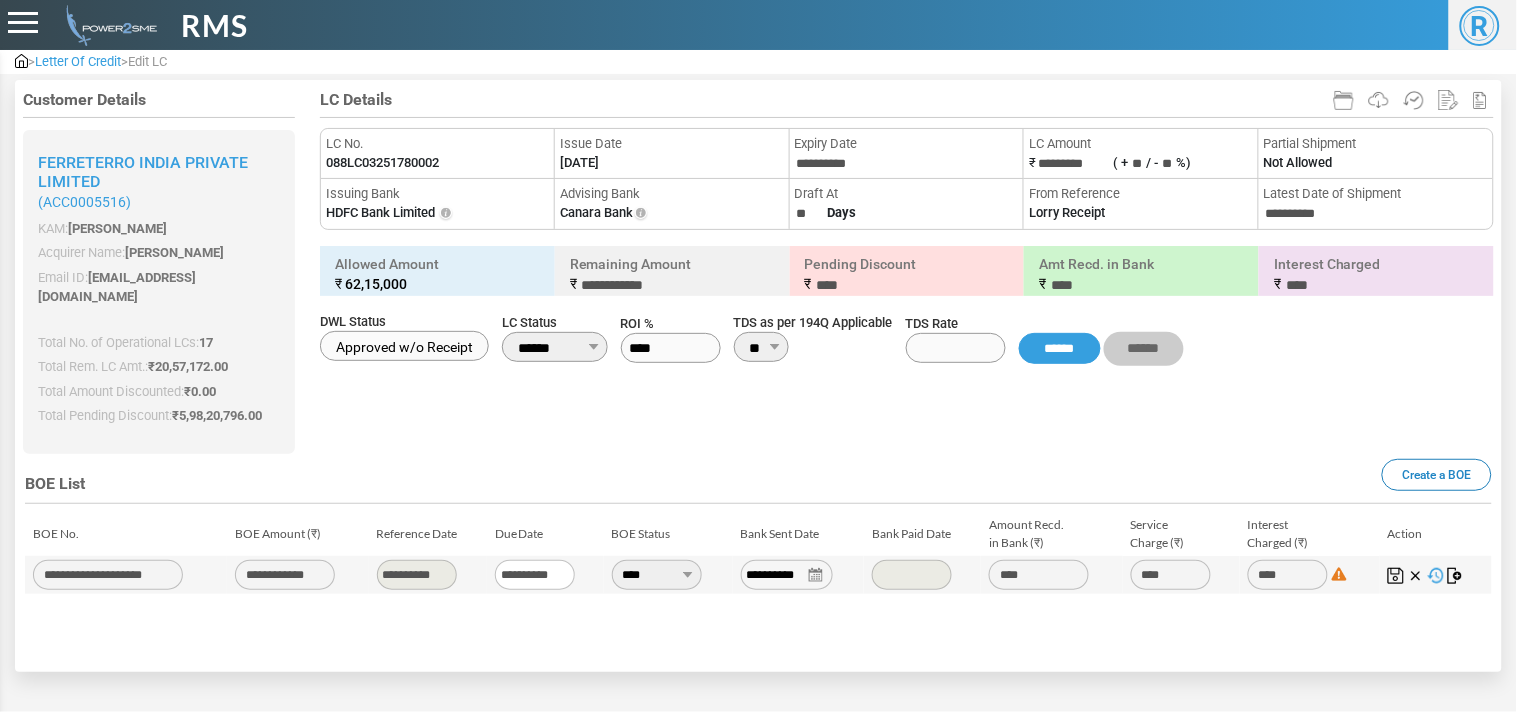 click at bounding box center (1396, 576) 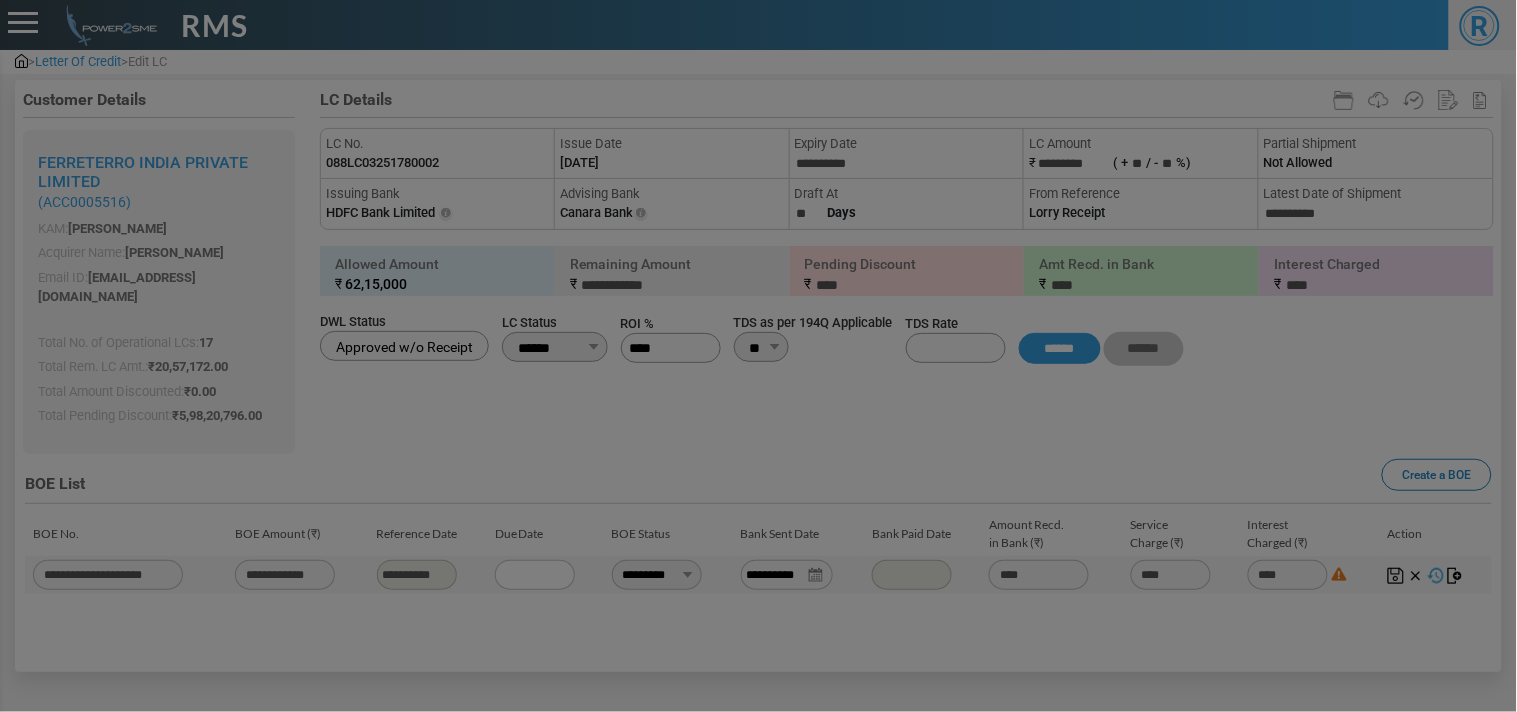 type on "**********" 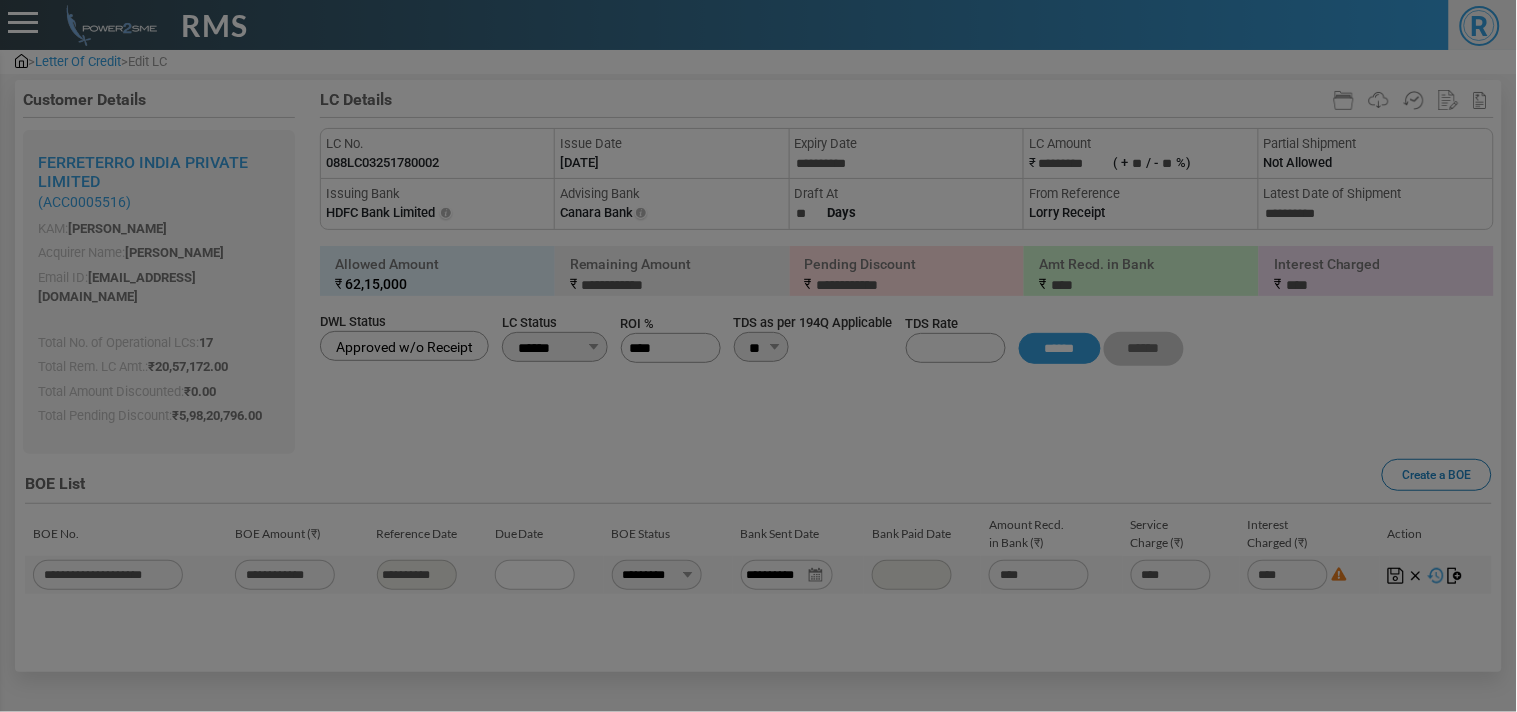 type on "**********" 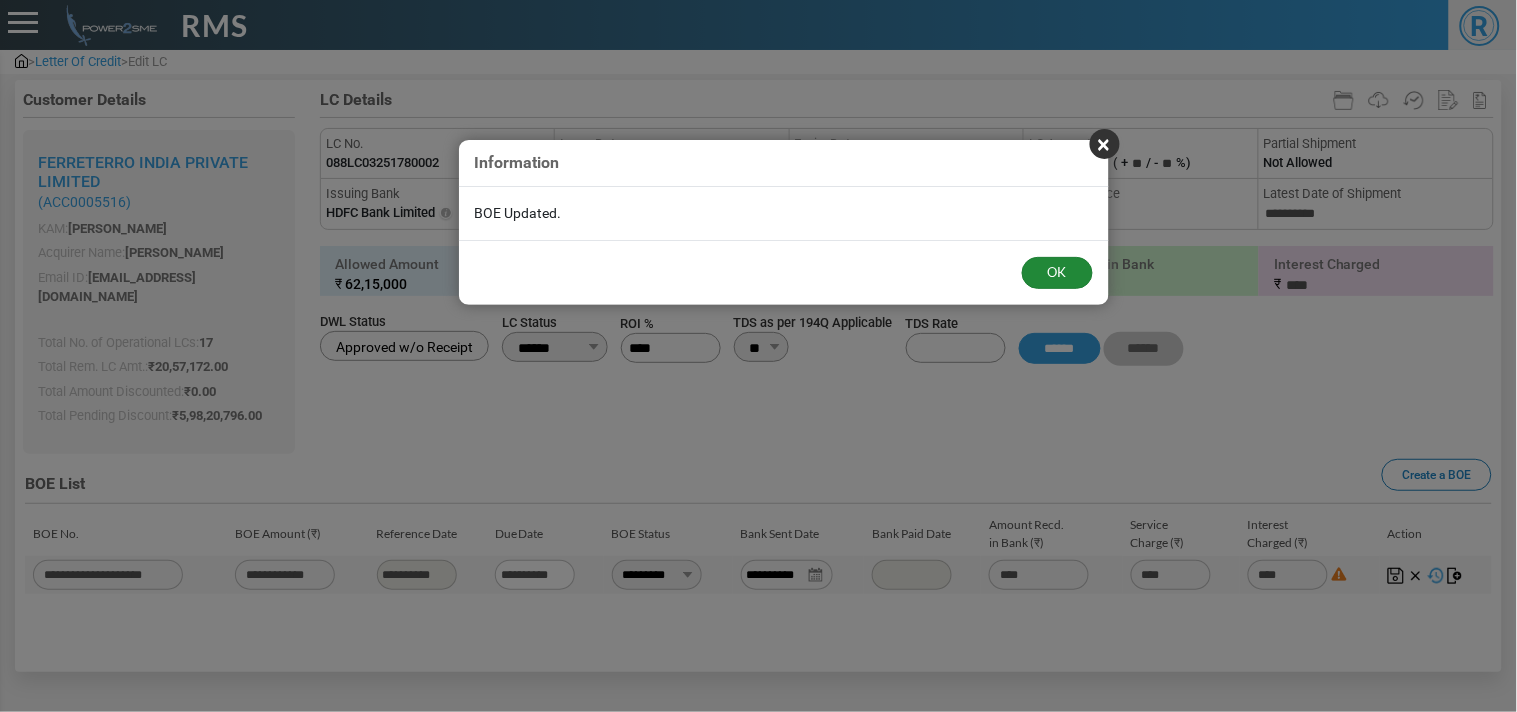 click on "OK" at bounding box center [1057, 273] 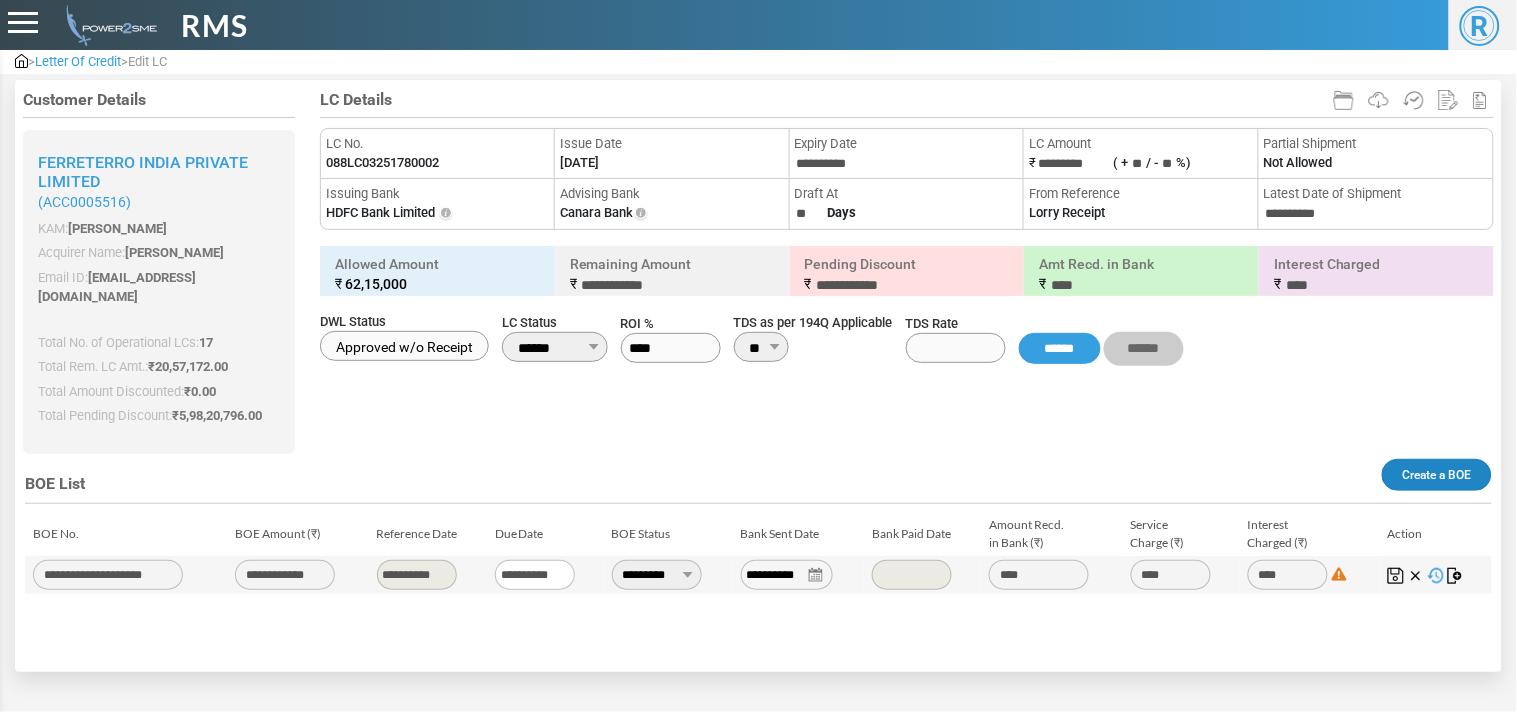 click on "Create a BOE" at bounding box center [1437, 475] 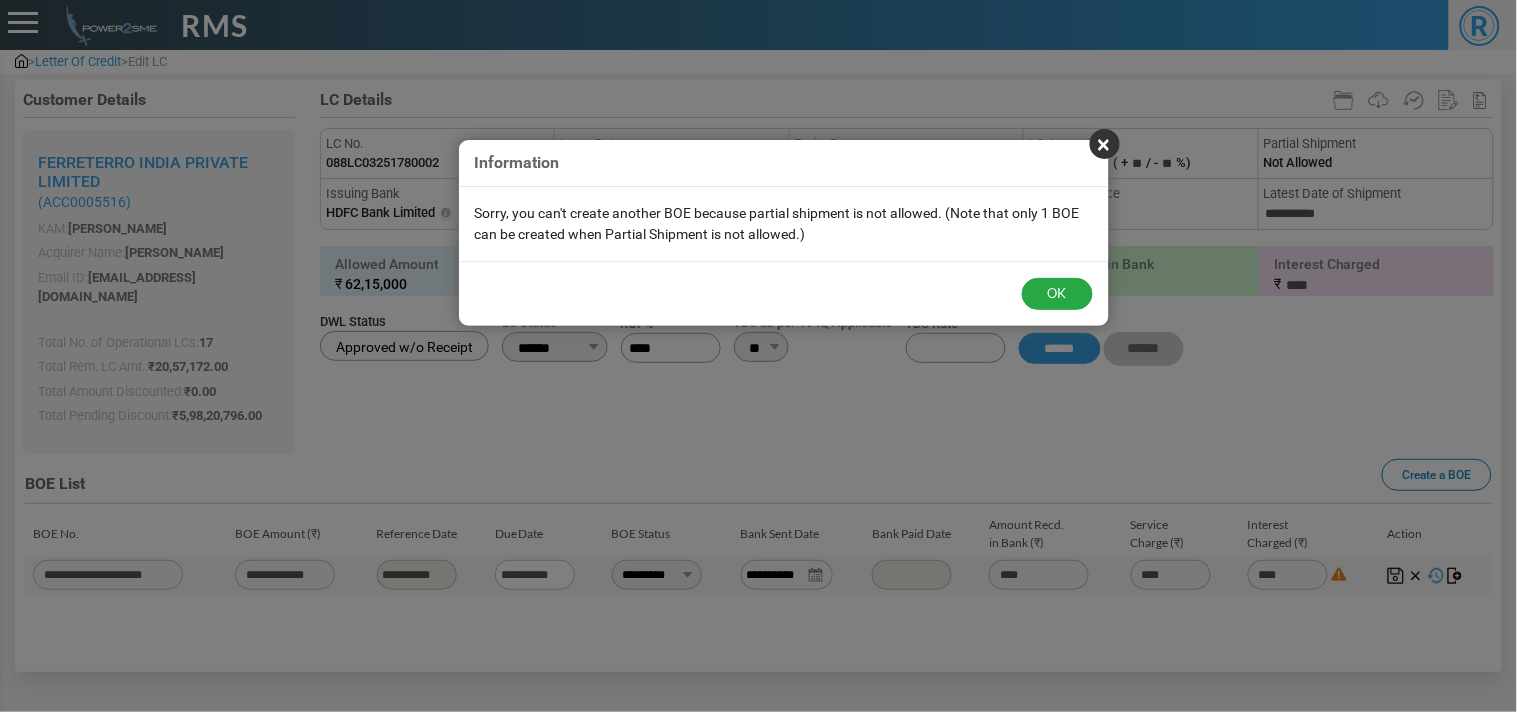 click on "OK" at bounding box center (784, 293) 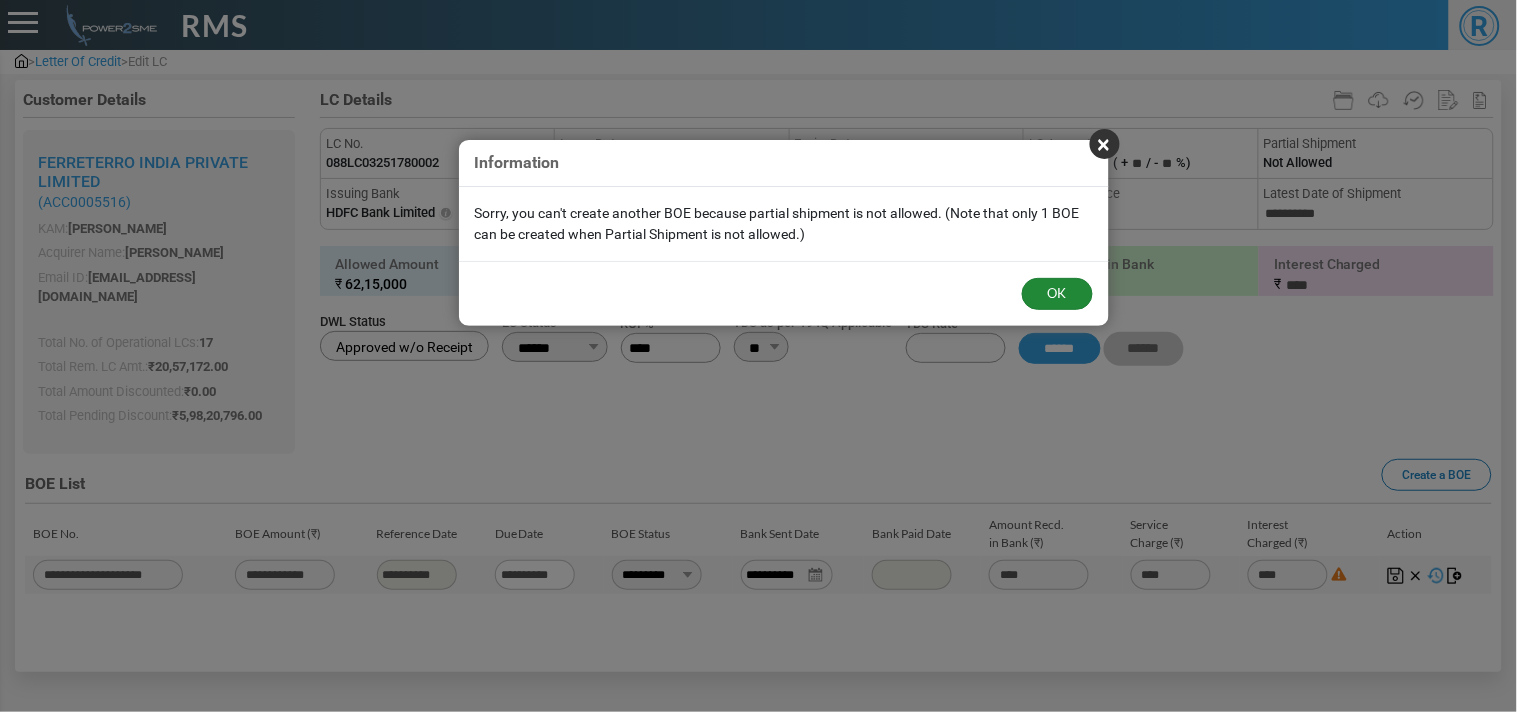 click on "OK" at bounding box center [1057, 294] 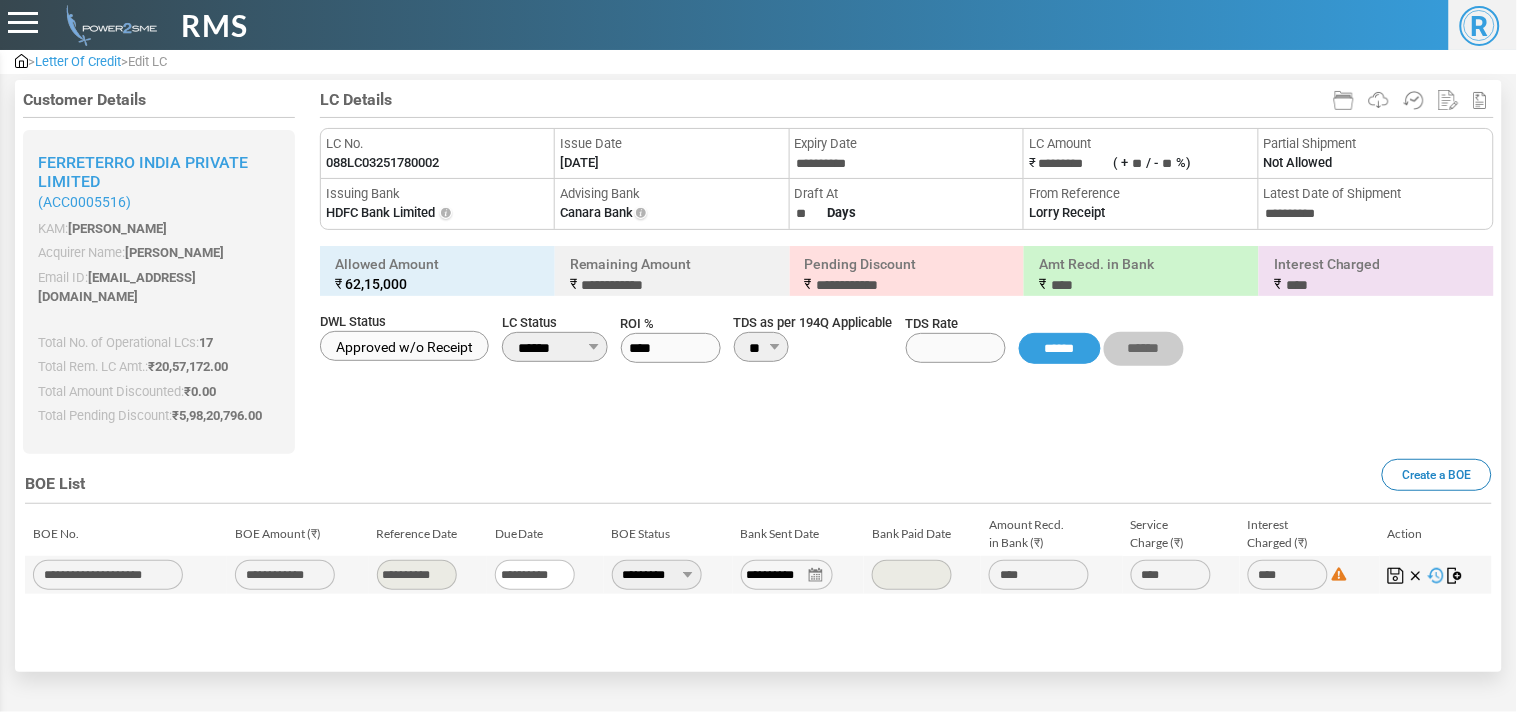 click at bounding box center [1396, 576] 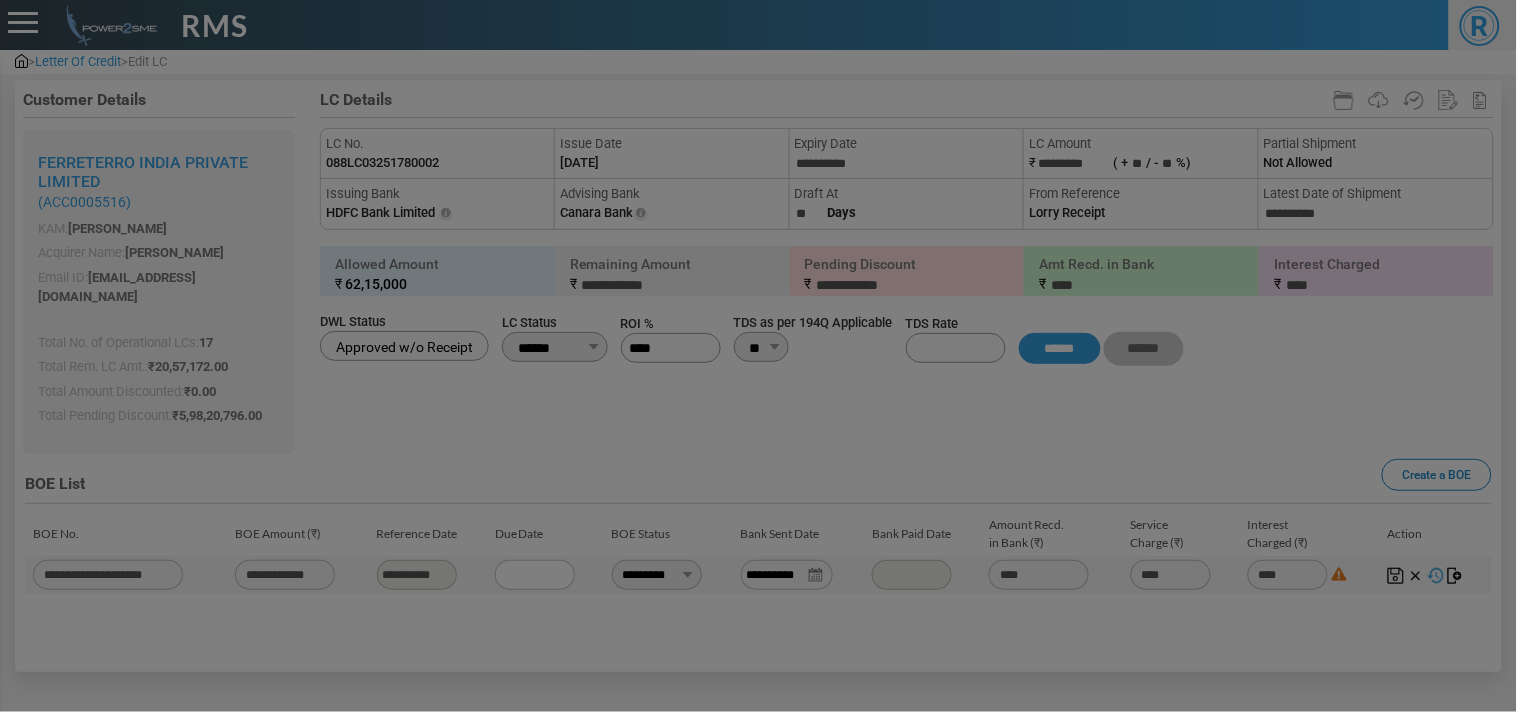 type on "**********" 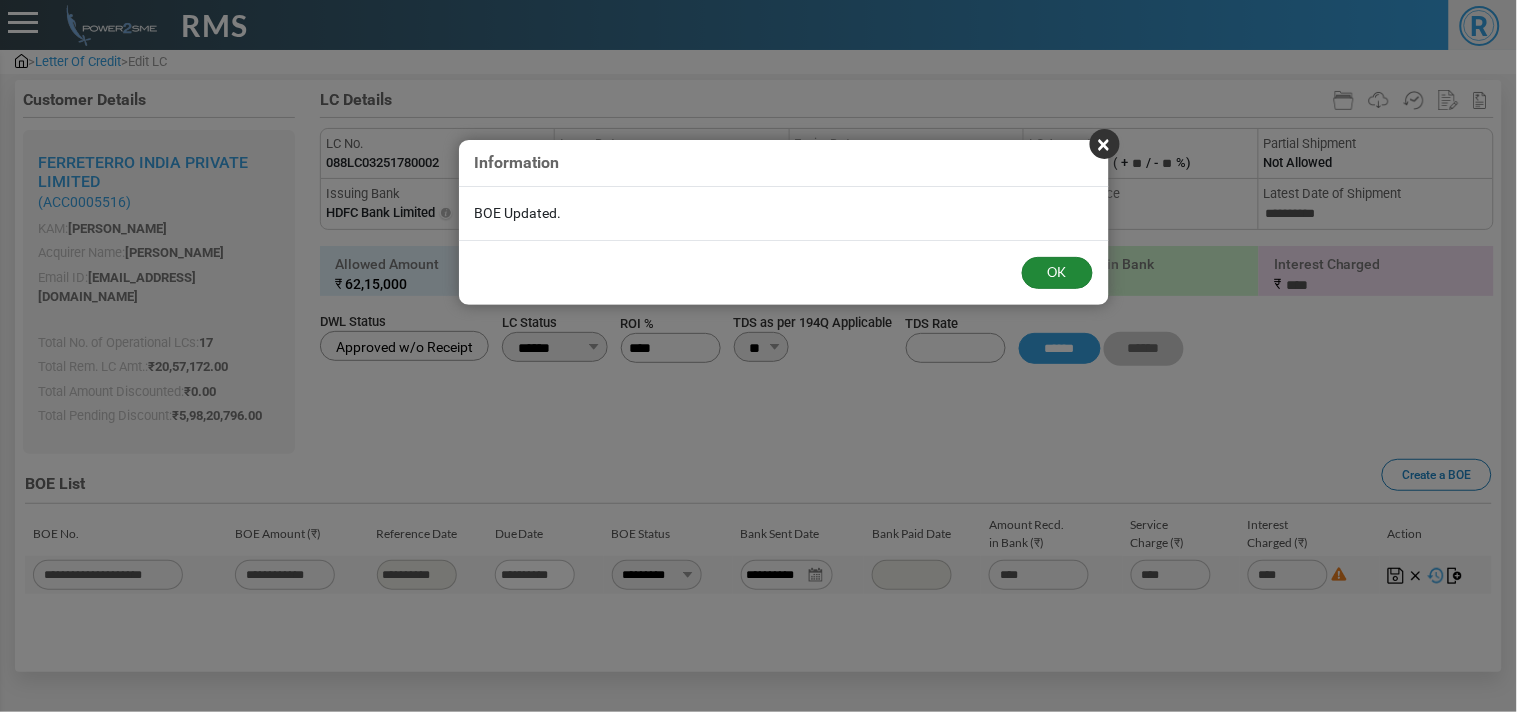 click on "OK" at bounding box center (1057, 273) 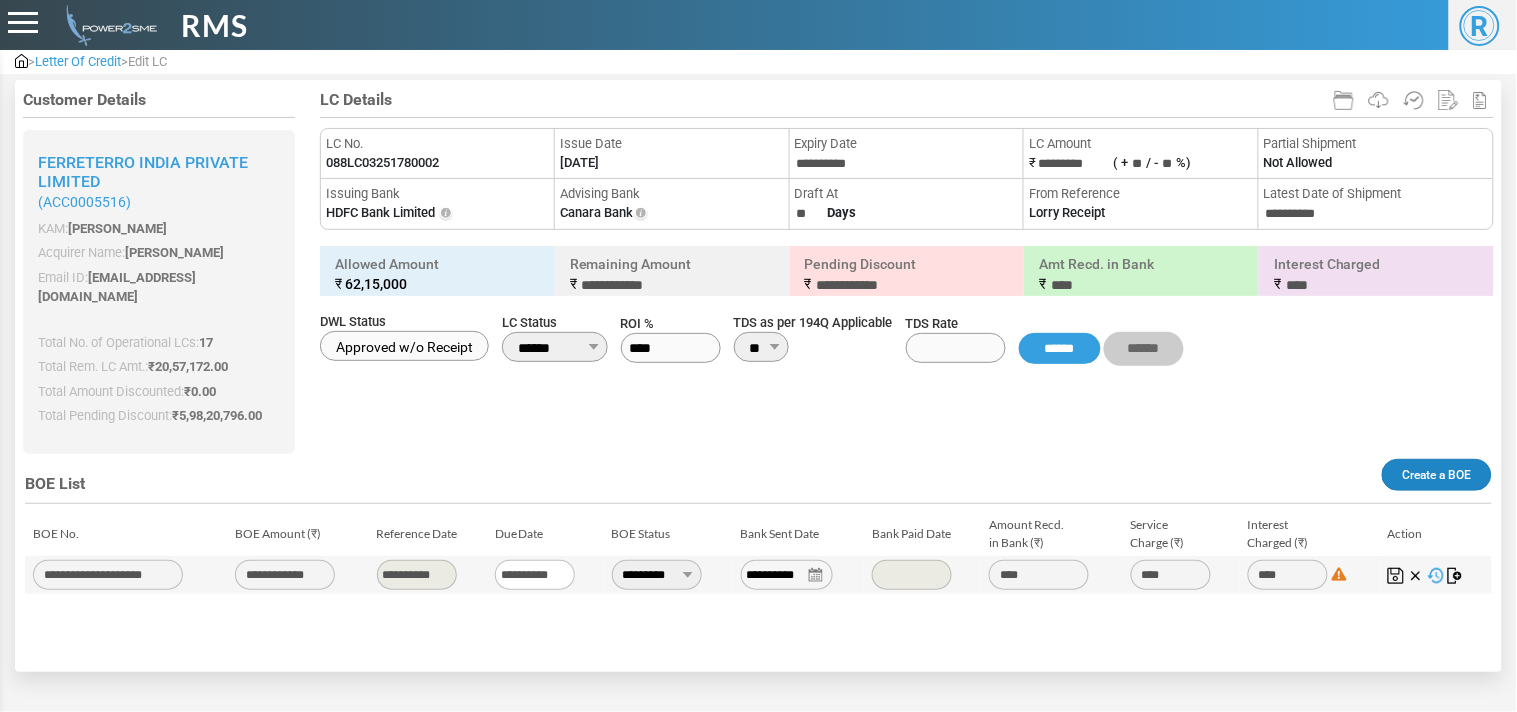 click on "Create a BOE" at bounding box center [1437, 475] 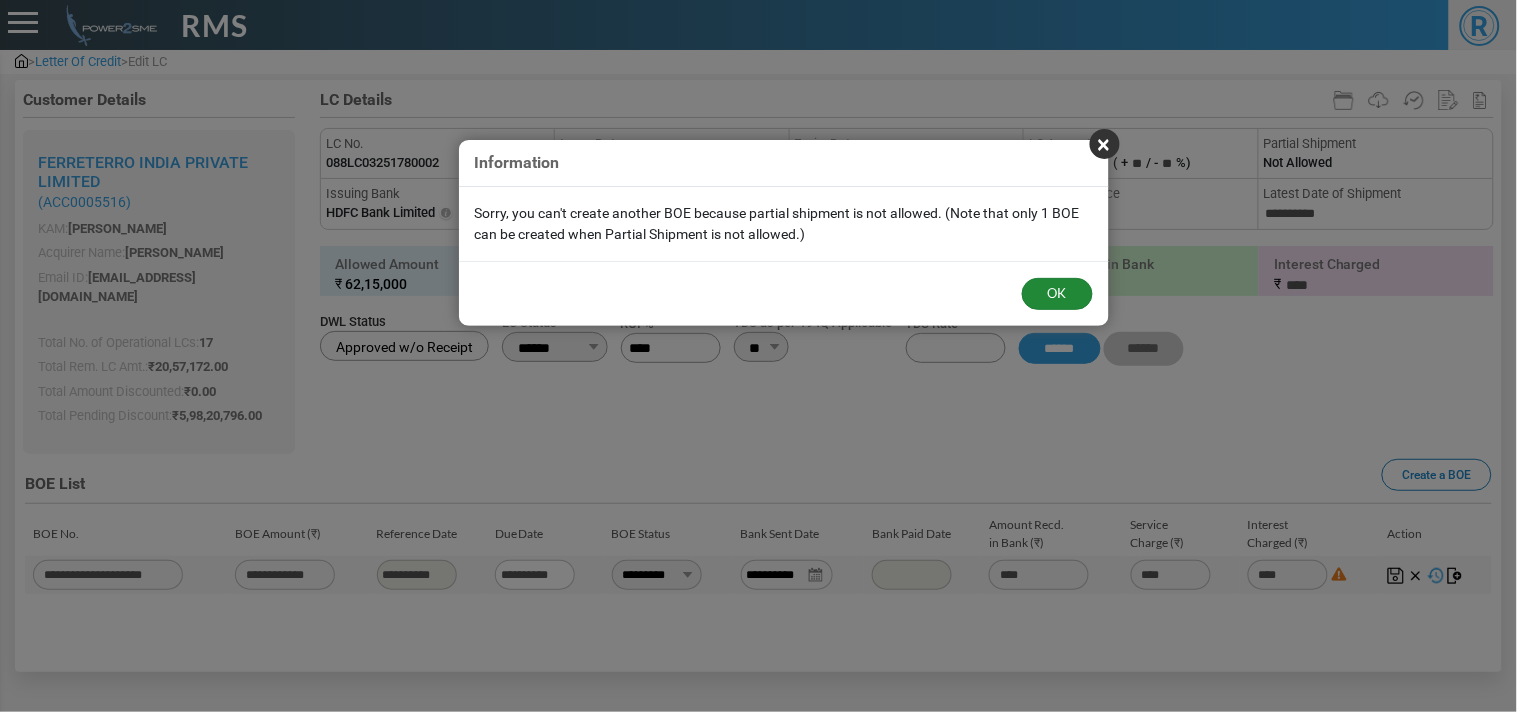 click on "OK" at bounding box center (1057, 294) 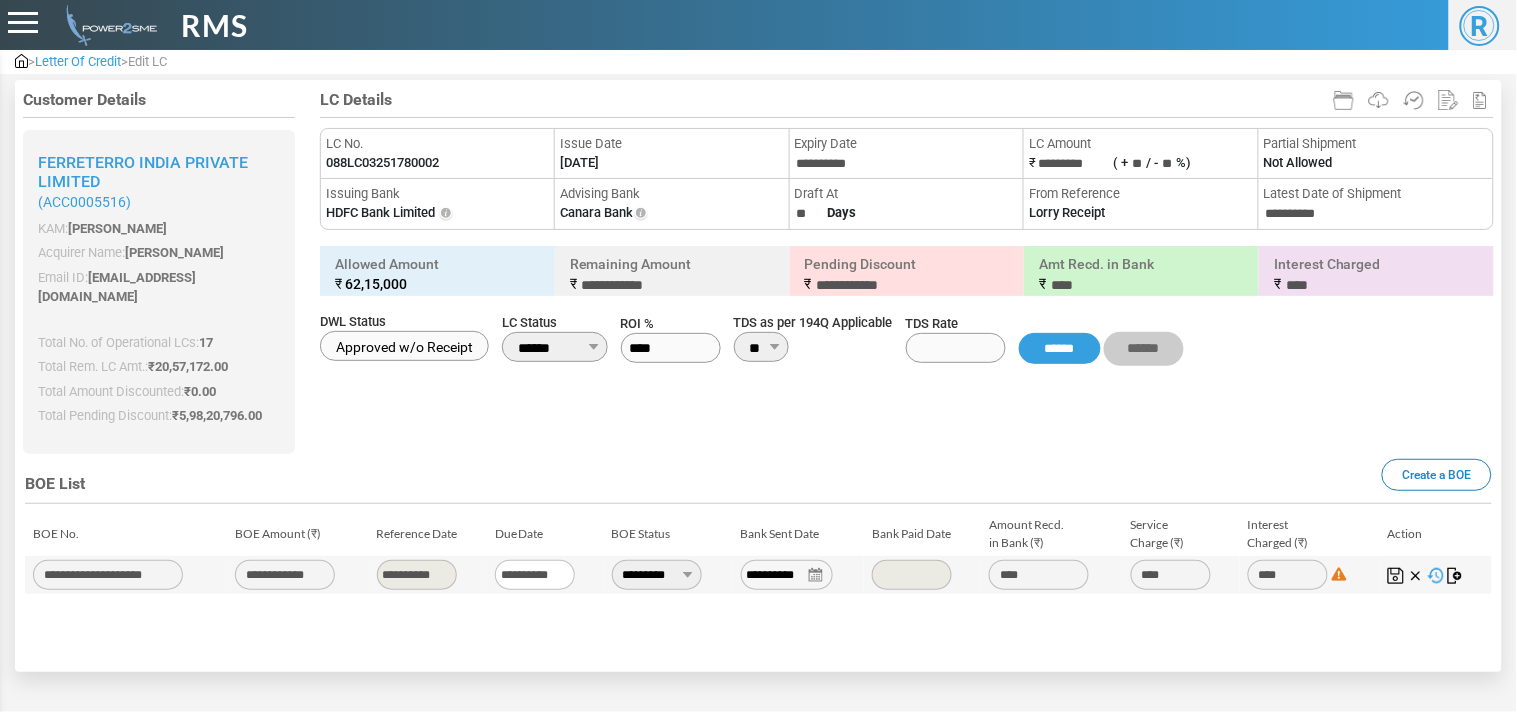 click on "Not Allowed" at bounding box center (1298, 163) 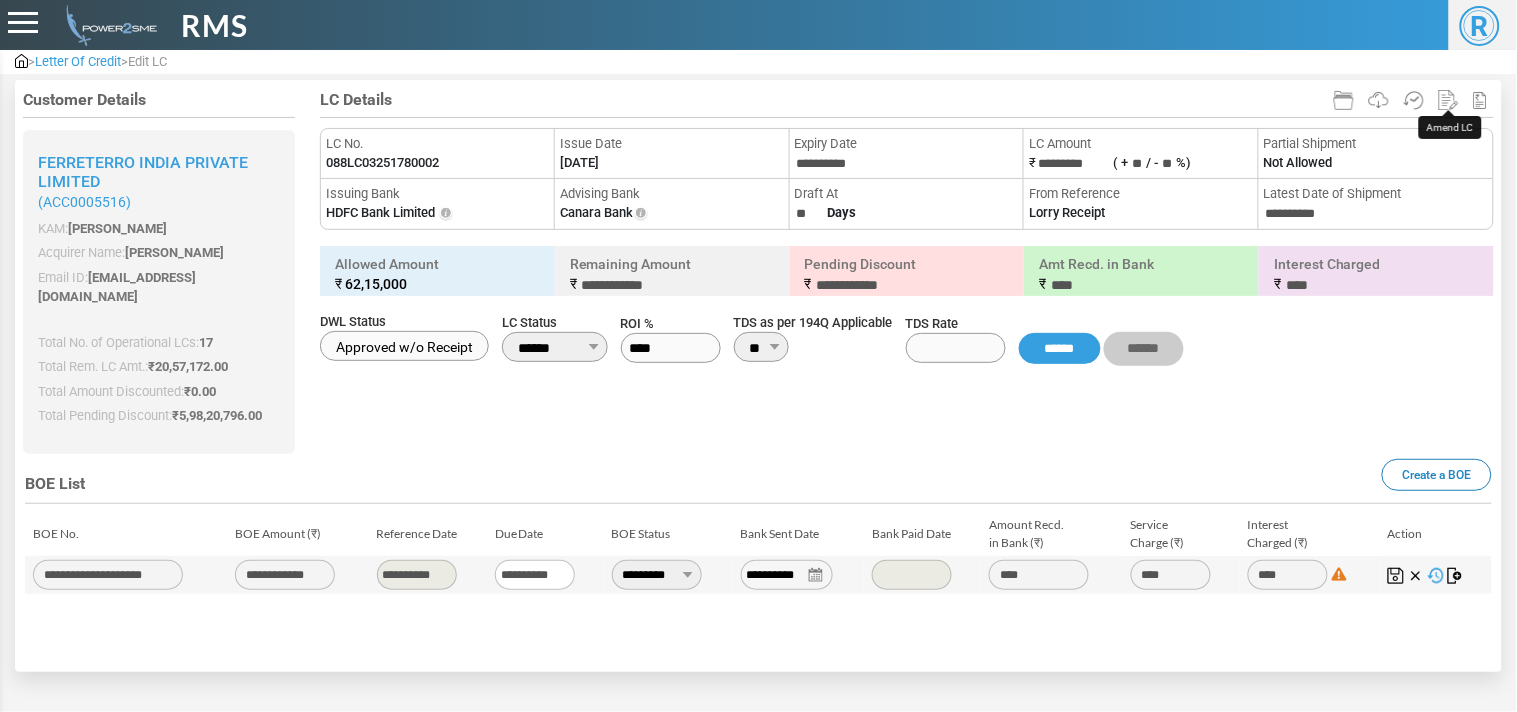 click at bounding box center (1449, 100) 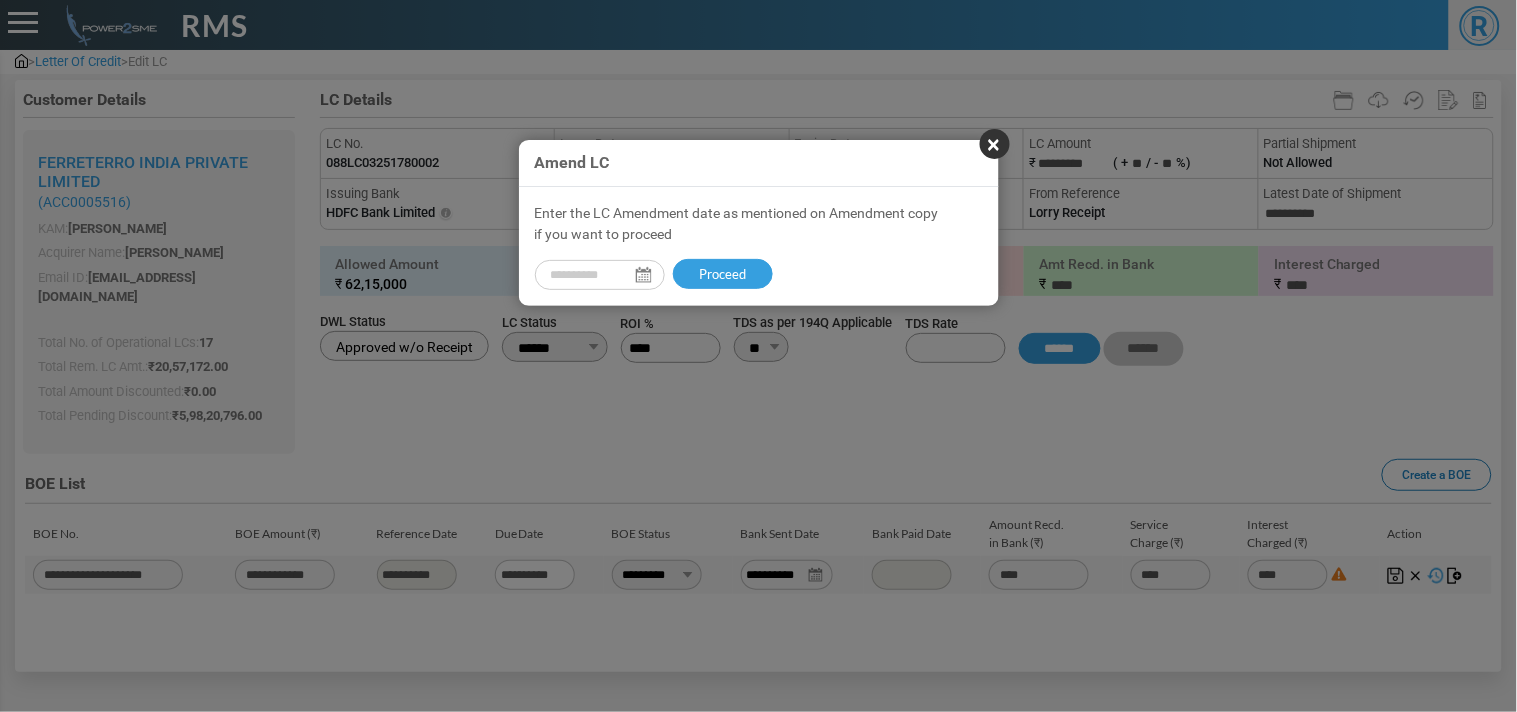 click at bounding box center (600, 275) 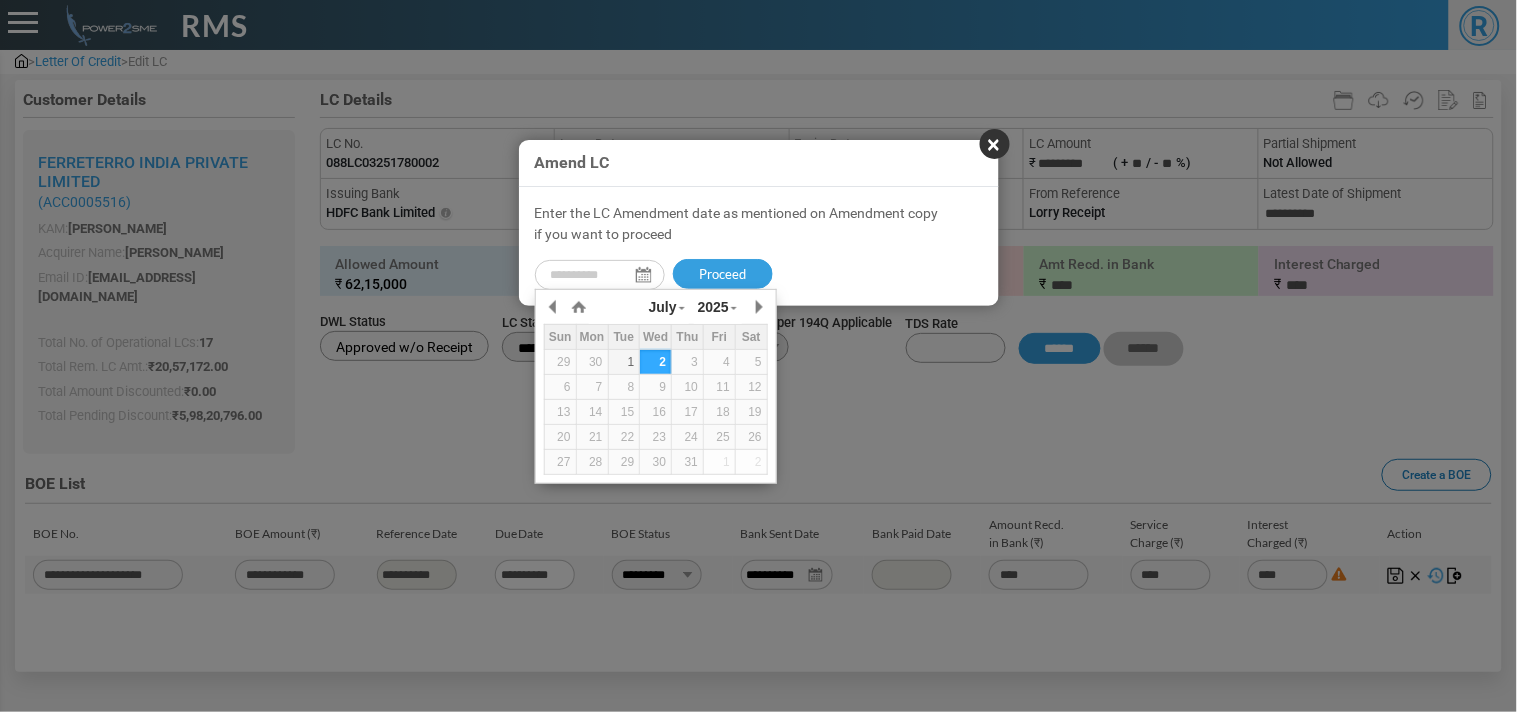 click on "1" at bounding box center [624, 362] 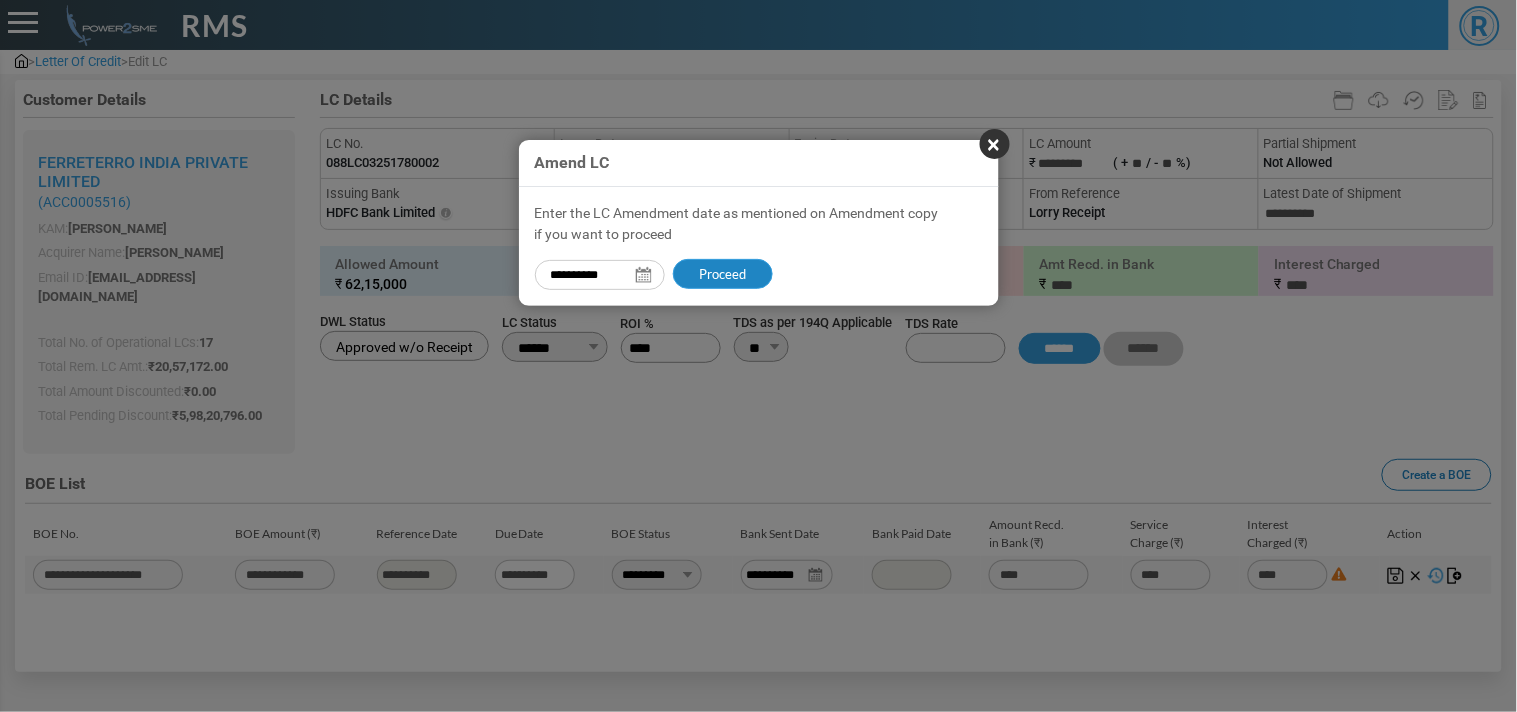 click on "Proceed" at bounding box center (723, 274) 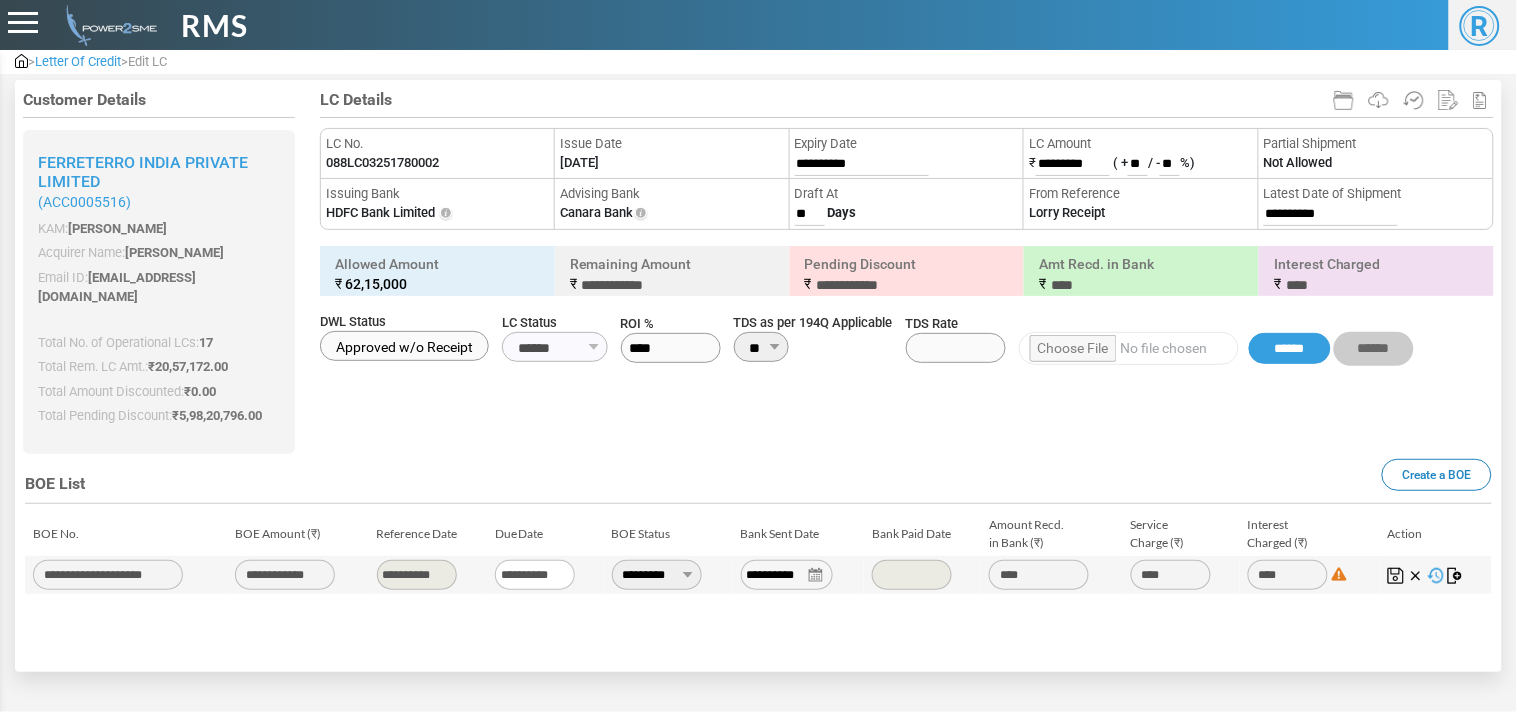 click on "Not Allowed" at bounding box center (1298, 163) 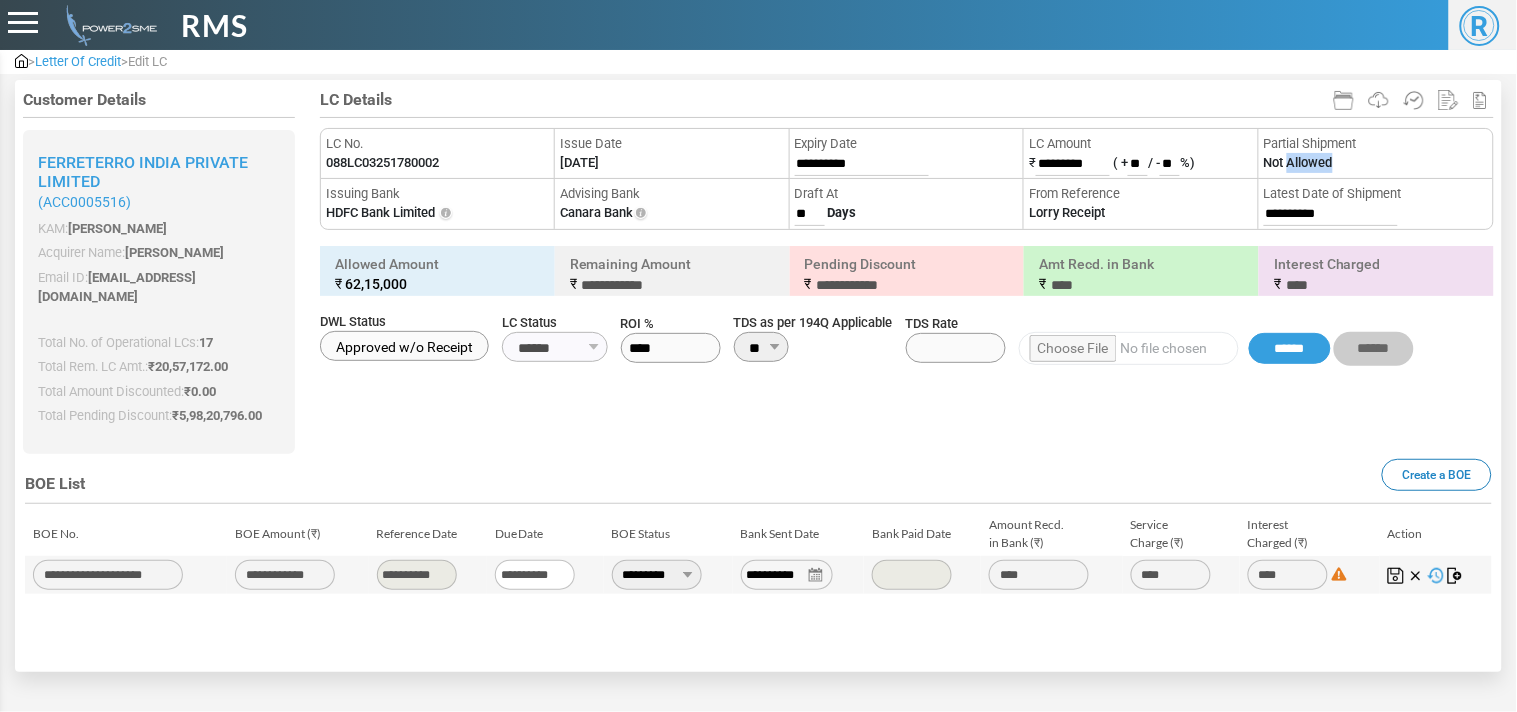 click on "Not Allowed" at bounding box center (1298, 163) 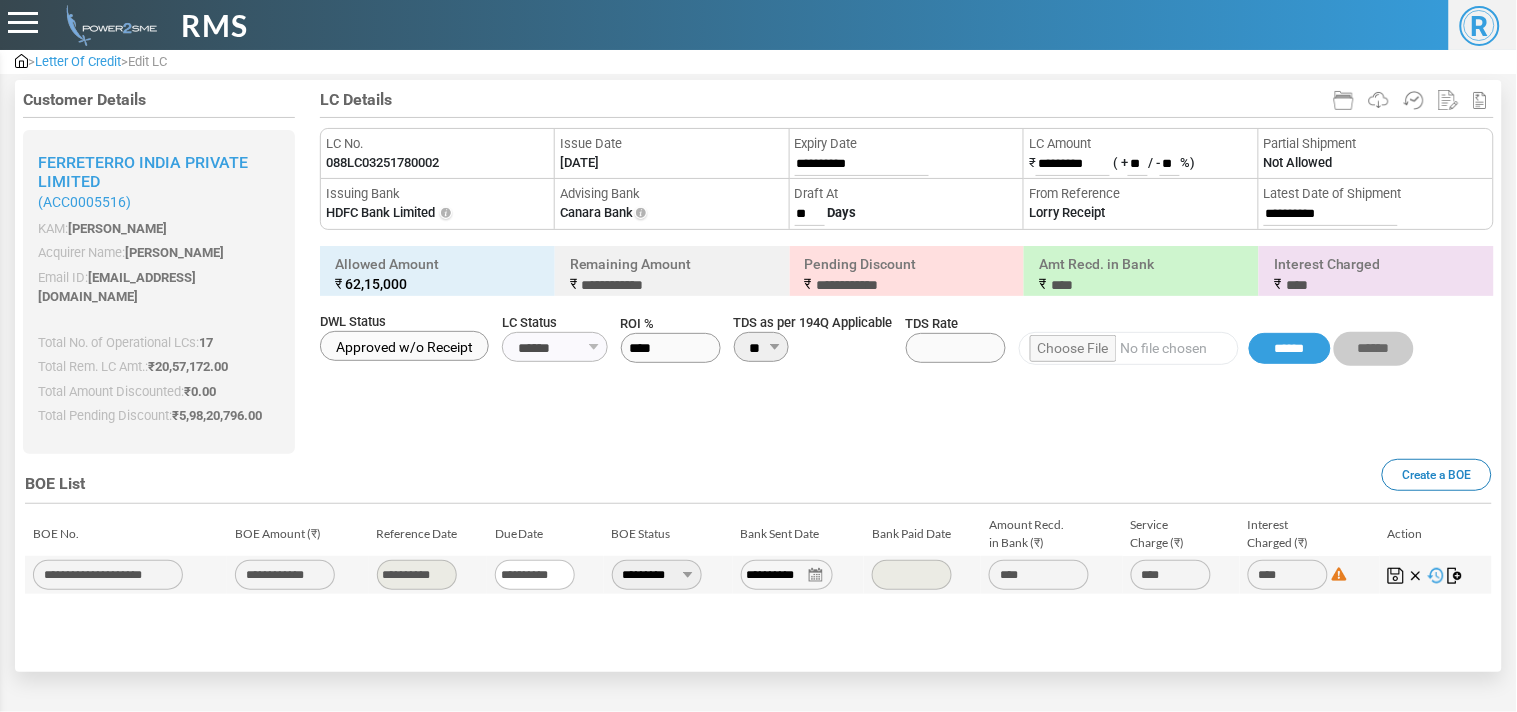 click on "Partial Shipment
Not Allowed" at bounding box center [1376, 154] 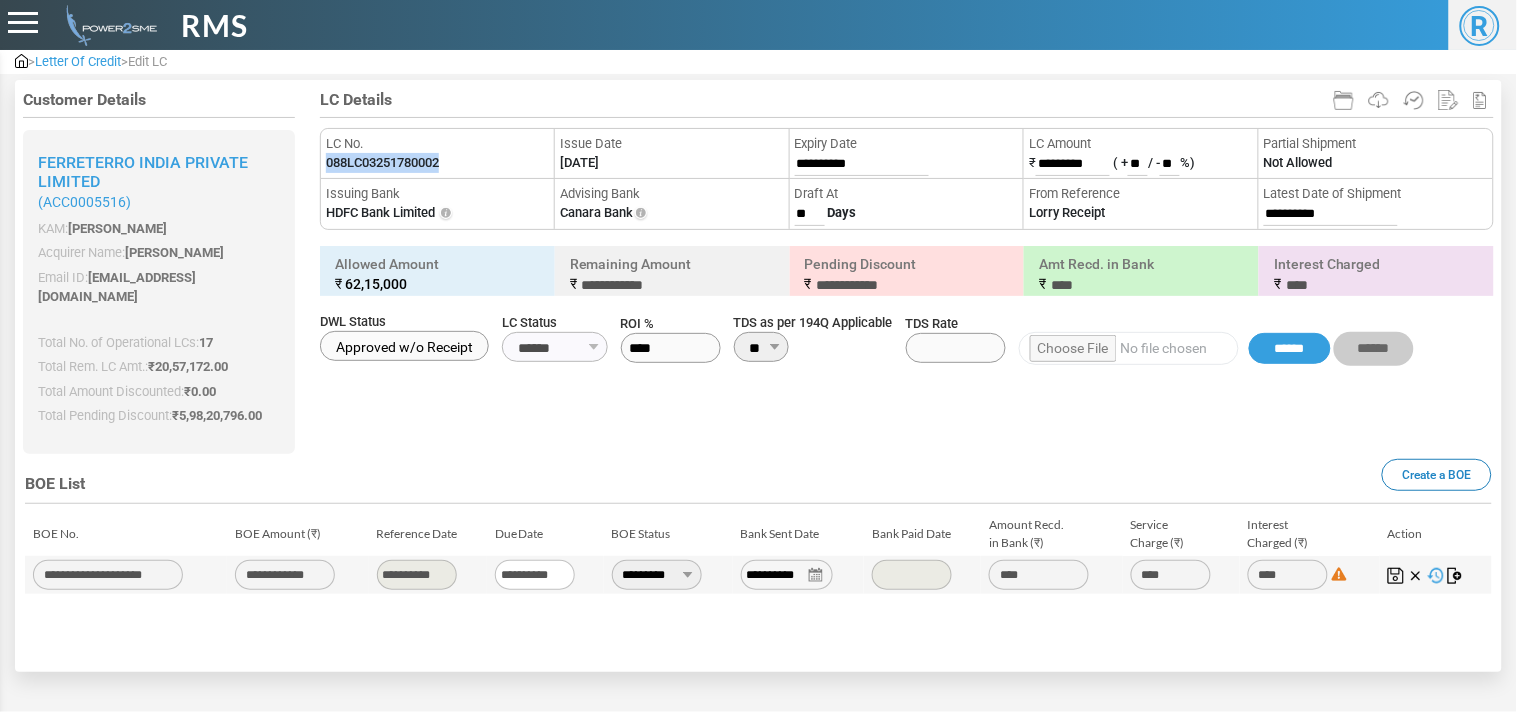 click on "088LC03251780002" at bounding box center [382, 163] 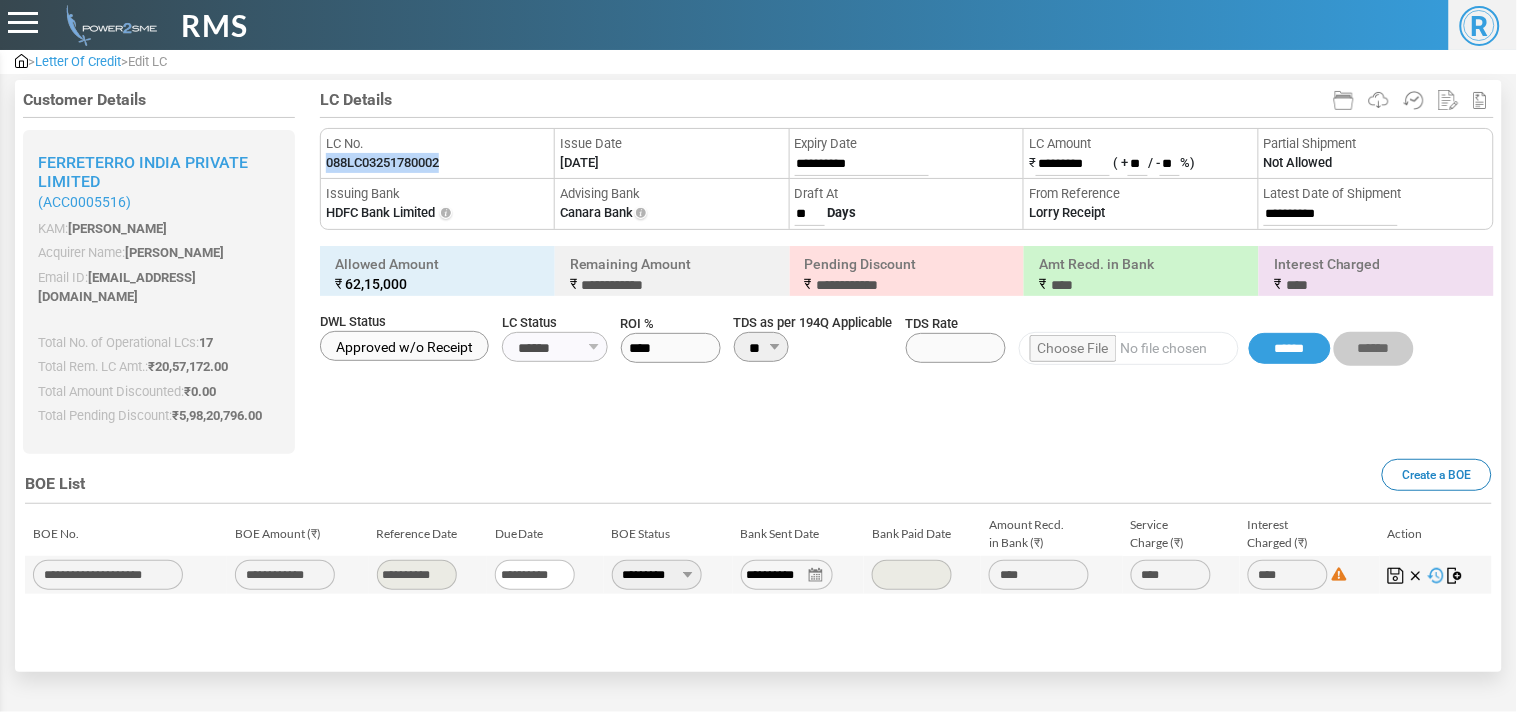 copy on "088LC03251780002" 